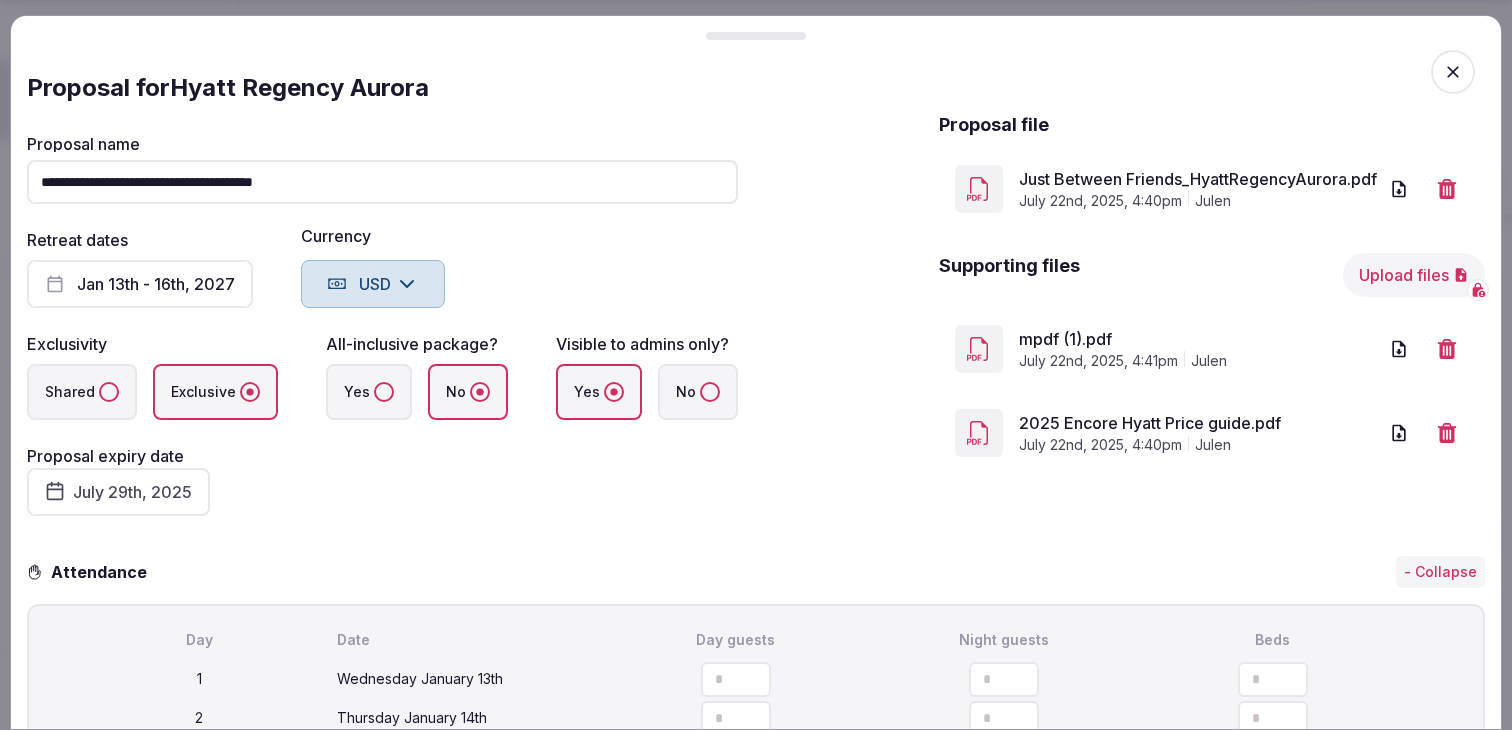 scroll, scrollTop: 240, scrollLeft: 0, axis: vertical 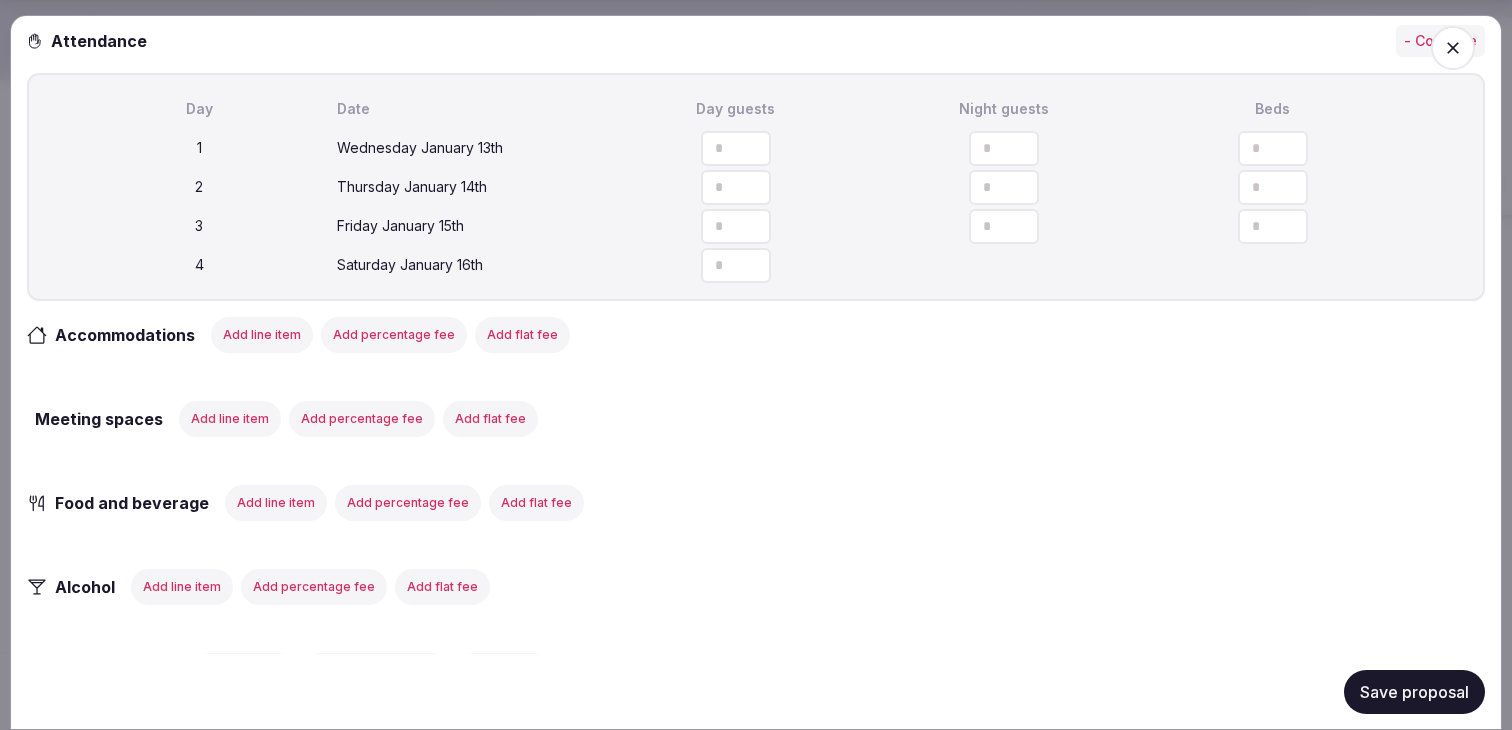 click on "Accommodations Add line item Add percentage fee Add flat fee Meeting spaces Add line item Add percentage fee Add flat fee Food and beverage Add line item Add percentage fee Add flat fee Alcohol Add line item Add percentage fee Add flat fee Transportation Add line item Add percentage fee Add flat fee Activities Add line item Add percentage fee Add flat fee Audio visual Add line item Add percentage fee Add flat fee Misc Add line item Add percentage fee Add flat fee Concessions Add line item General fees Add flat fee Subtotal $0 Taxes Add tax Grand Total $0 Notes Save proposal" at bounding box center [756, 968] 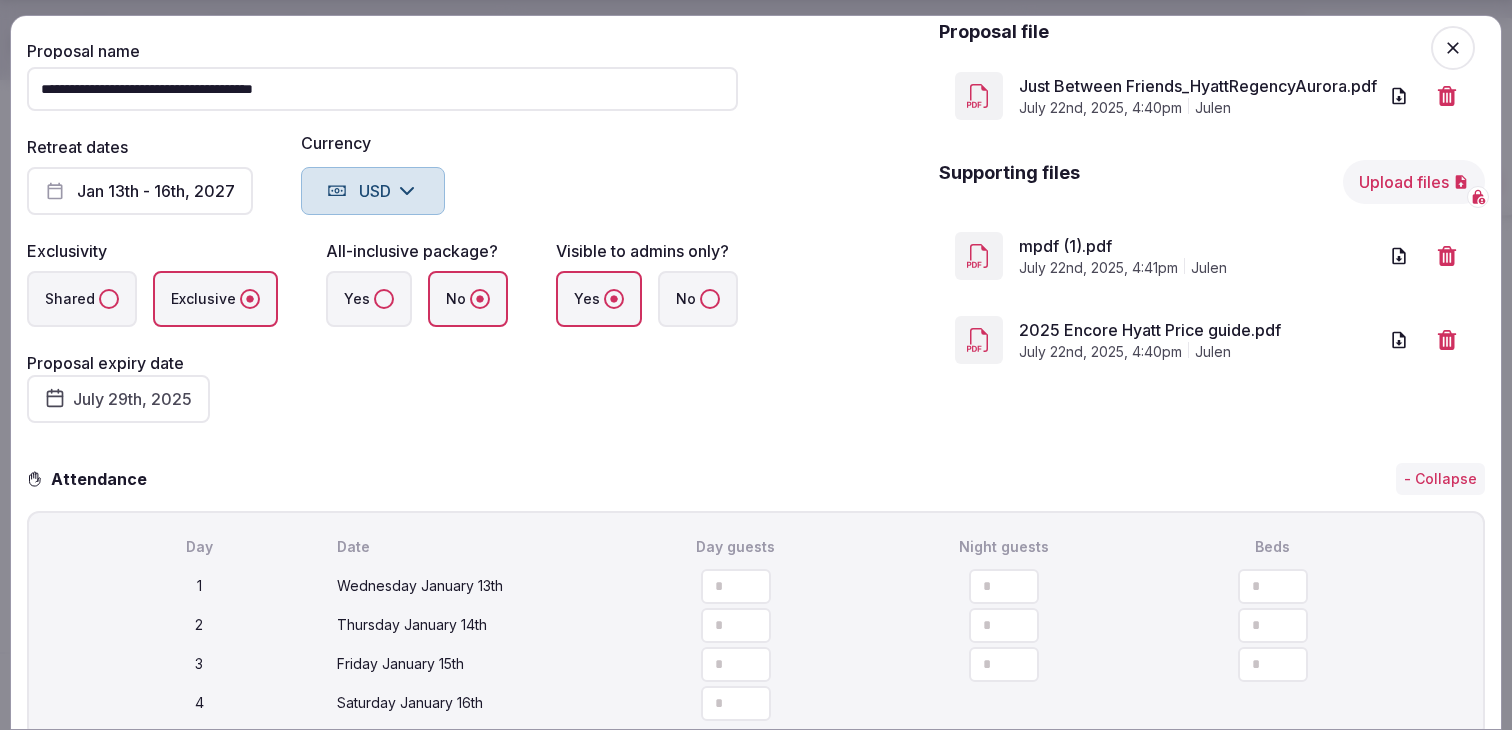 scroll, scrollTop: 43, scrollLeft: 0, axis: vertical 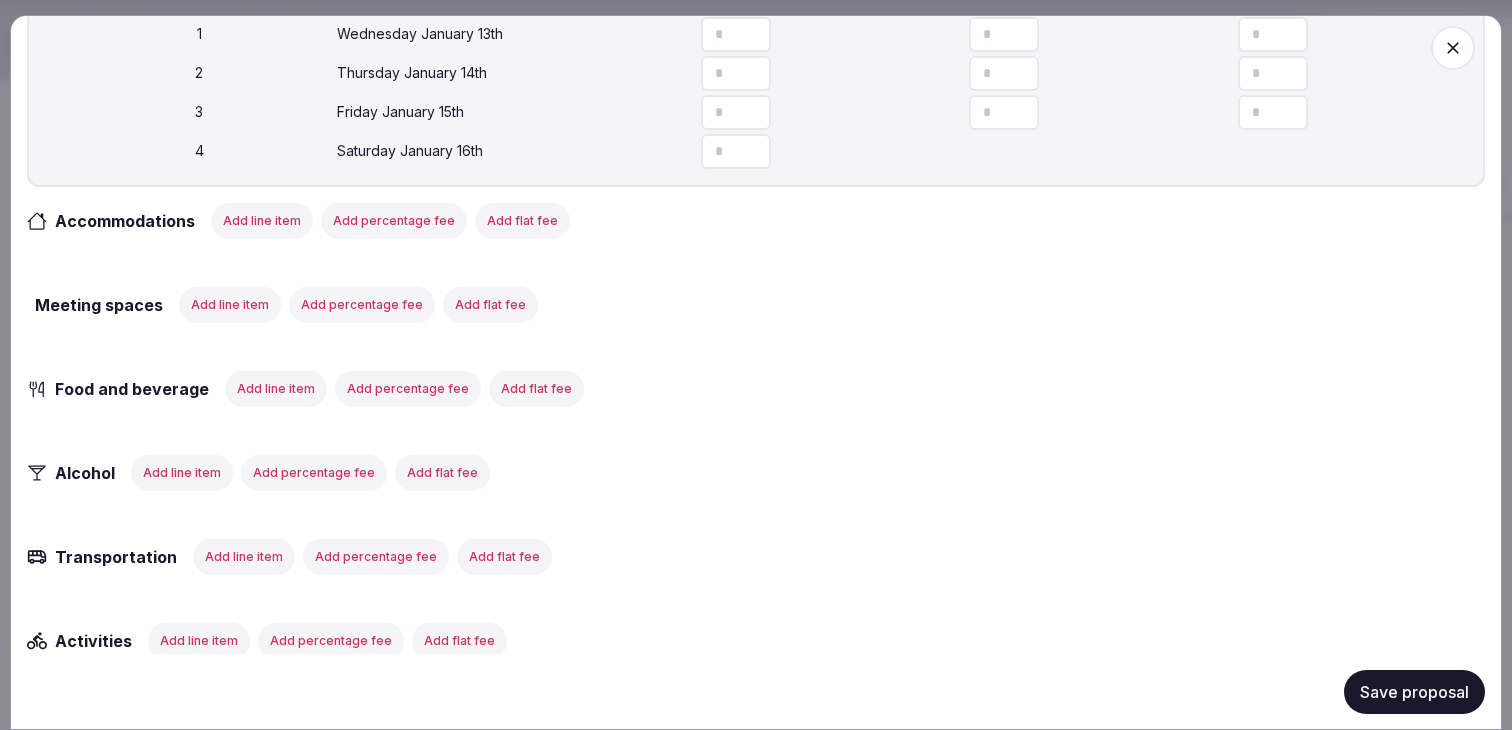 click on "Add line item" at bounding box center [262, 220] 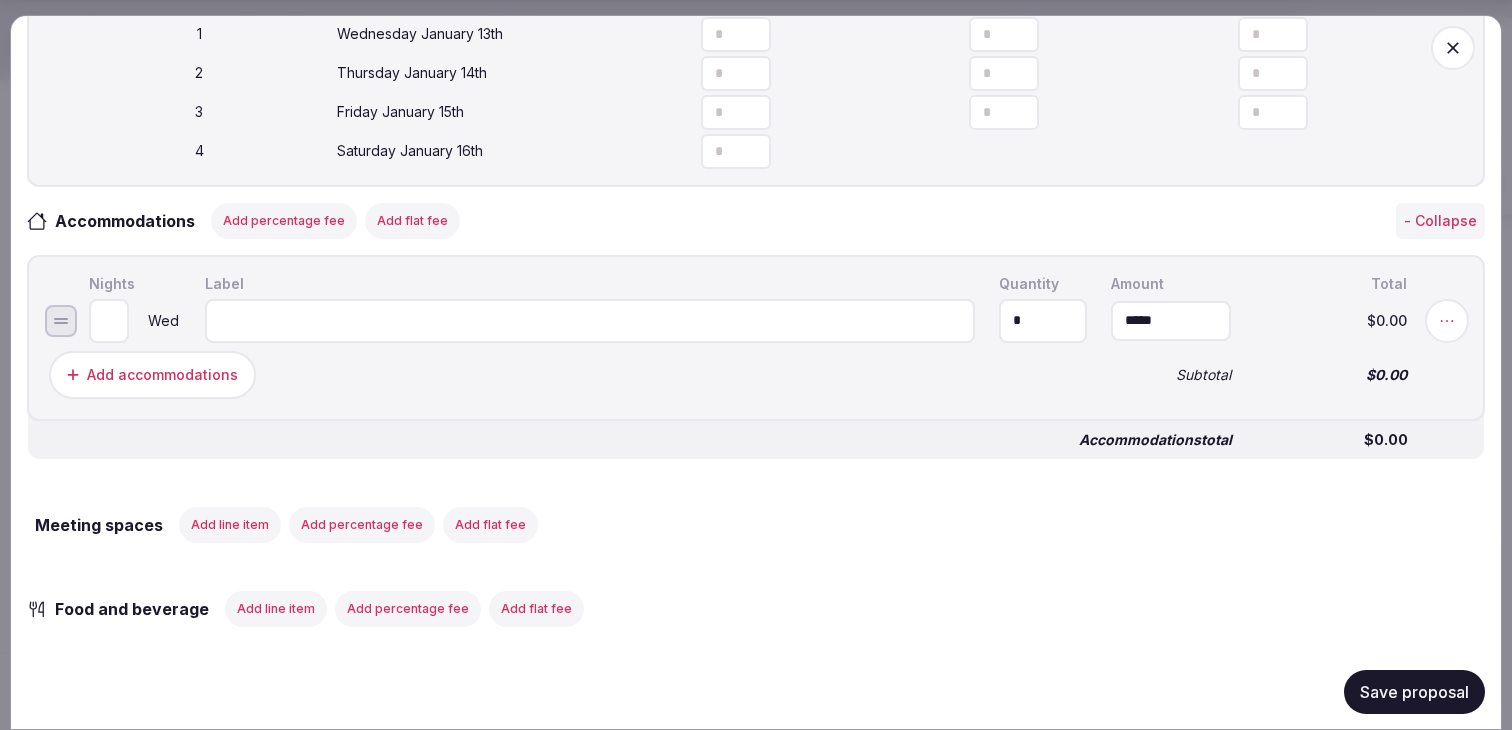 click at bounding box center (590, 320) 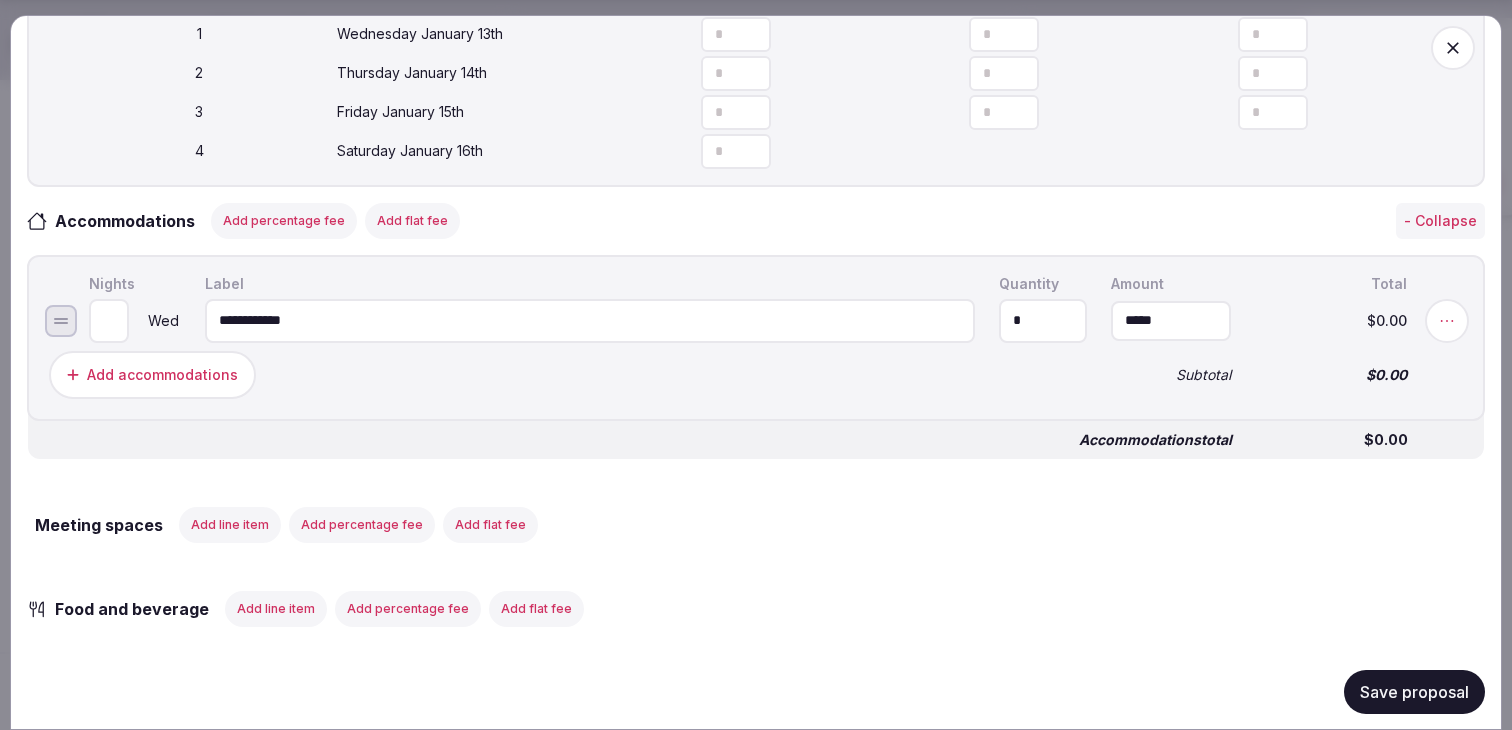 type on "**********" 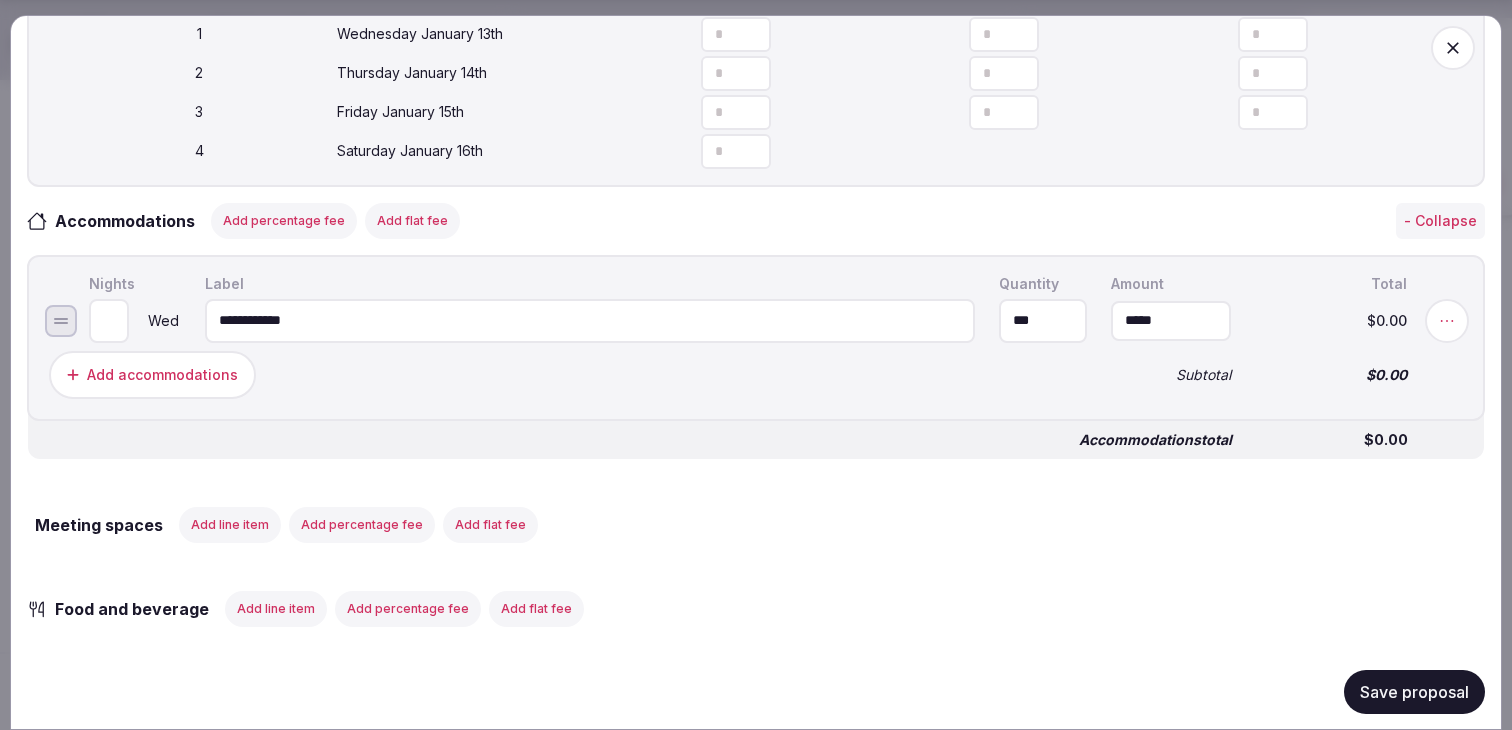 type on "***" 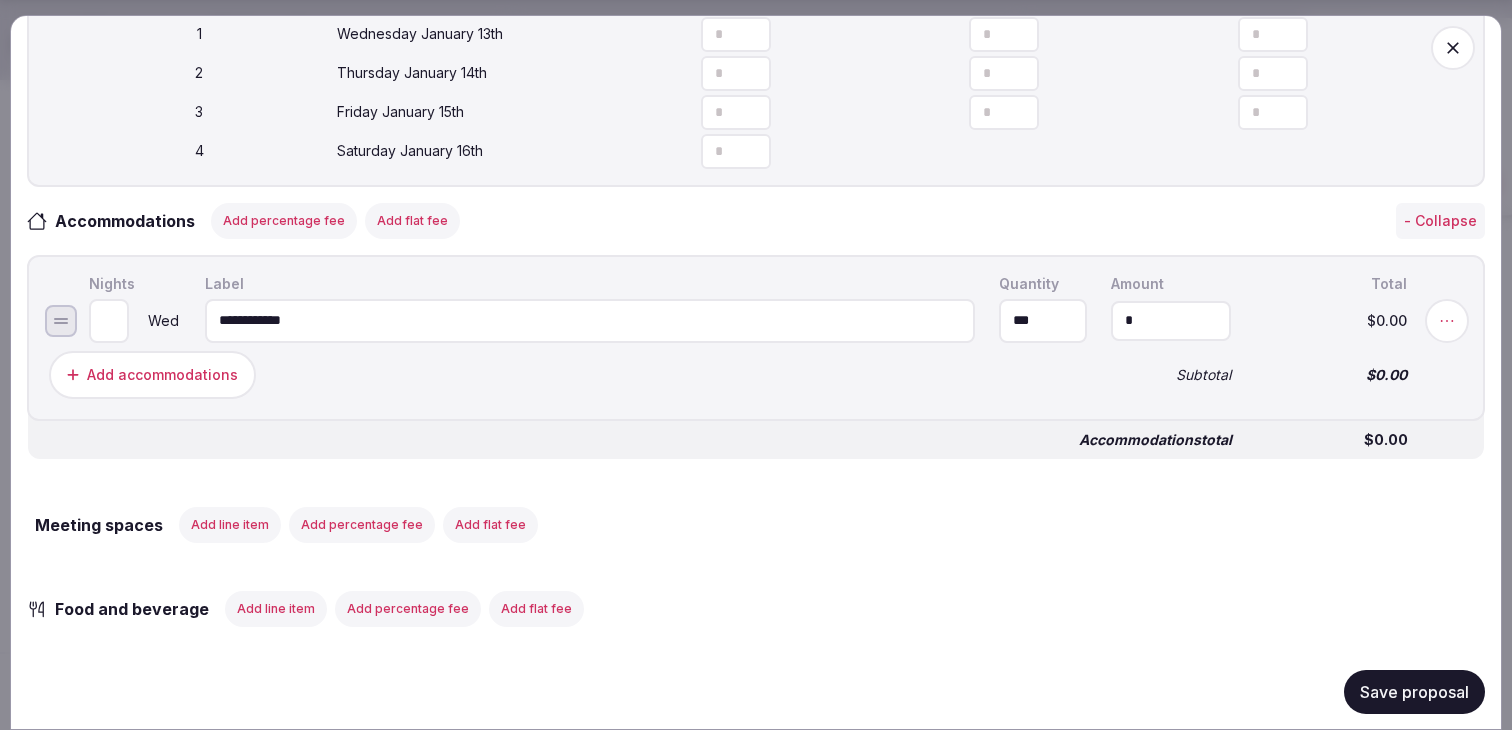 click on "*" at bounding box center (1171, 320) 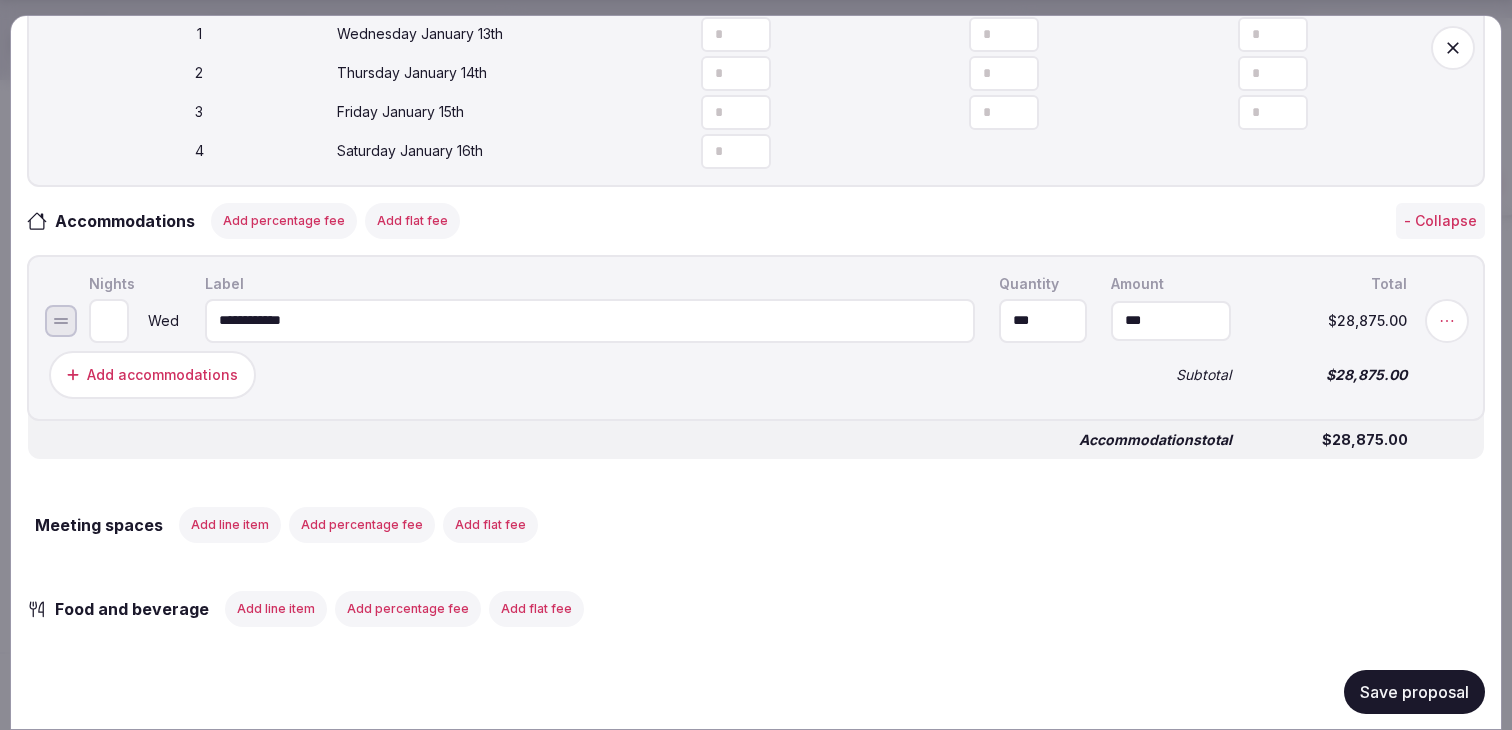 type on "*******" 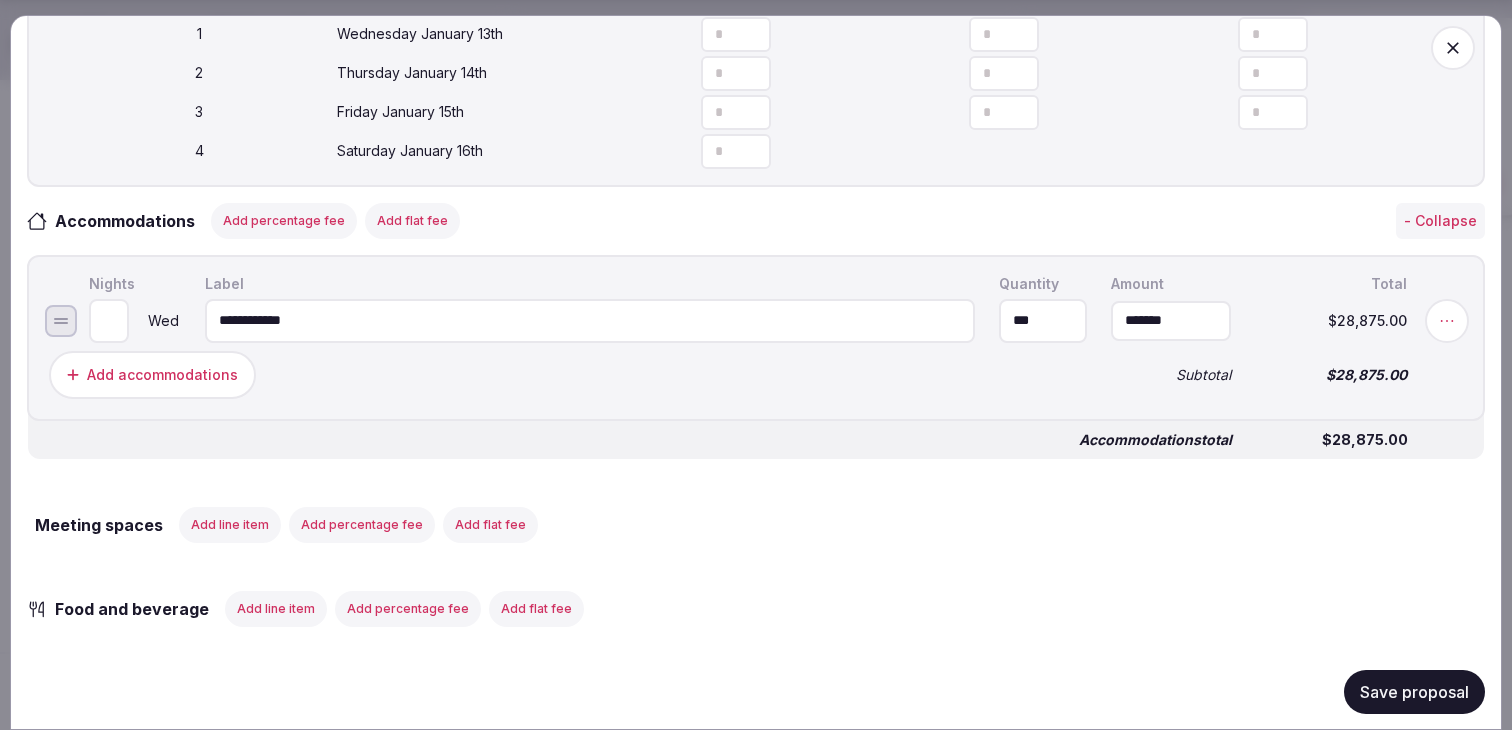 click on "Accommodations  total" at bounding box center [640, 439] 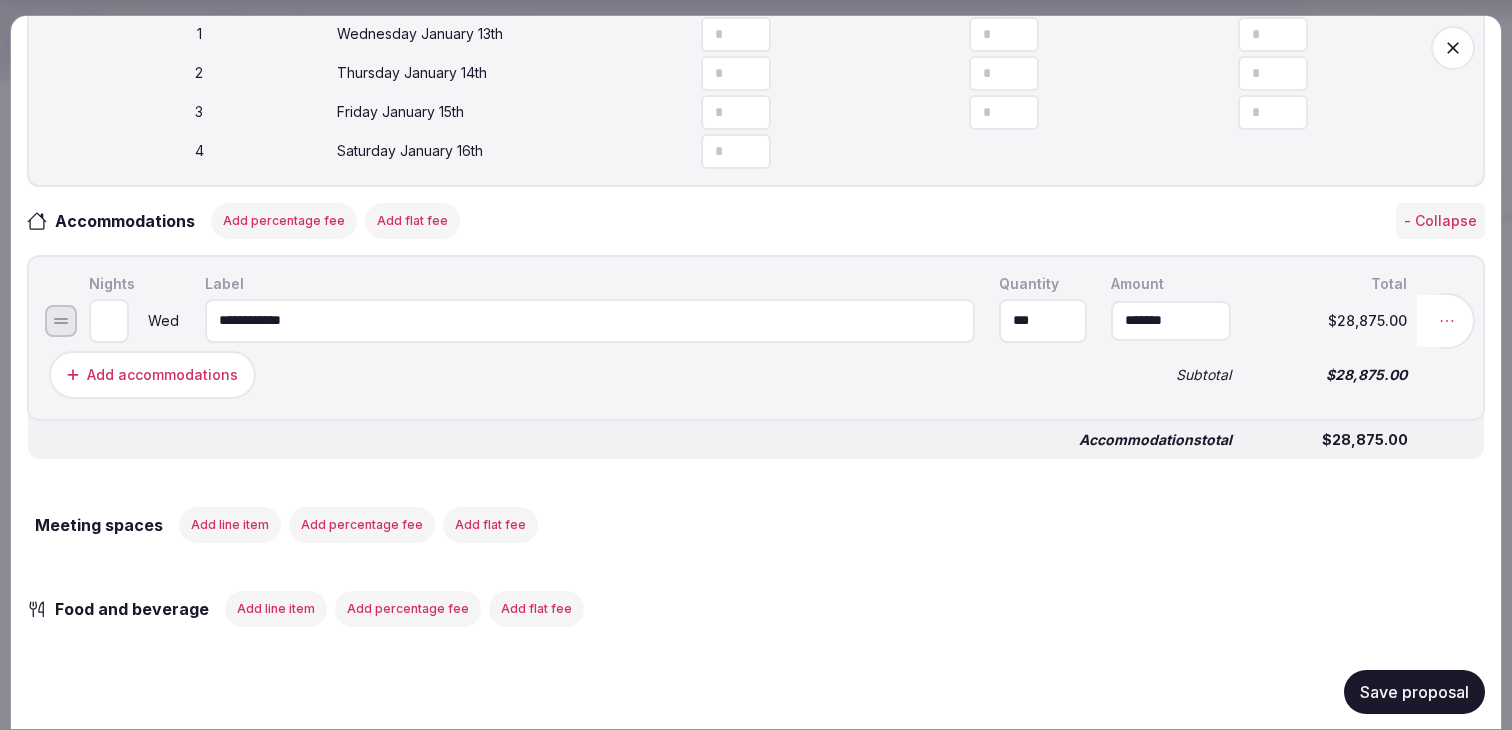 click 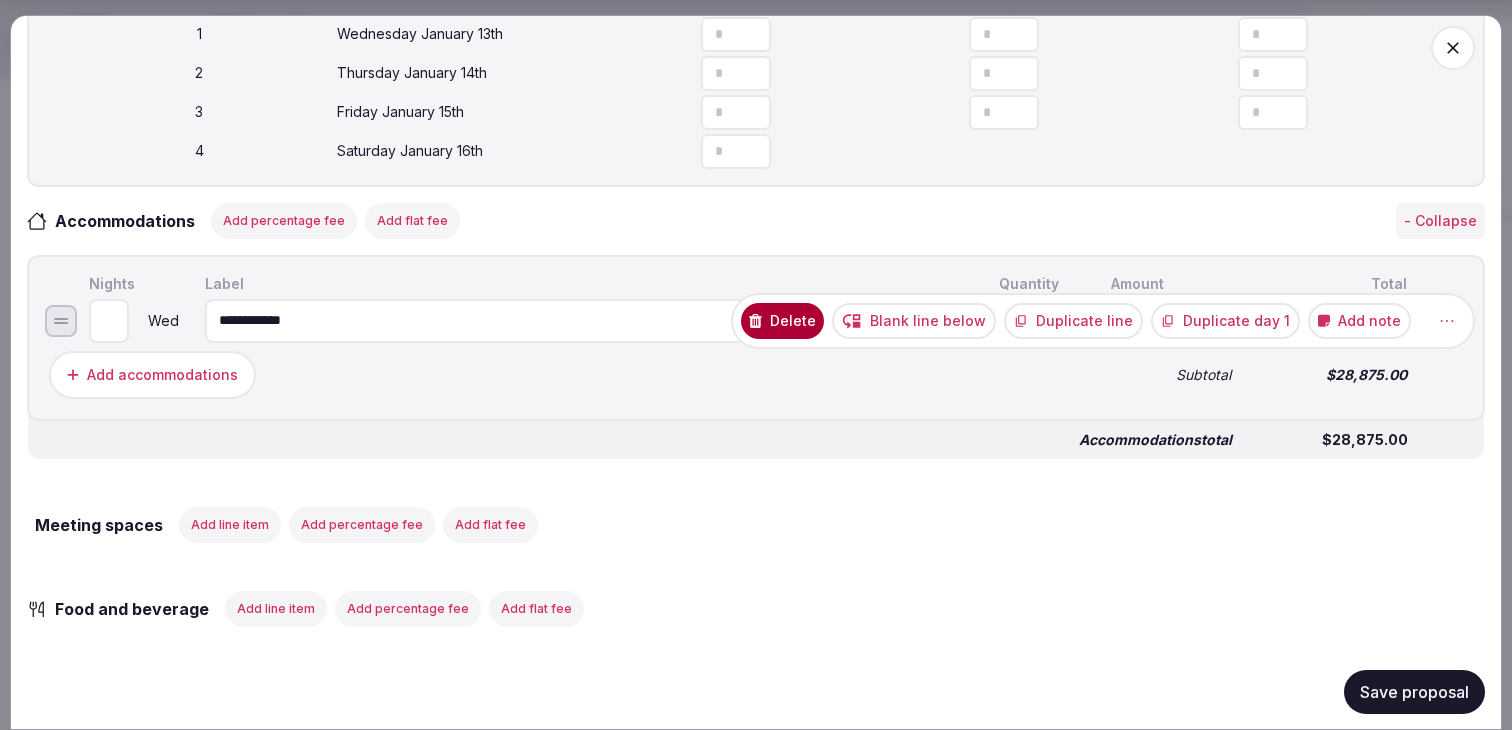click on "Duplicate day 1" at bounding box center (1225, 320) 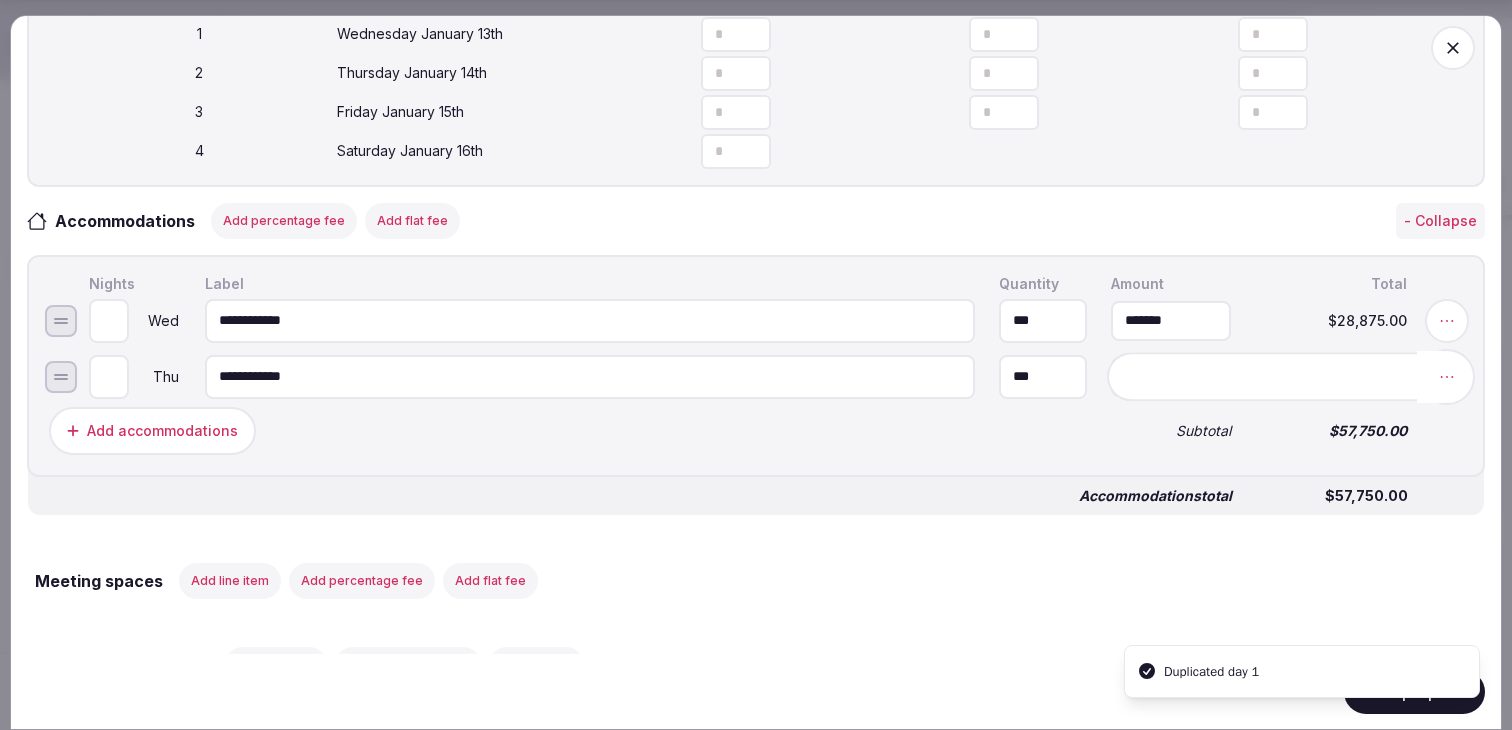 click at bounding box center (1447, 376) 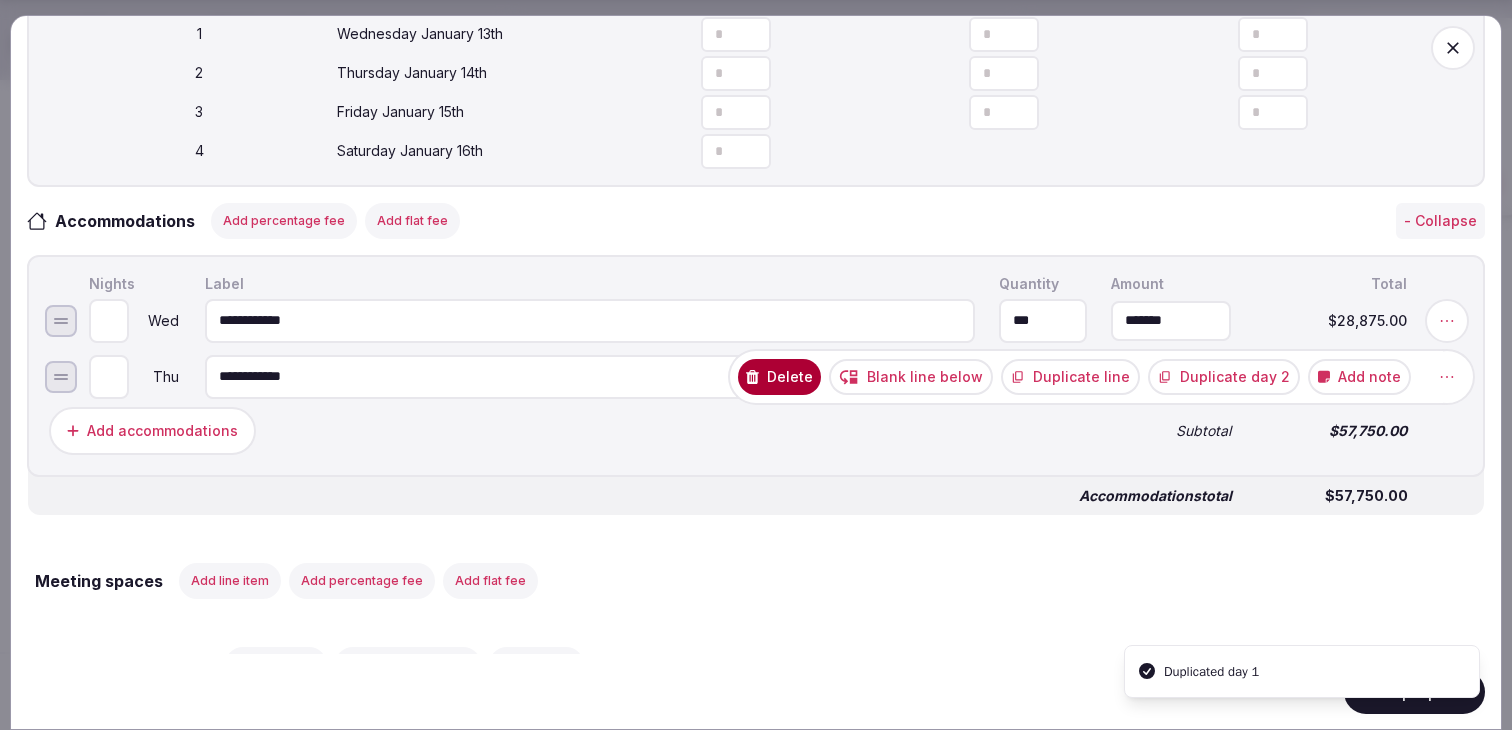 click on "Duplicate day 2" at bounding box center [1224, 376] 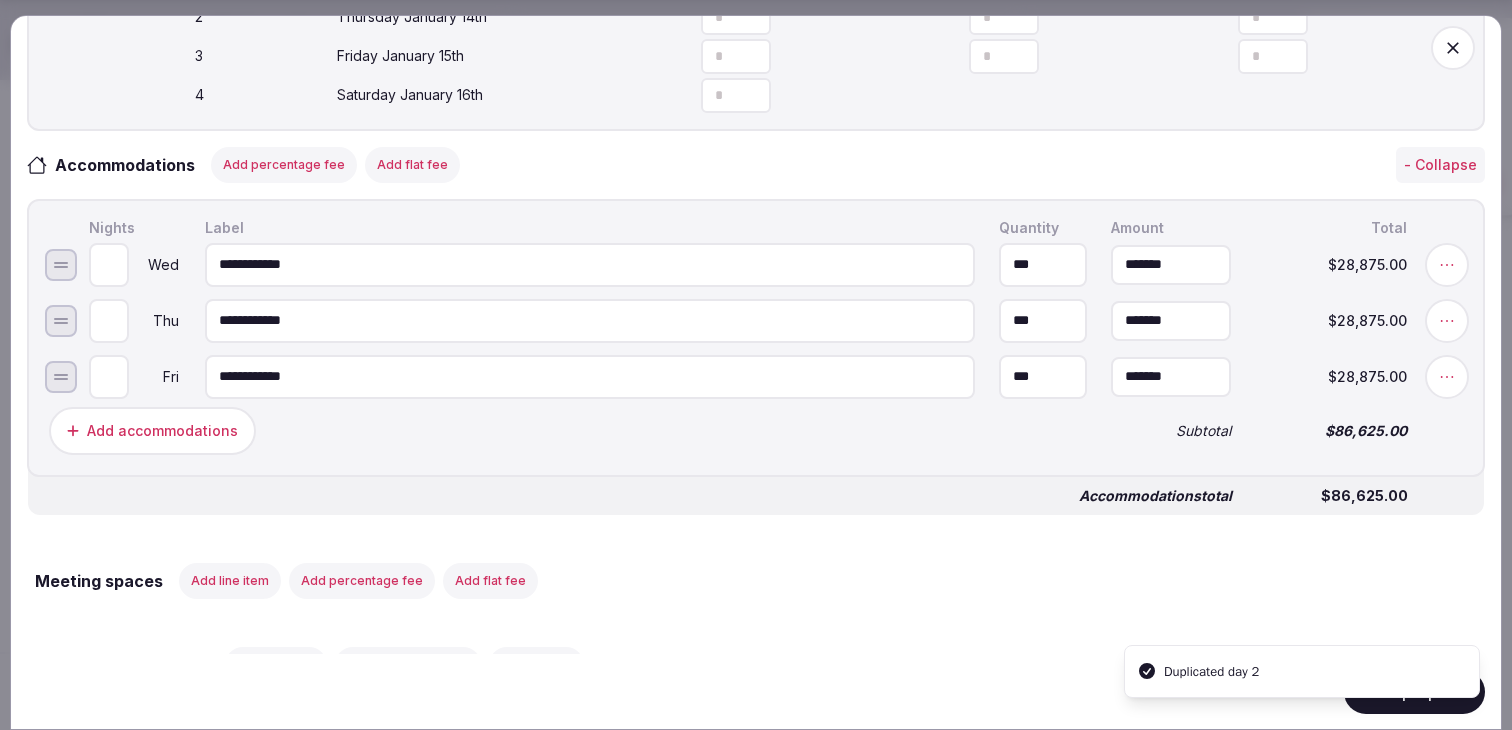 scroll, scrollTop: 711, scrollLeft: 0, axis: vertical 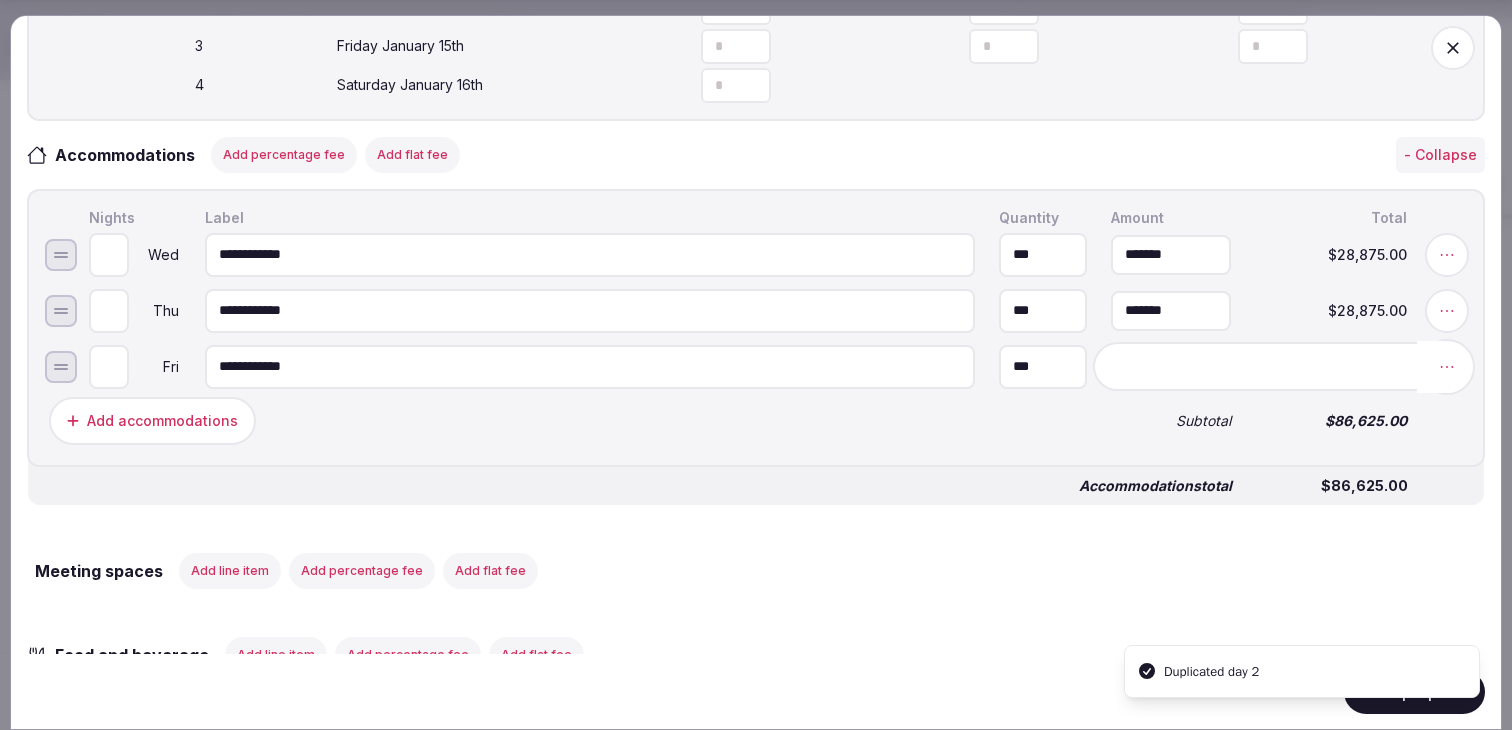 click at bounding box center [1447, 366] 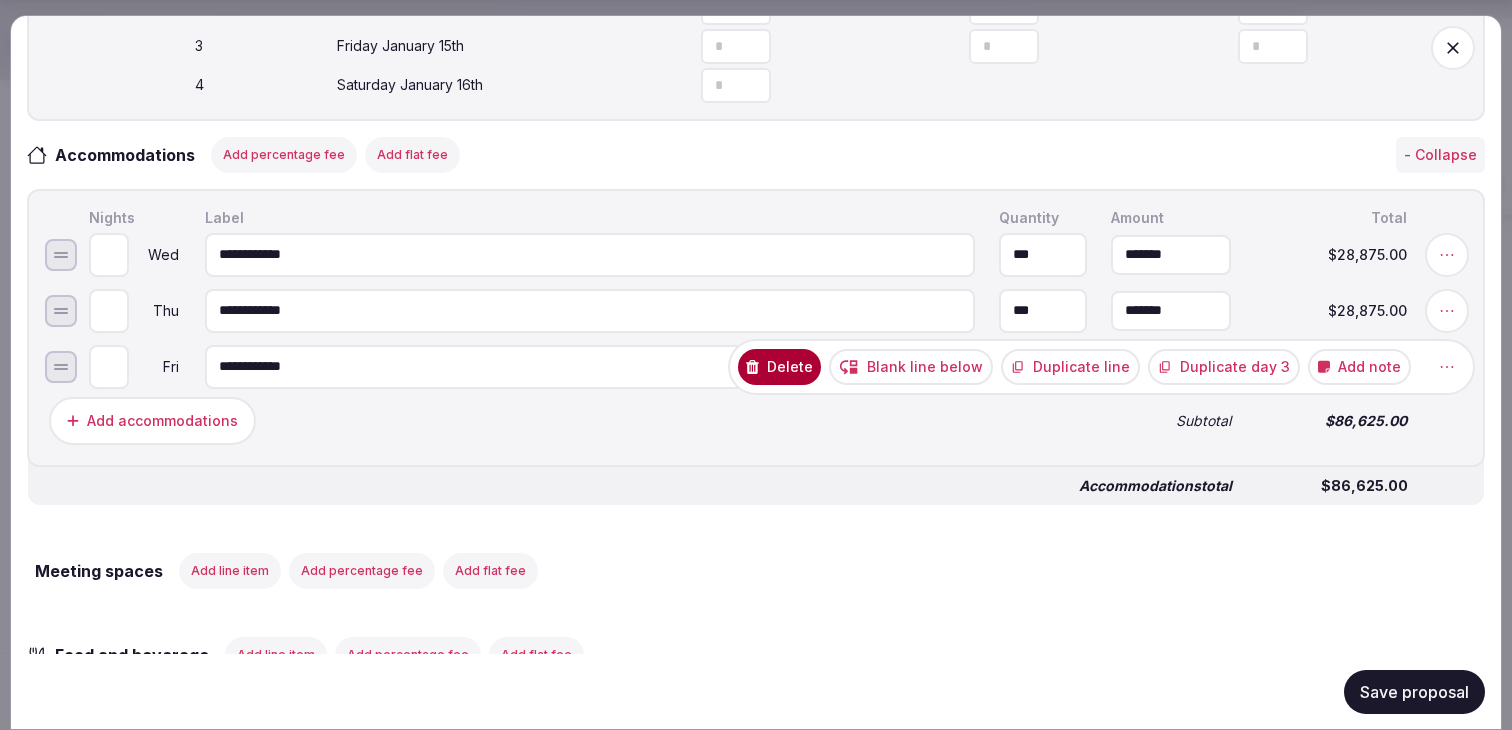 click on "Duplicate day 3" at bounding box center (1224, 366) 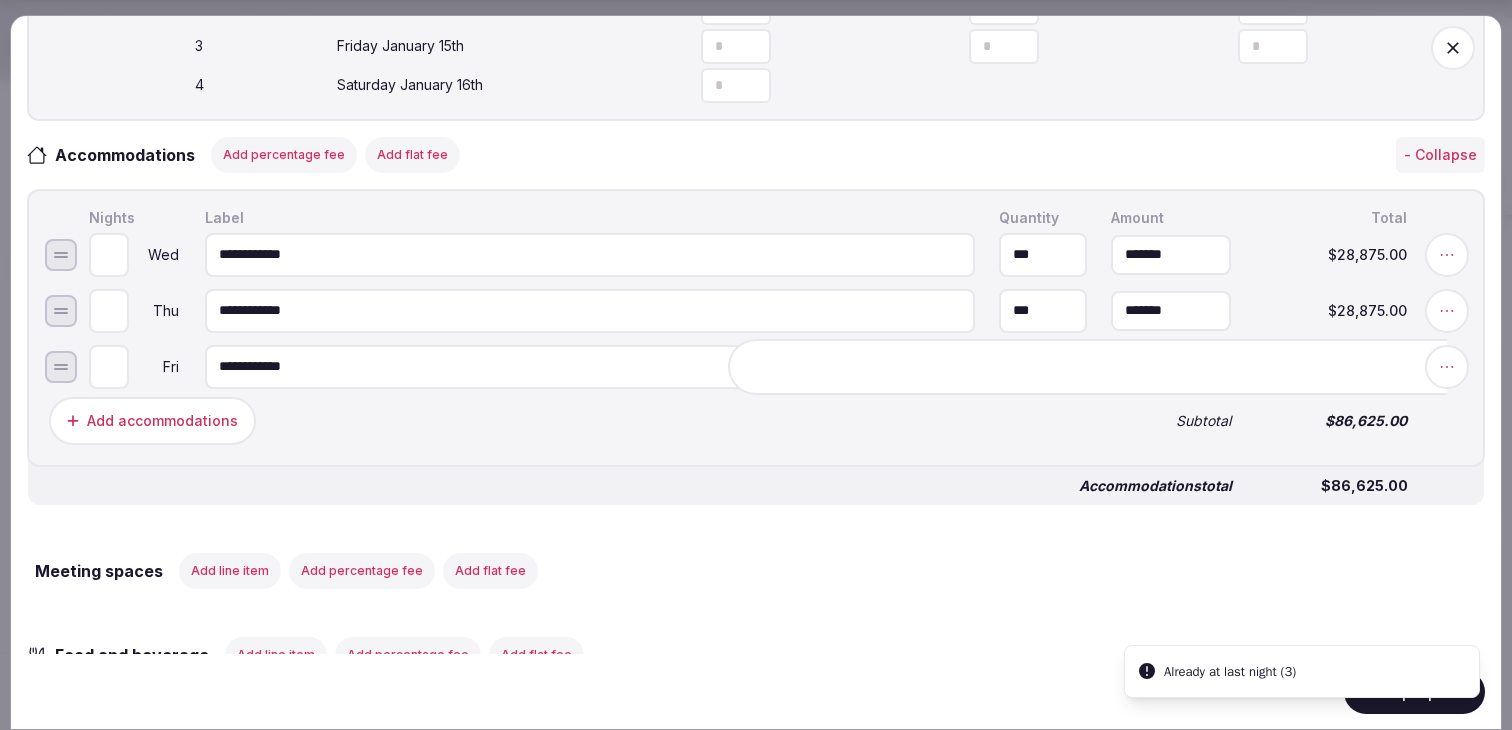 click on "Meeting spaces Add line item Add percentage fee Add flat fee" at bounding box center (756, 570) 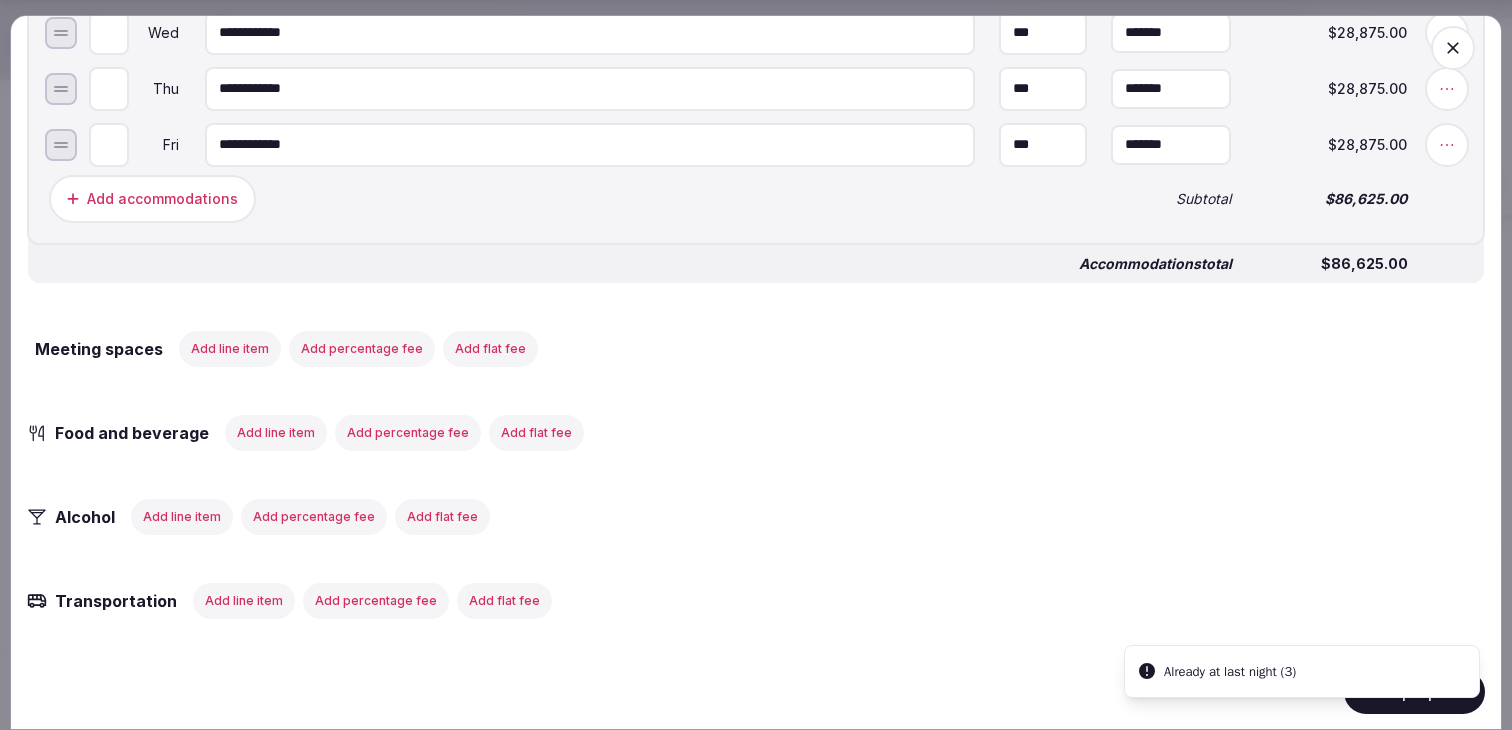 scroll, scrollTop: 944, scrollLeft: 0, axis: vertical 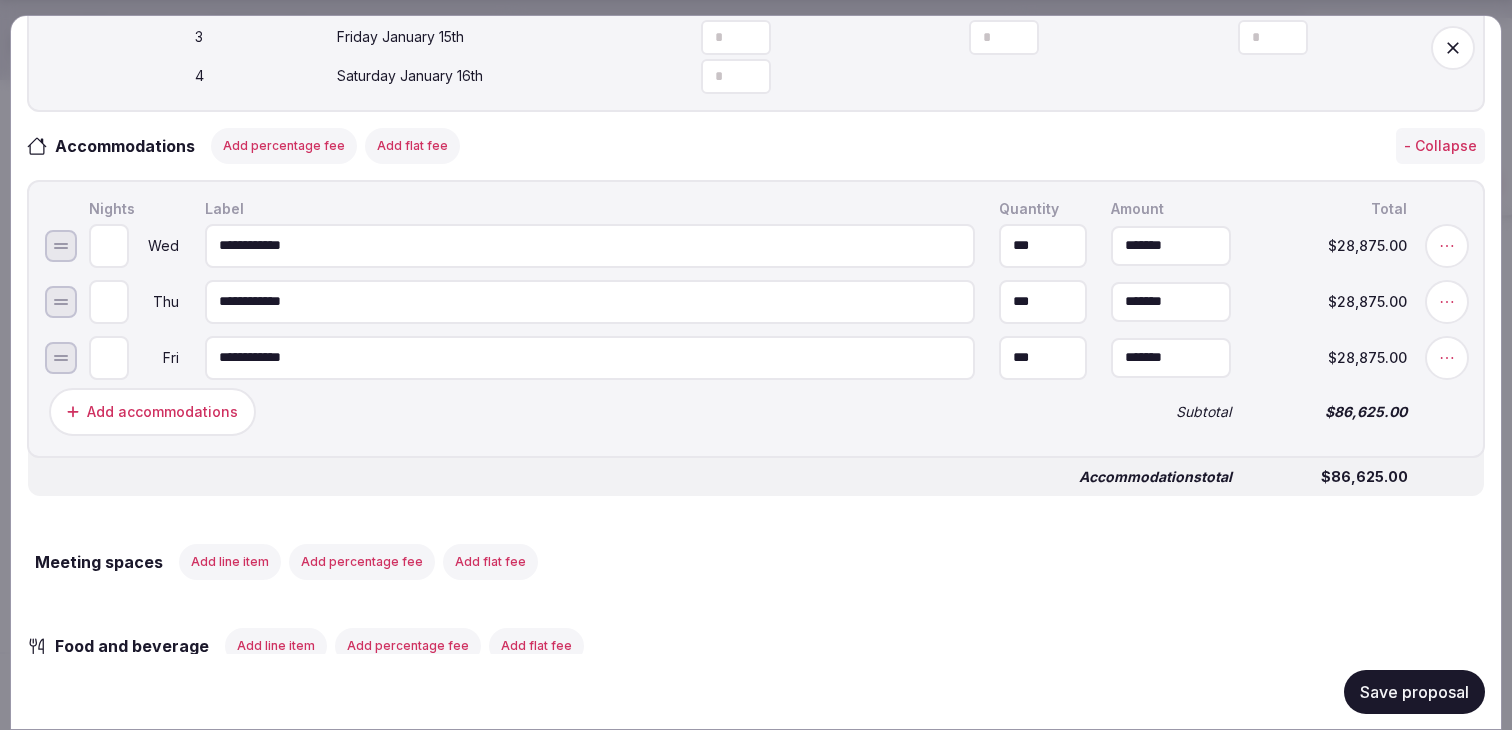 click on "Add percentage fee" at bounding box center (284, 145) 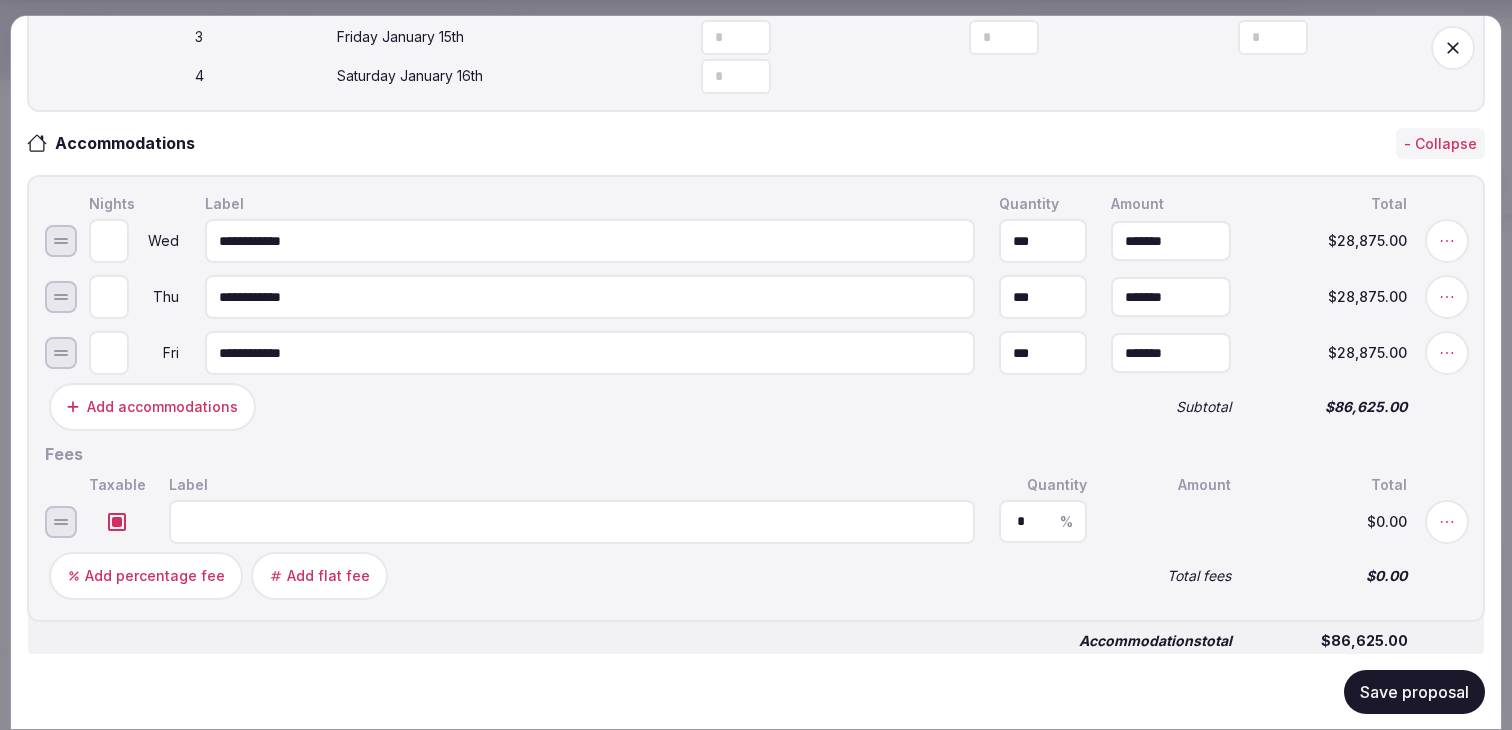 click at bounding box center (572, 521) 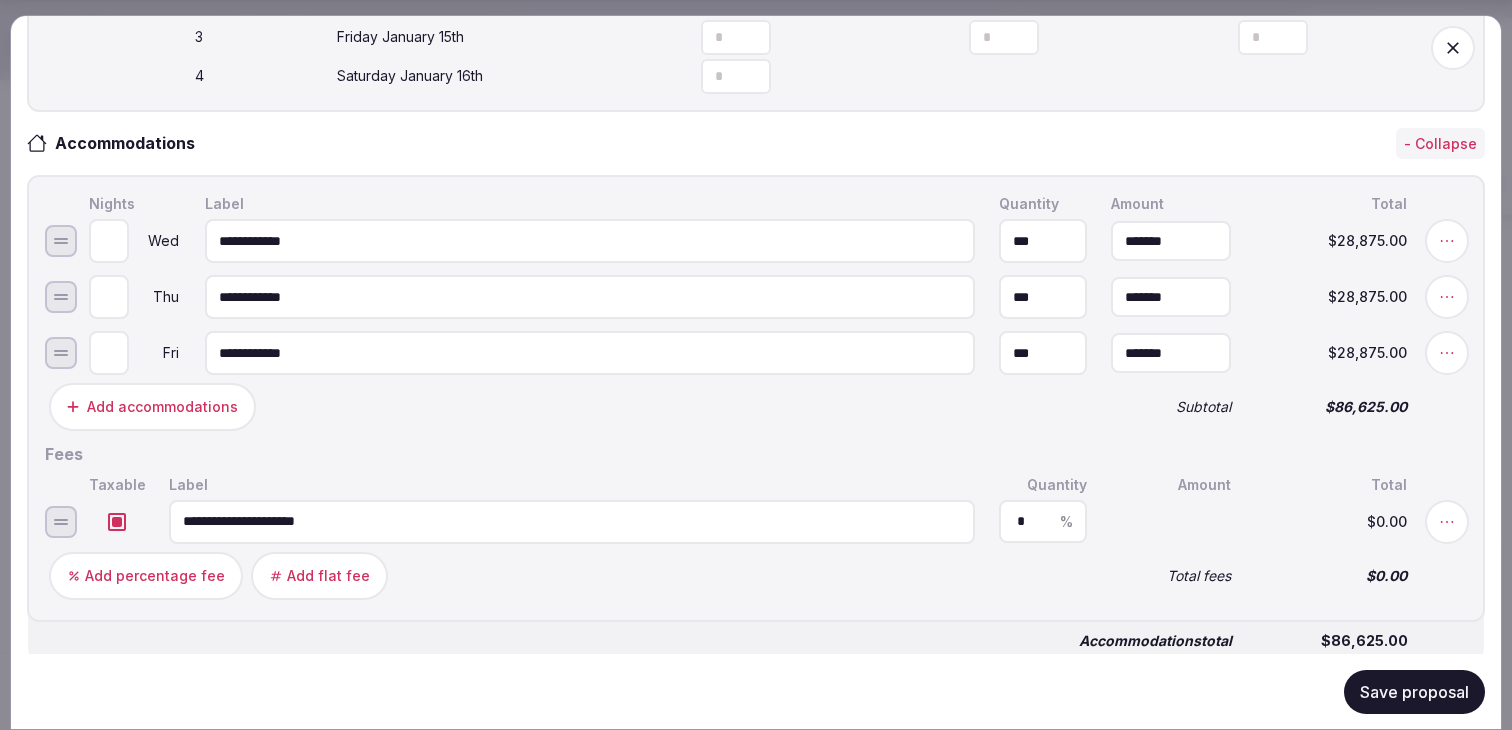 type on "**********" 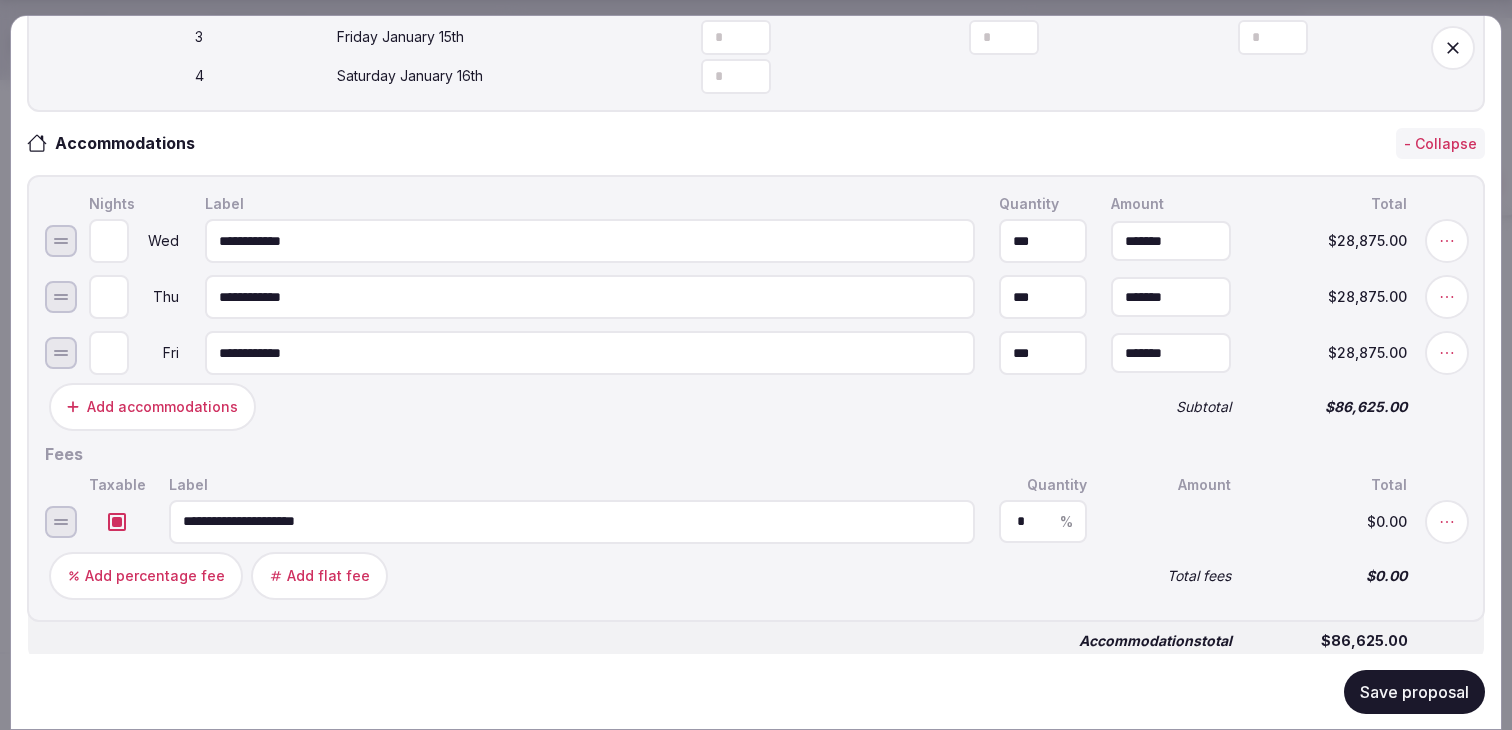 click on "*" at bounding box center (1043, 521) 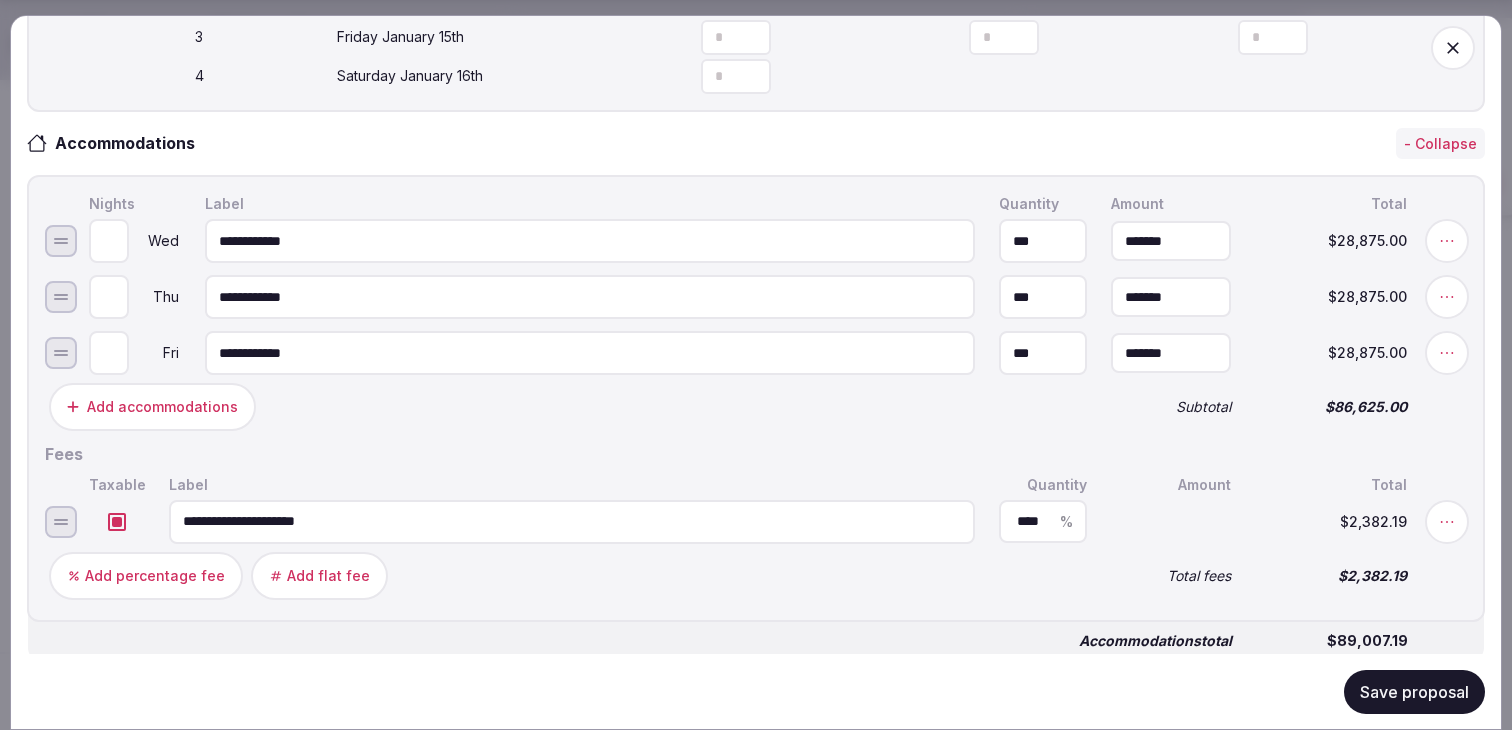 type on "****" 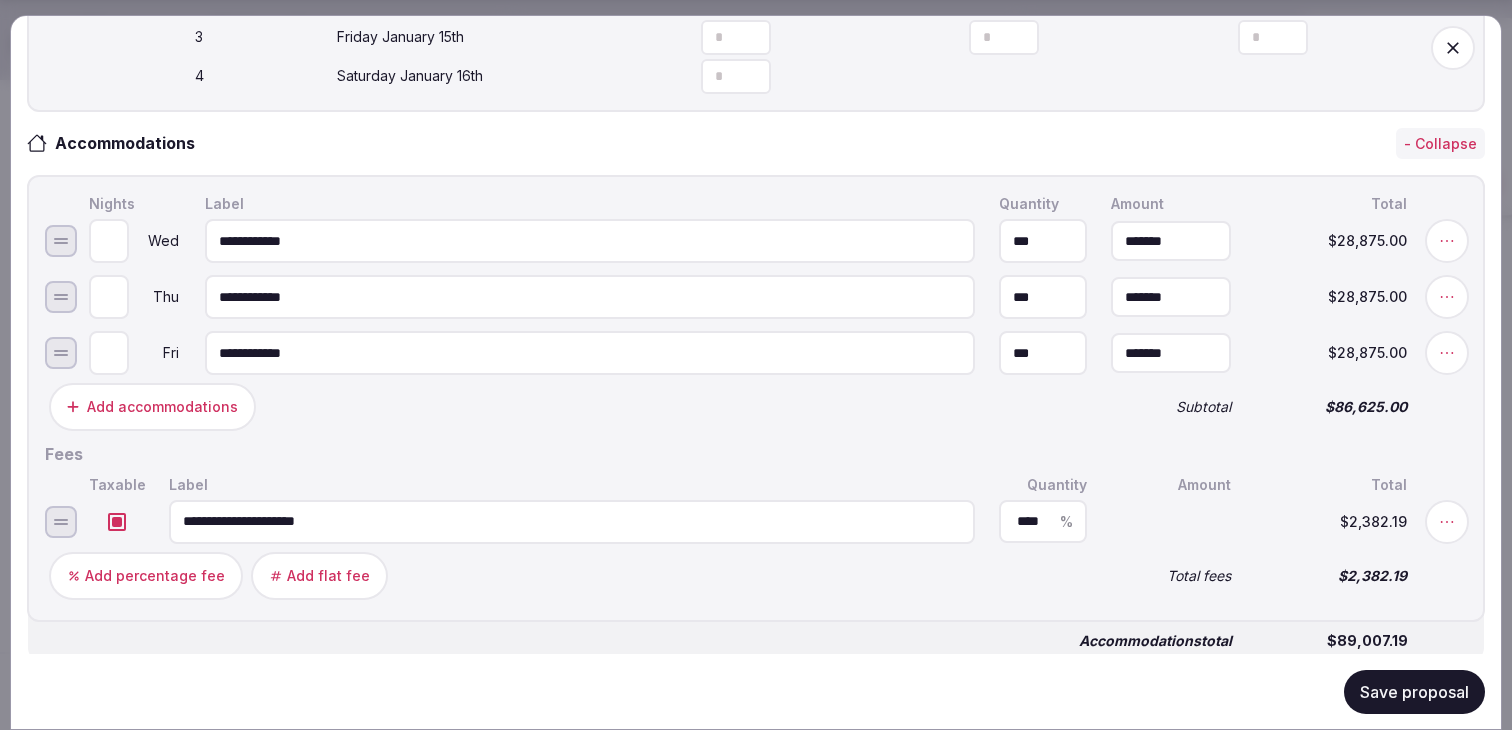 click on "**** %" at bounding box center [1043, 521] 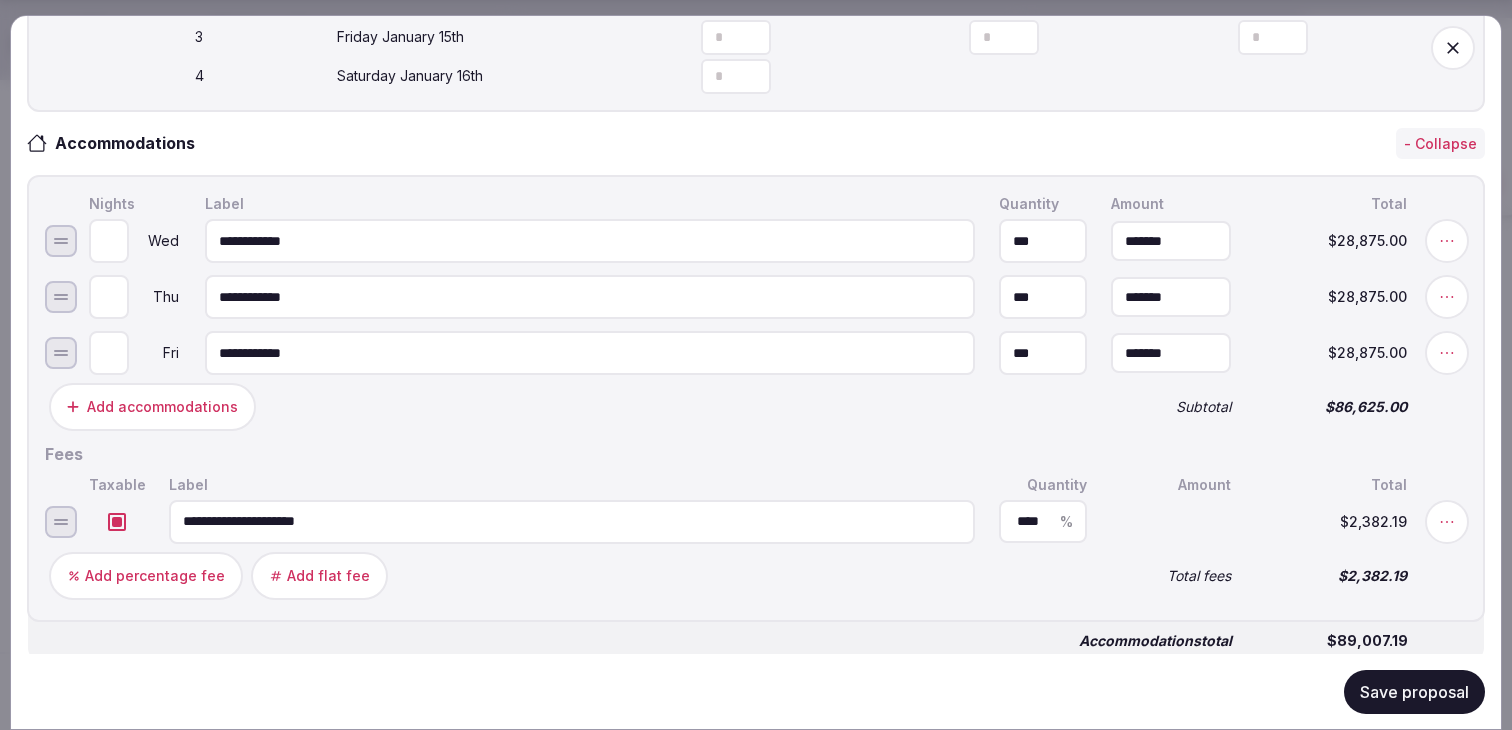 scroll, scrollTop: 813, scrollLeft: 0, axis: vertical 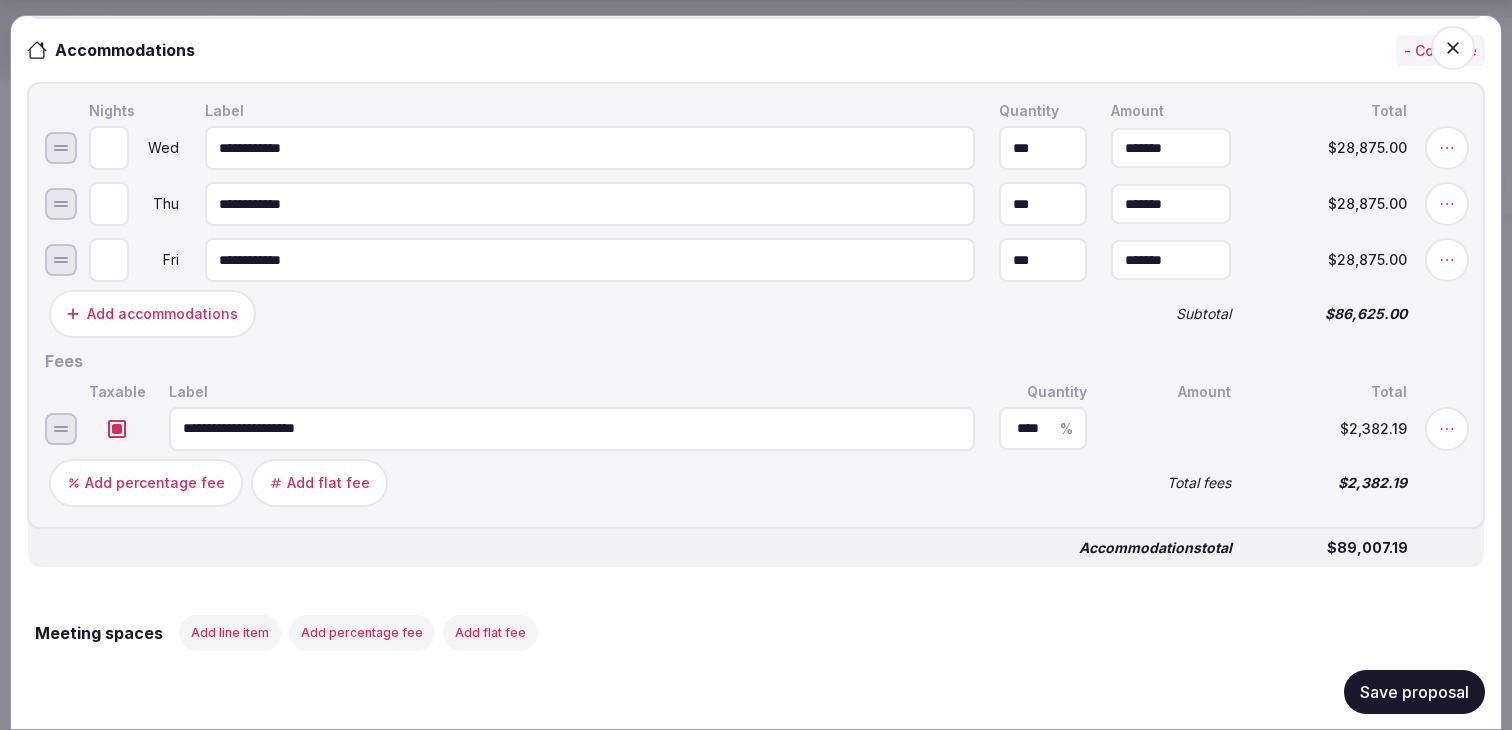 click on "Add flat fee" at bounding box center [319, 482] 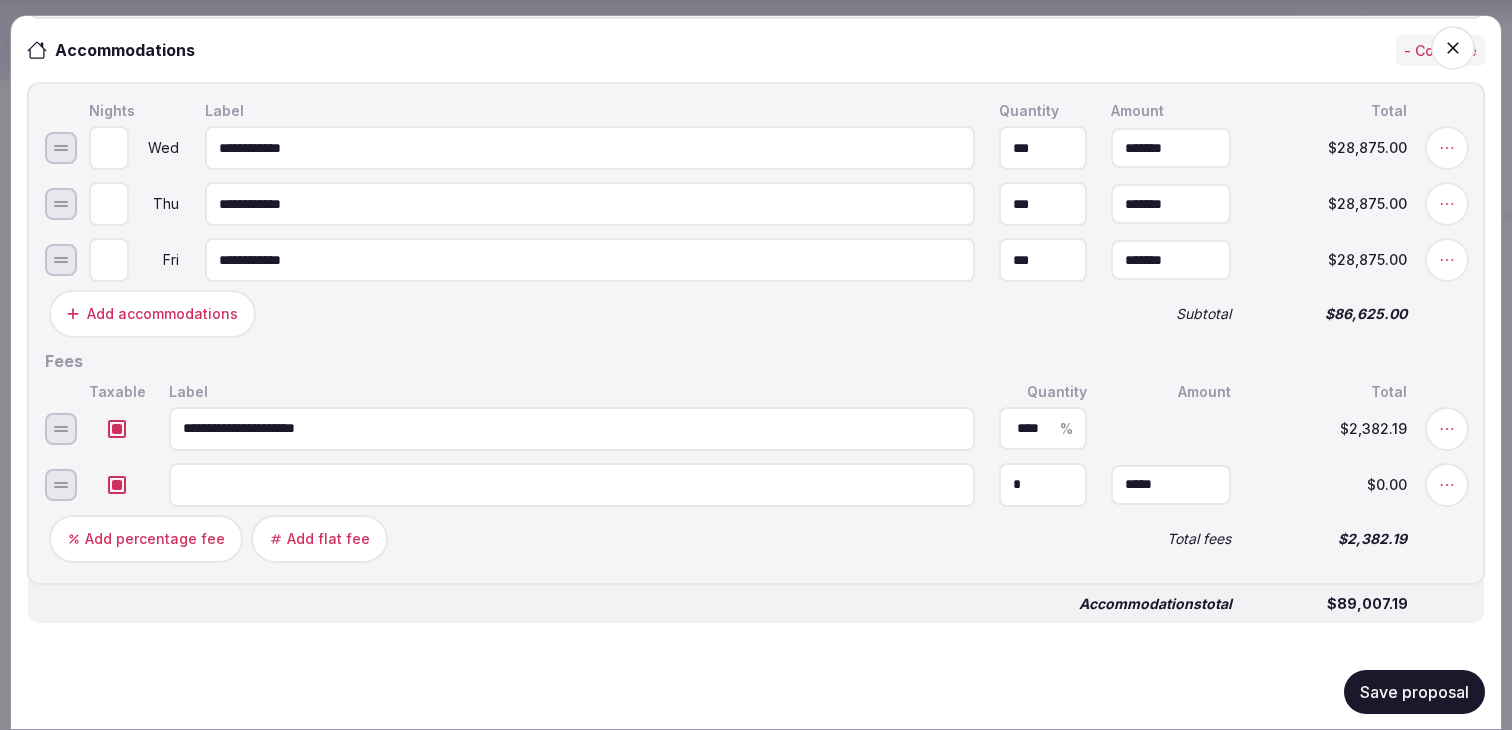 click at bounding box center [572, 484] 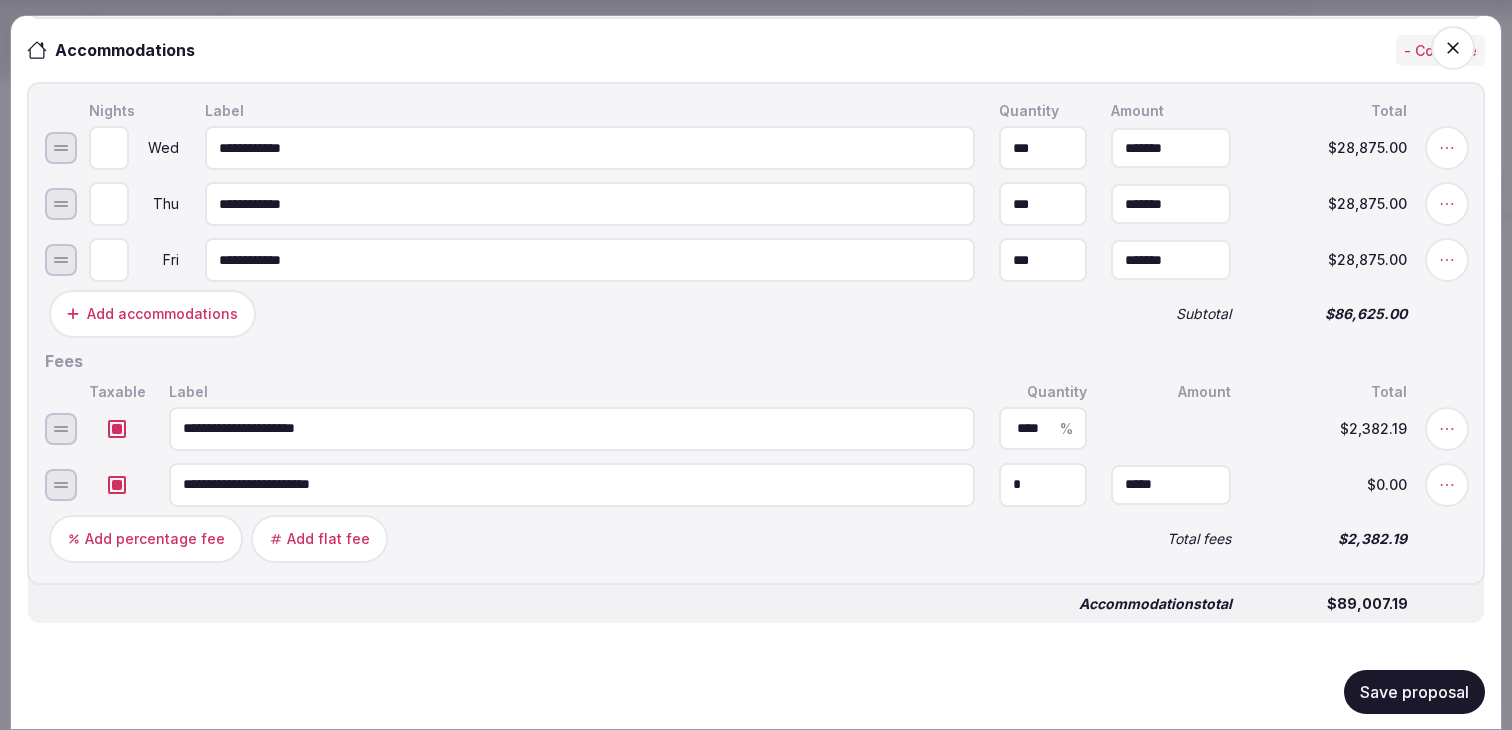 type on "**********" 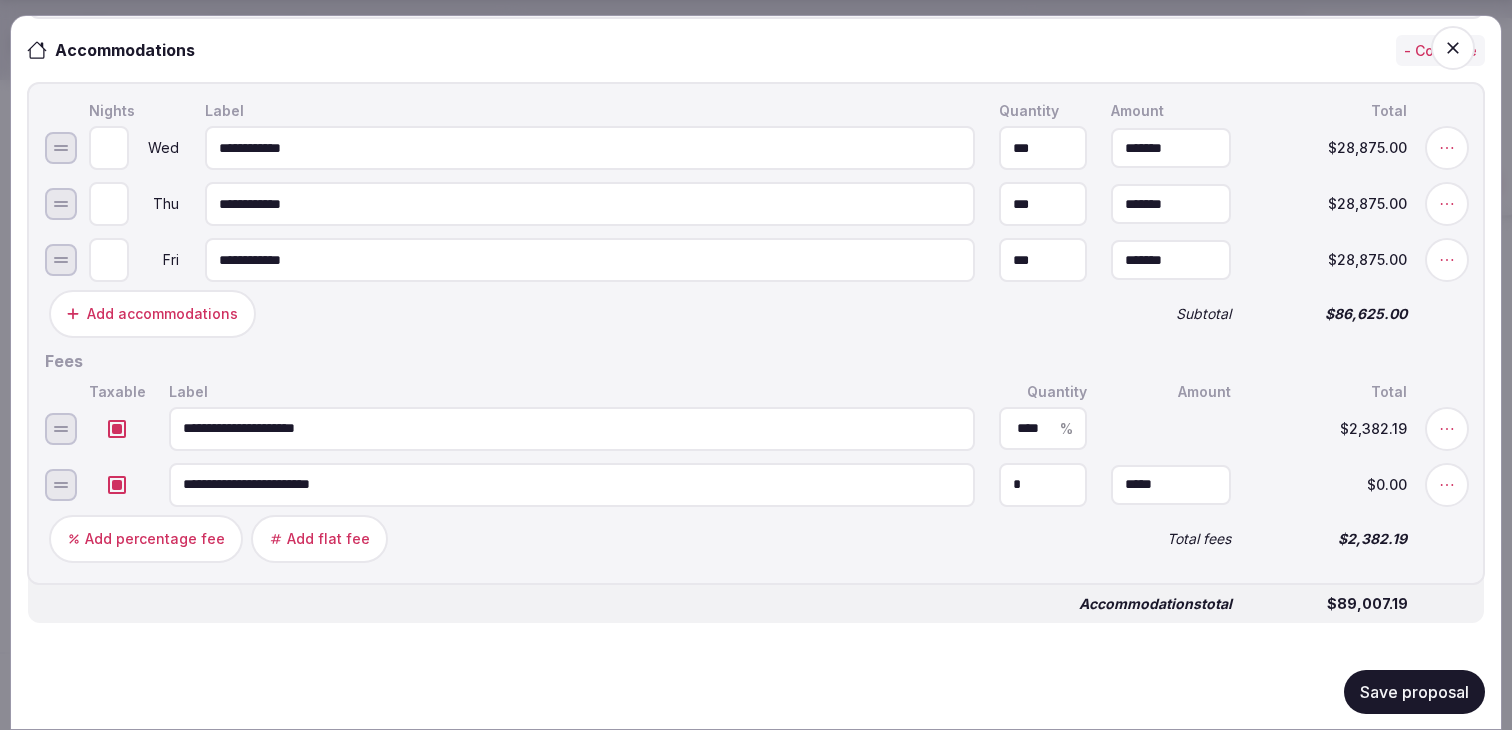 click on "*" at bounding box center (1043, 484) 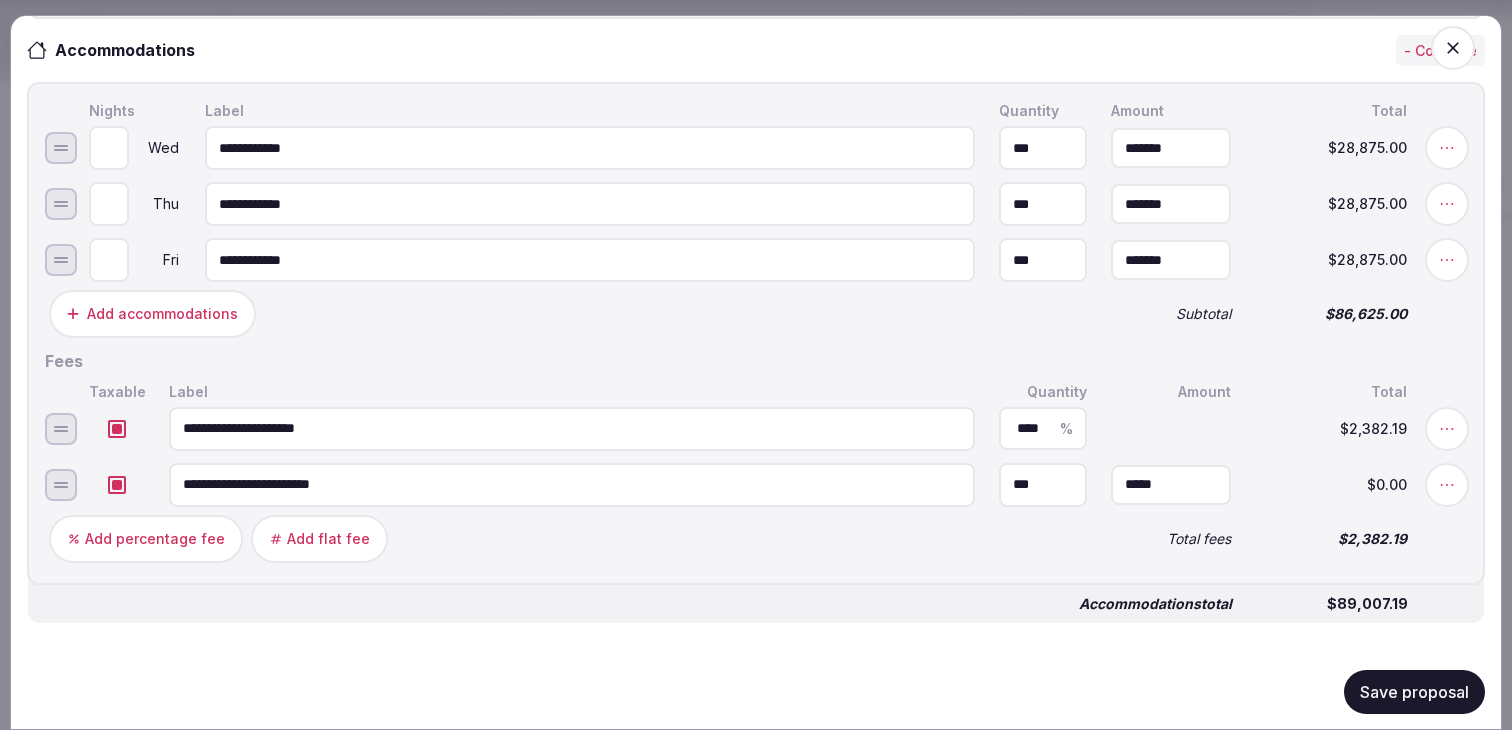 type on "***" 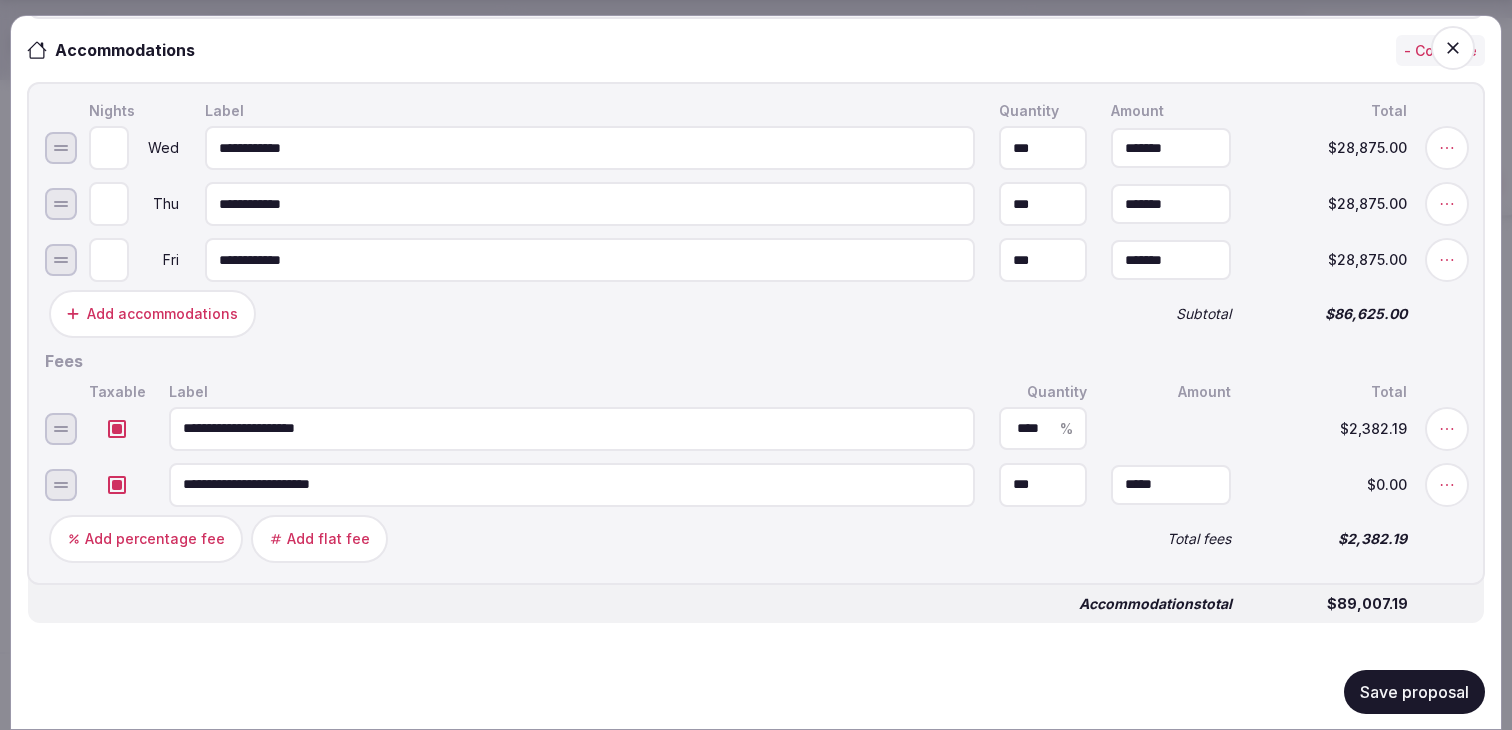 type on "*" 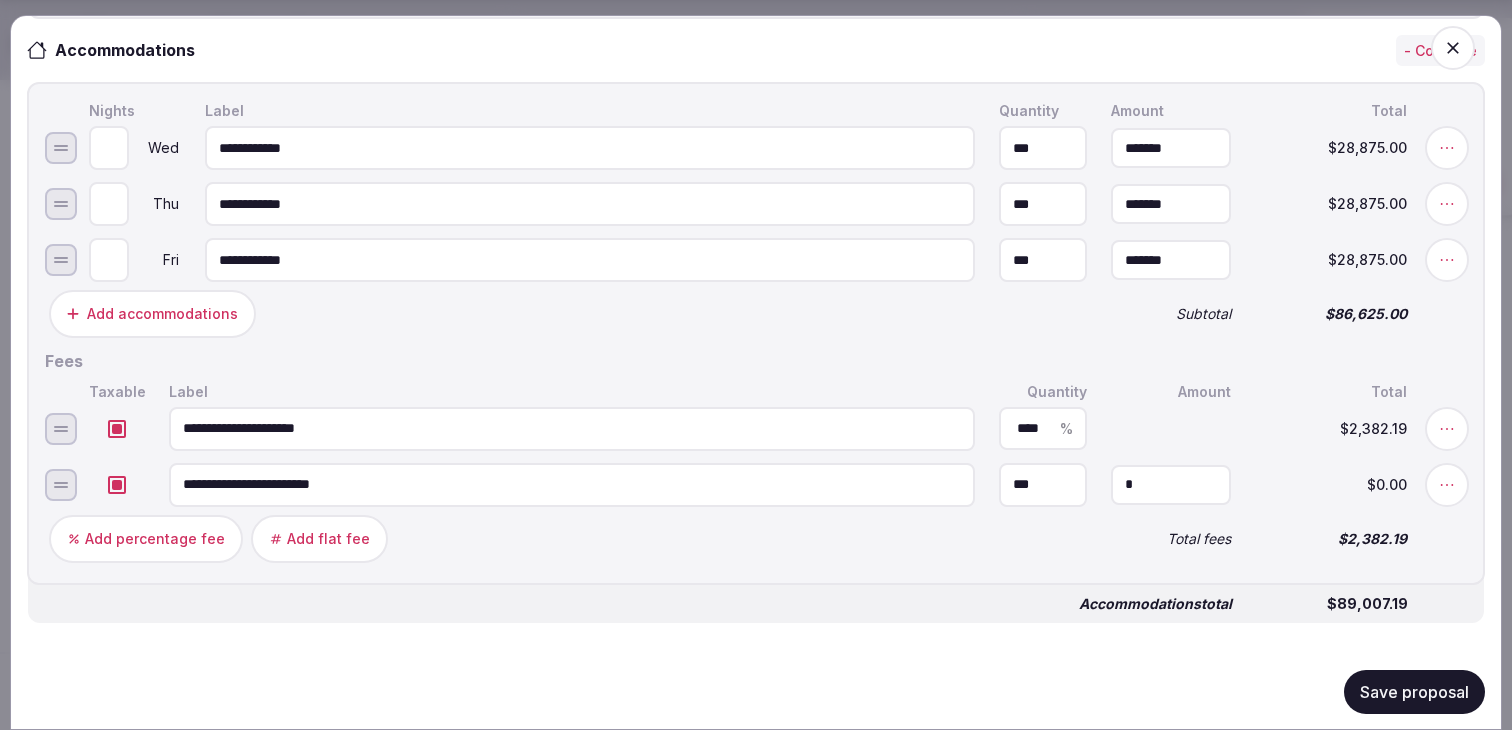 click on "*" at bounding box center [1171, 484] 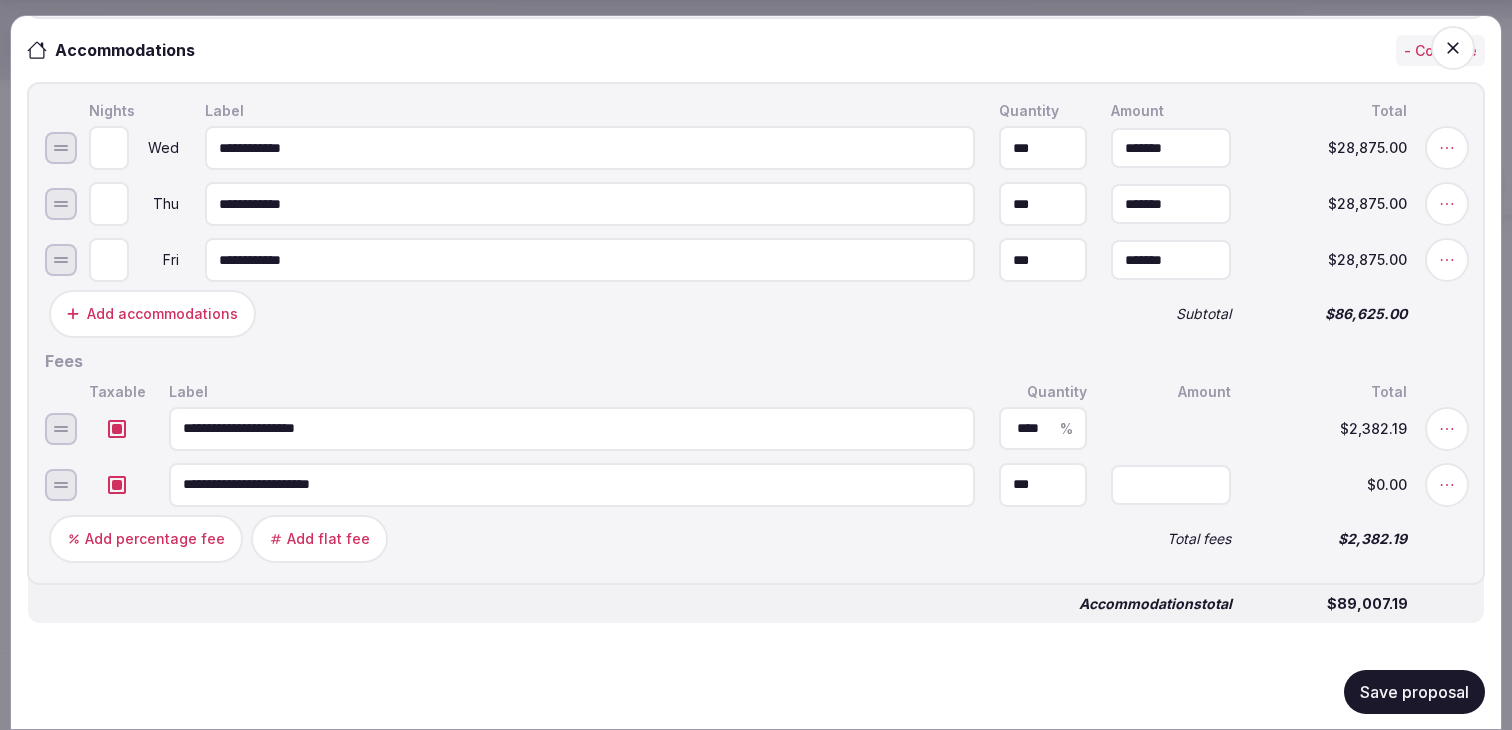 type on "*****" 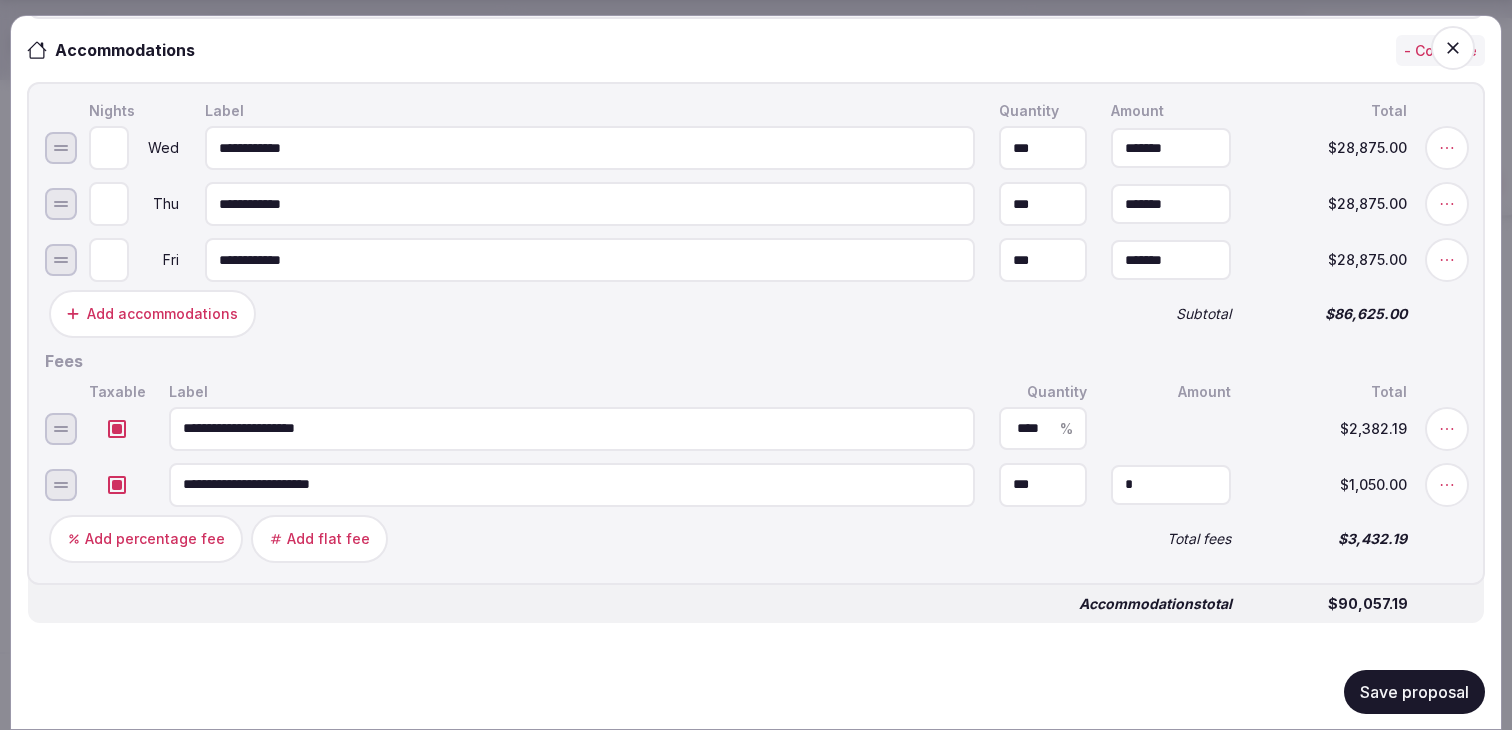 type on "*****" 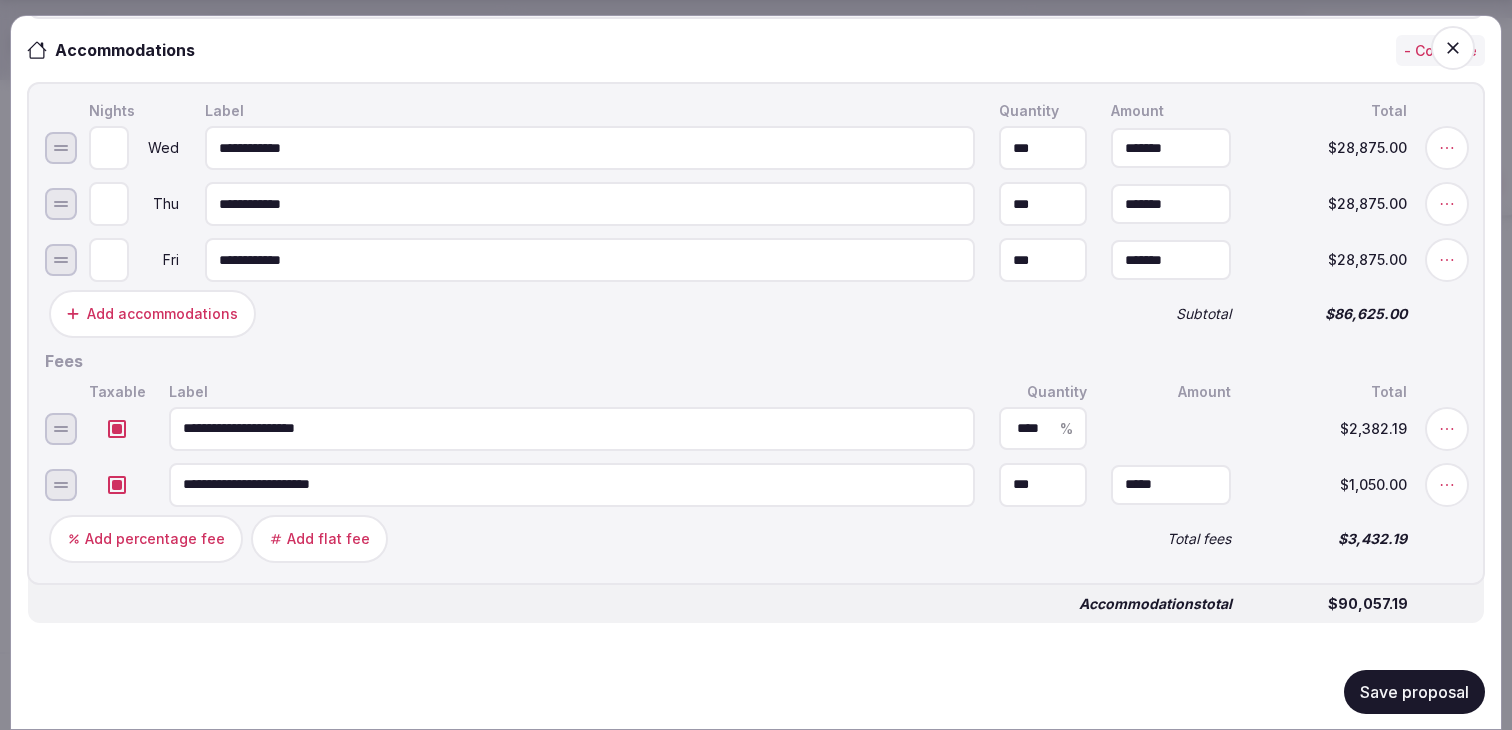 click on "Add percentage fee Add flat fee" at bounding box center (568, 538) 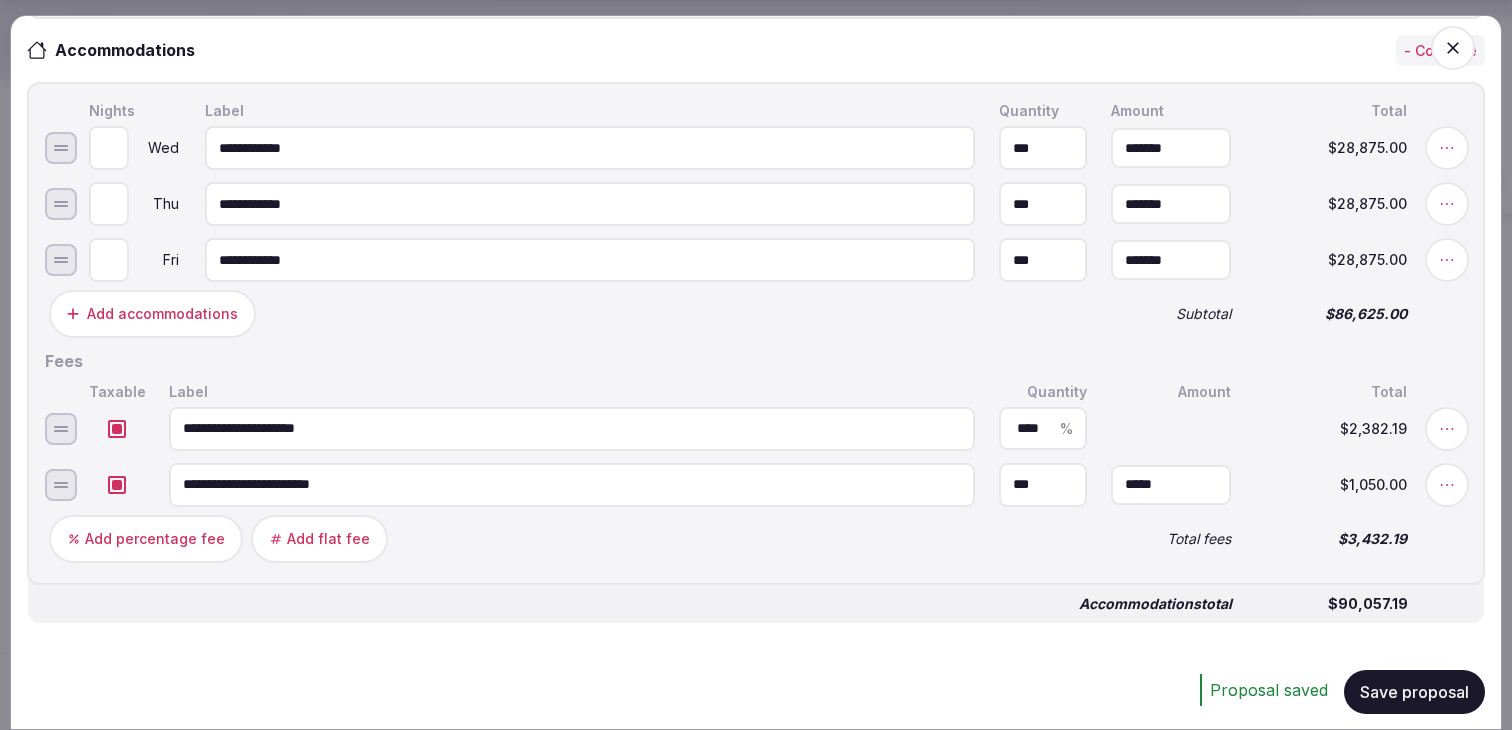 click at bounding box center [117, 428] 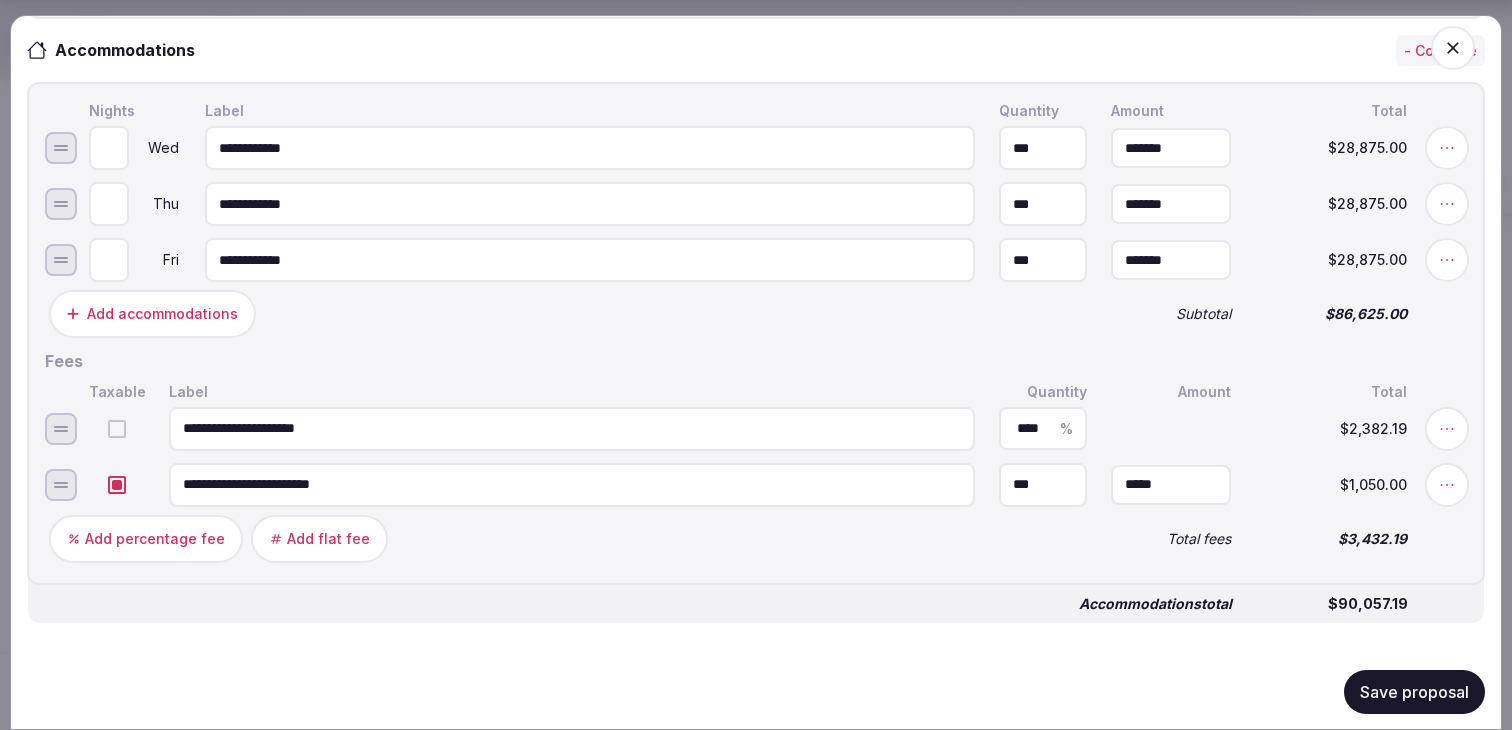 click at bounding box center [117, 484] 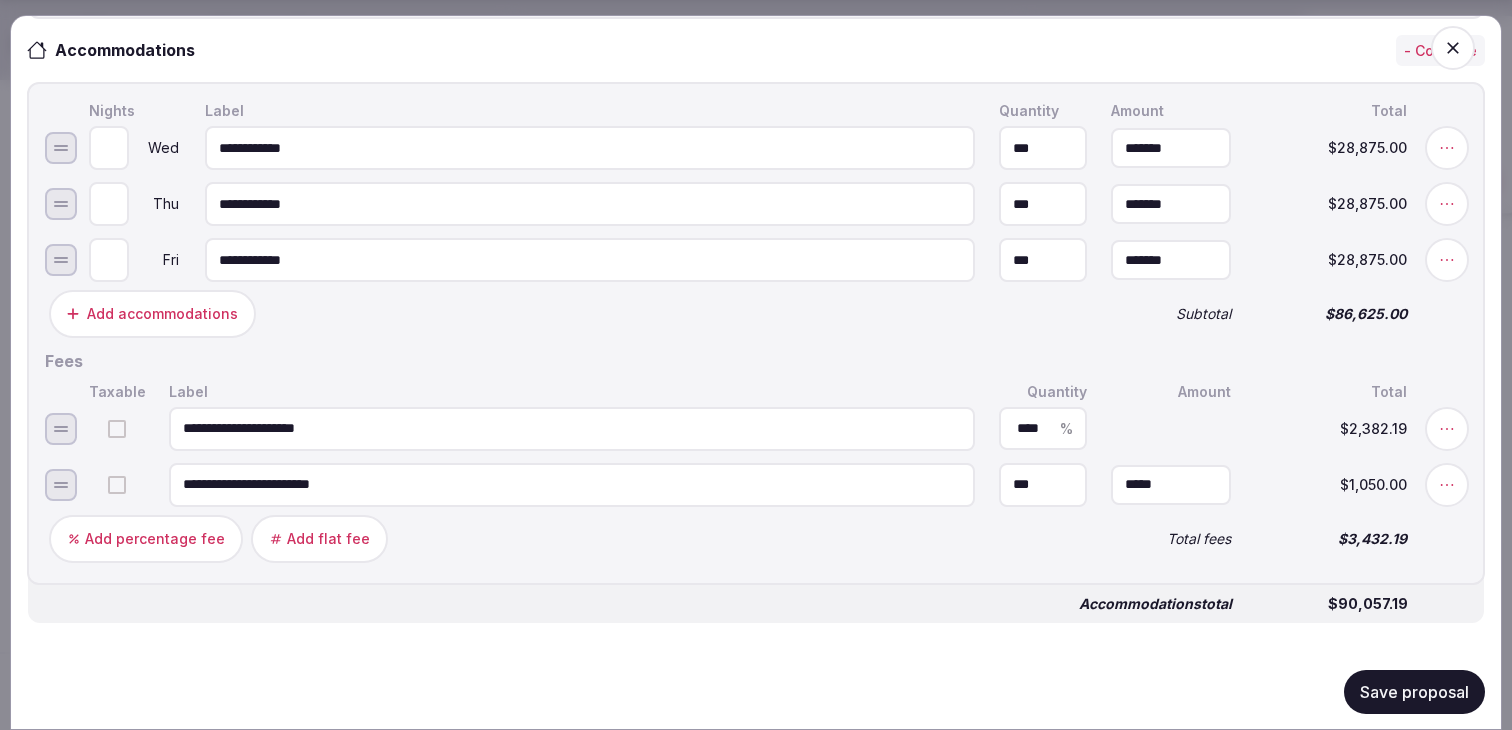 click on "Save proposal" at bounding box center (1414, 691) 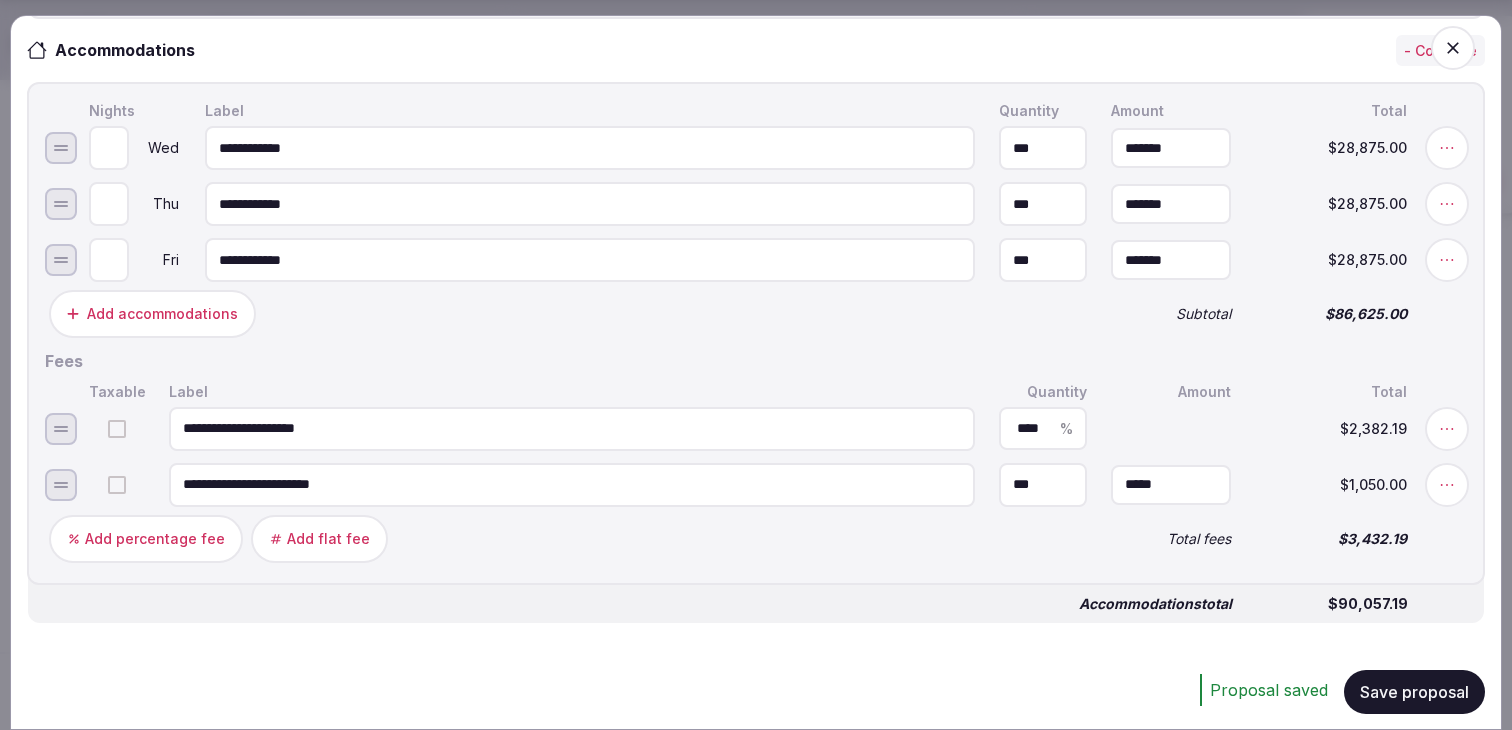click on "Add percentage fee" at bounding box center [155, 538] 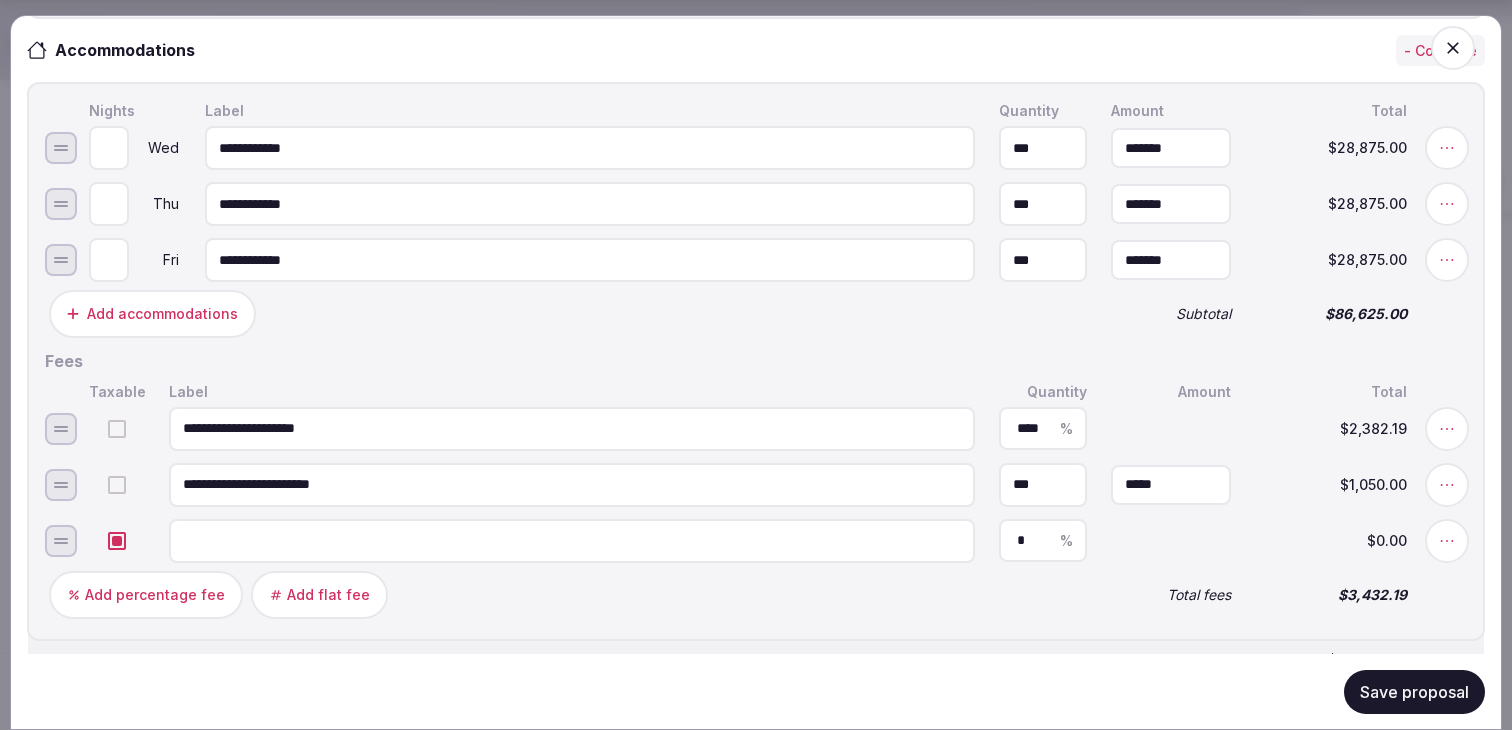 click at bounding box center [117, 540] 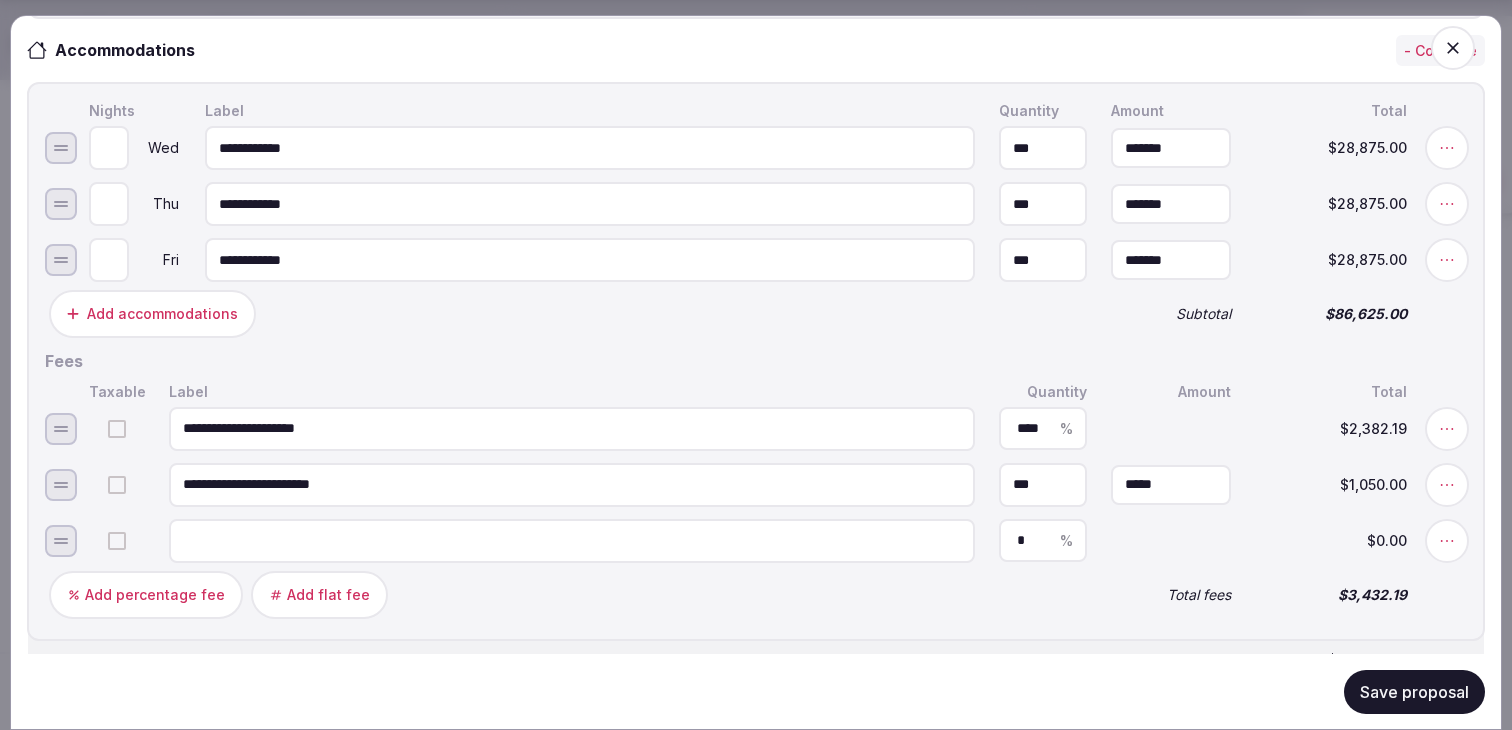 click at bounding box center [572, 540] 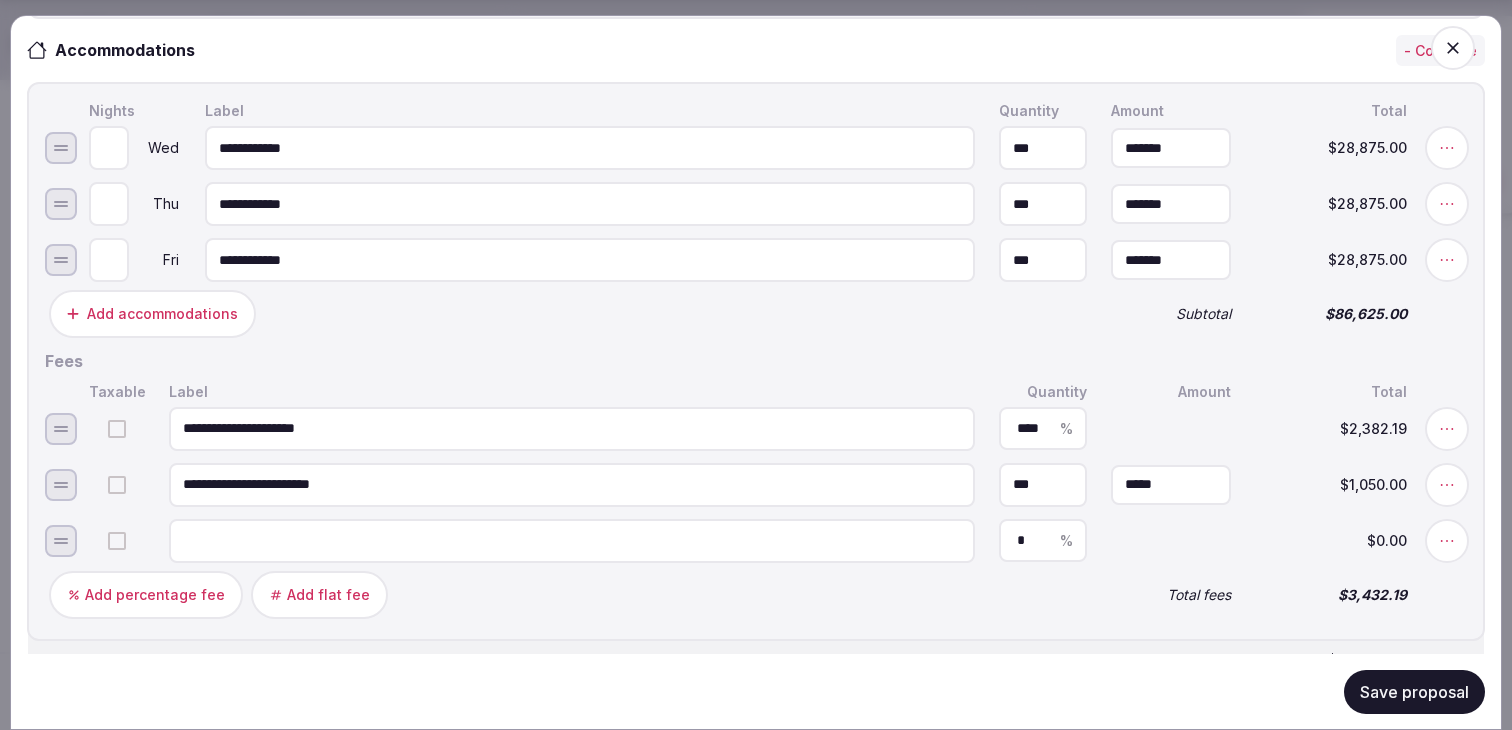 paste on "**********" 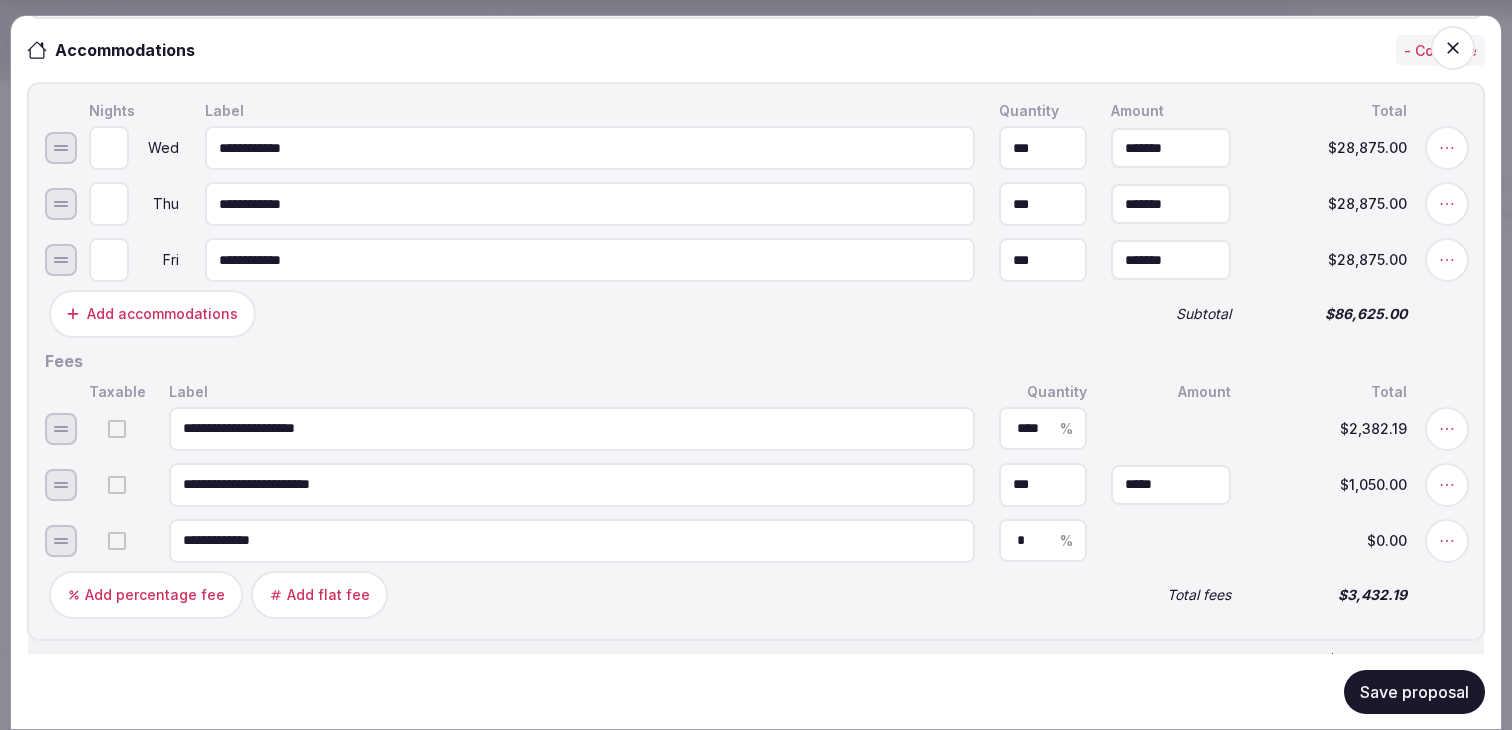 type on "**********" 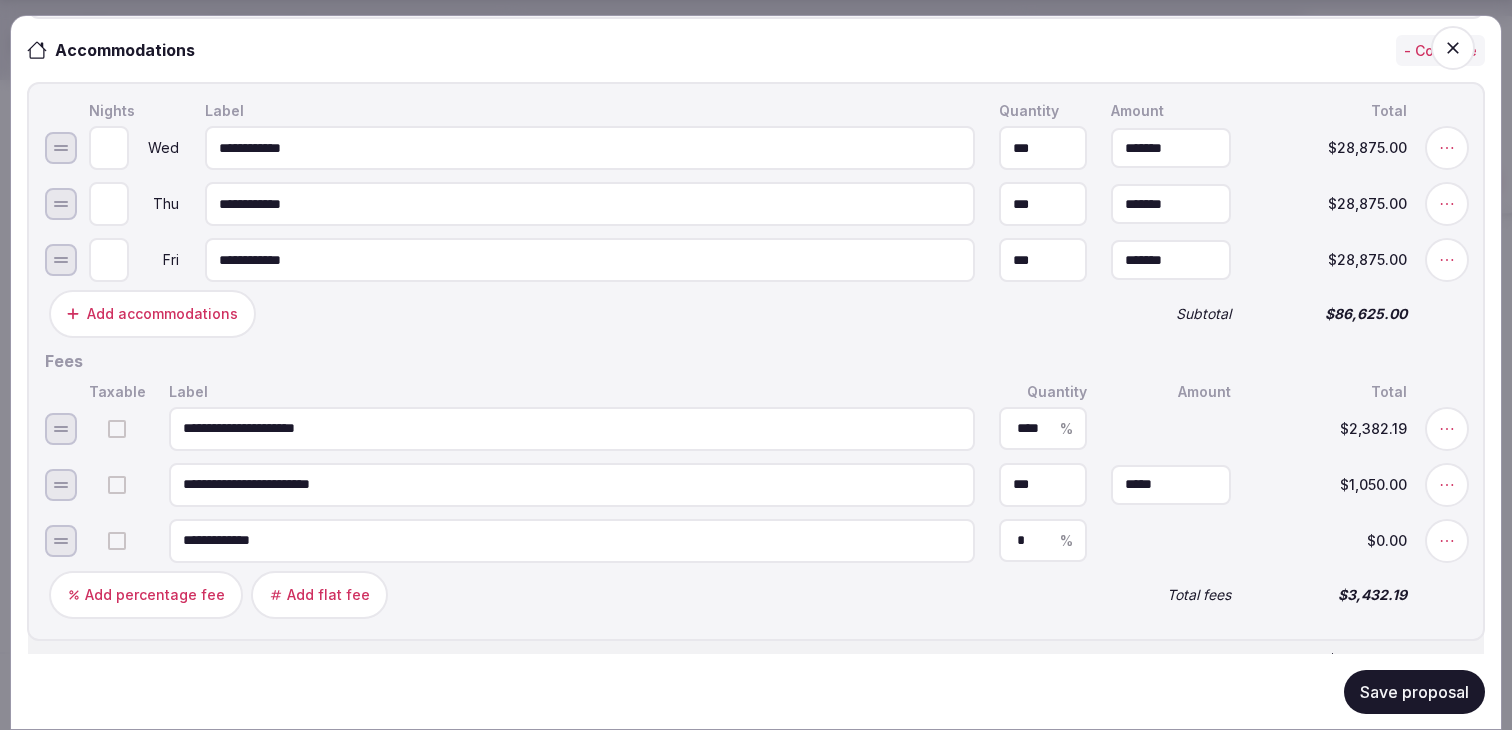 click on "*" at bounding box center (1043, 540) 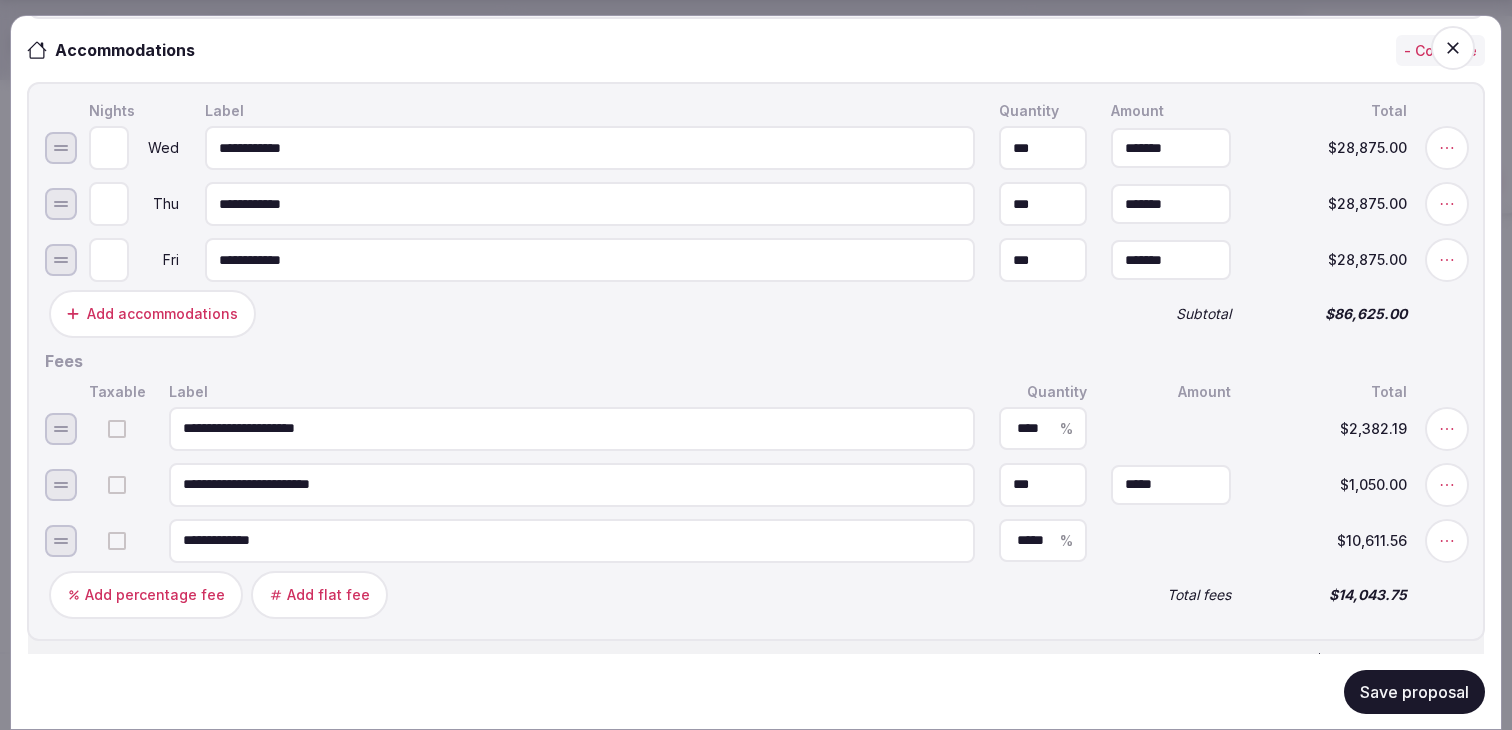 type on "*****" 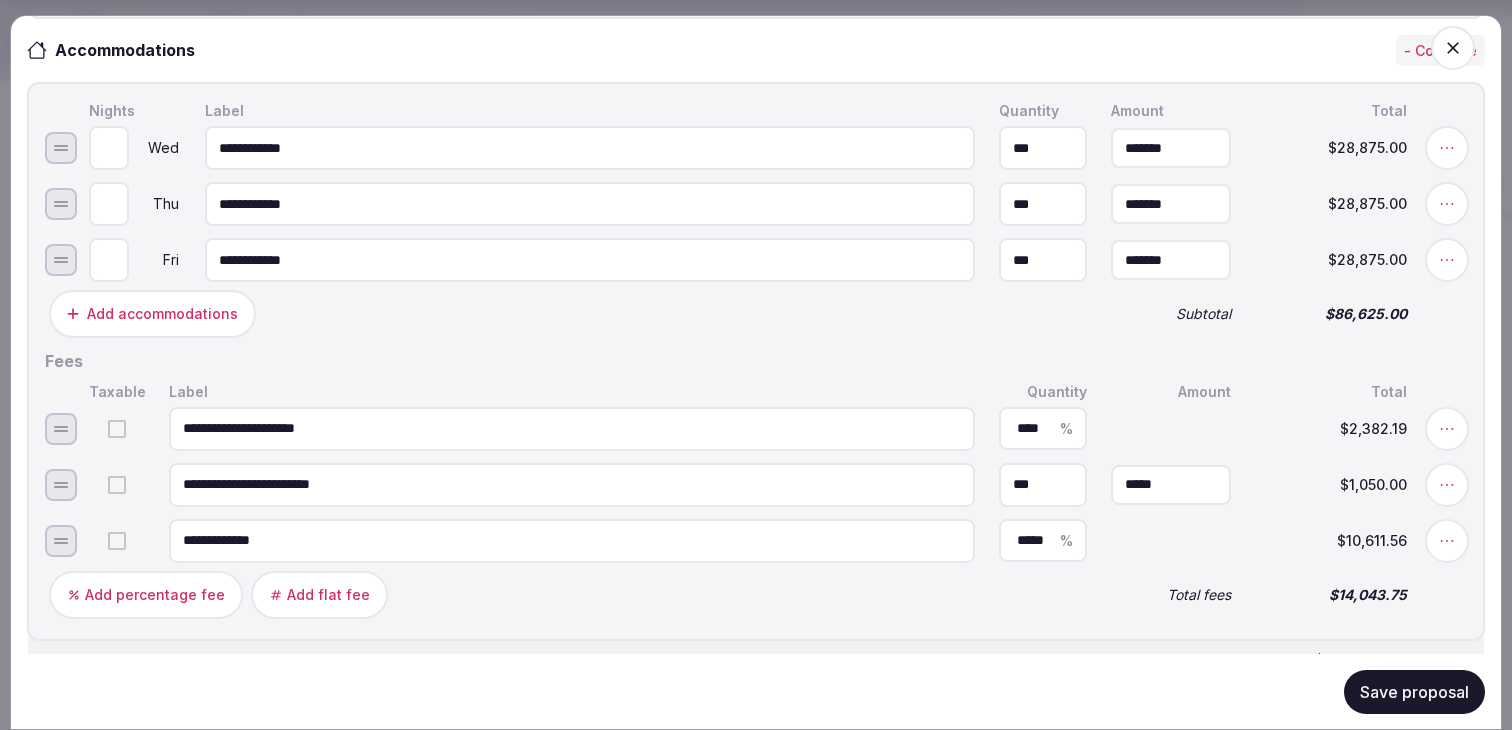 click on "Add percentage fee Add flat fee" at bounding box center [568, 594] 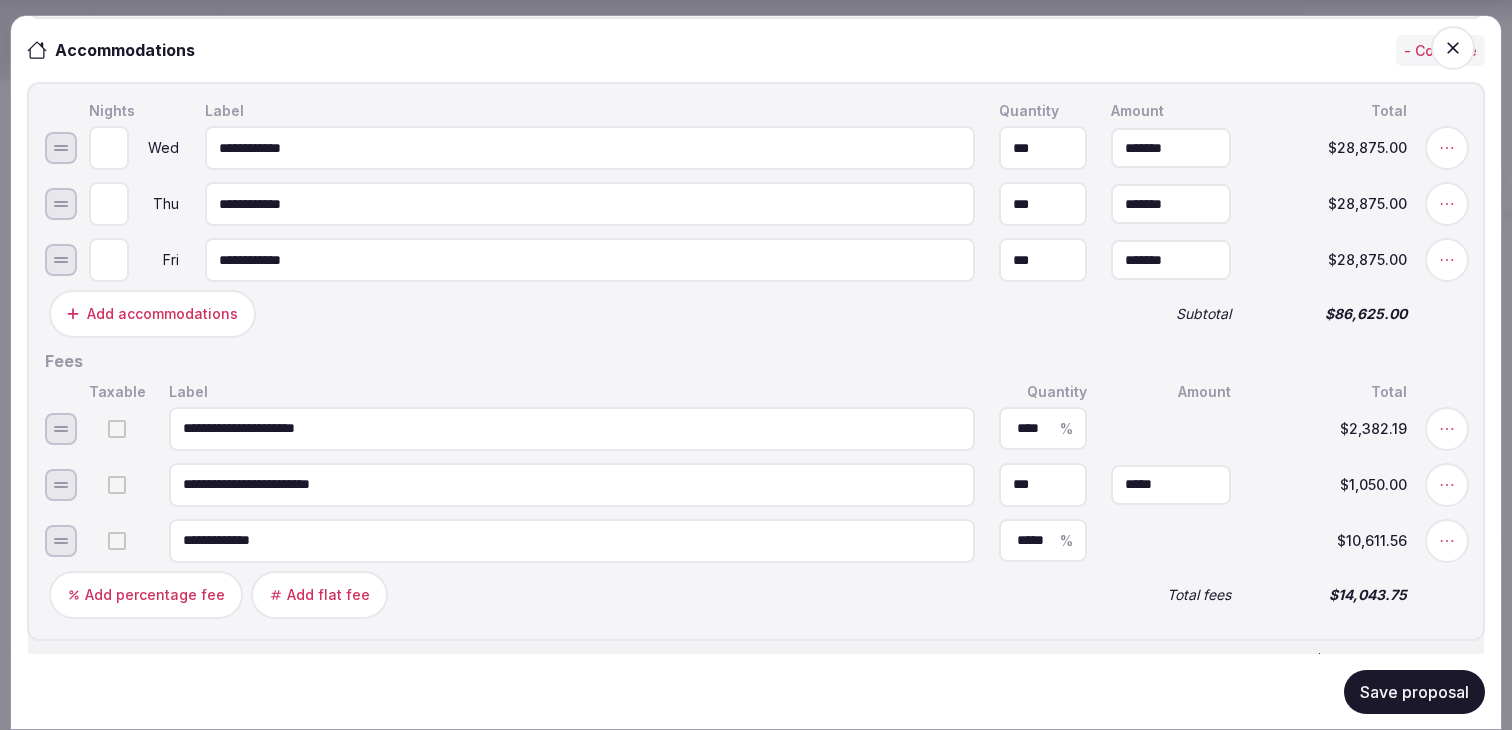 click on "Save proposal" at bounding box center [1414, 691] 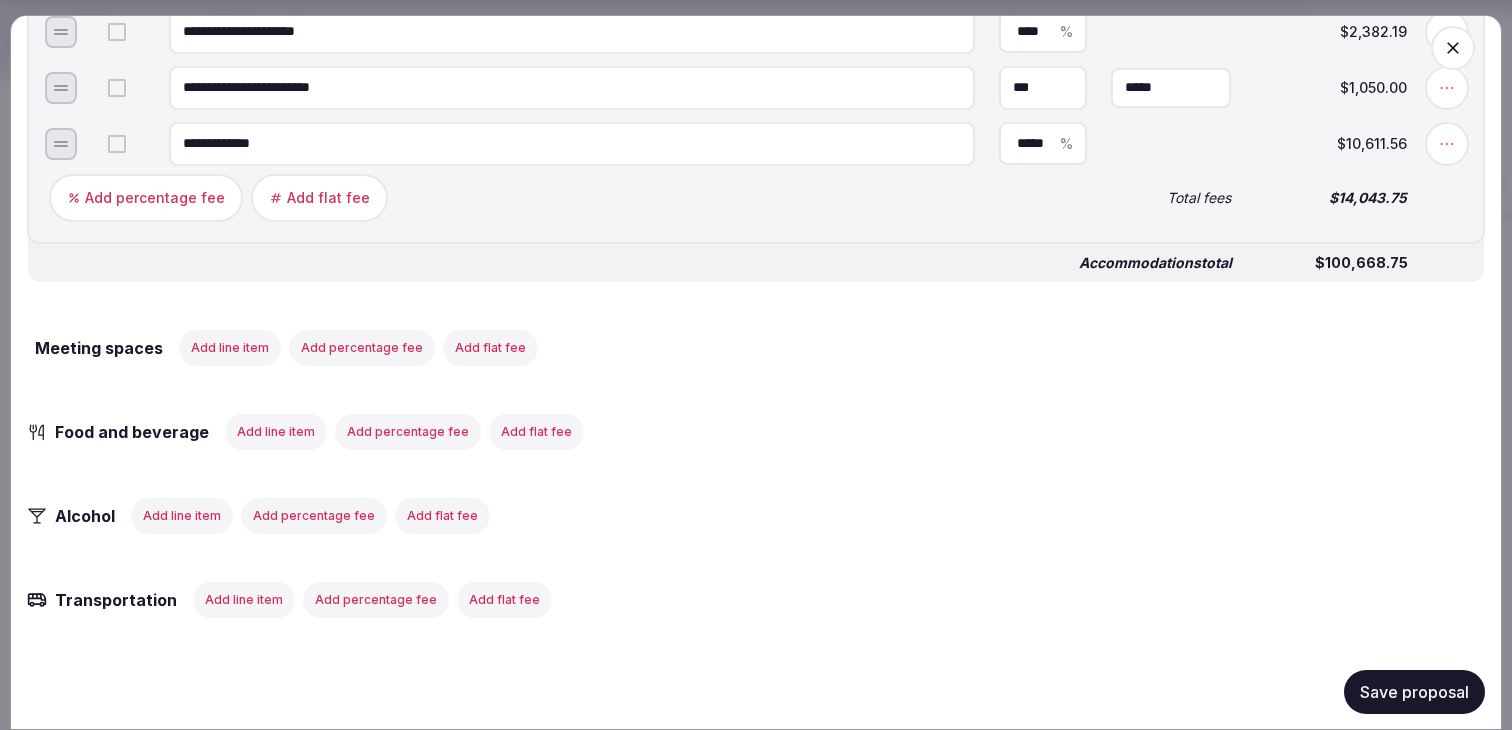 scroll, scrollTop: 1285, scrollLeft: 0, axis: vertical 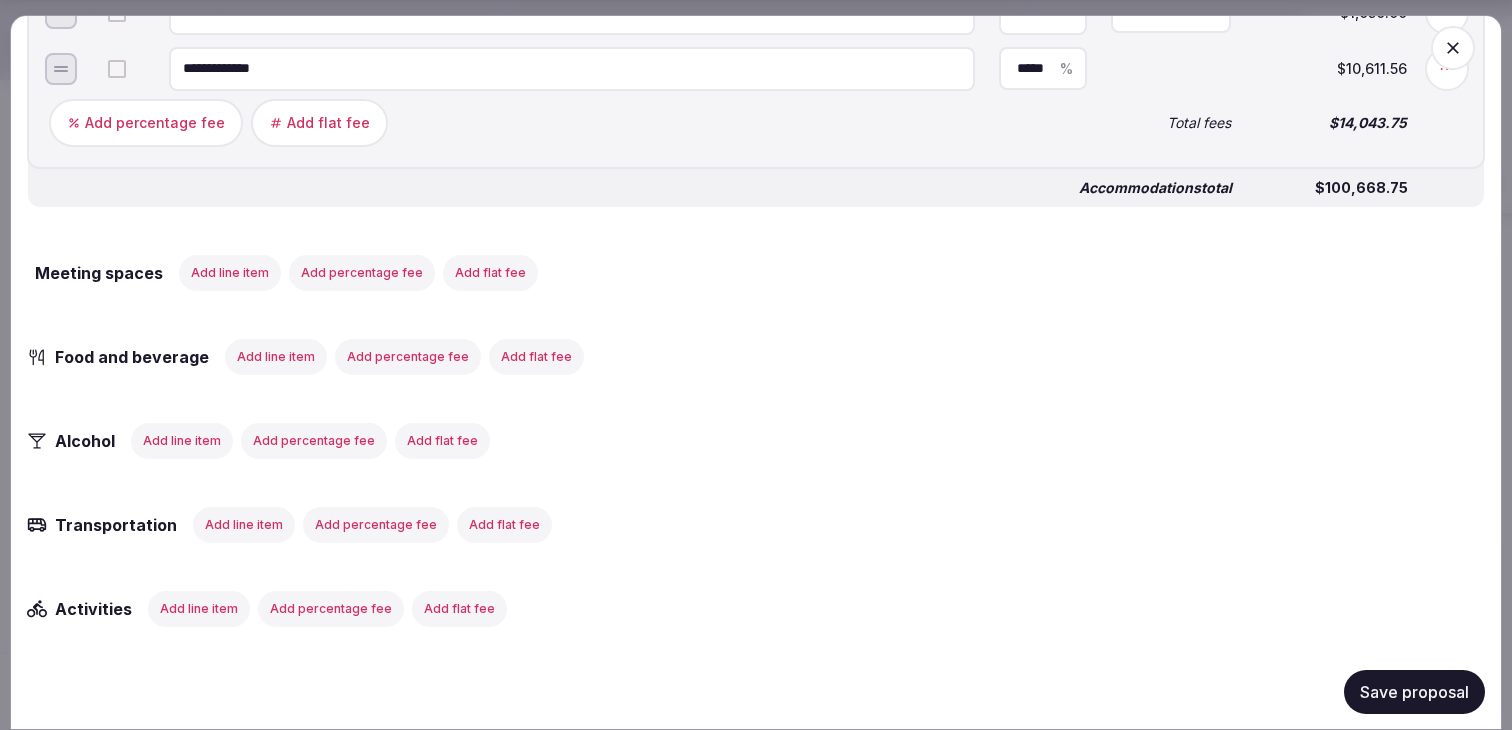 click on "Add line item" at bounding box center (230, 272) 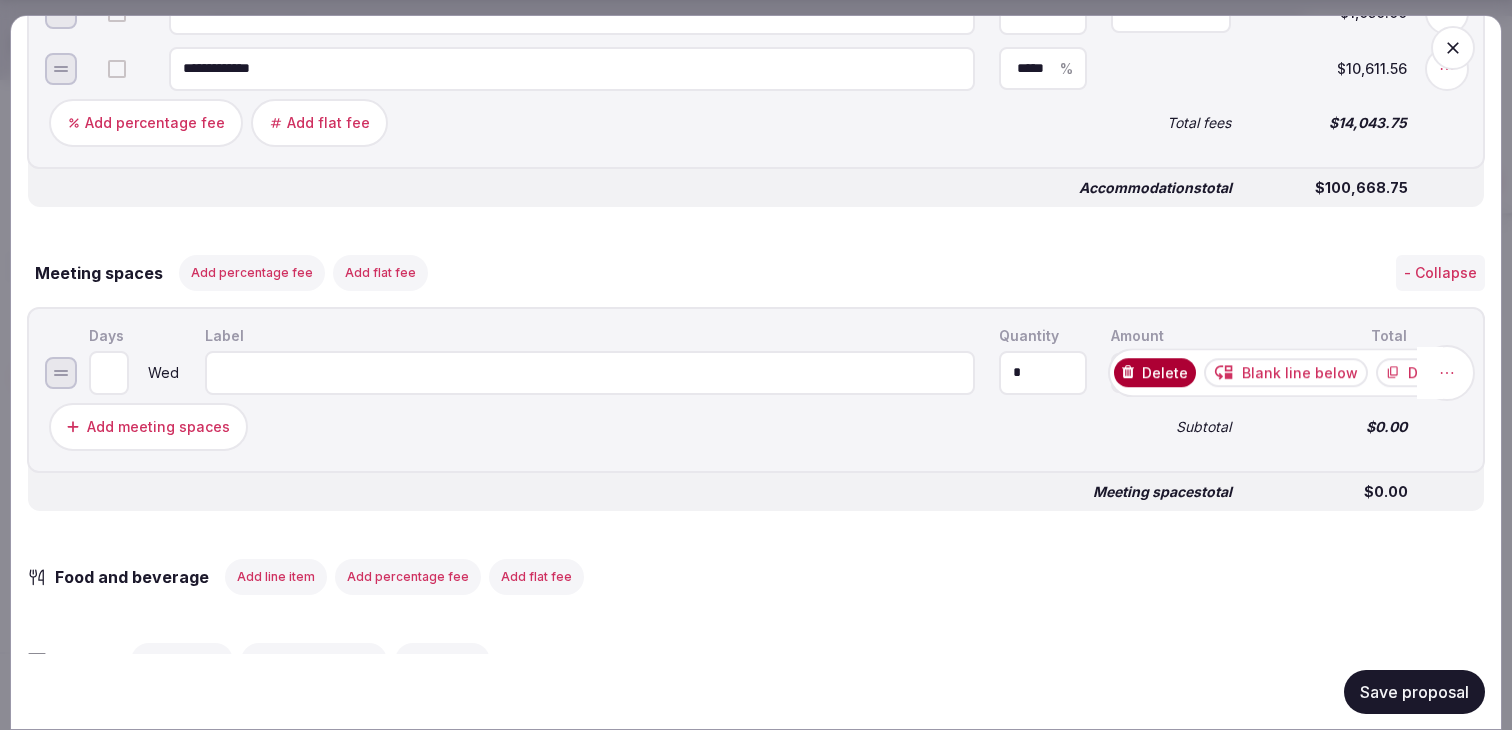 click 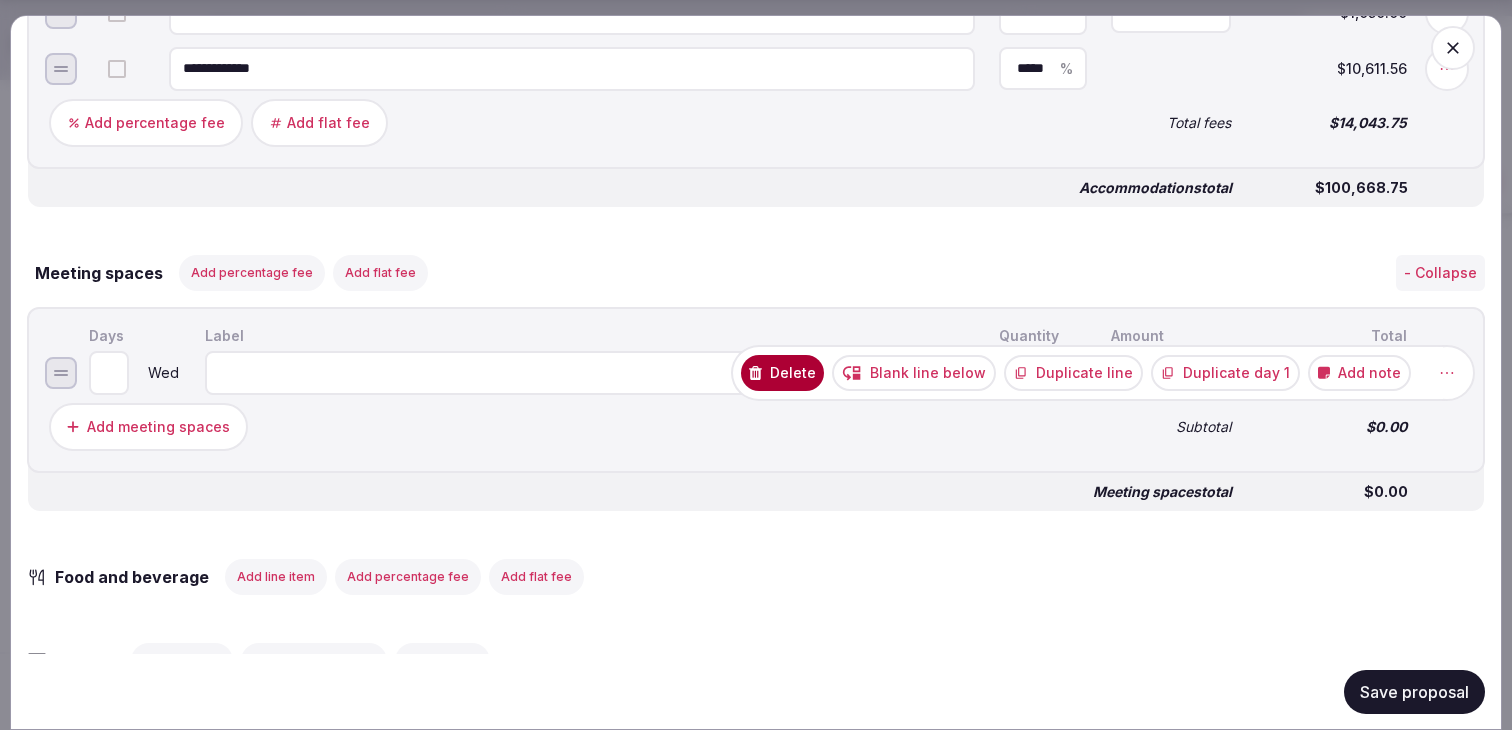 click on "Add note" at bounding box center [1359, 372] 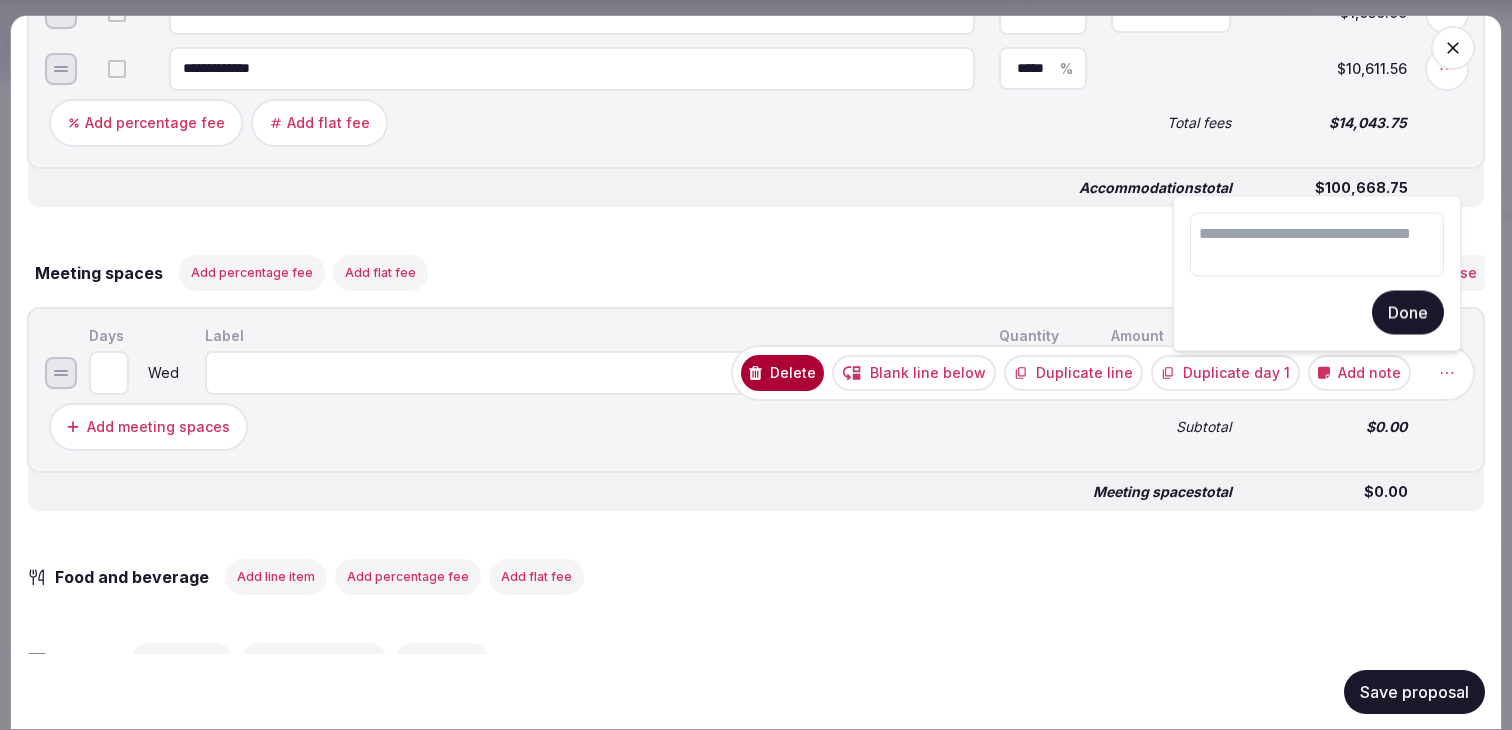 click at bounding box center (1317, 245) 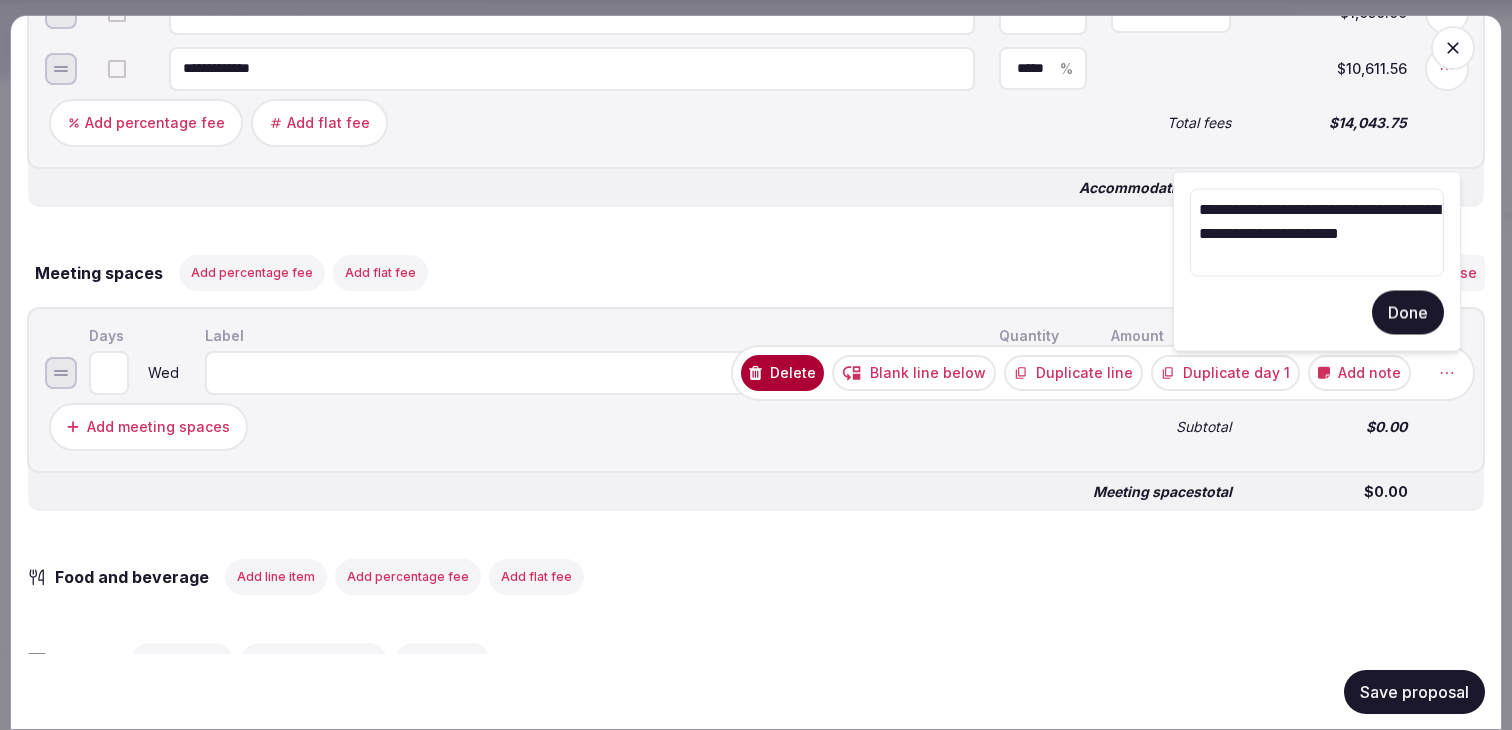 drag, startPoint x: 1274, startPoint y: 262, endPoint x: 1168, endPoint y: 261, distance: 106.004715 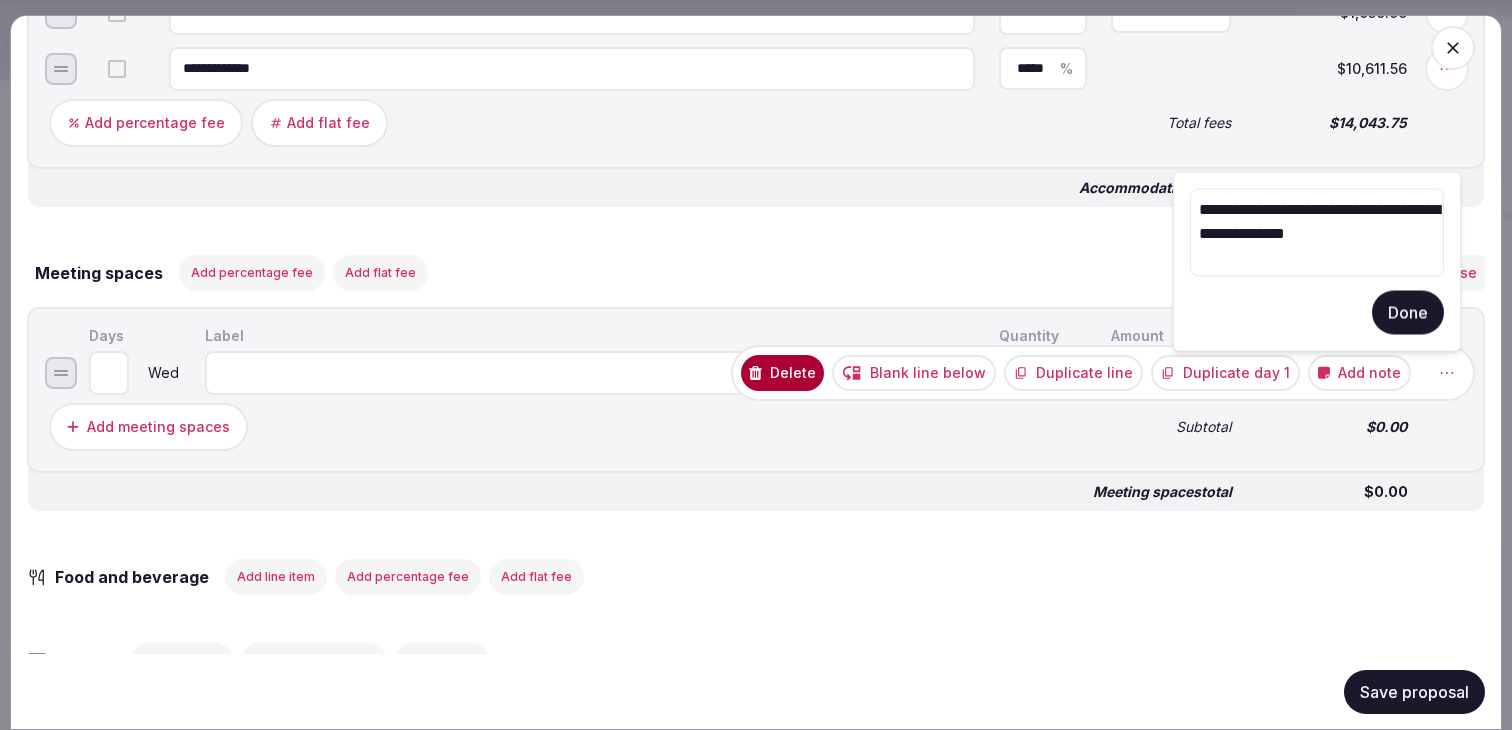 drag, startPoint x: 1313, startPoint y: 252, endPoint x: 1192, endPoint y: 253, distance: 121.004135 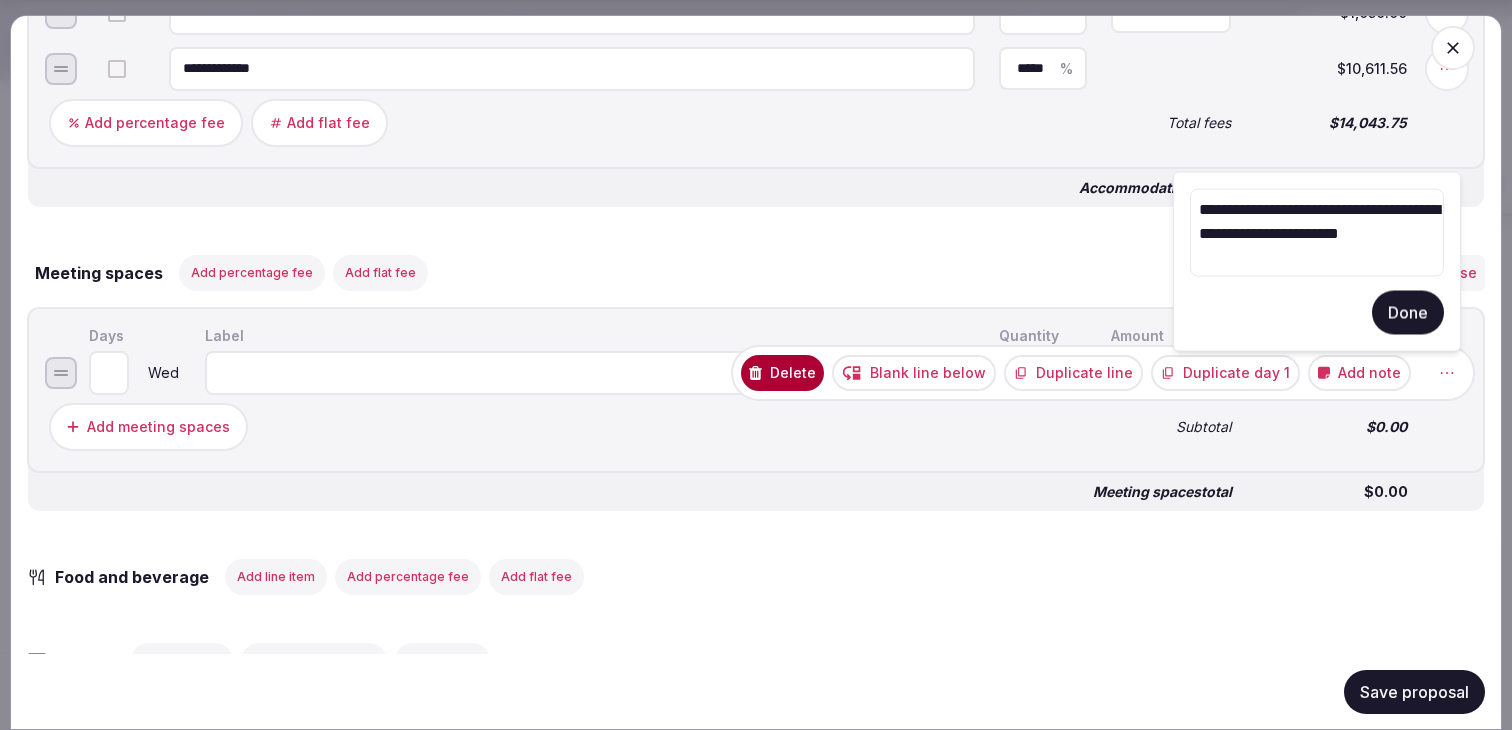 drag, startPoint x: 1274, startPoint y: 259, endPoint x: 1339, endPoint y: 232, distance: 70.38466 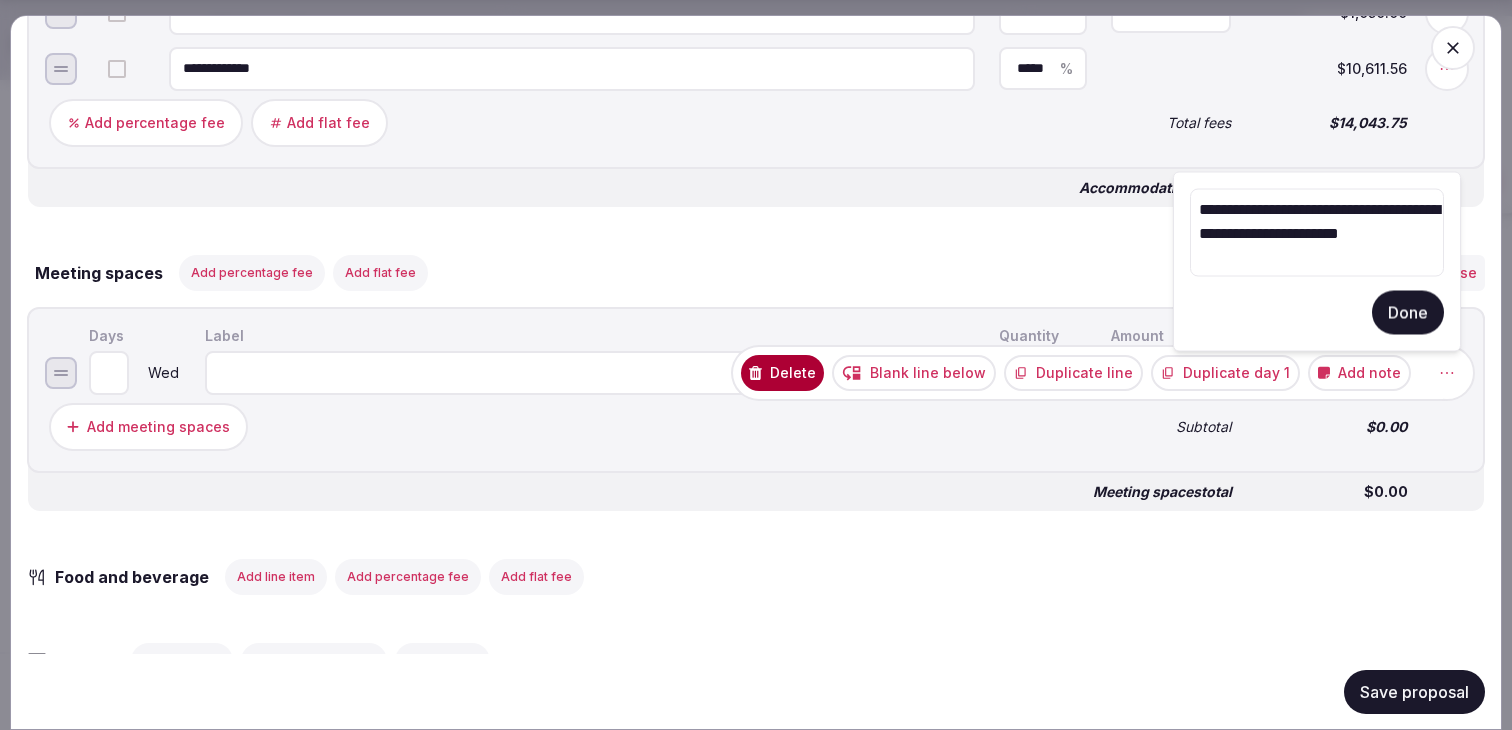 click on "**********" at bounding box center [1317, 233] 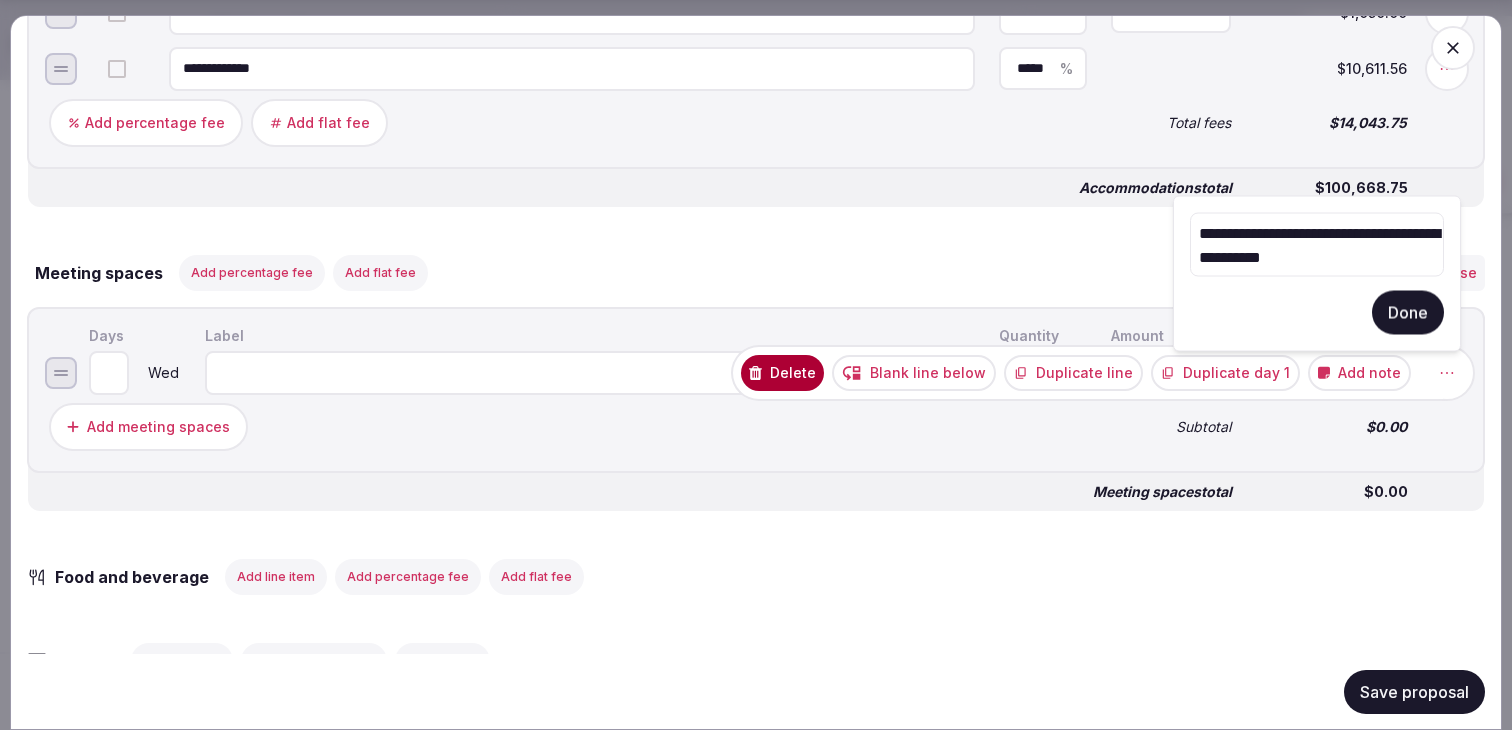 click on "**********" at bounding box center (1317, 245) 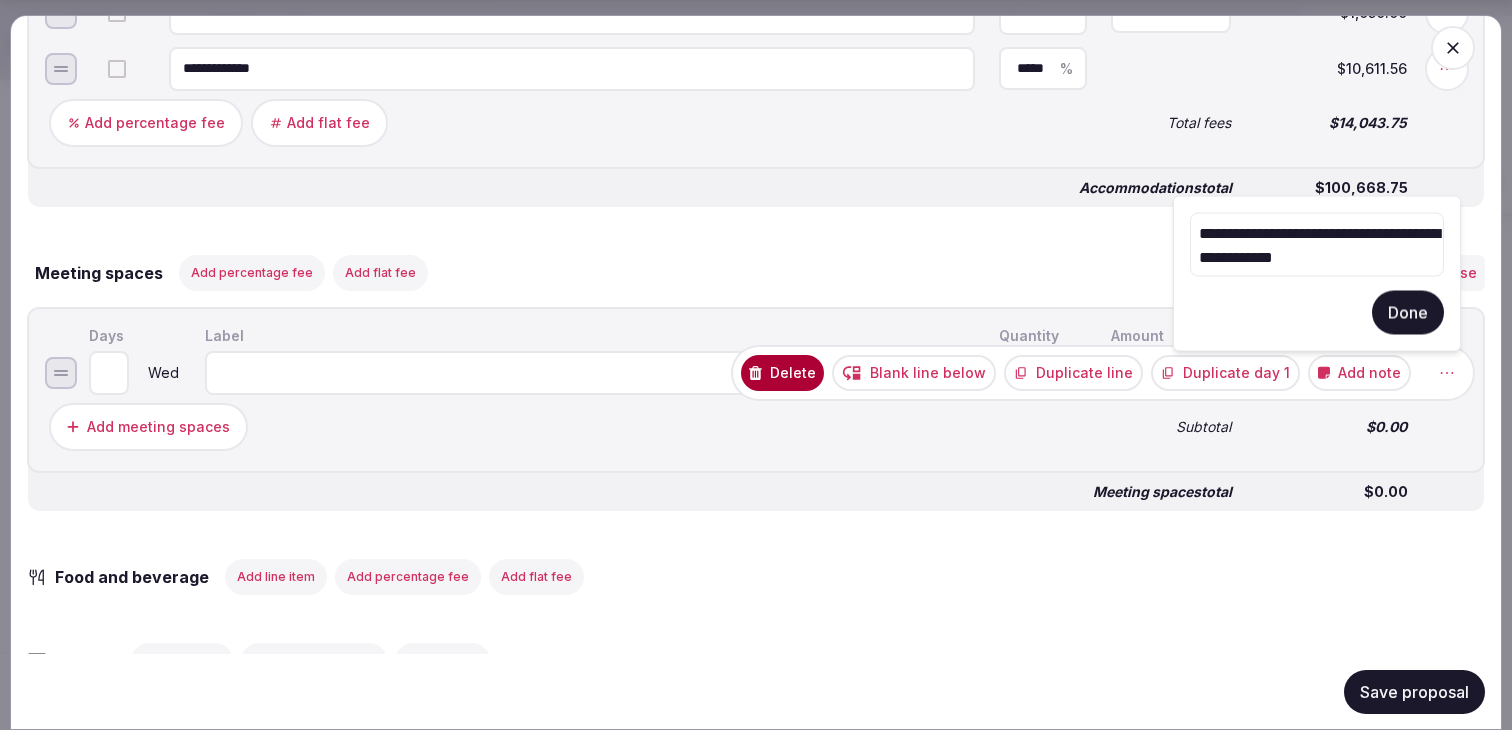 type on "**********" 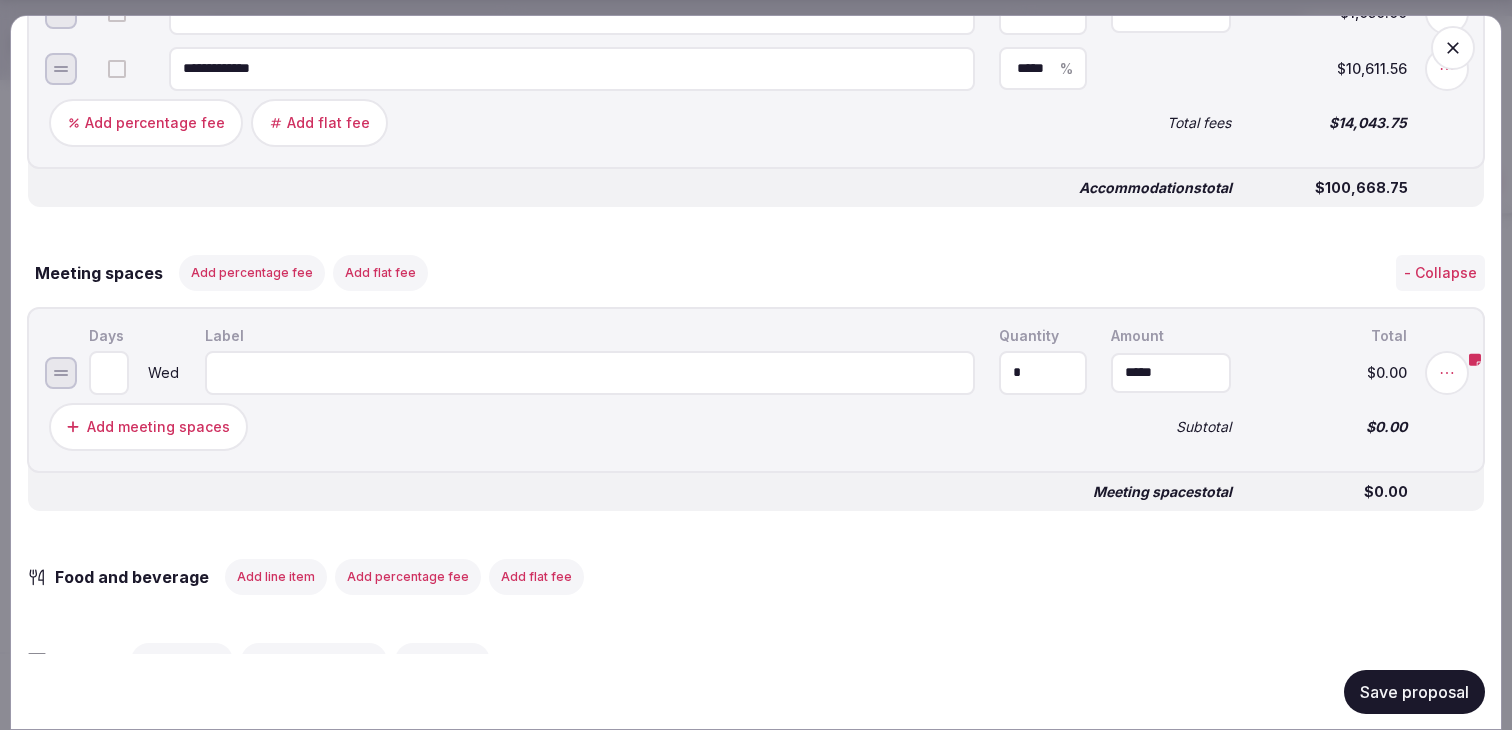 click at bounding box center (590, 372) 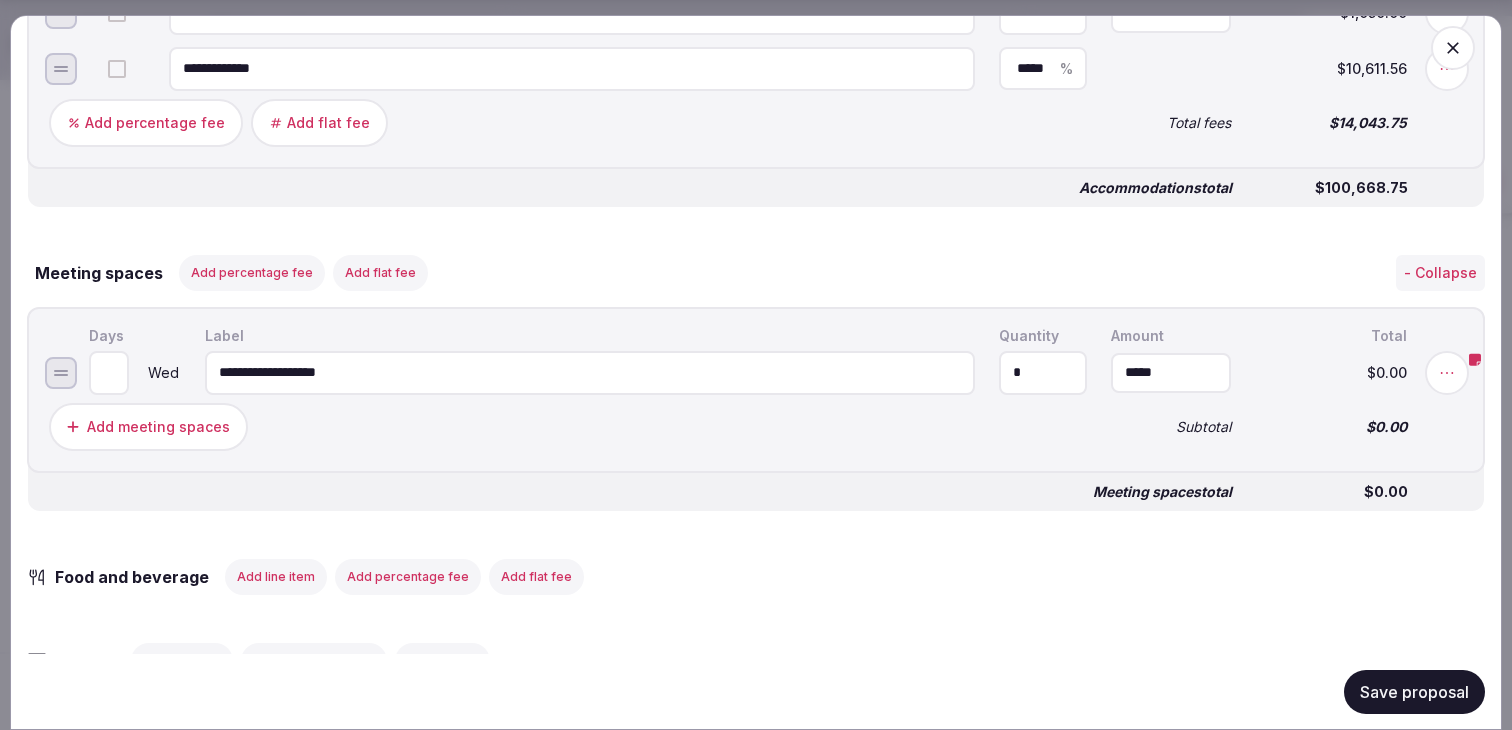 type on "**********" 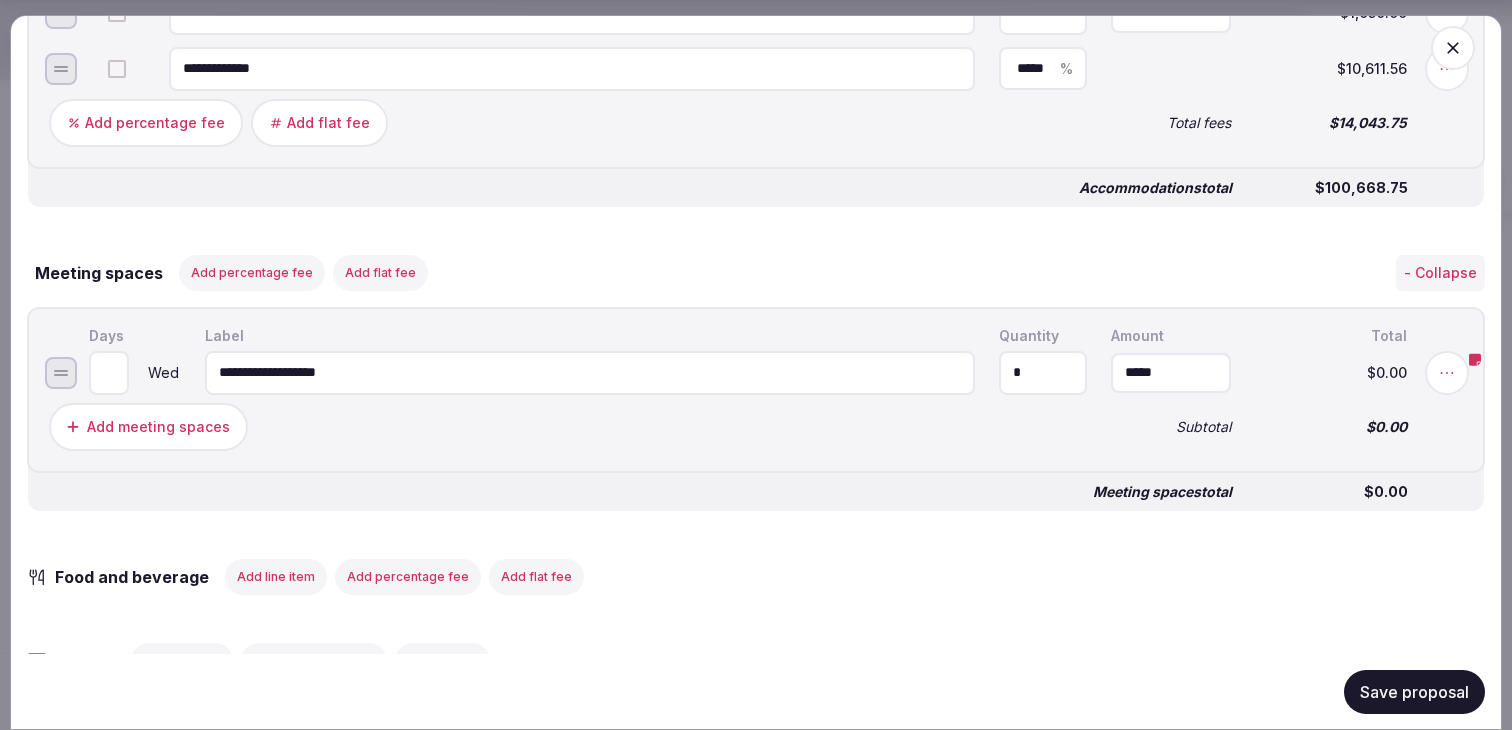 type on "*" 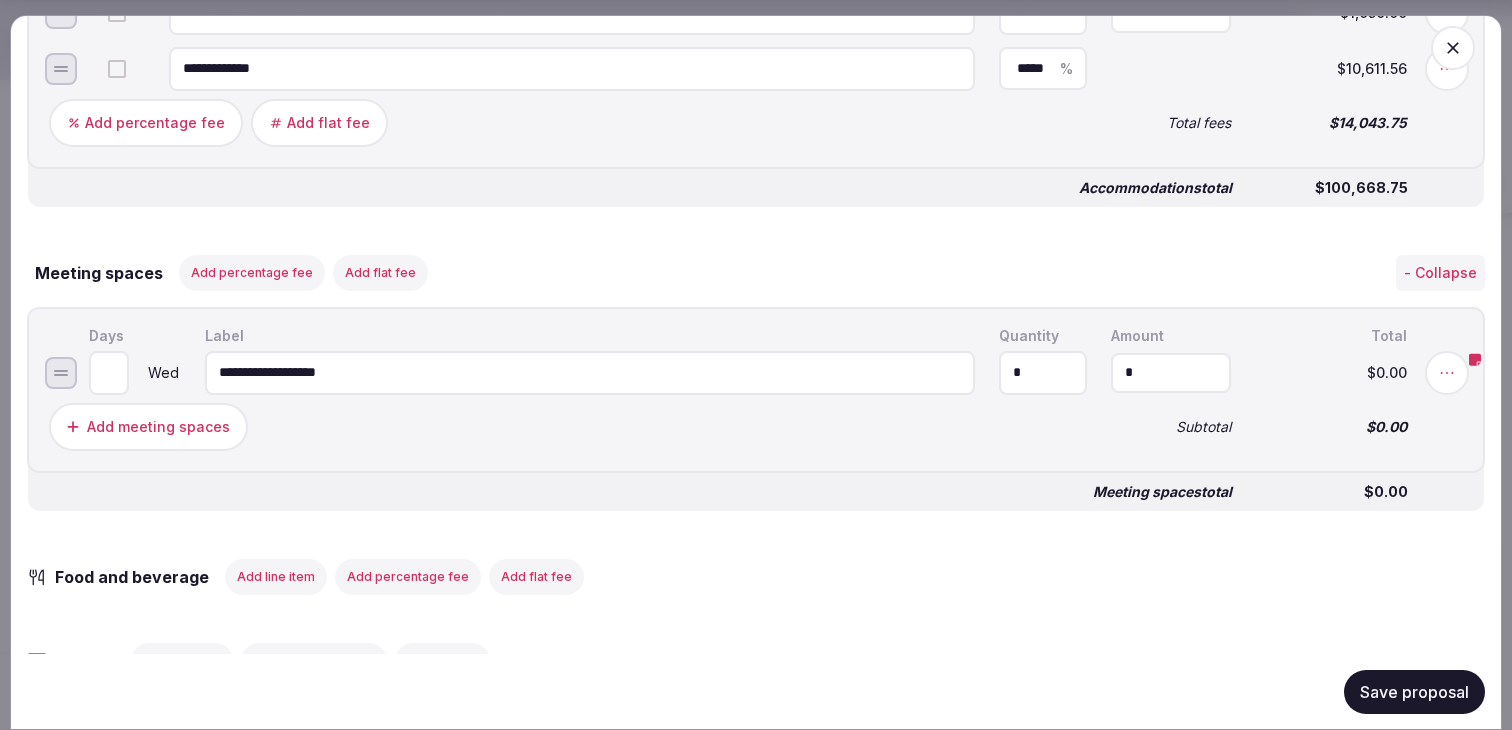 click on "*" at bounding box center [1171, 372] 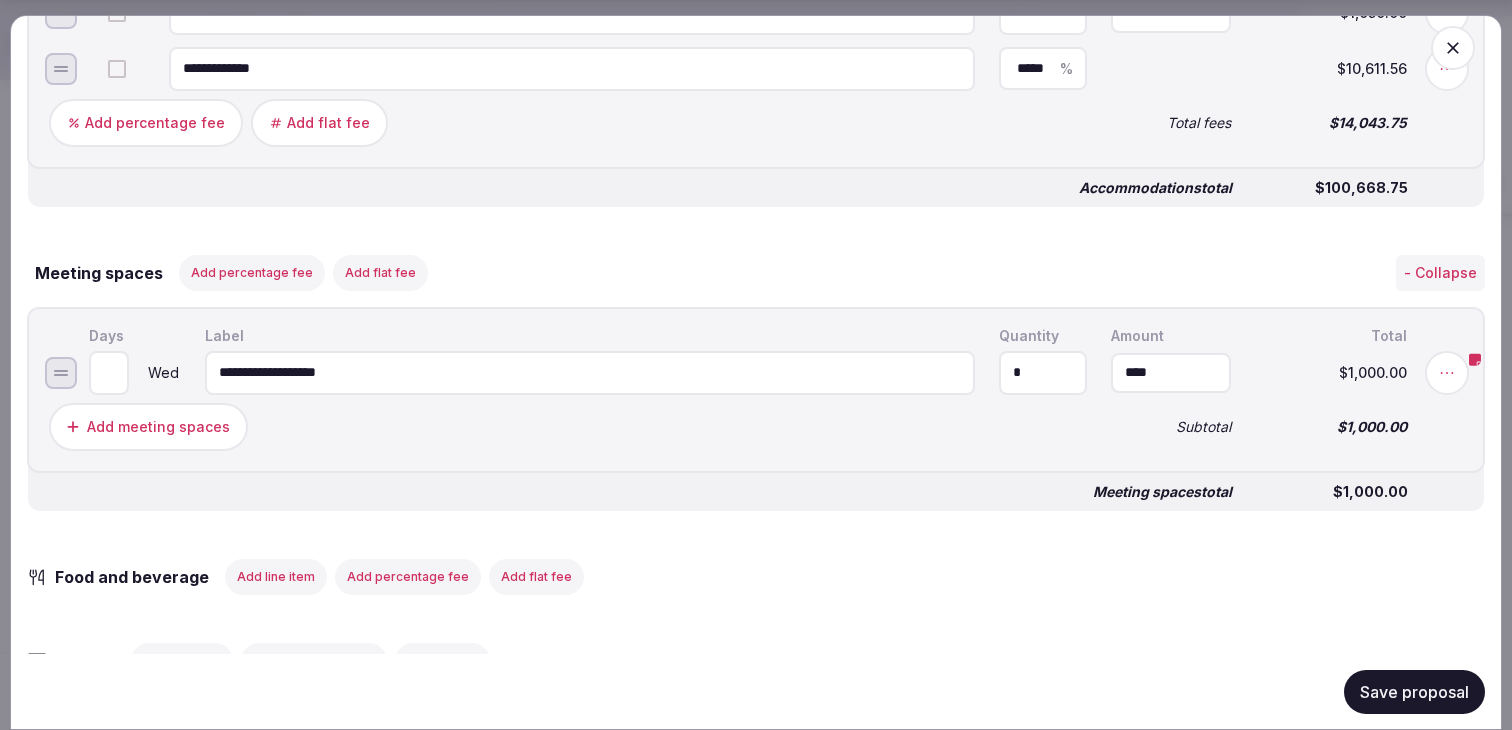 type on "*********" 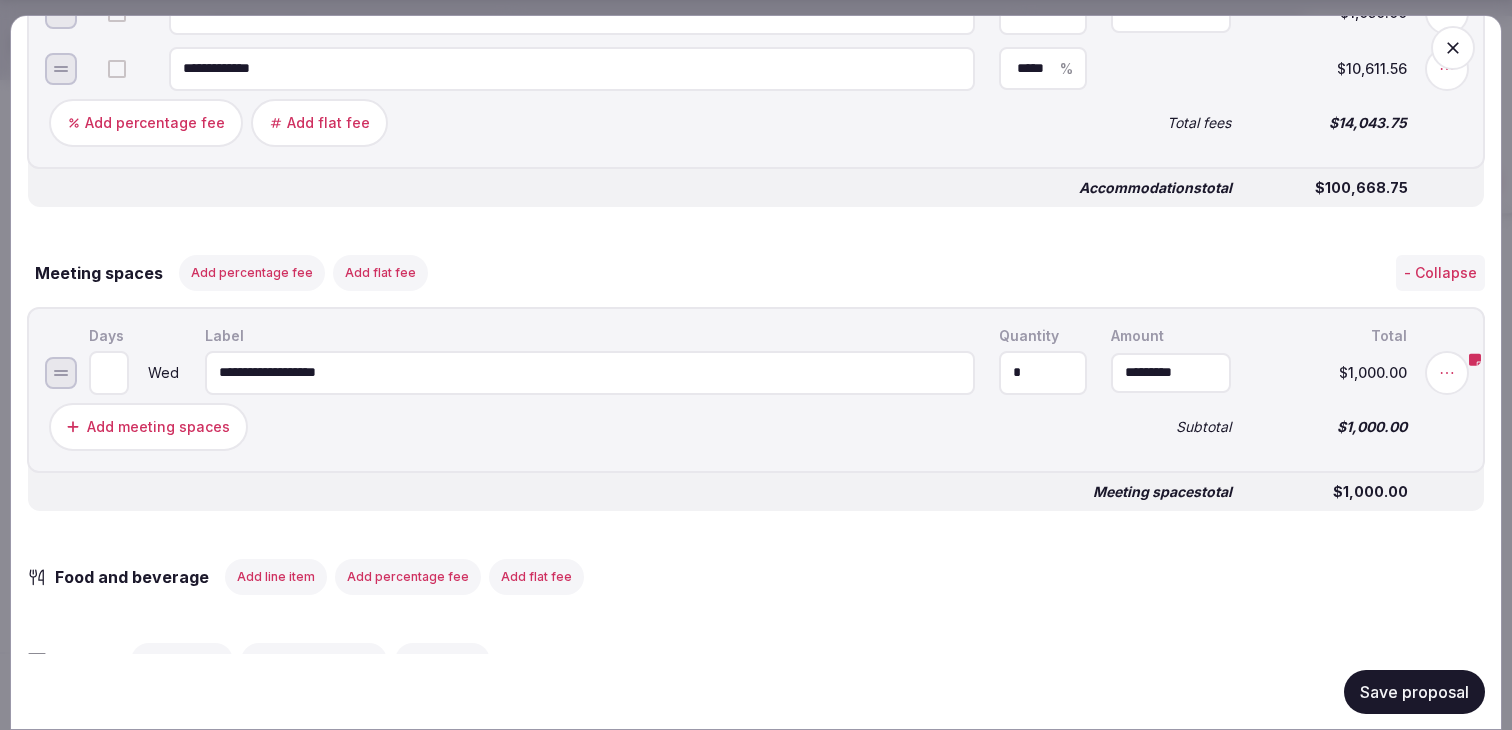 click on "Add meeting spaces" at bounding box center (568, 426) 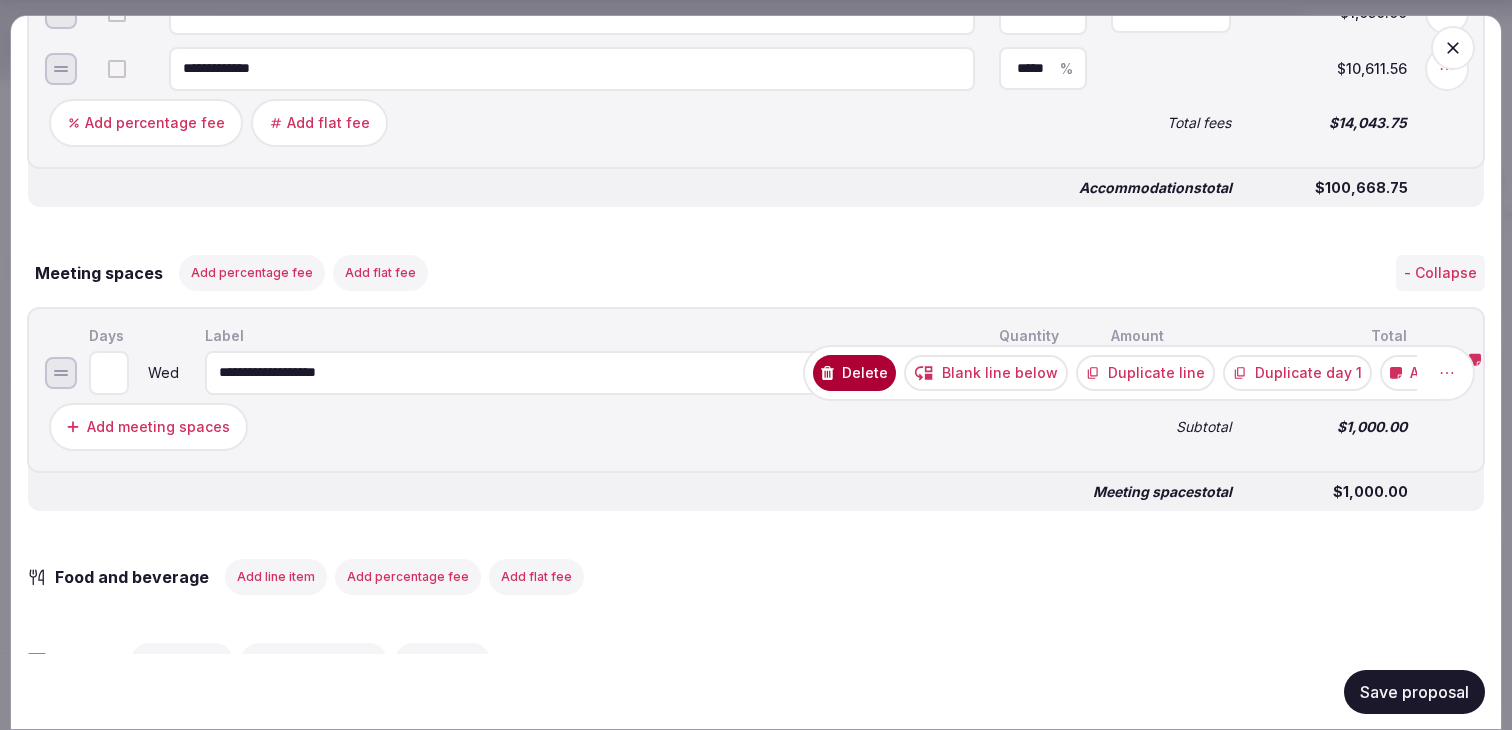 click at bounding box center (1447, 372) 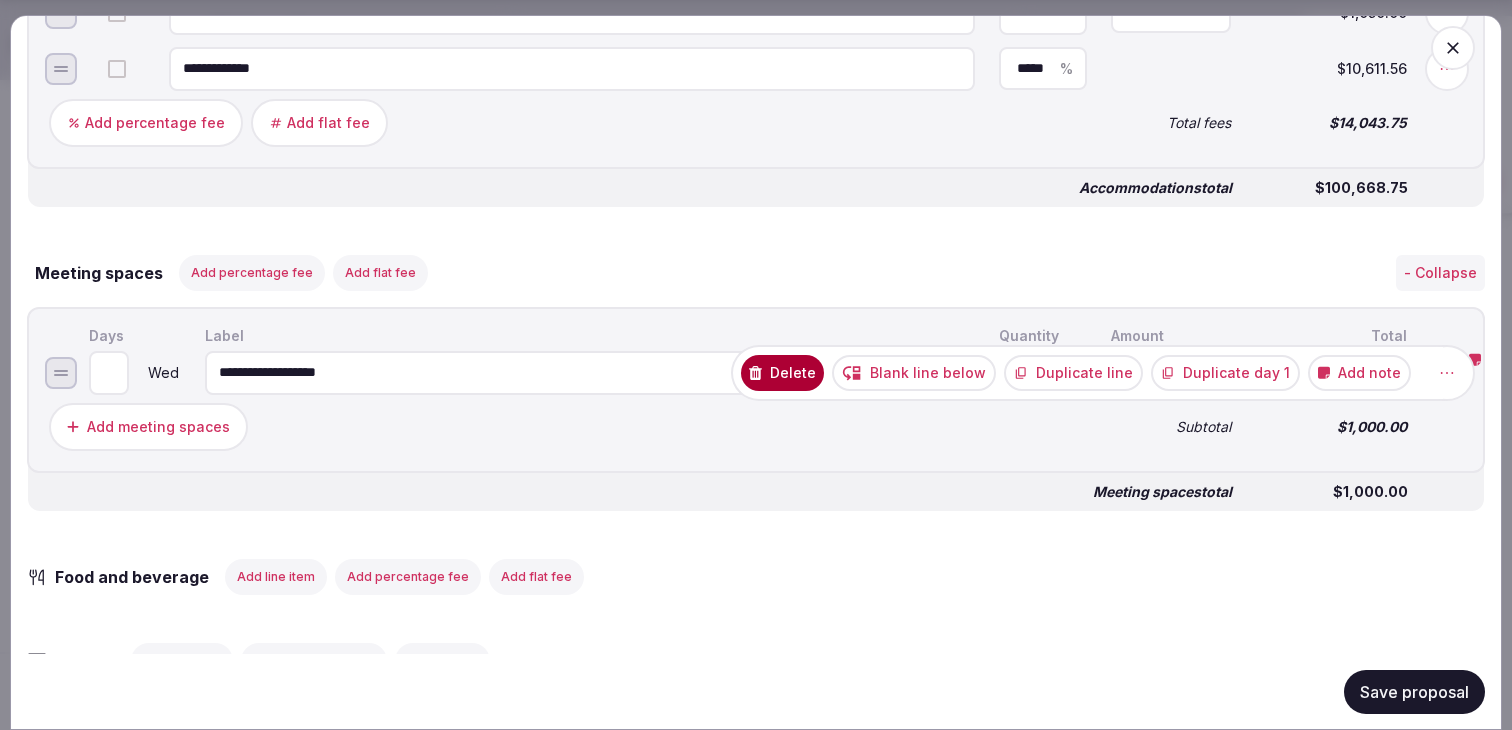 click on "Add note" at bounding box center (1359, 372) 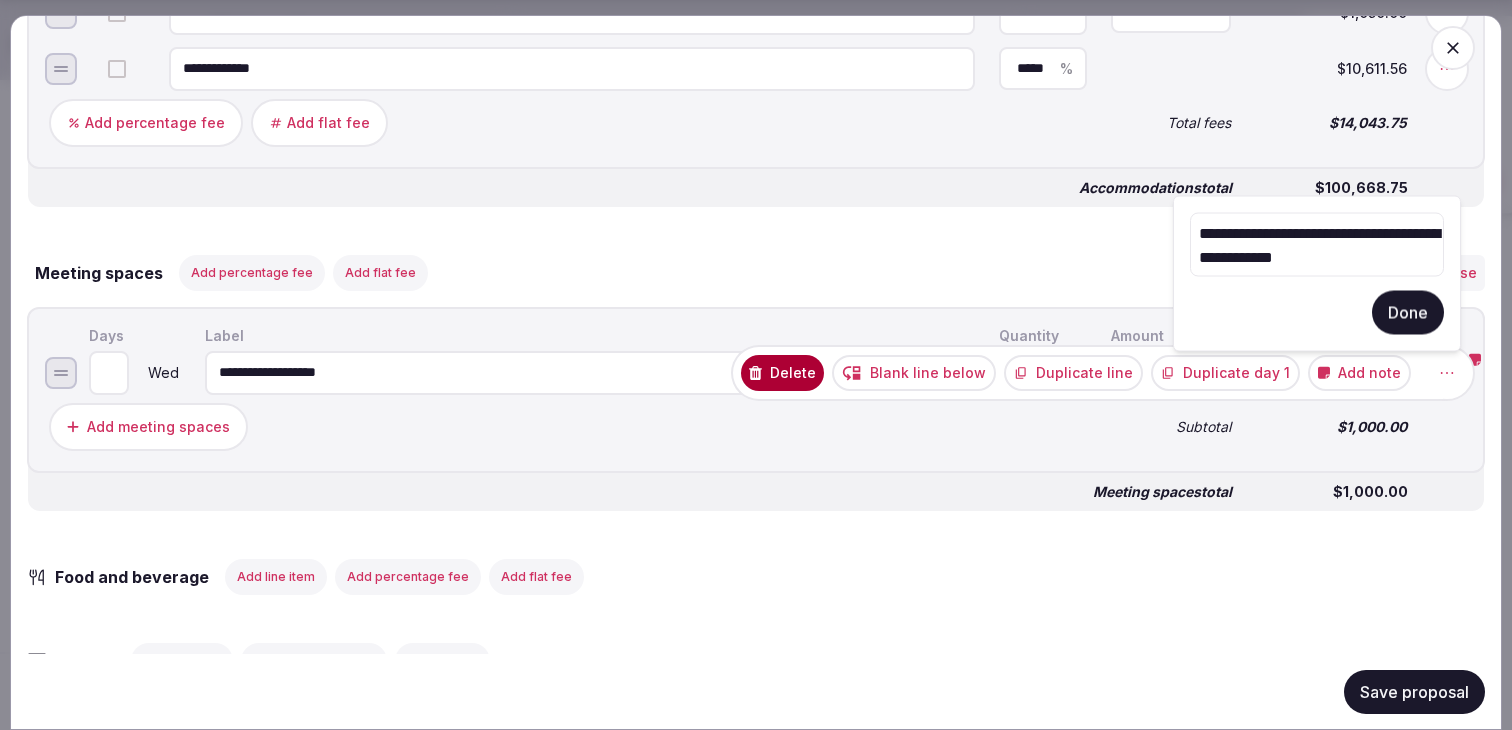 click on "Done" at bounding box center (1408, 313) 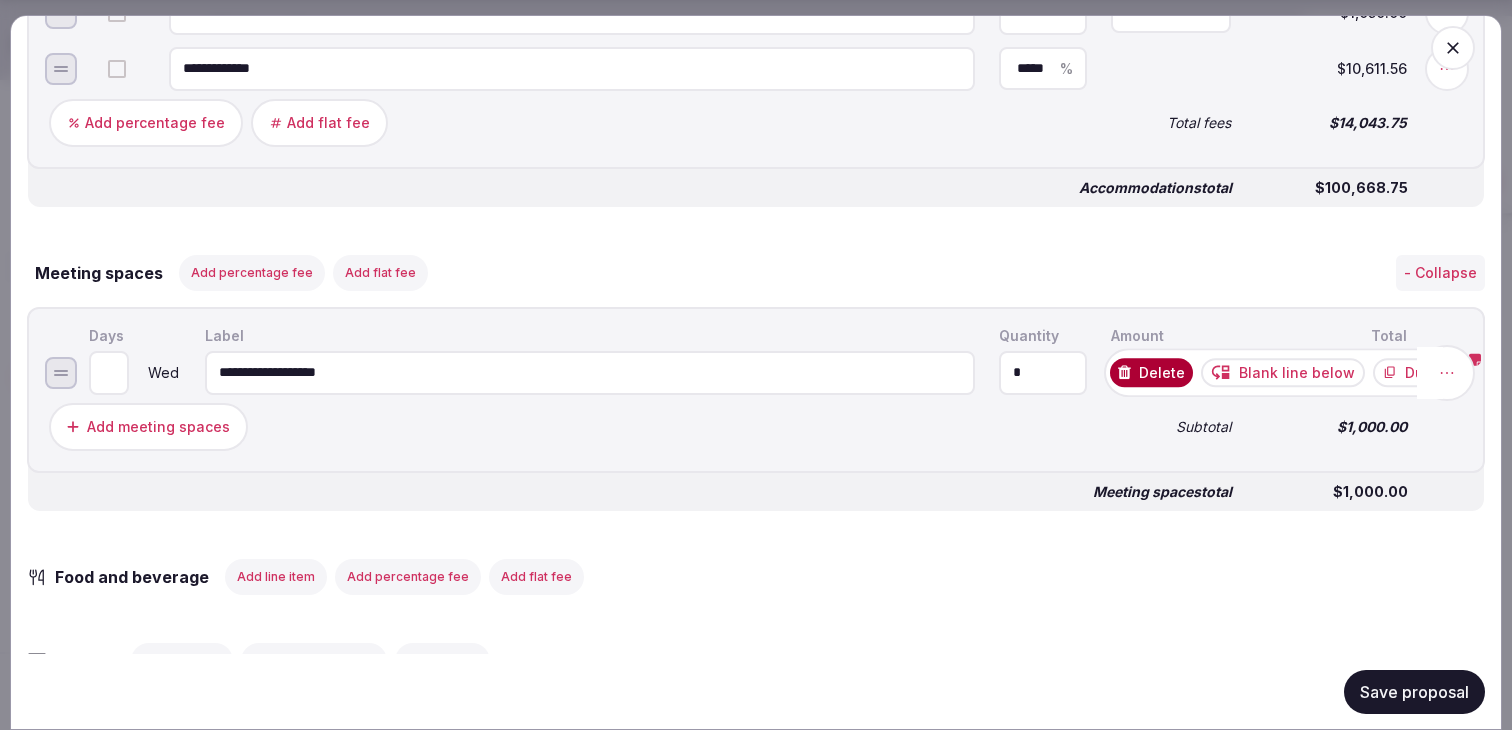 click 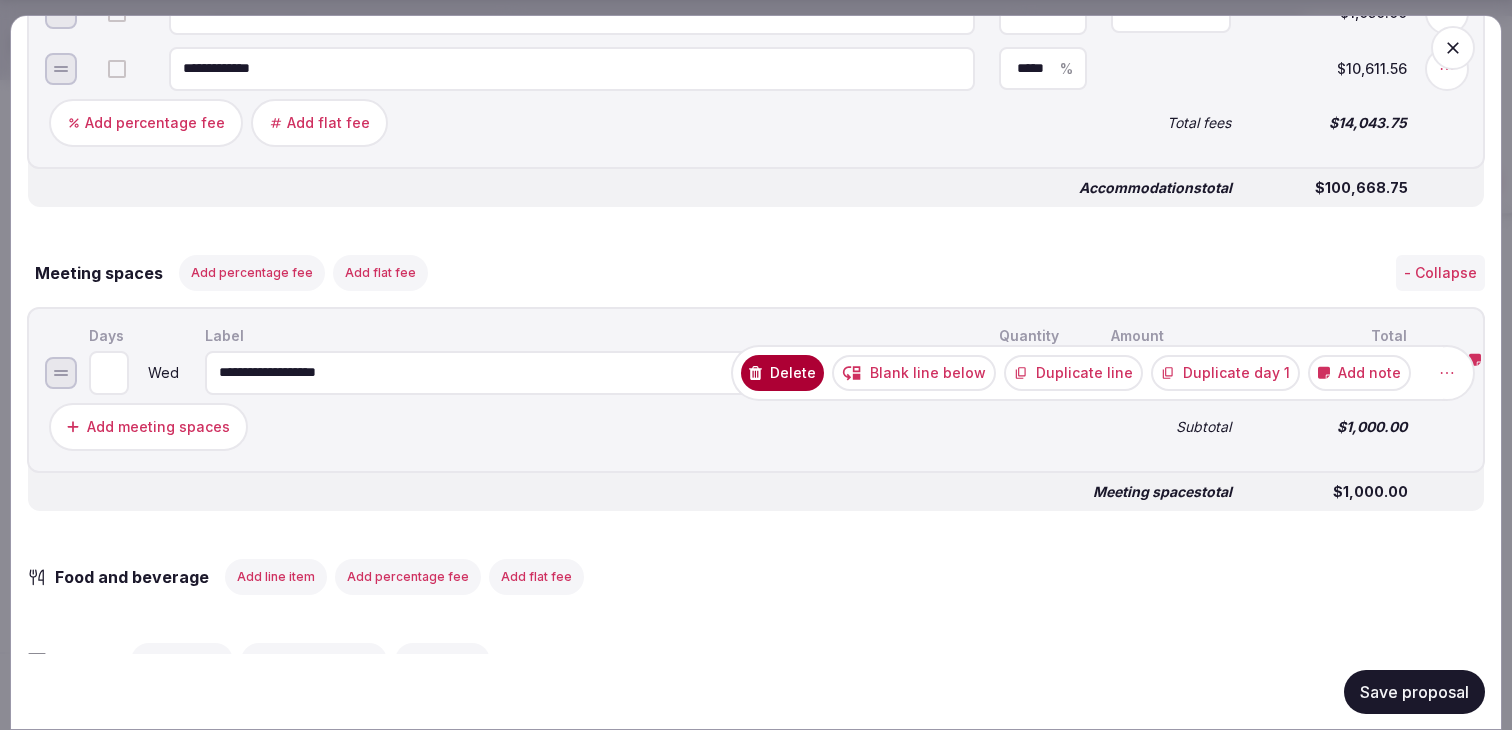 click on "Add note" at bounding box center [1359, 372] 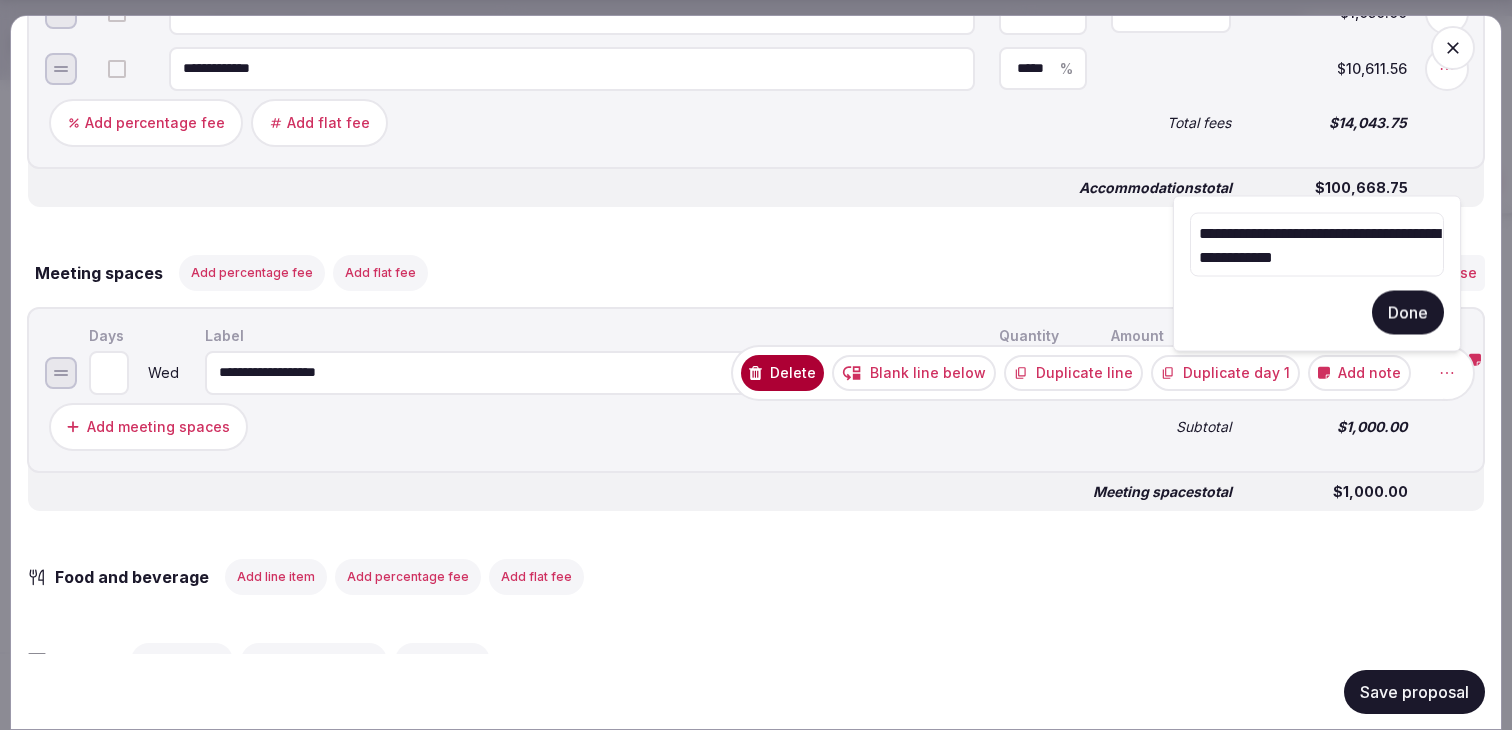 click on "**********" at bounding box center (1317, 245) 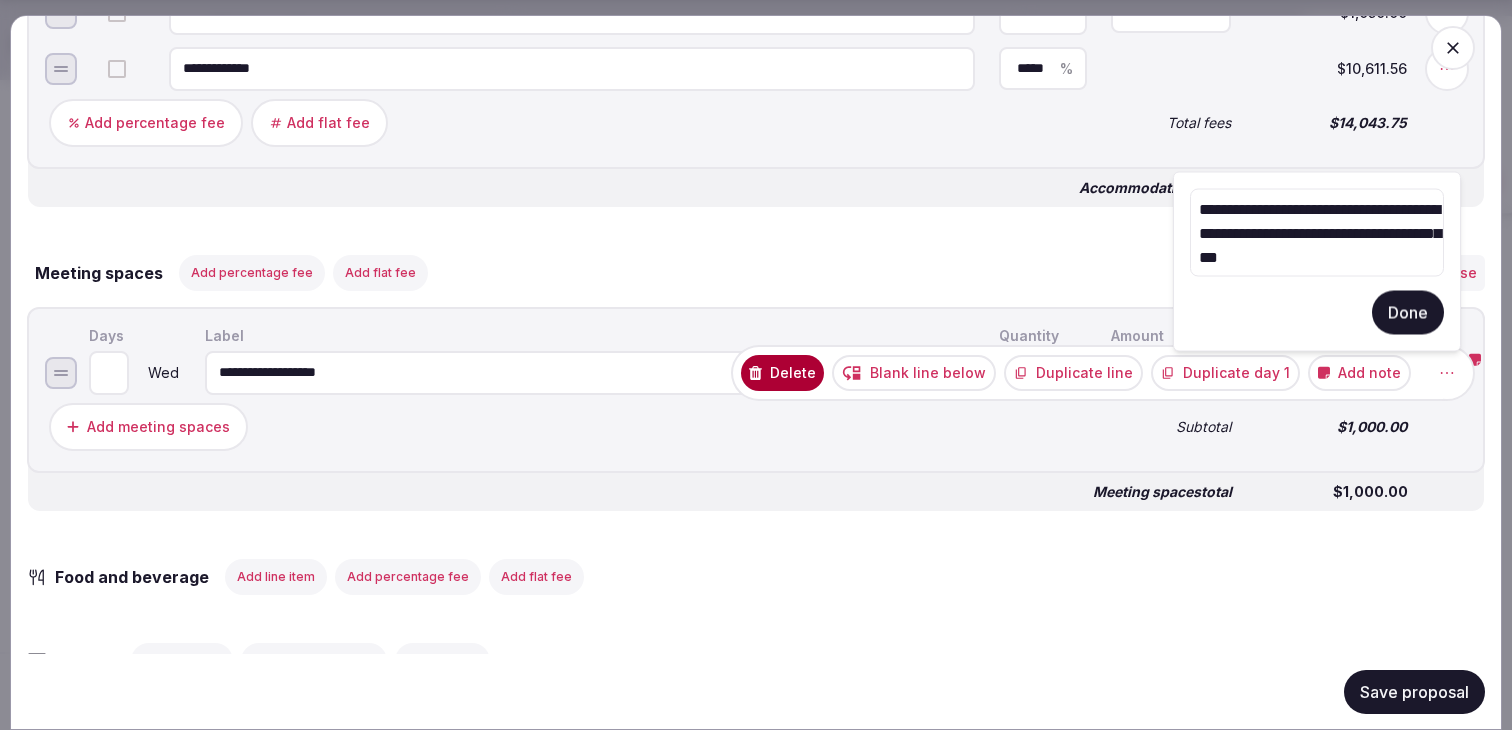 type on "**********" 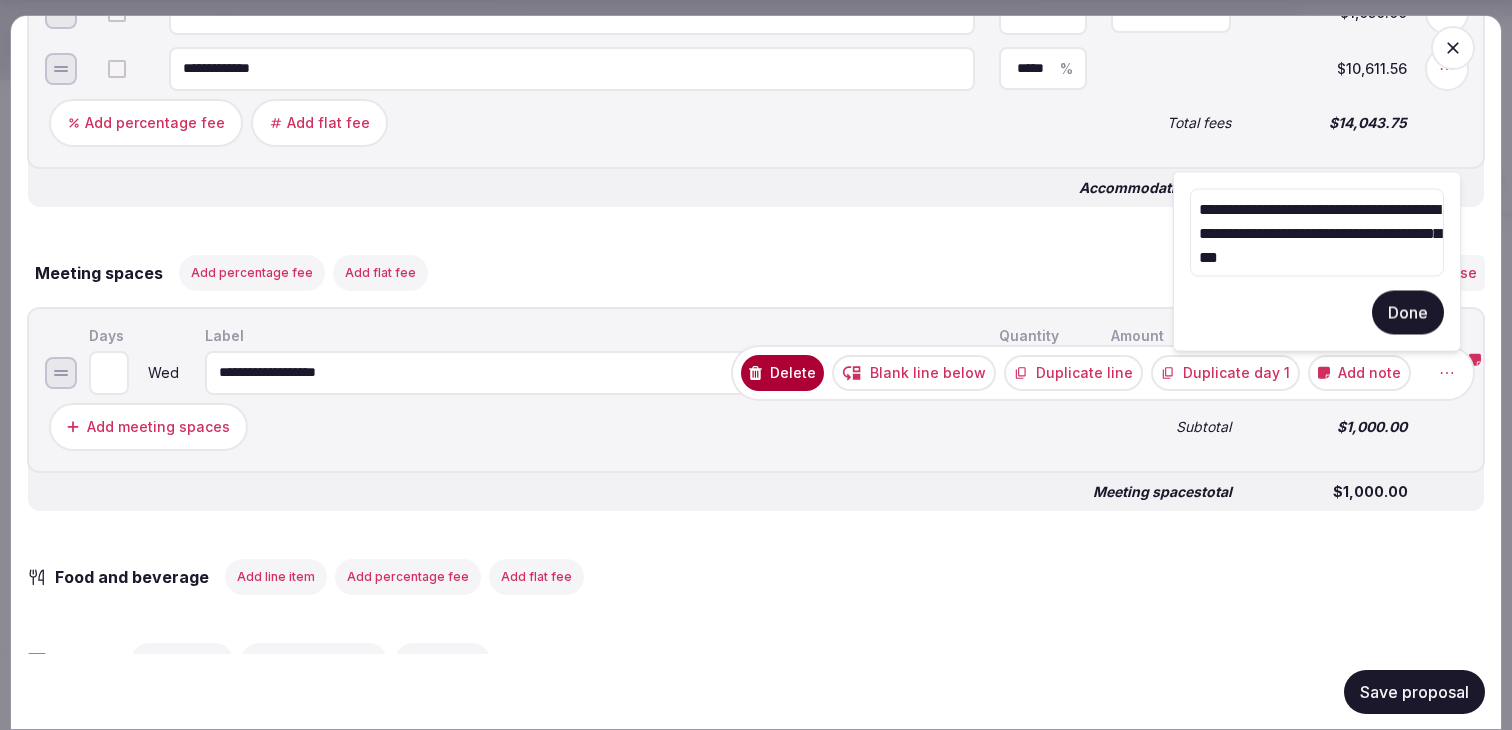 click on "Done" at bounding box center [1408, 313] 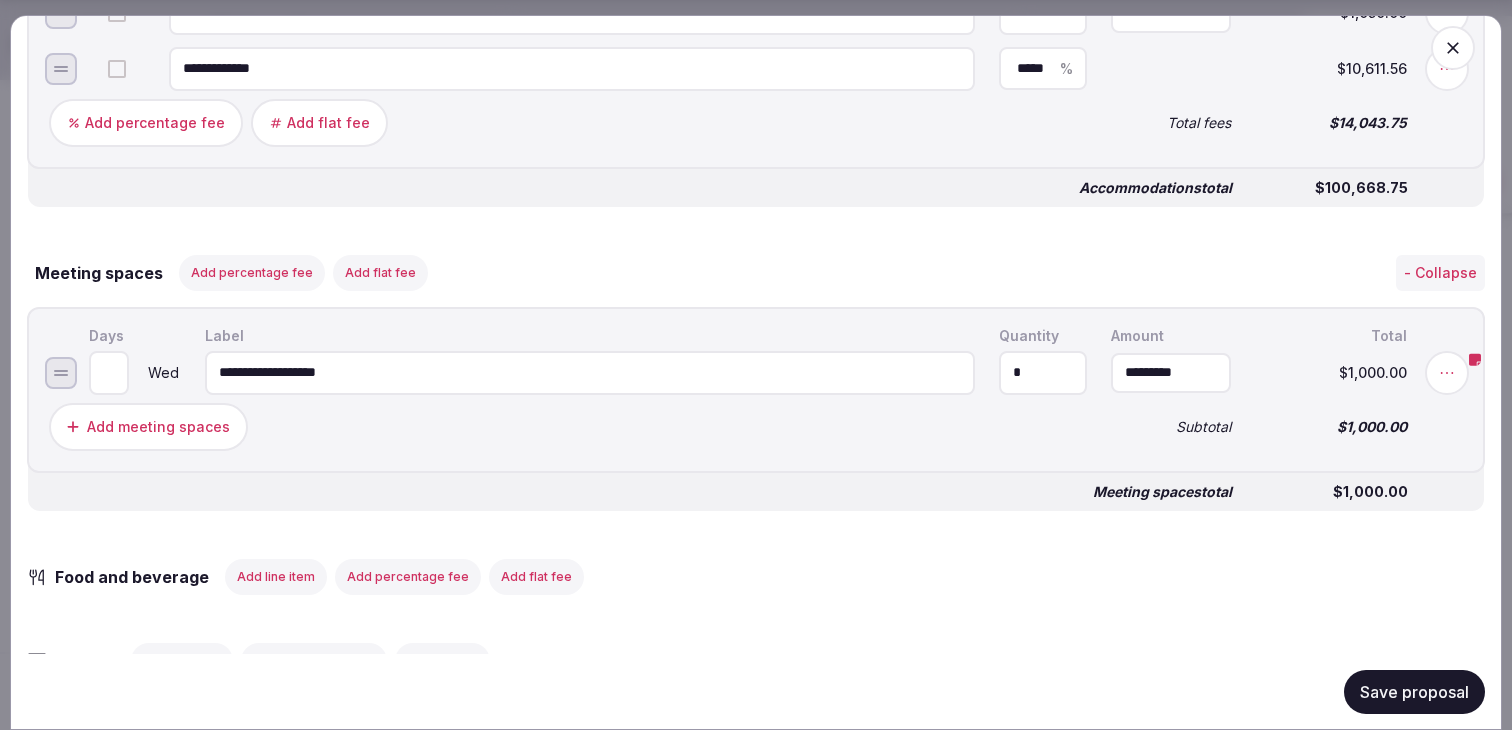 click on "**********" at bounding box center [756, 389] 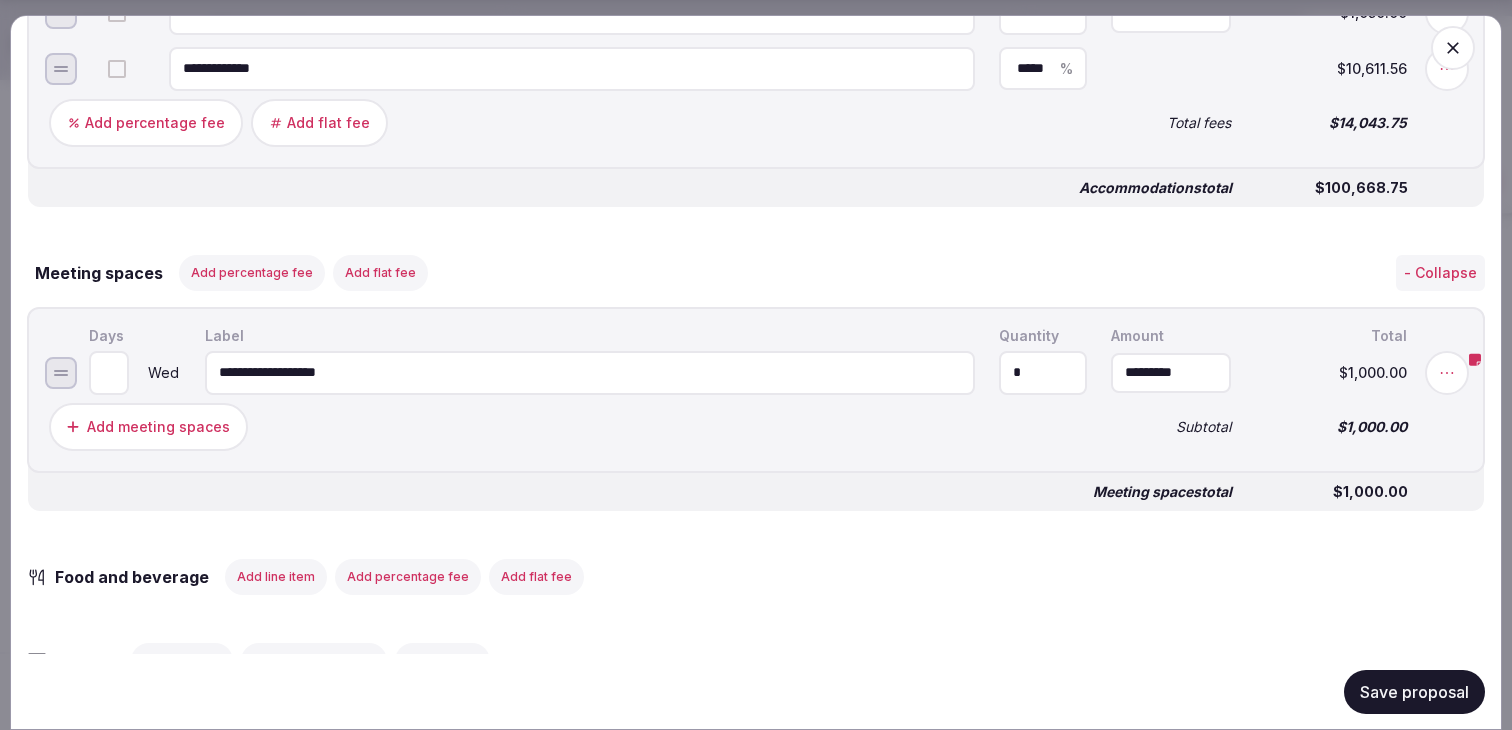 click on "Save proposal" at bounding box center (1414, 691) 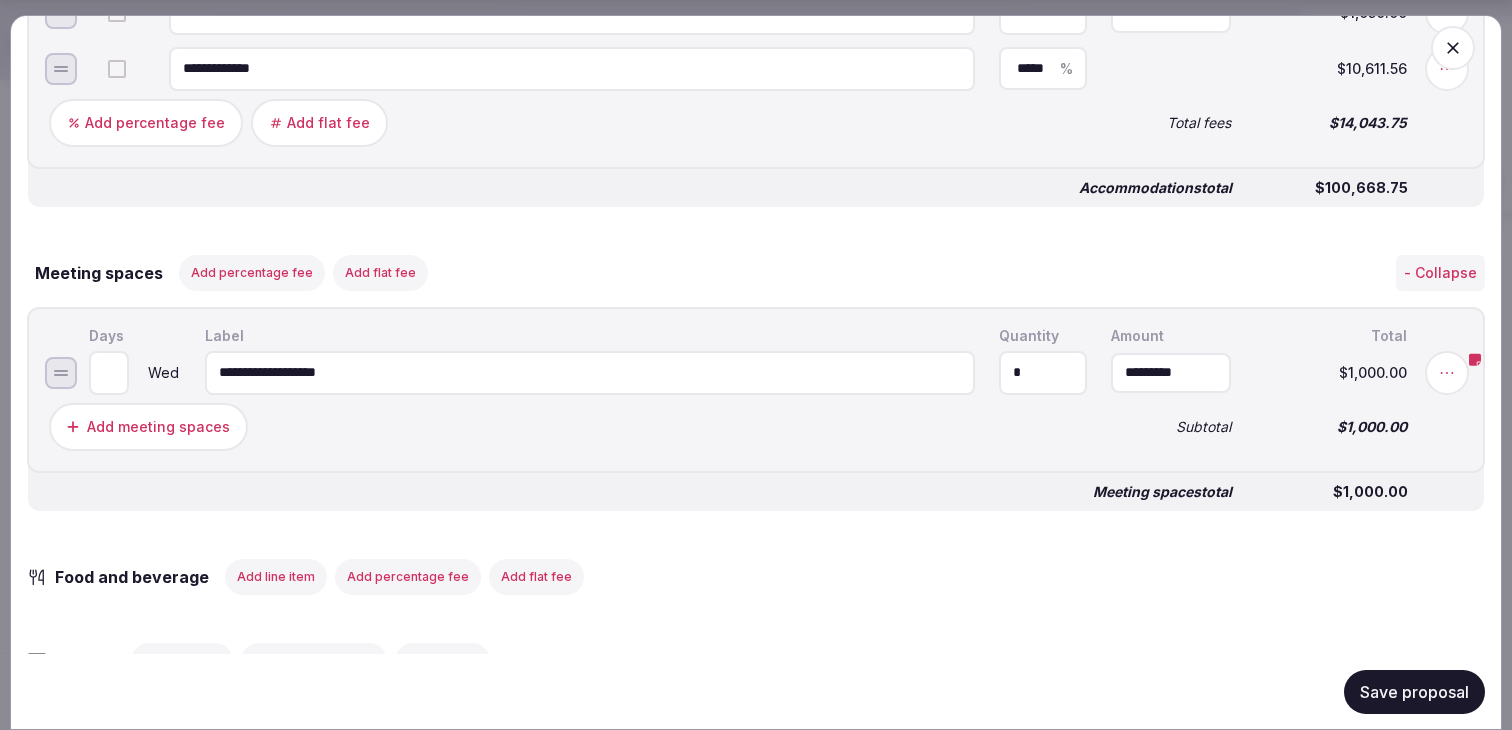click on "Add meeting spaces" at bounding box center [158, 426] 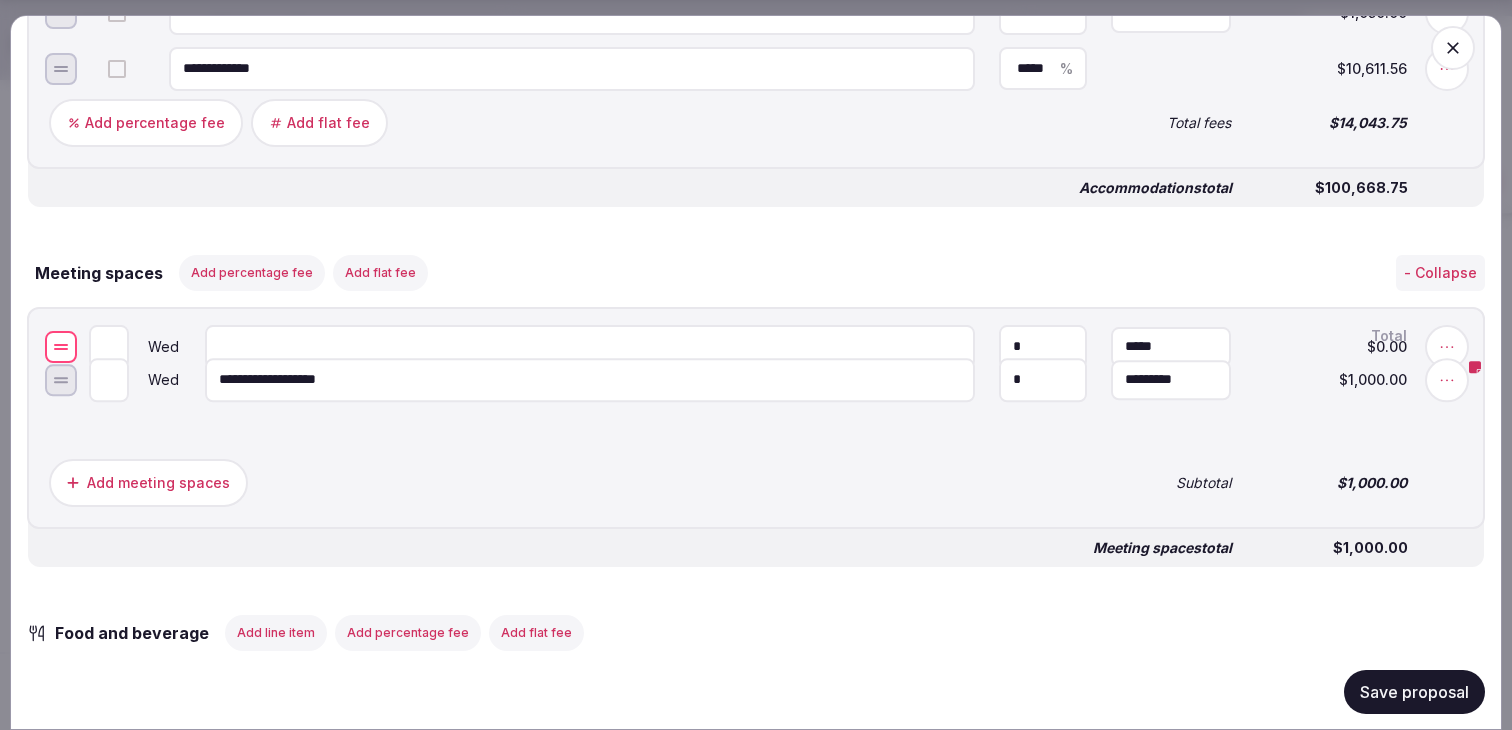 drag, startPoint x: 60, startPoint y: 438, endPoint x: 60, endPoint y: 353, distance: 85 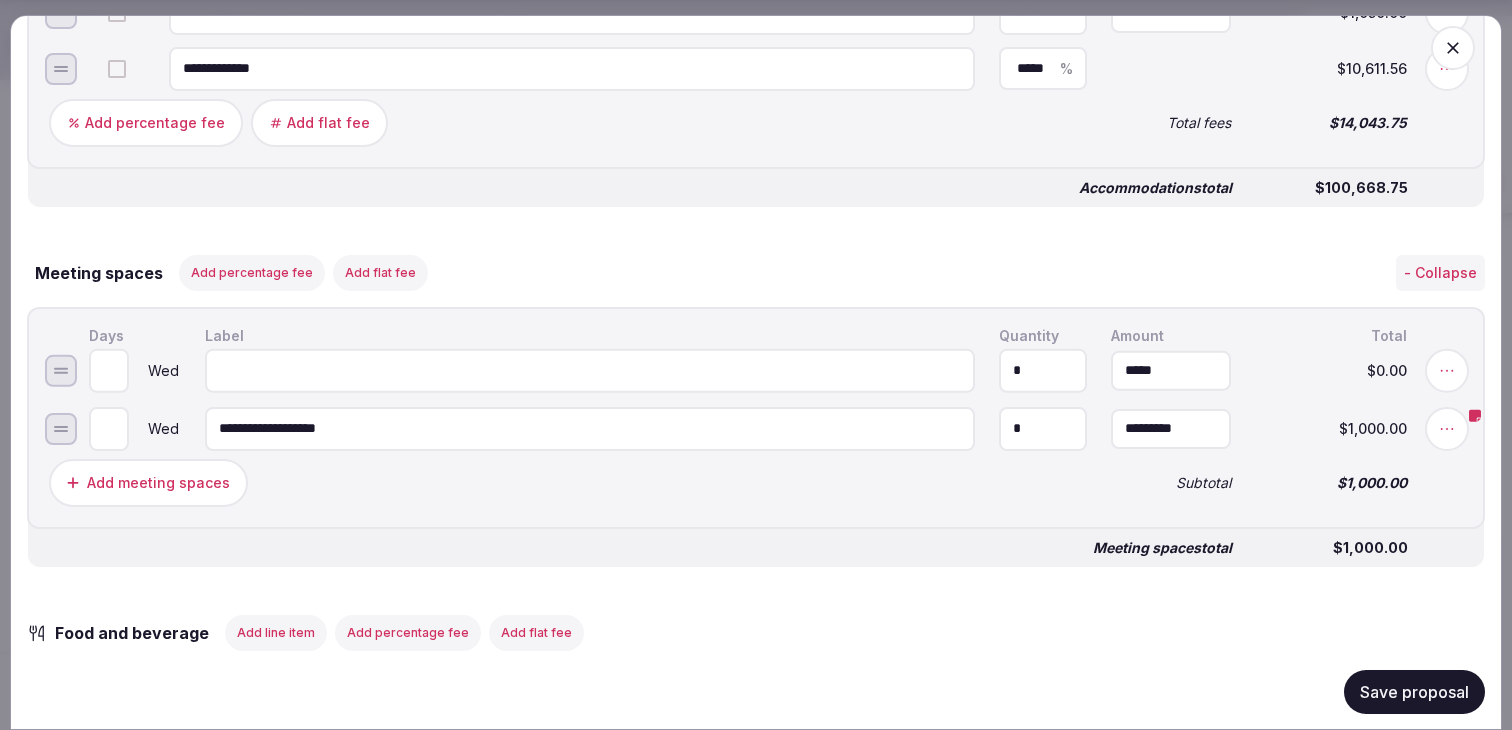 click at bounding box center [590, 370] 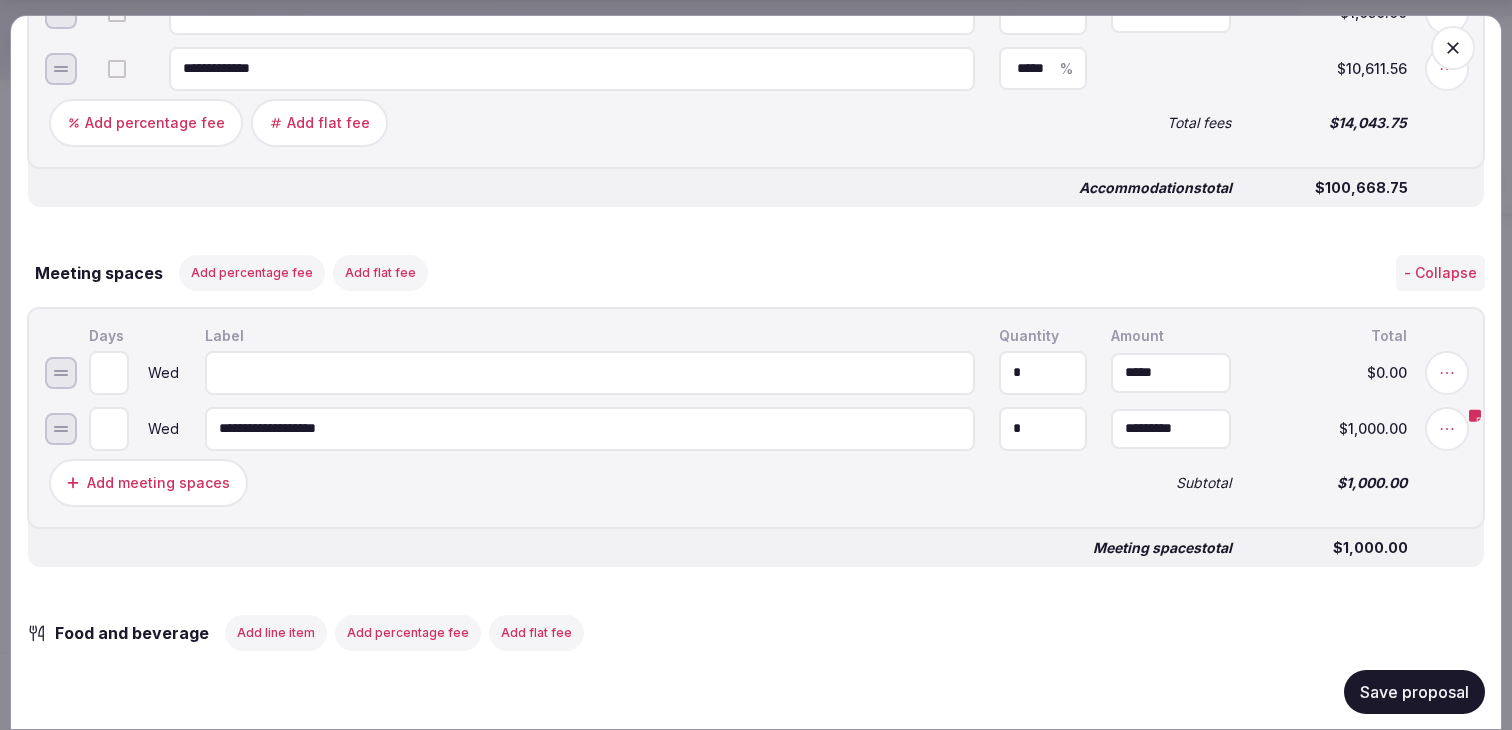 paste on "**********" 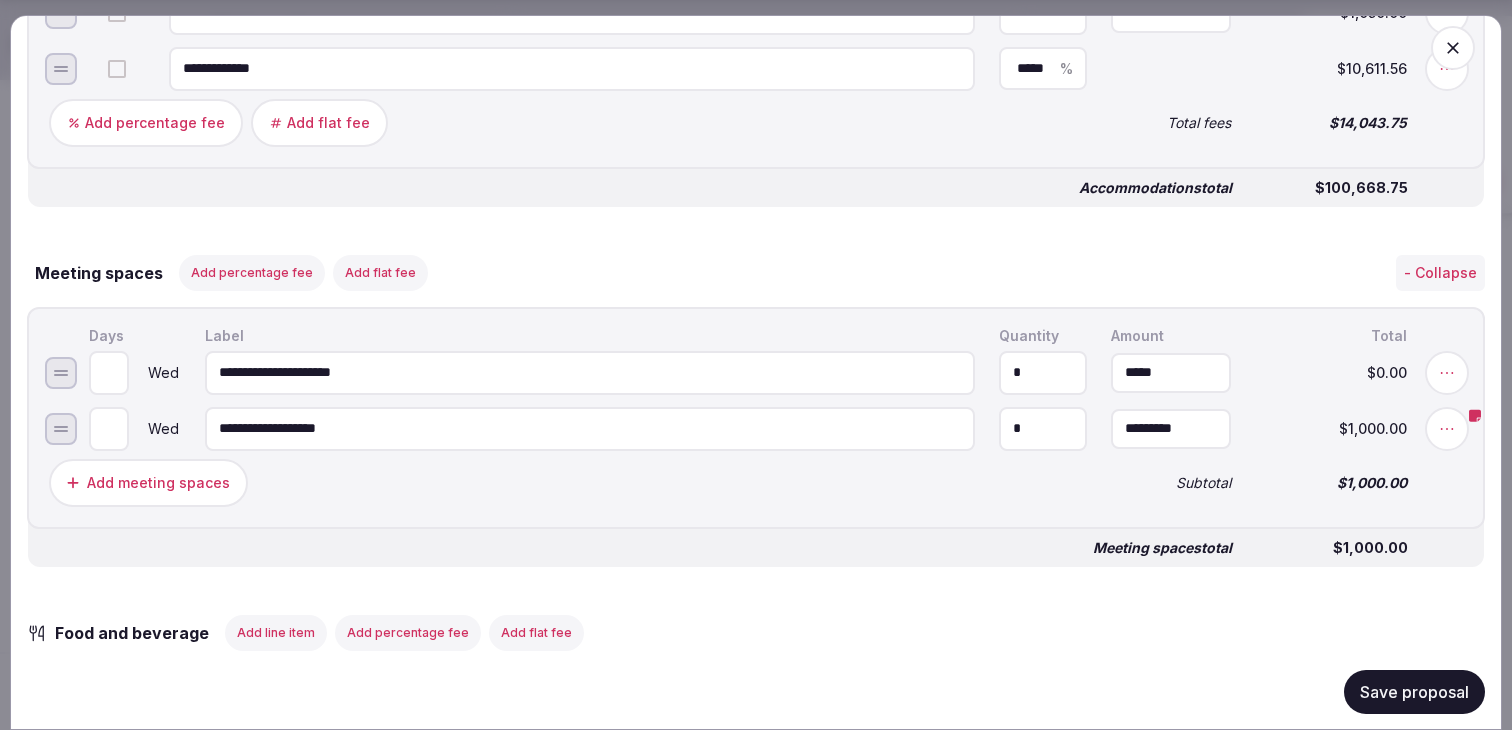type on "**********" 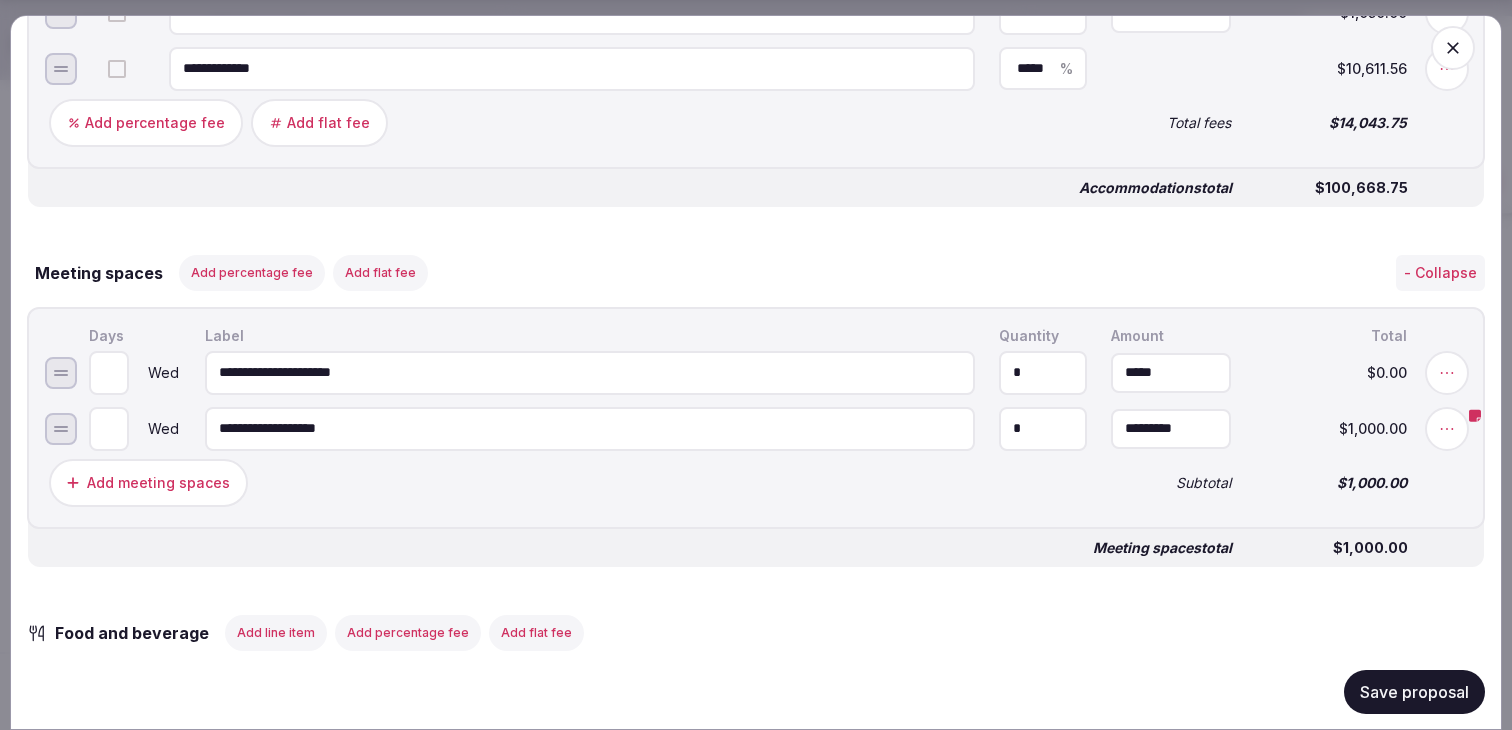 type on "*" 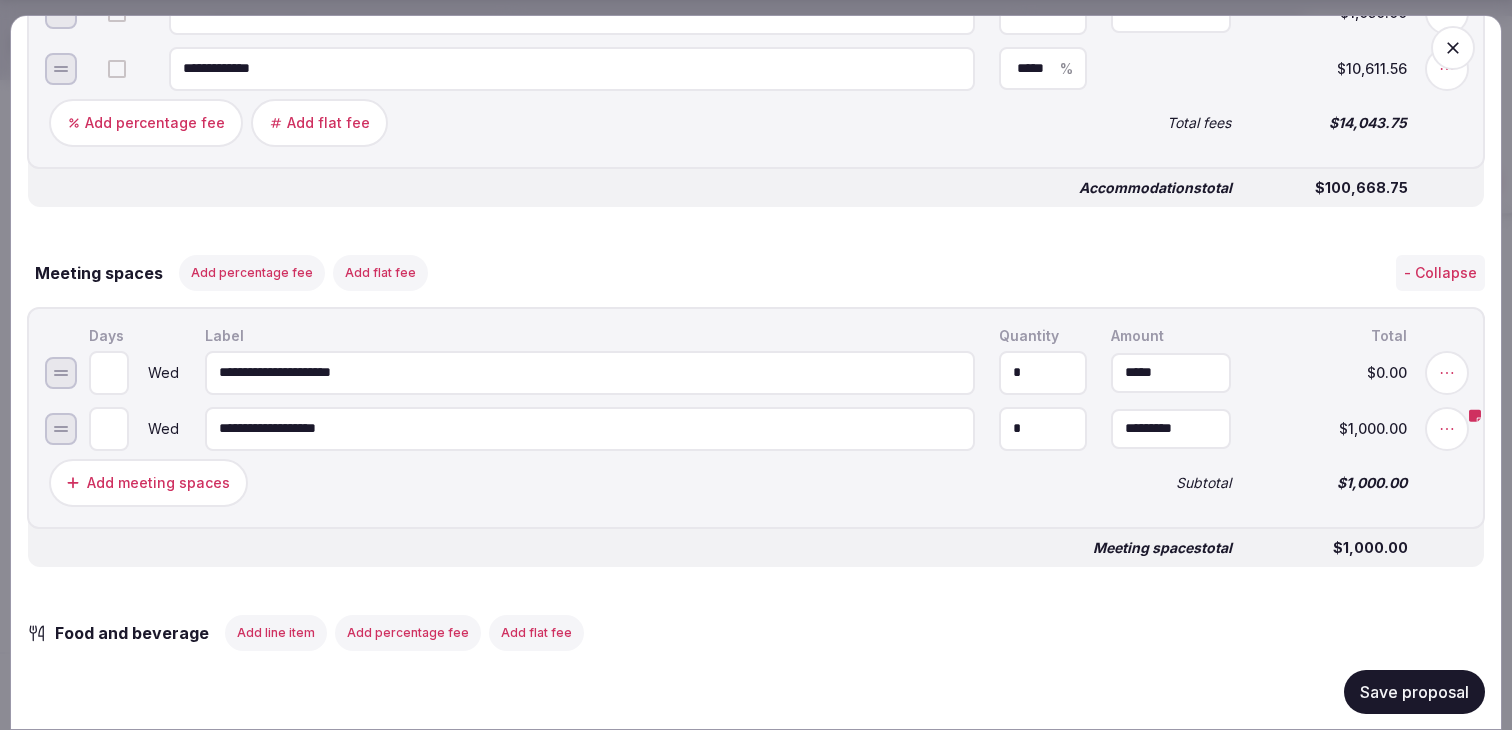 click on "Add meeting spaces" at bounding box center [148, 482] 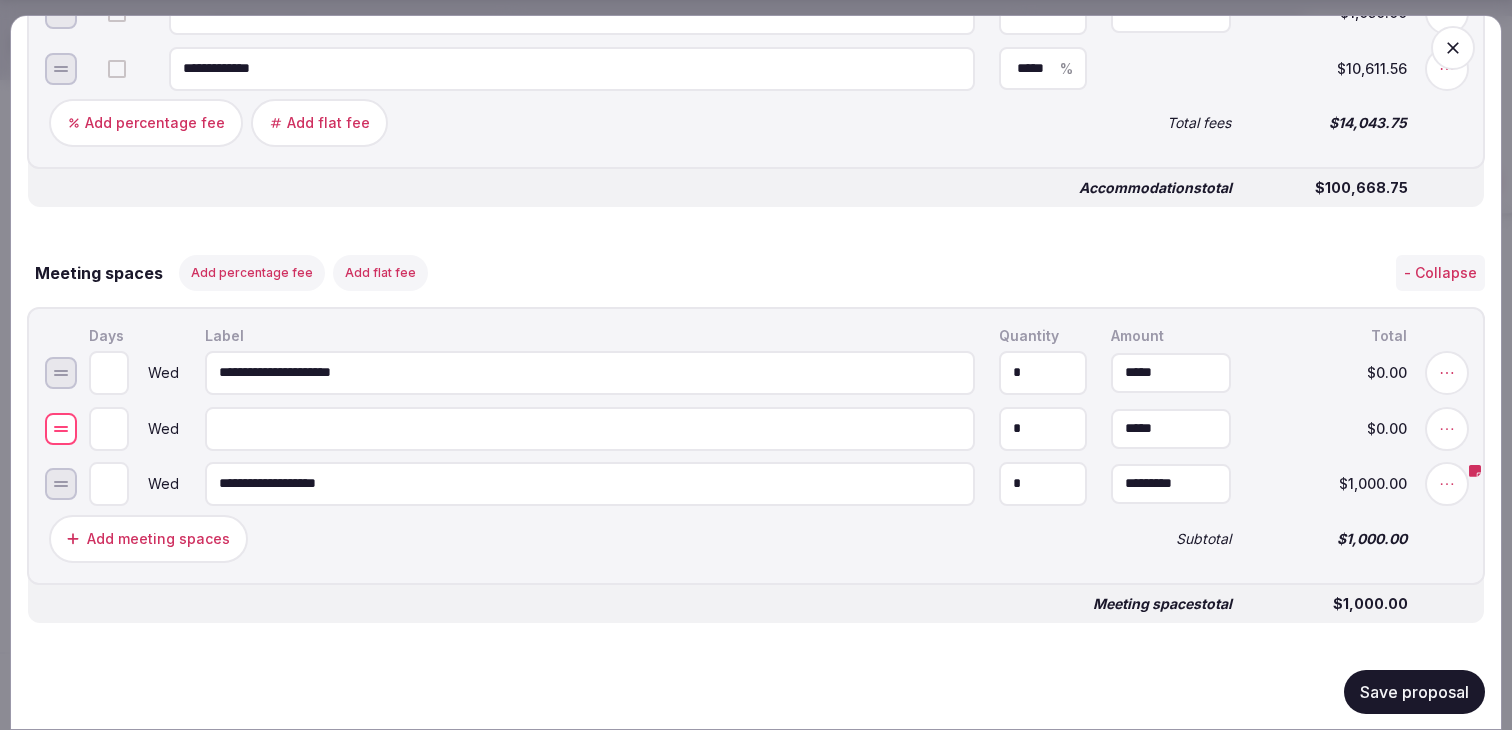 drag, startPoint x: 67, startPoint y: 489, endPoint x: 71, endPoint y: 434, distance: 55.145264 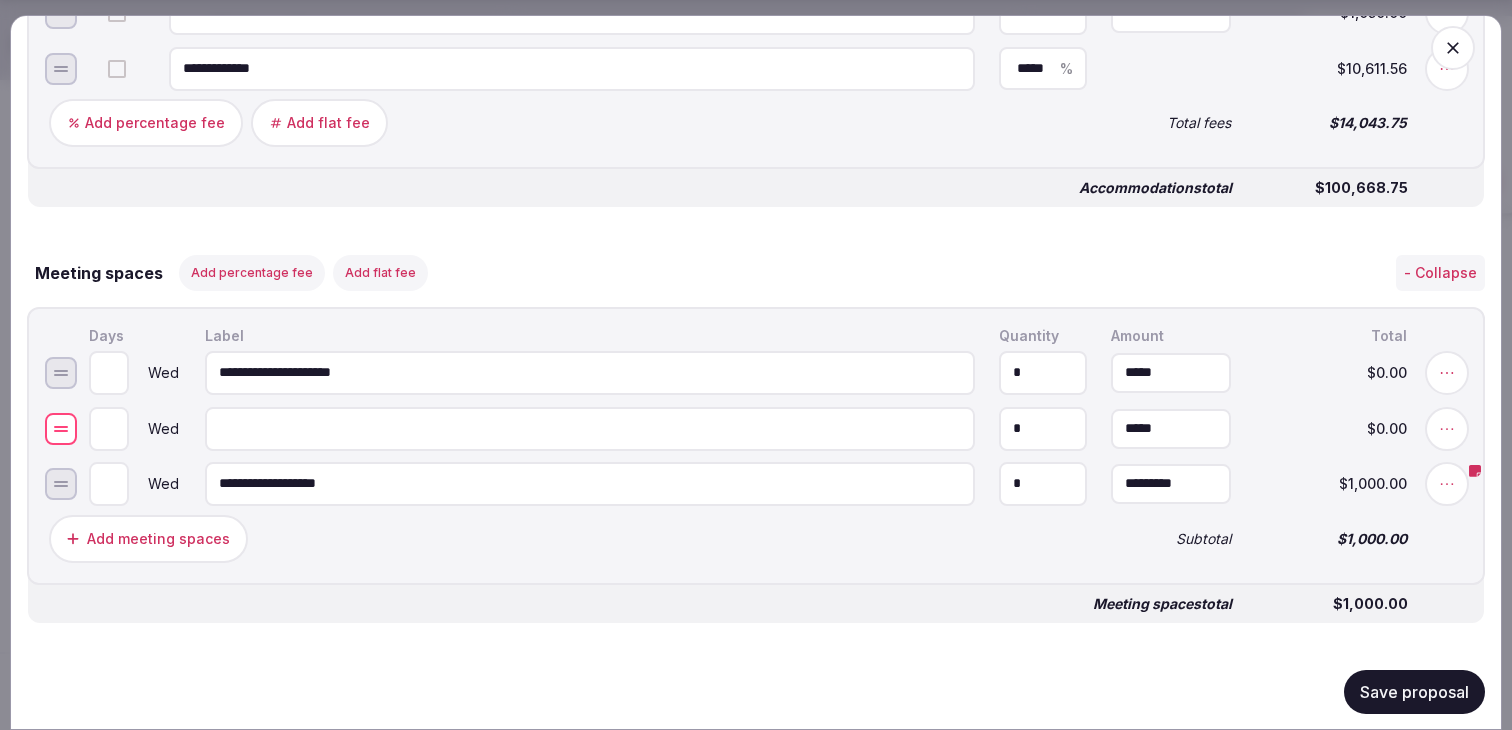 click at bounding box center [61, 428] 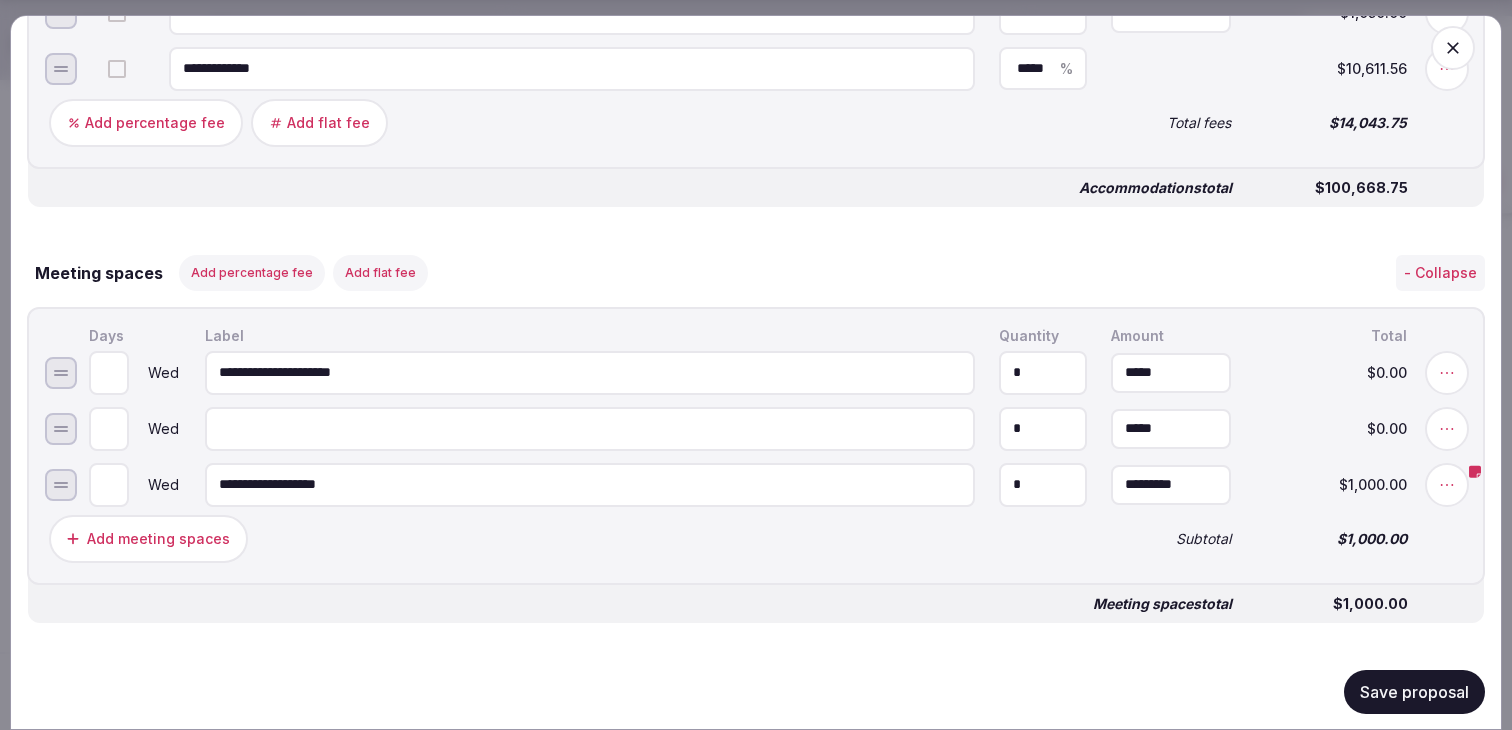 click at bounding box center [590, 428] 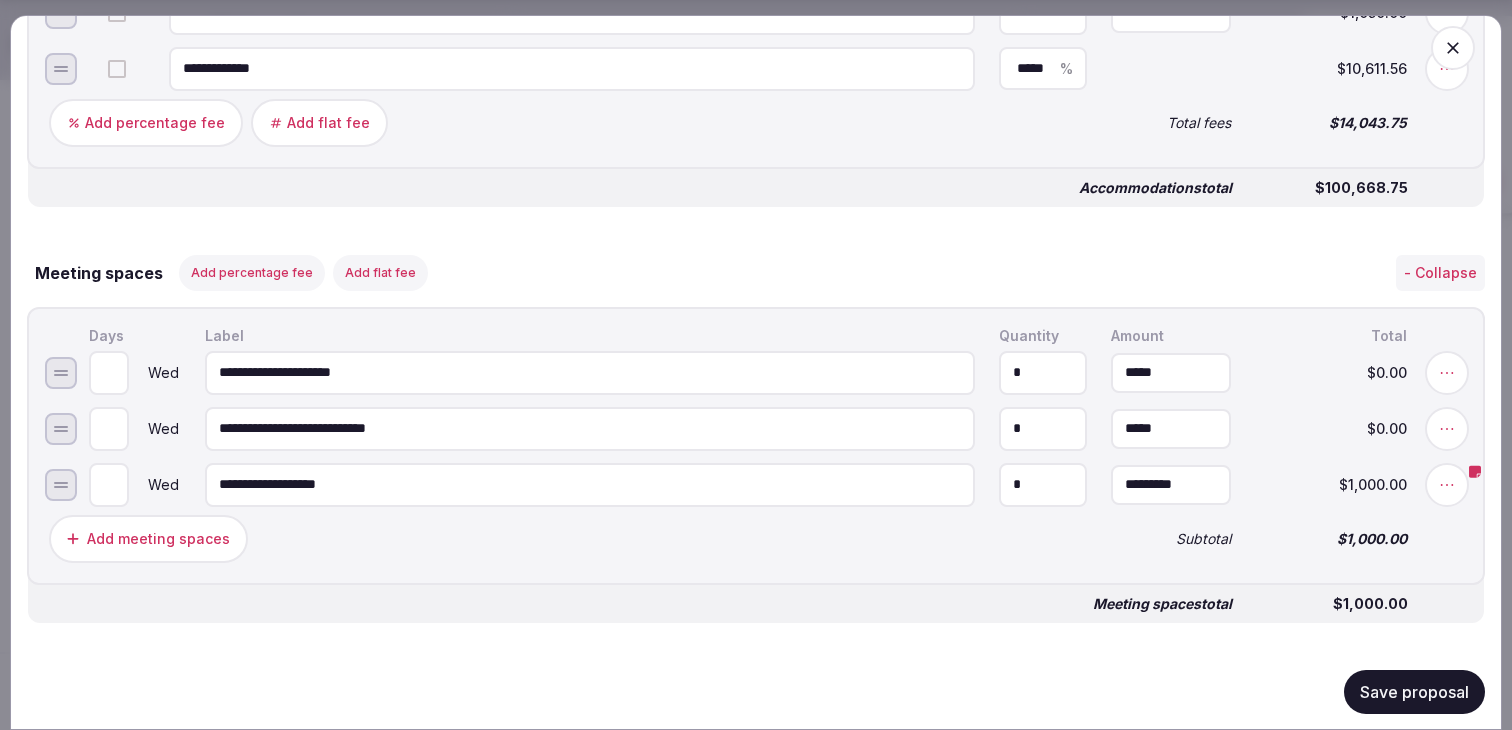 type on "**********" 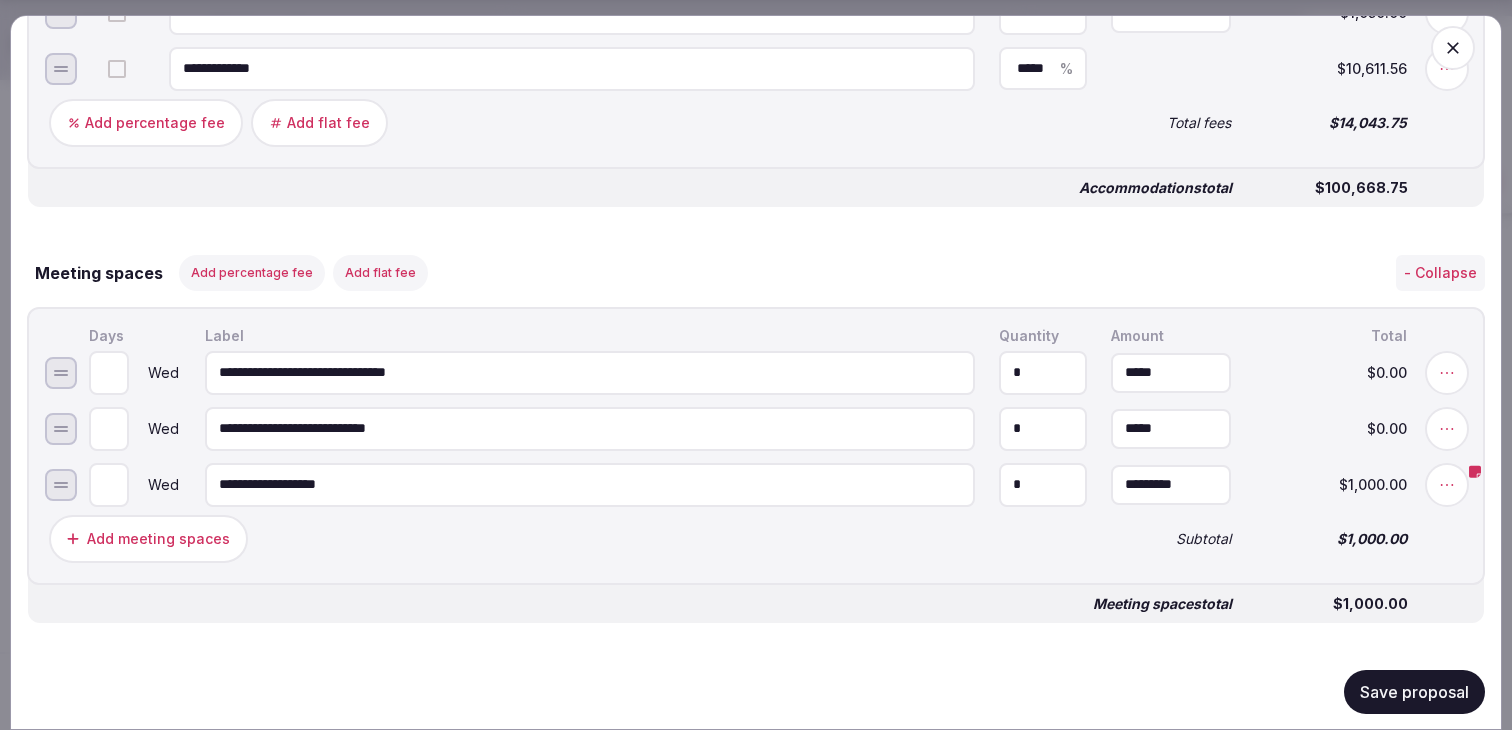 type on "**********" 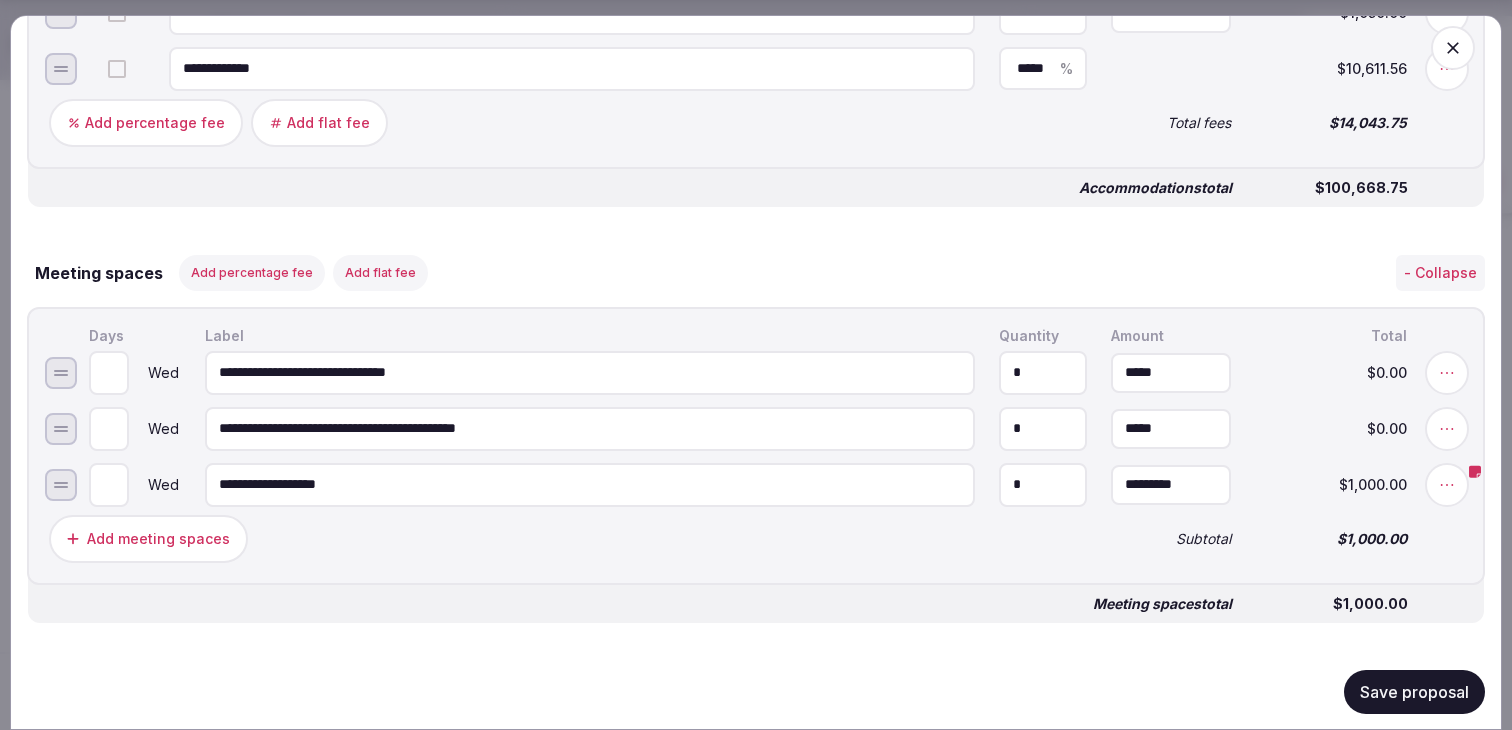 type on "**********" 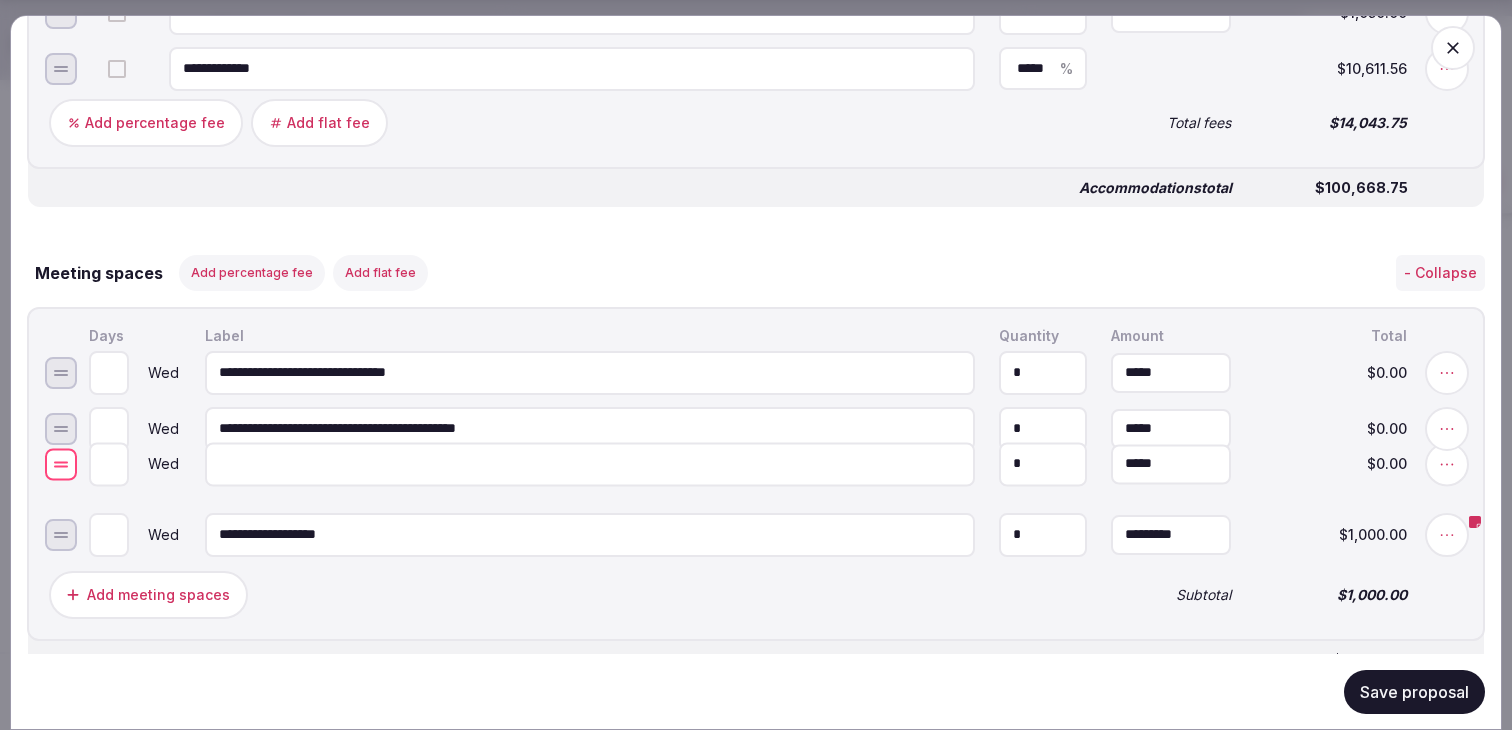 drag, startPoint x: 69, startPoint y: 553, endPoint x: 74, endPoint y: 476, distance: 77.16217 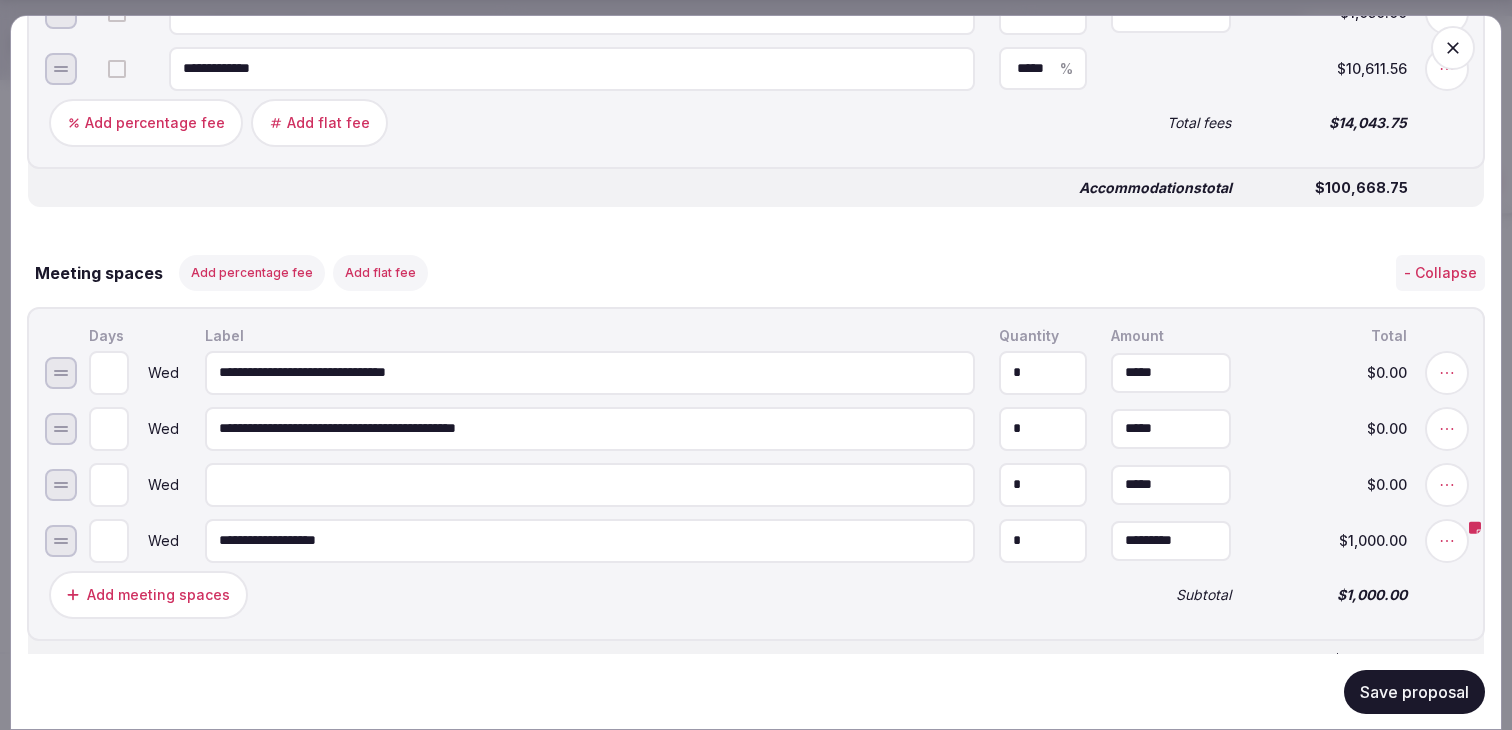 click on "**********" at bounding box center [590, 428] 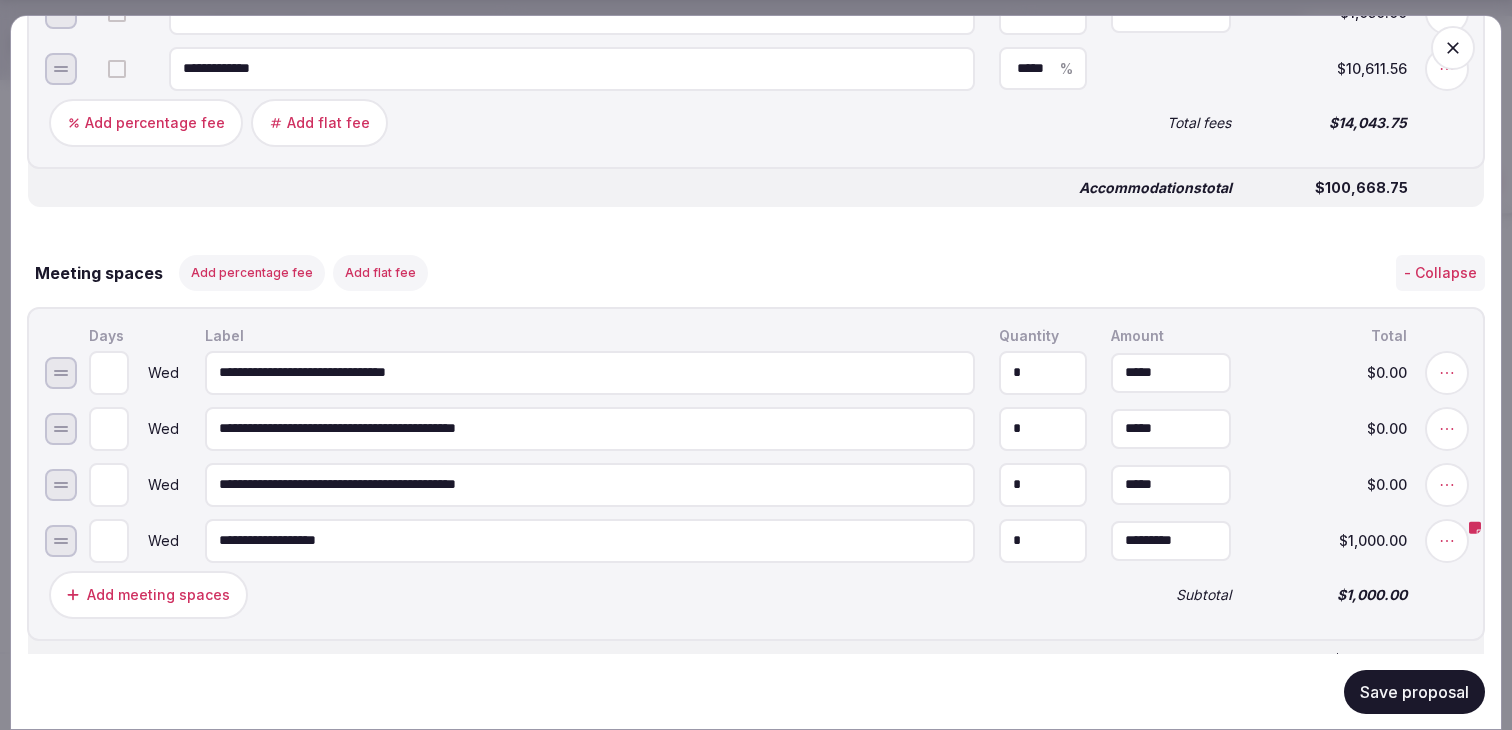 click on "**********" at bounding box center [590, 484] 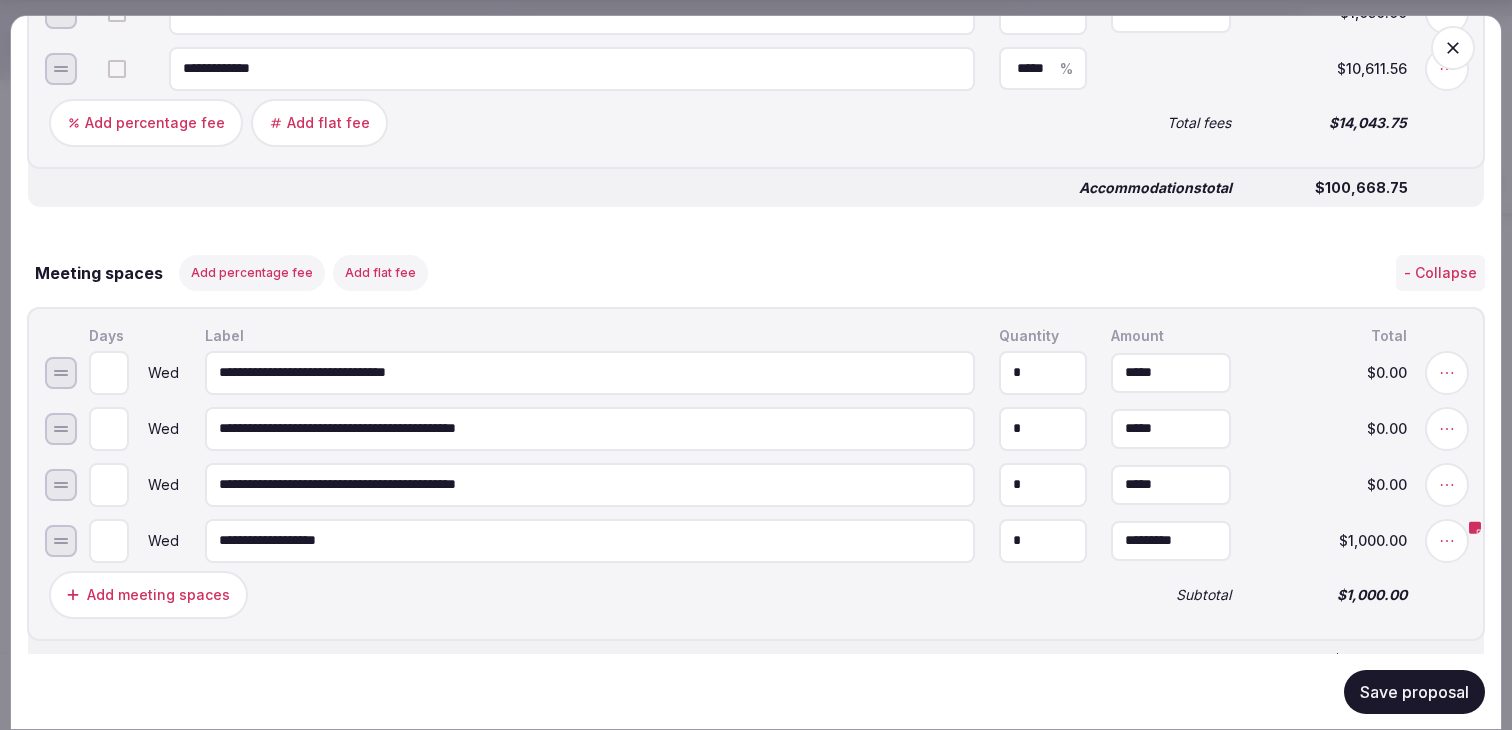 drag, startPoint x: 556, startPoint y: 499, endPoint x: 355, endPoint y: 494, distance: 201.06218 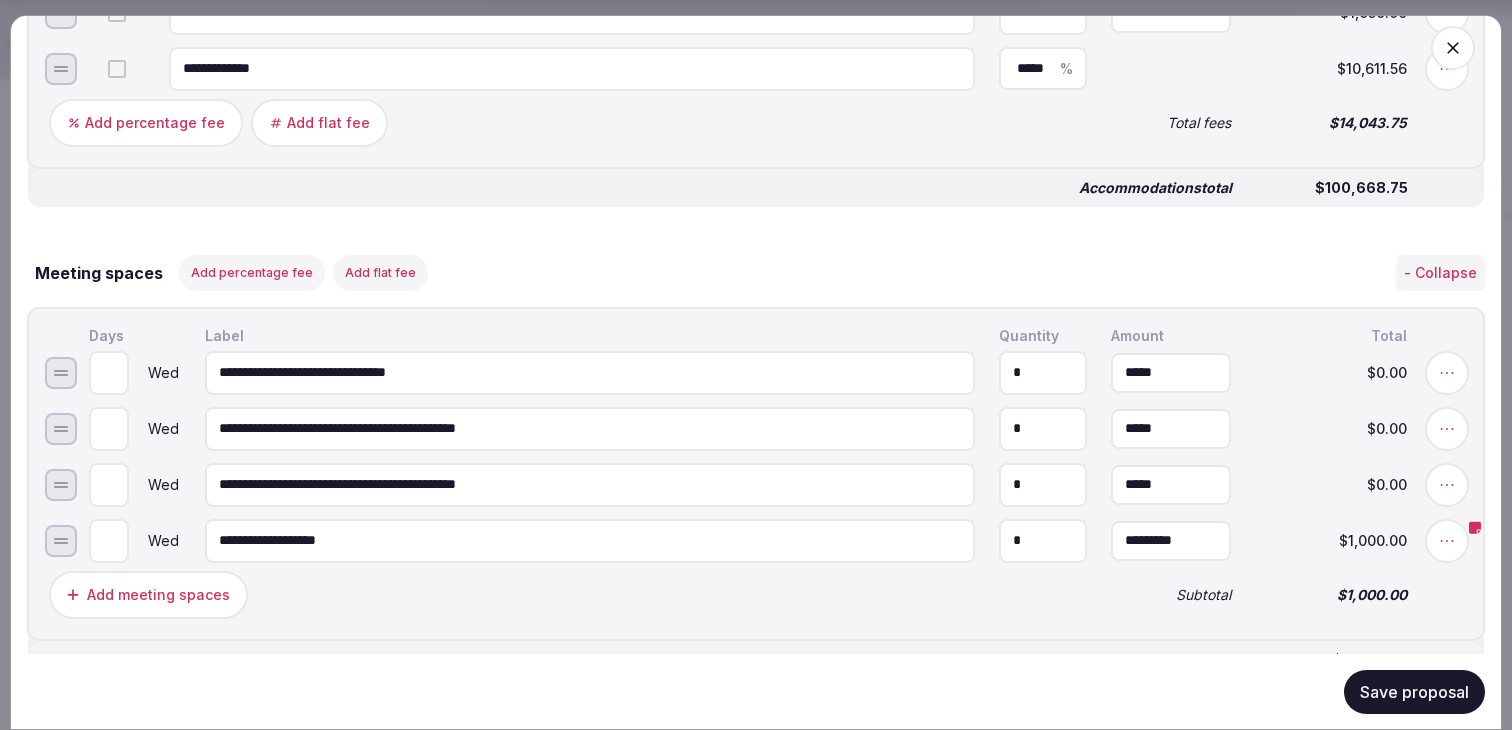 click on "**********" at bounding box center (590, 484) 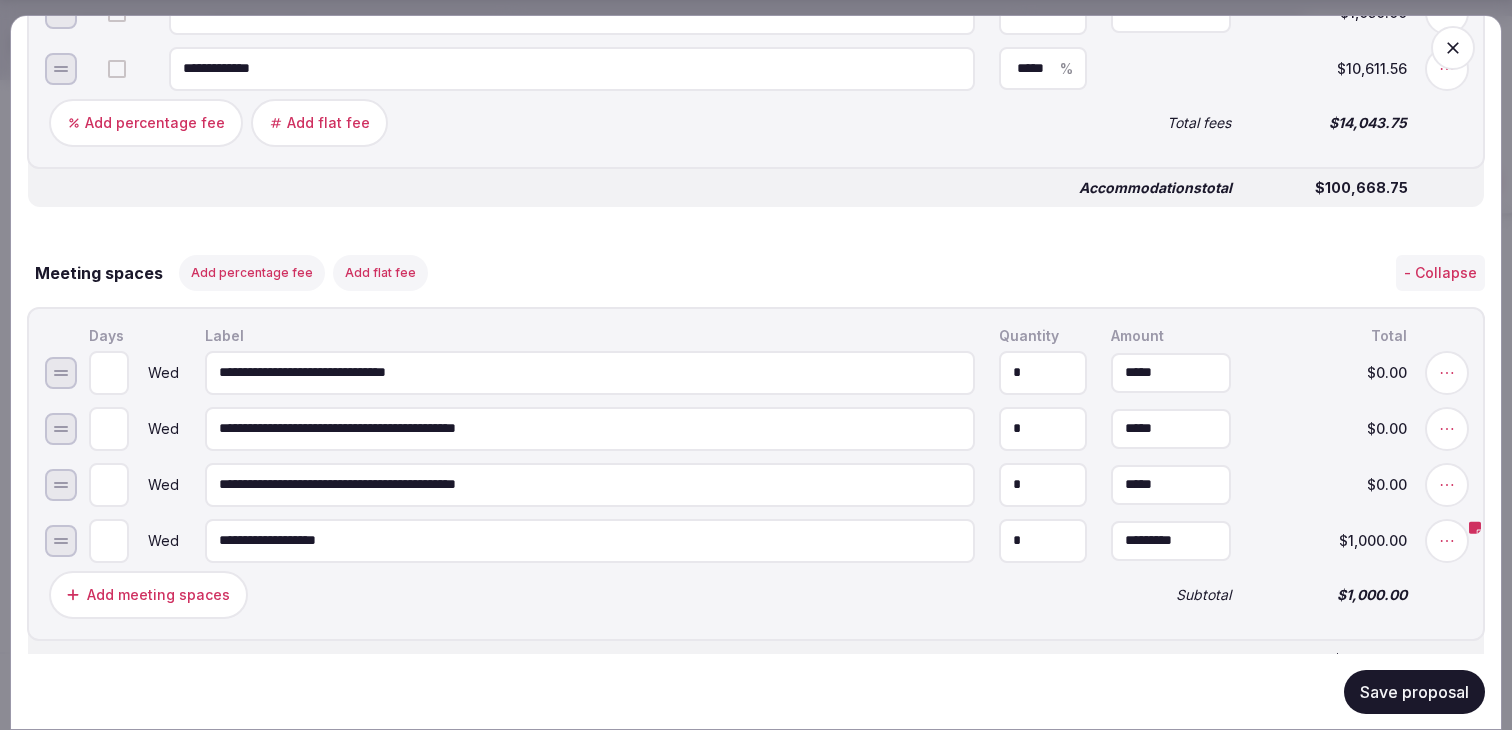type on "**********" 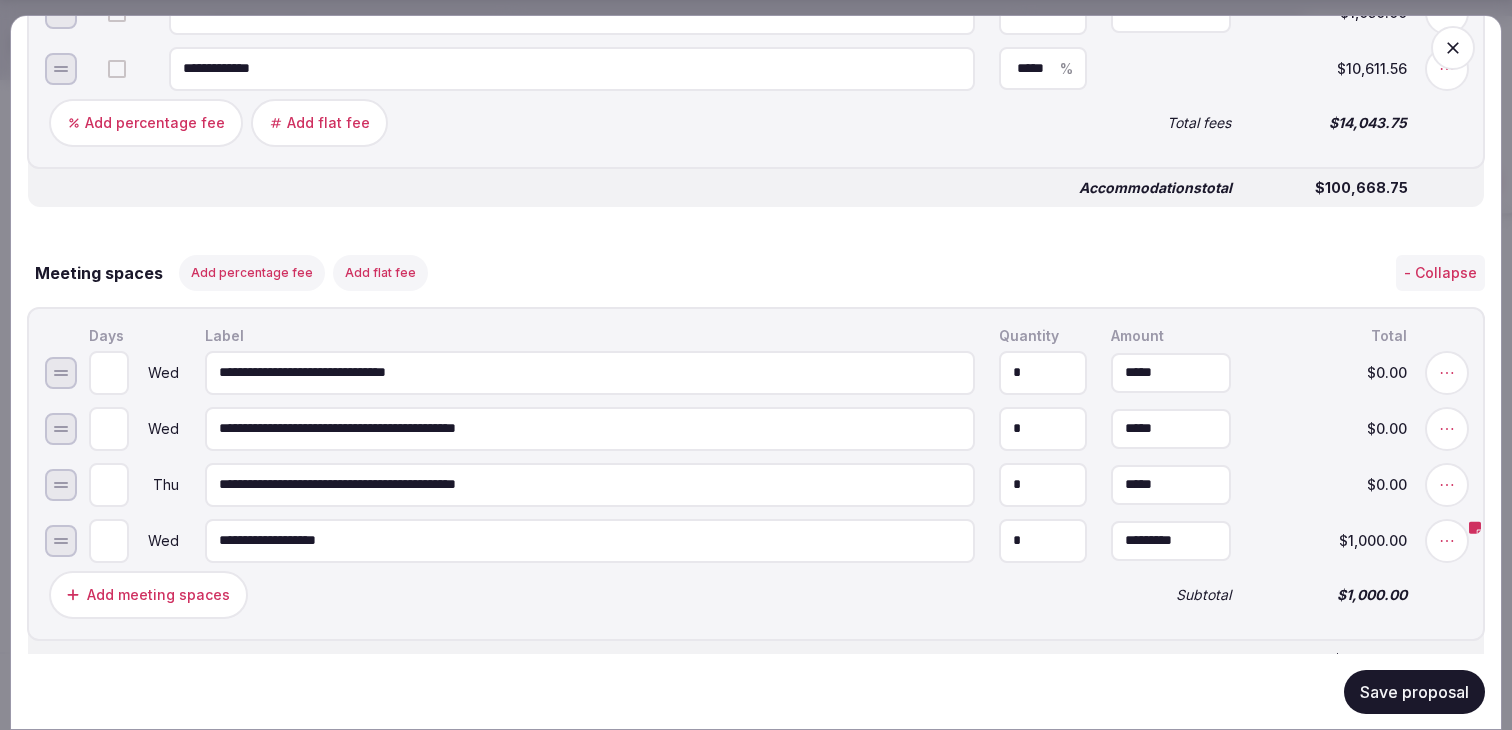 type on "*" 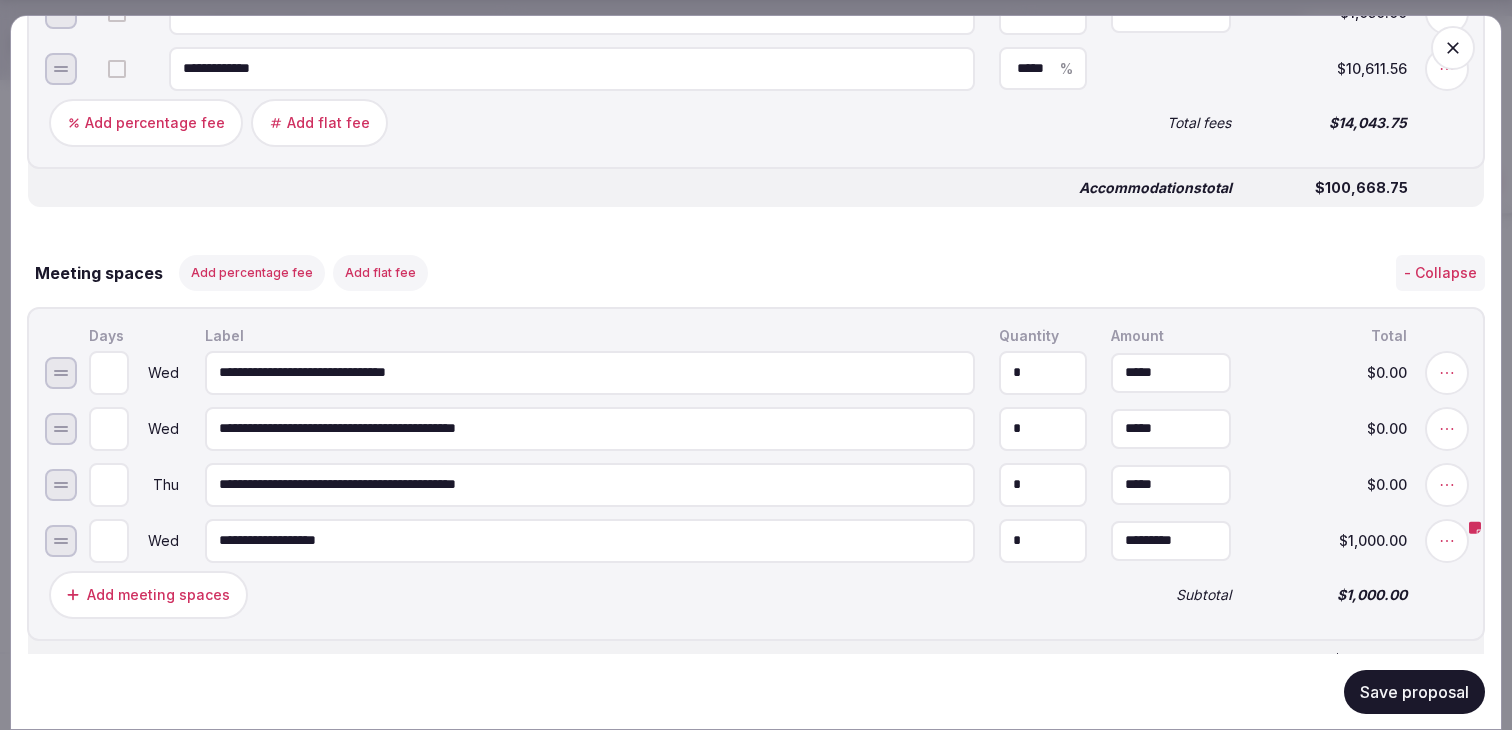 drag, startPoint x: 533, startPoint y: 494, endPoint x: 351, endPoint y: 496, distance: 182.01099 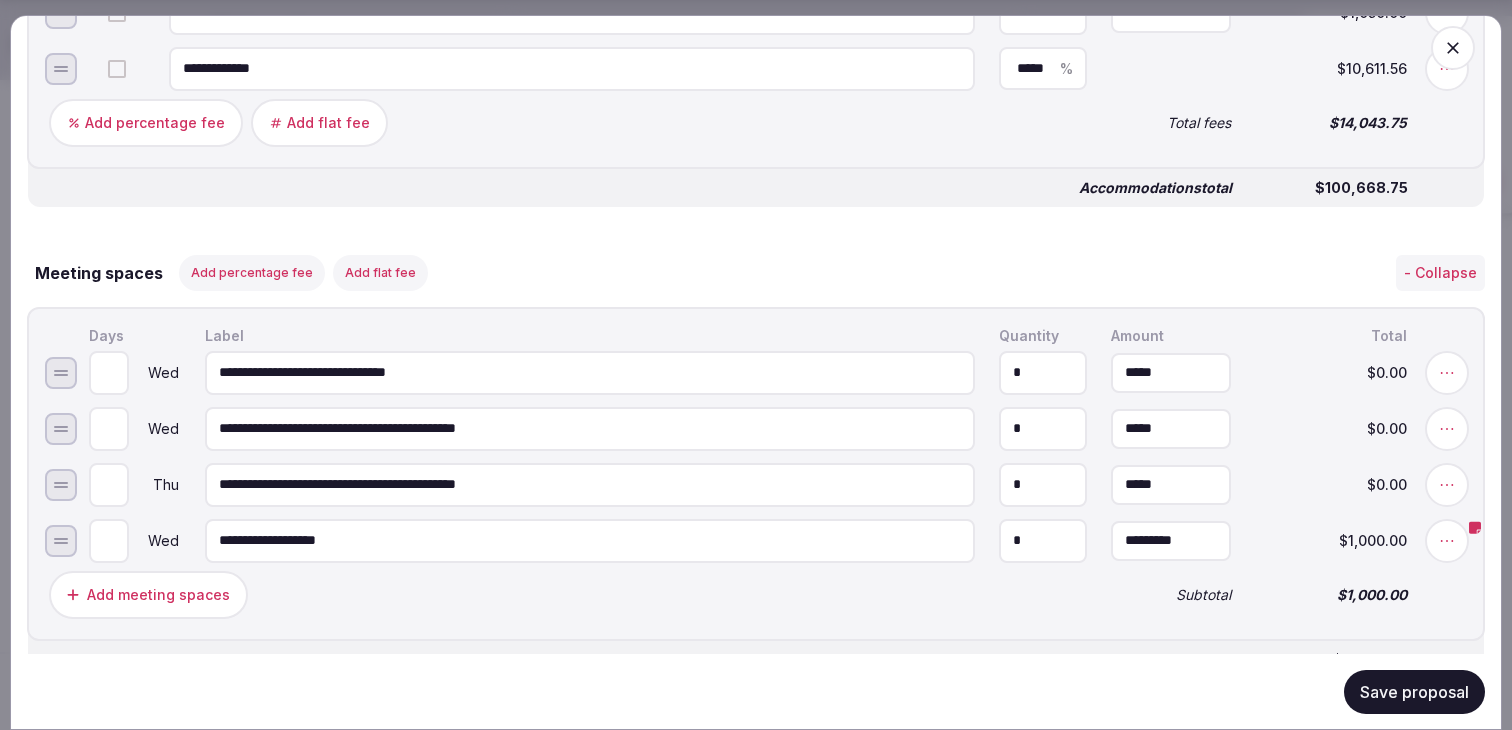 click on "**********" at bounding box center (590, 484) 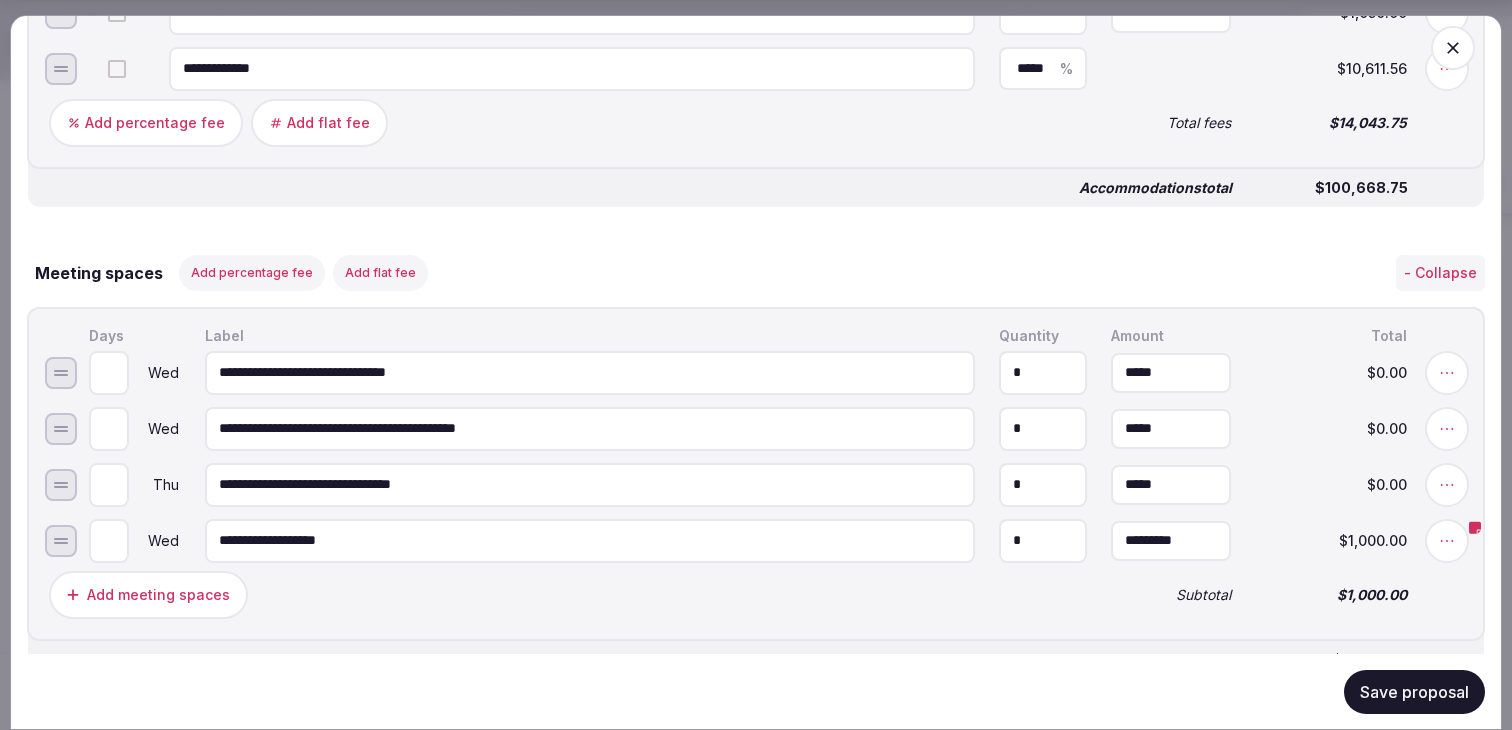type on "**********" 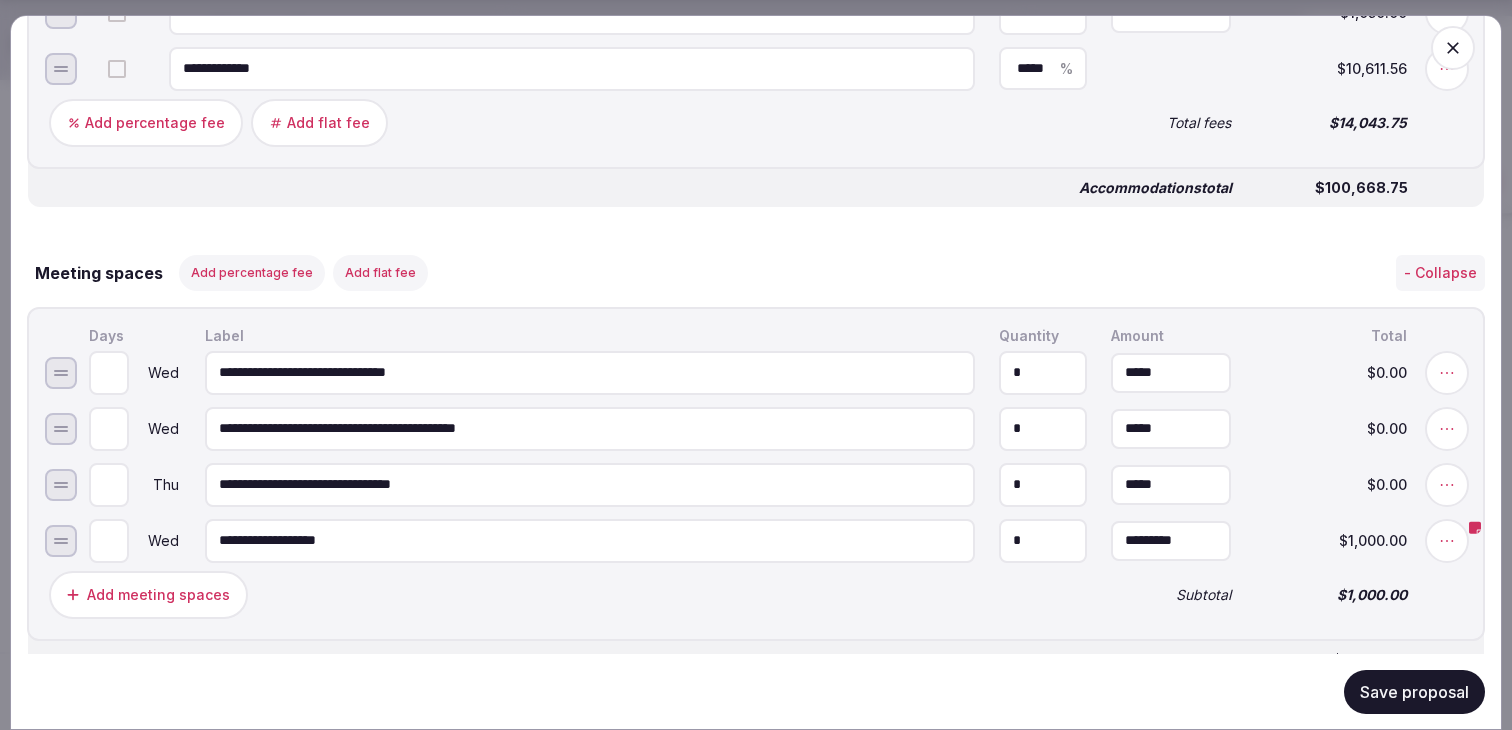 click on "**********" at bounding box center [590, 540] 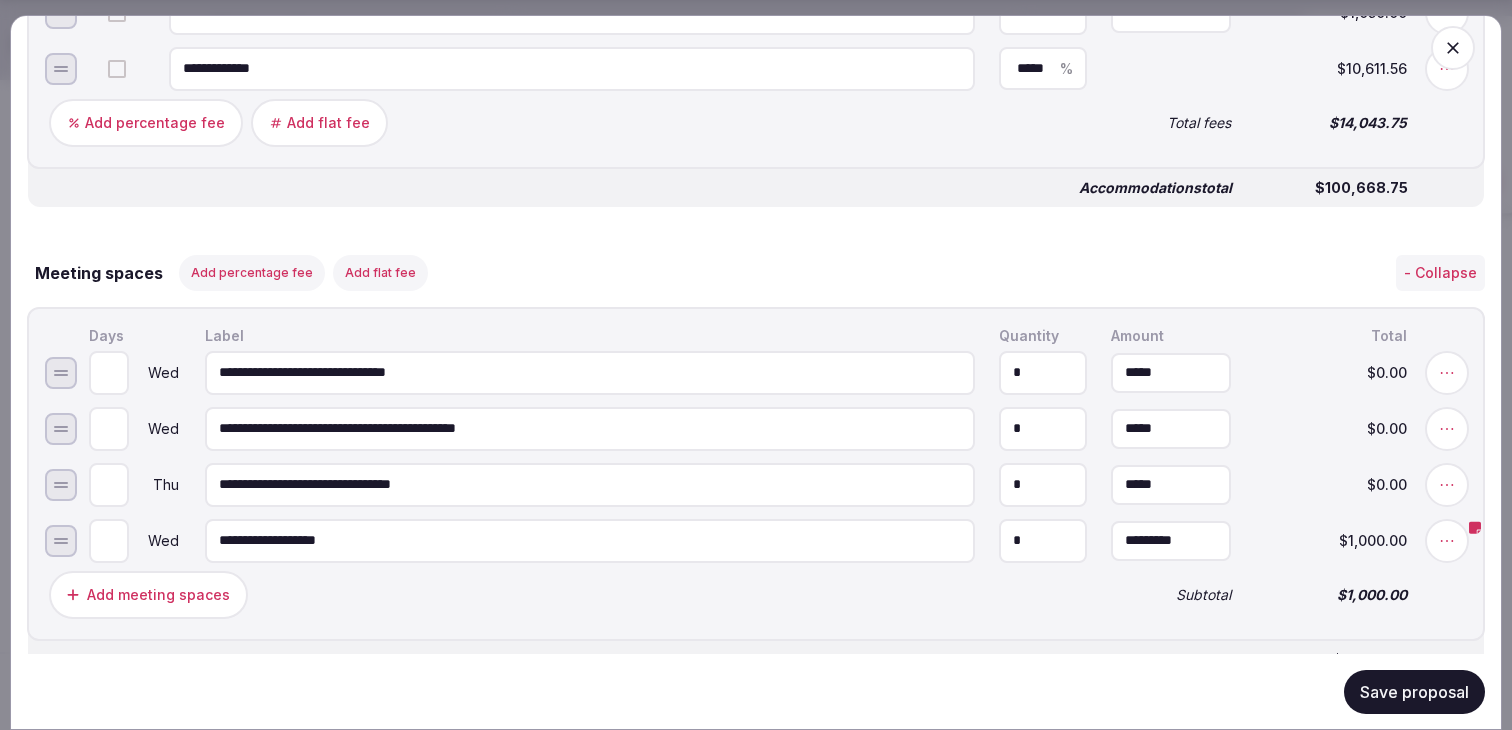 click on "**********" at bounding box center (590, 372) 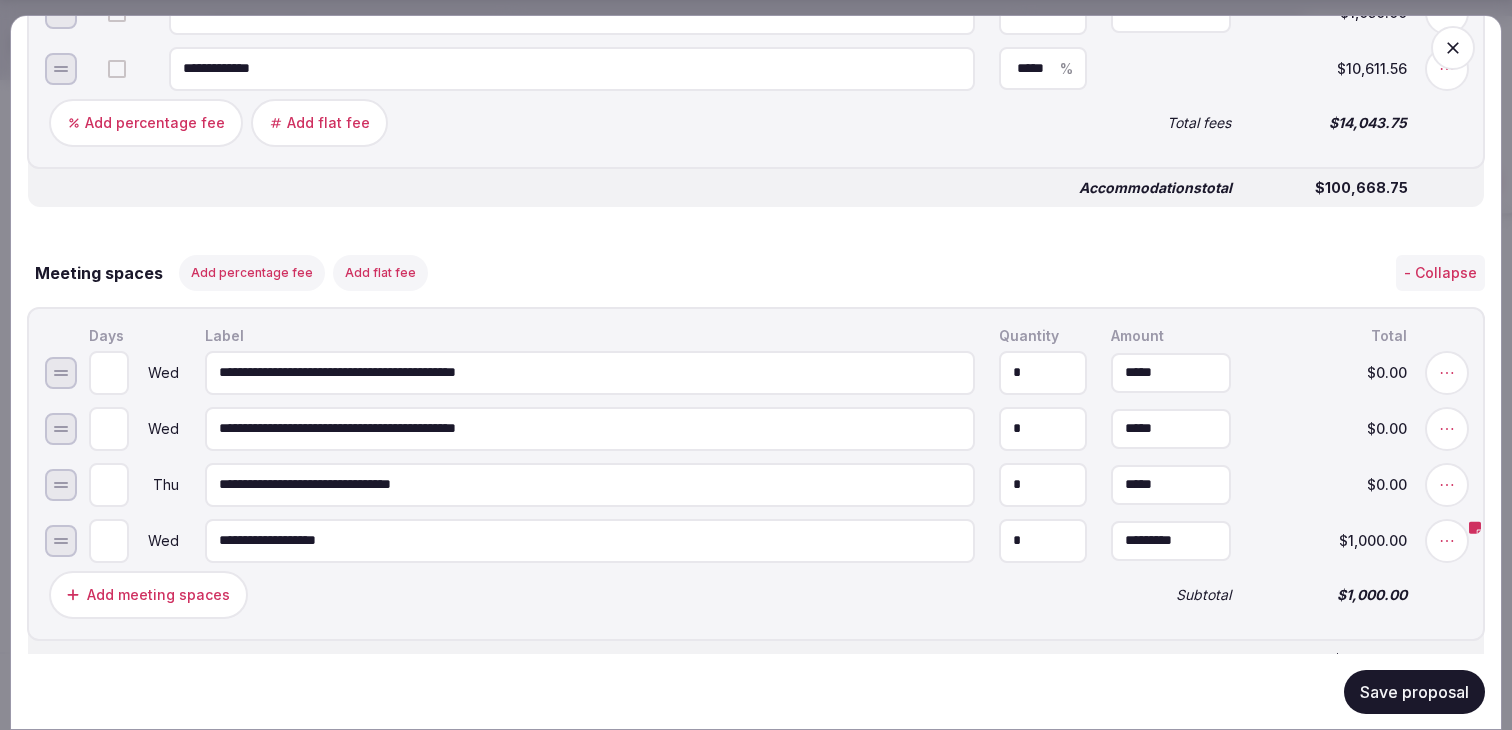 type on "**********" 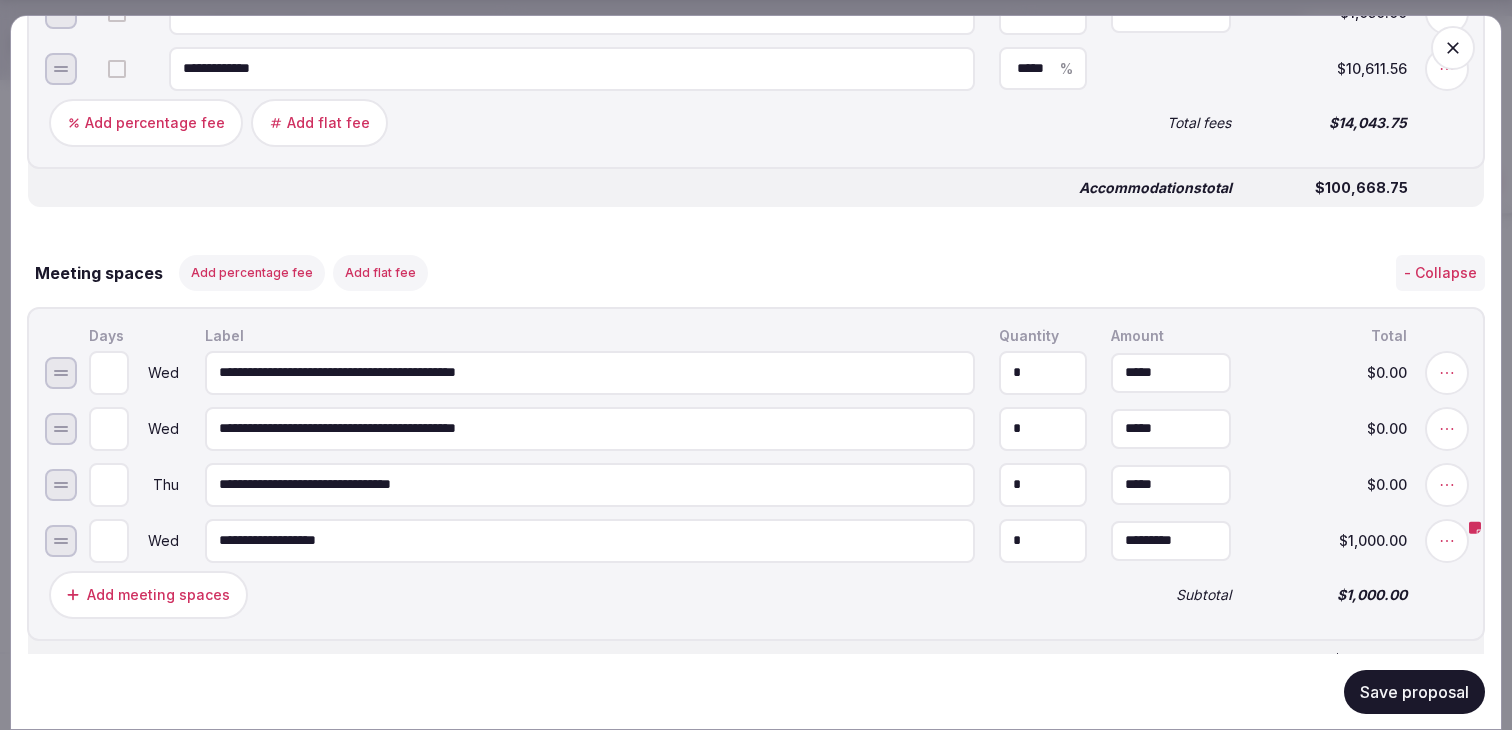 click on "Add meeting spaces" at bounding box center [568, 594] 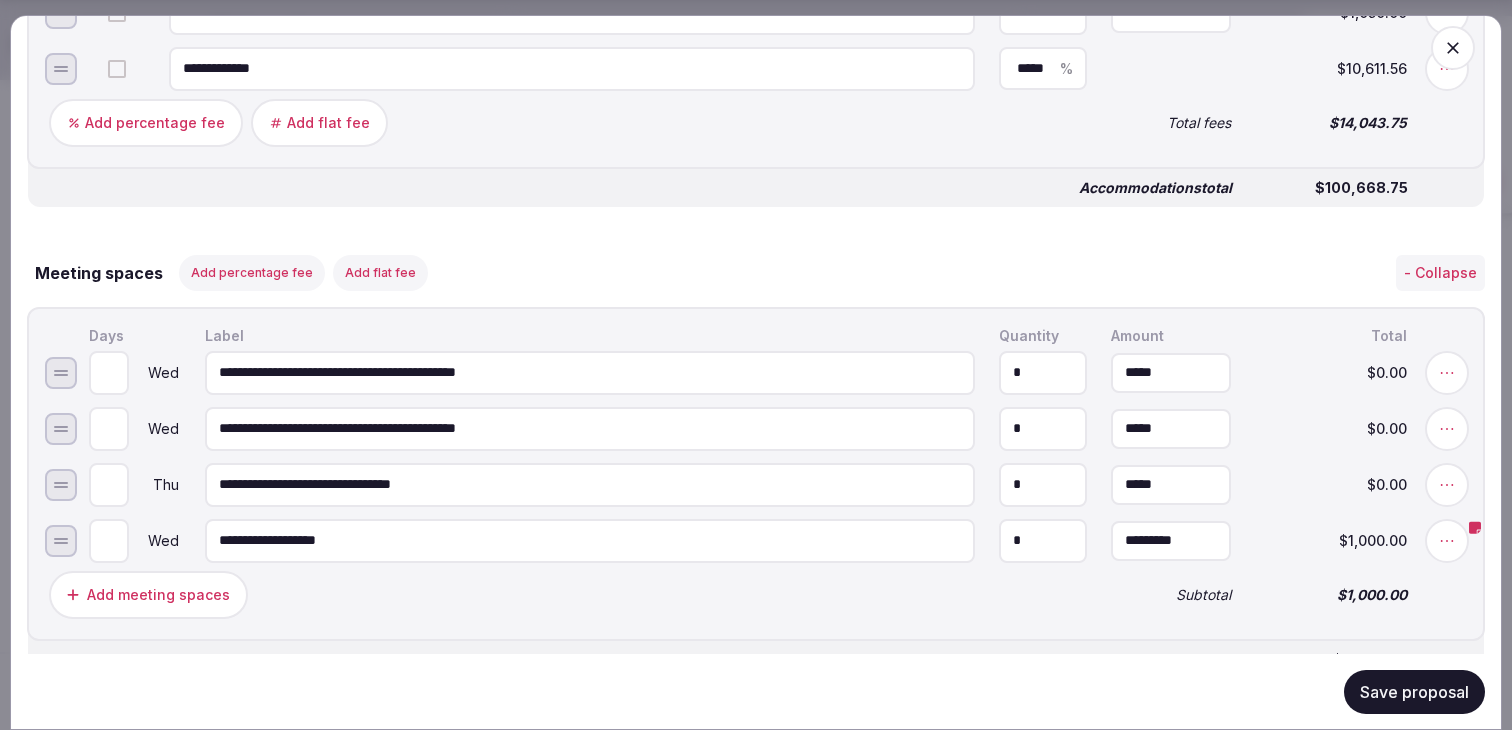 click on "**********" at bounding box center [590, 484] 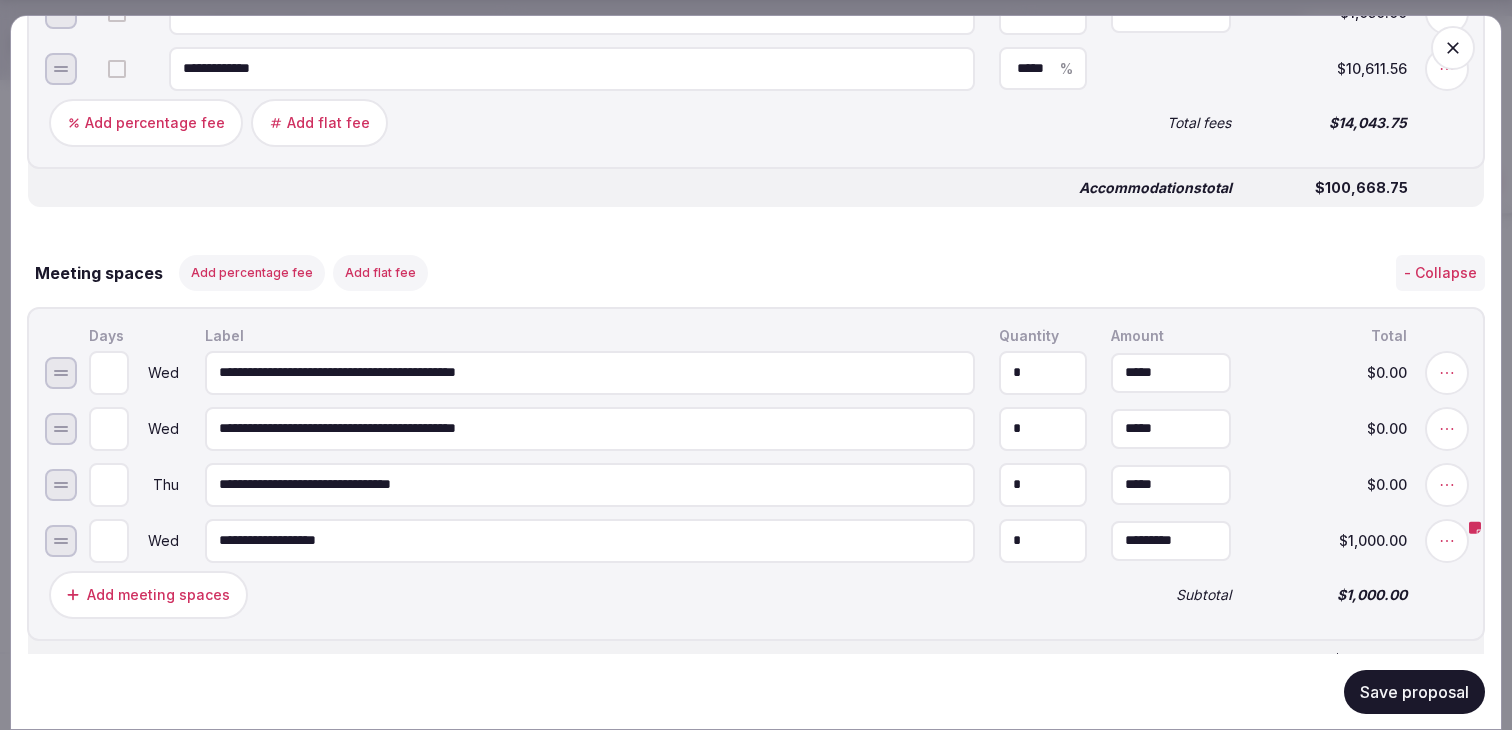 click on "**********" at bounding box center [590, 484] 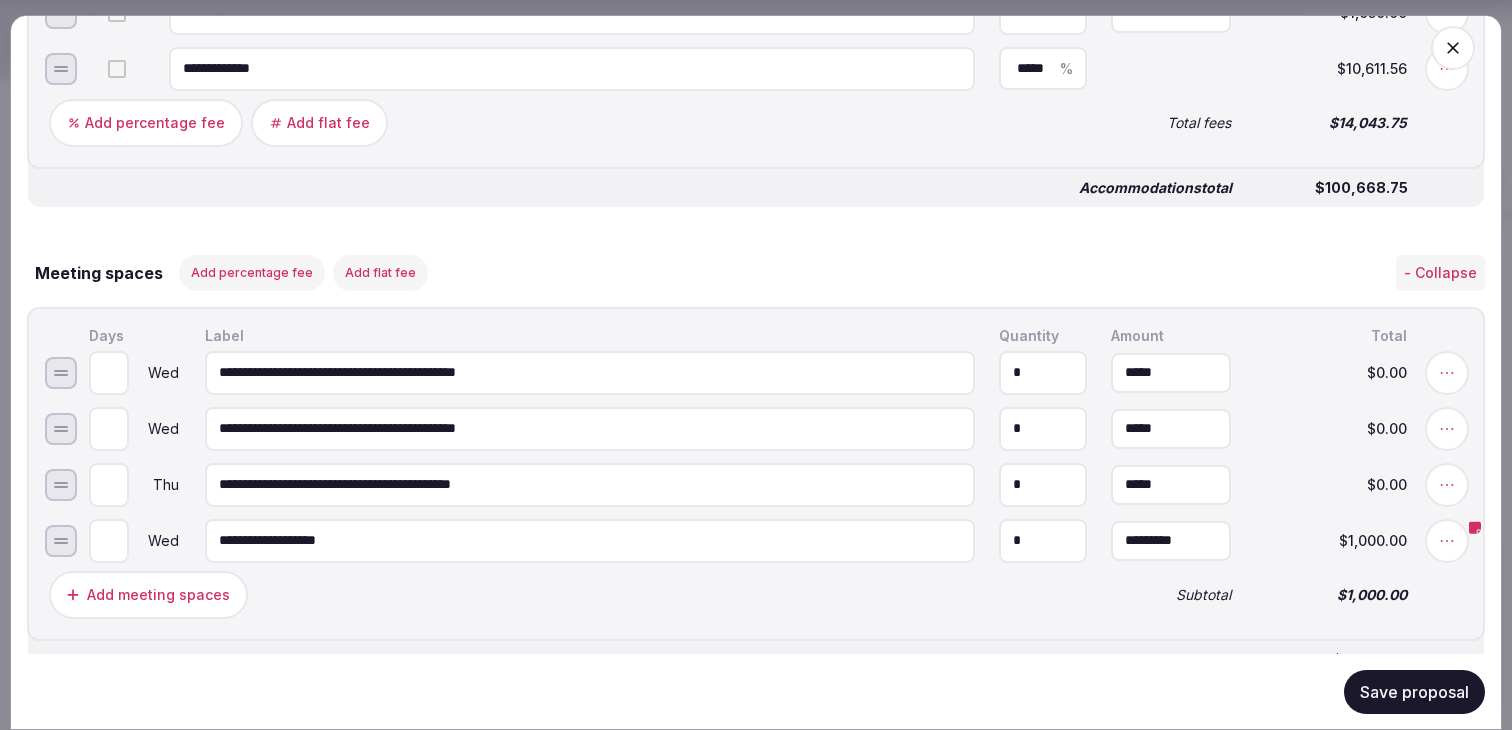 type on "**********" 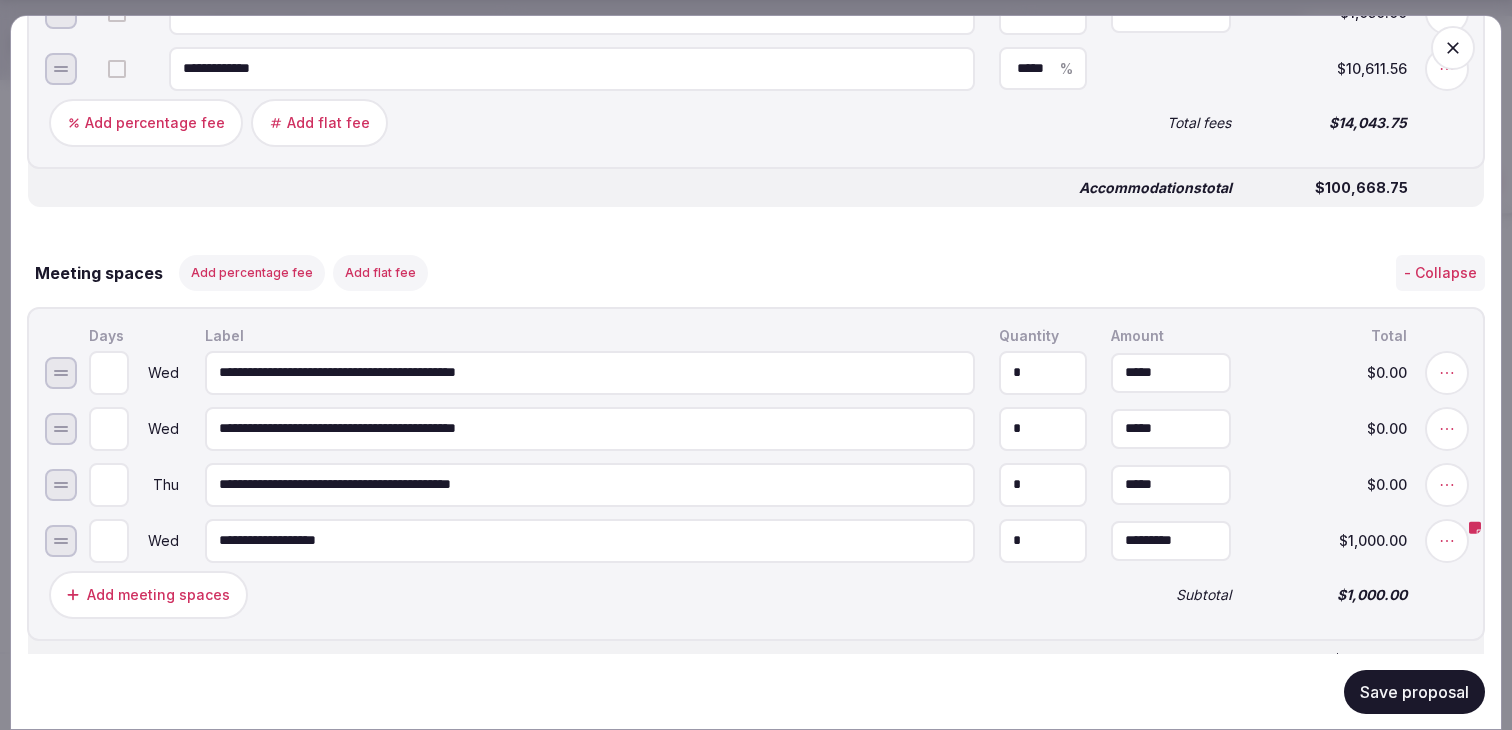 click on "*" at bounding box center (1043, 428) 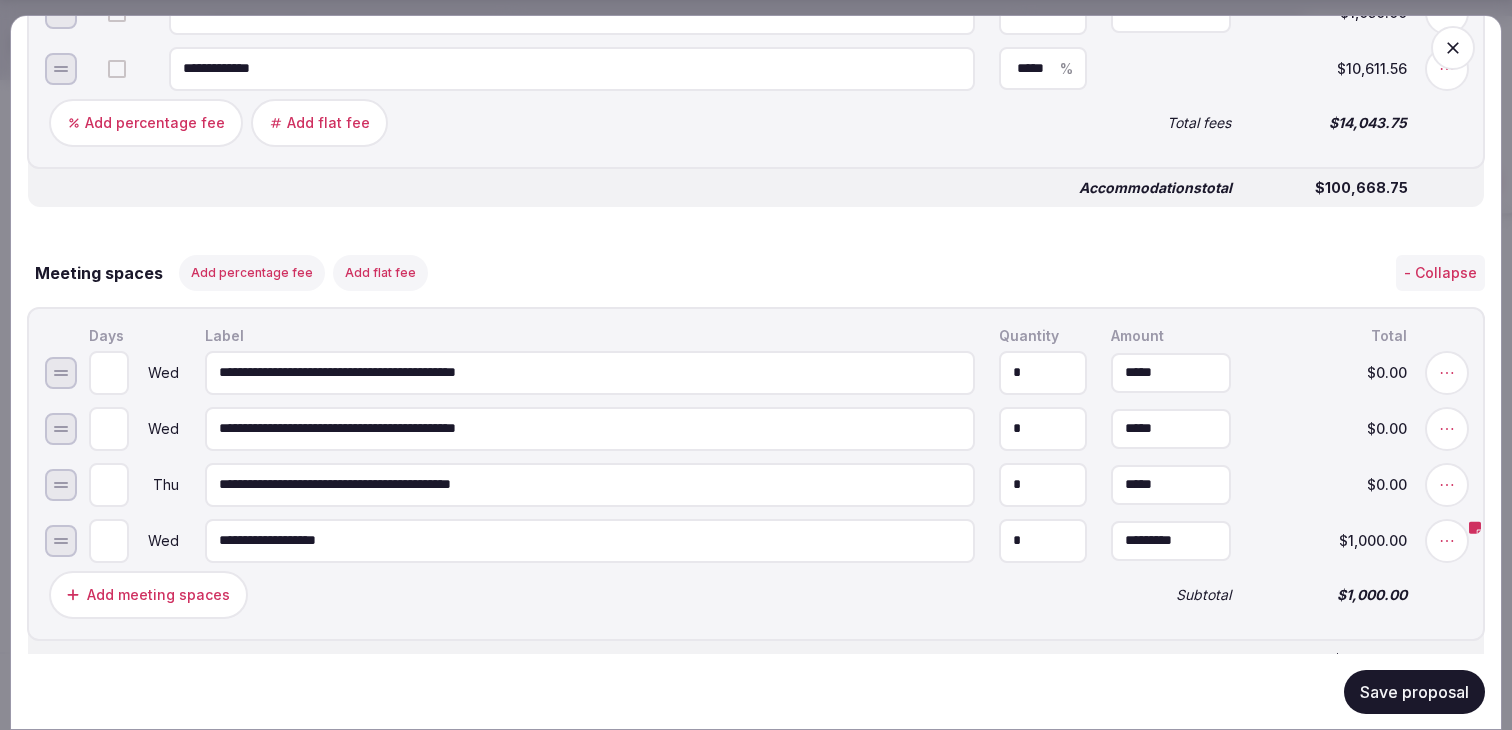 type on "*" 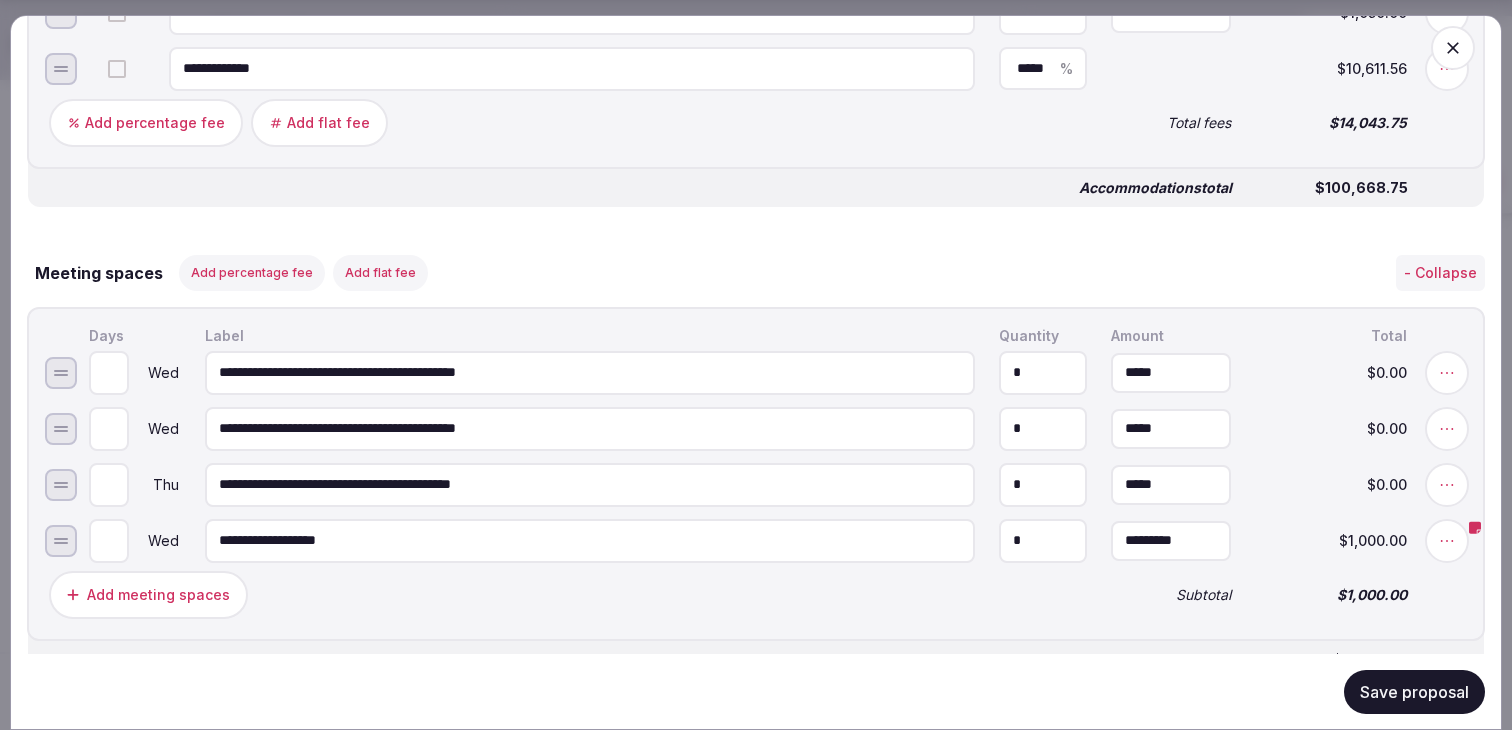 click on "*" at bounding box center (1043, 484) 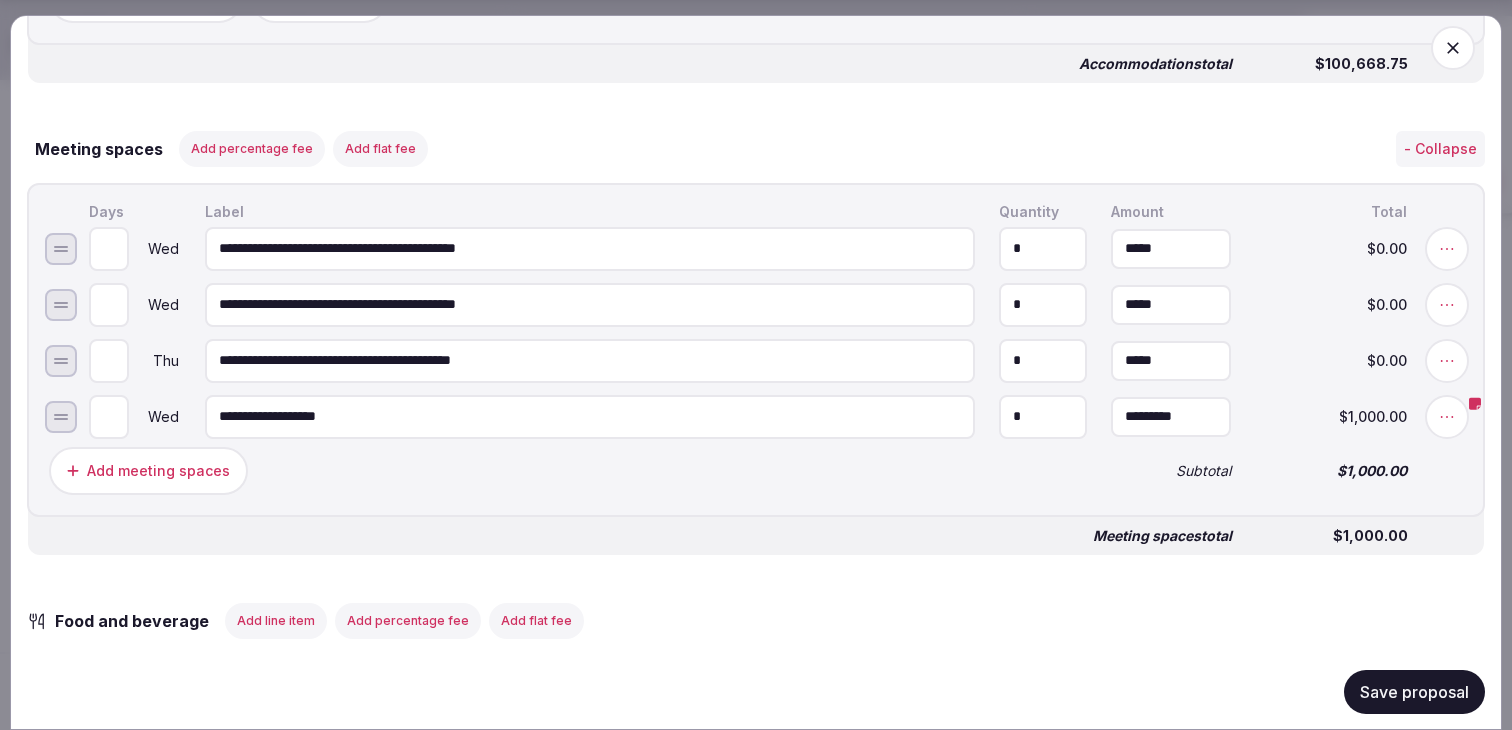 scroll, scrollTop: 1421, scrollLeft: 0, axis: vertical 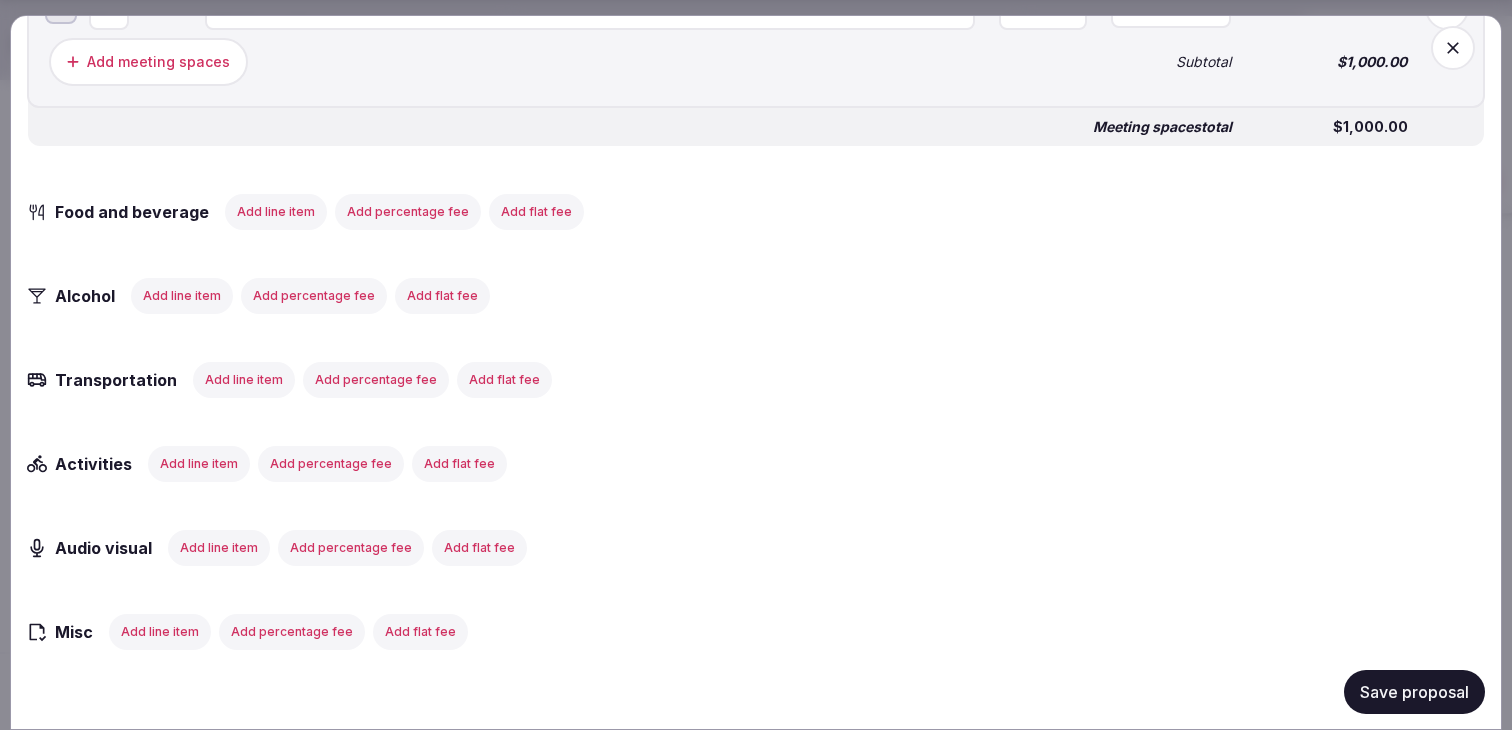 click on "Add line item" at bounding box center (276, 211) 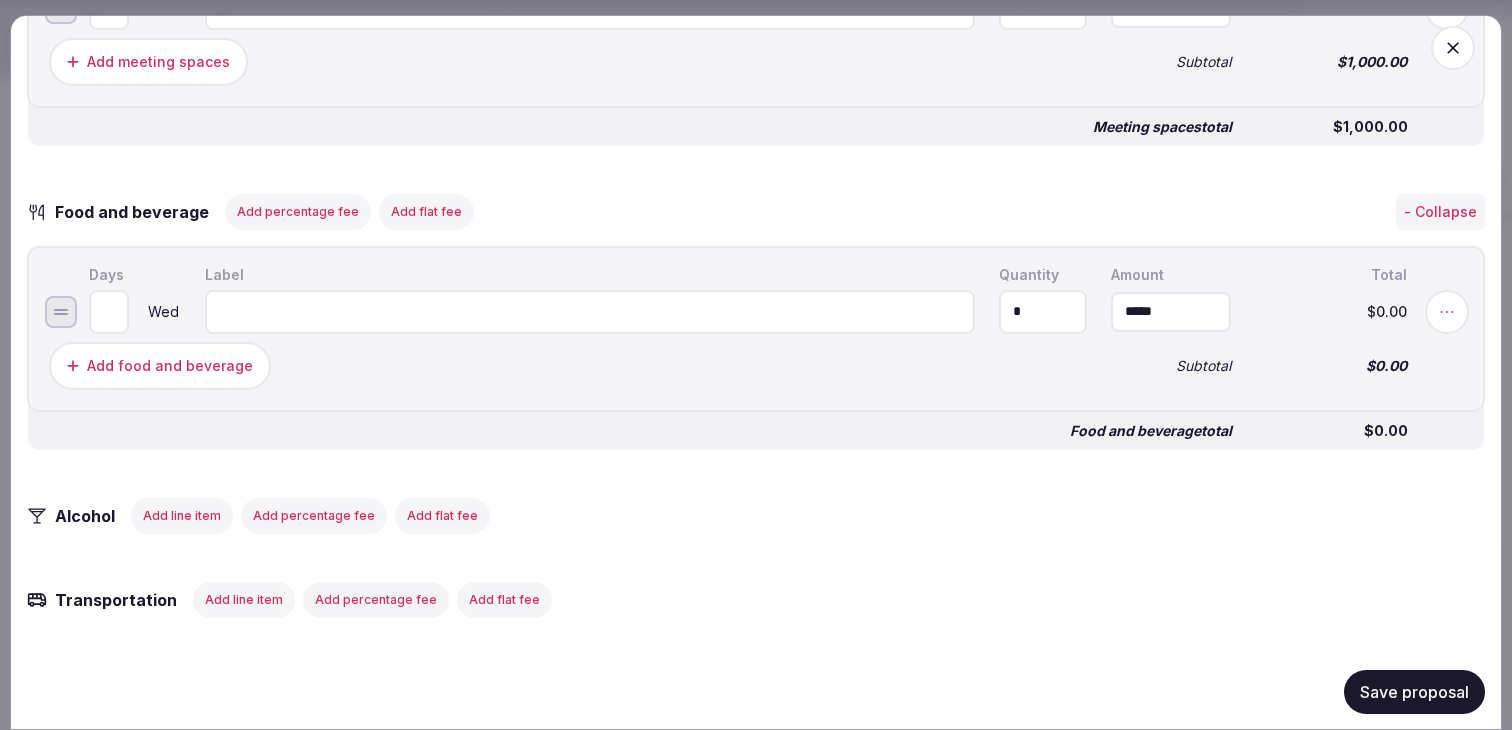 click at bounding box center (590, 311) 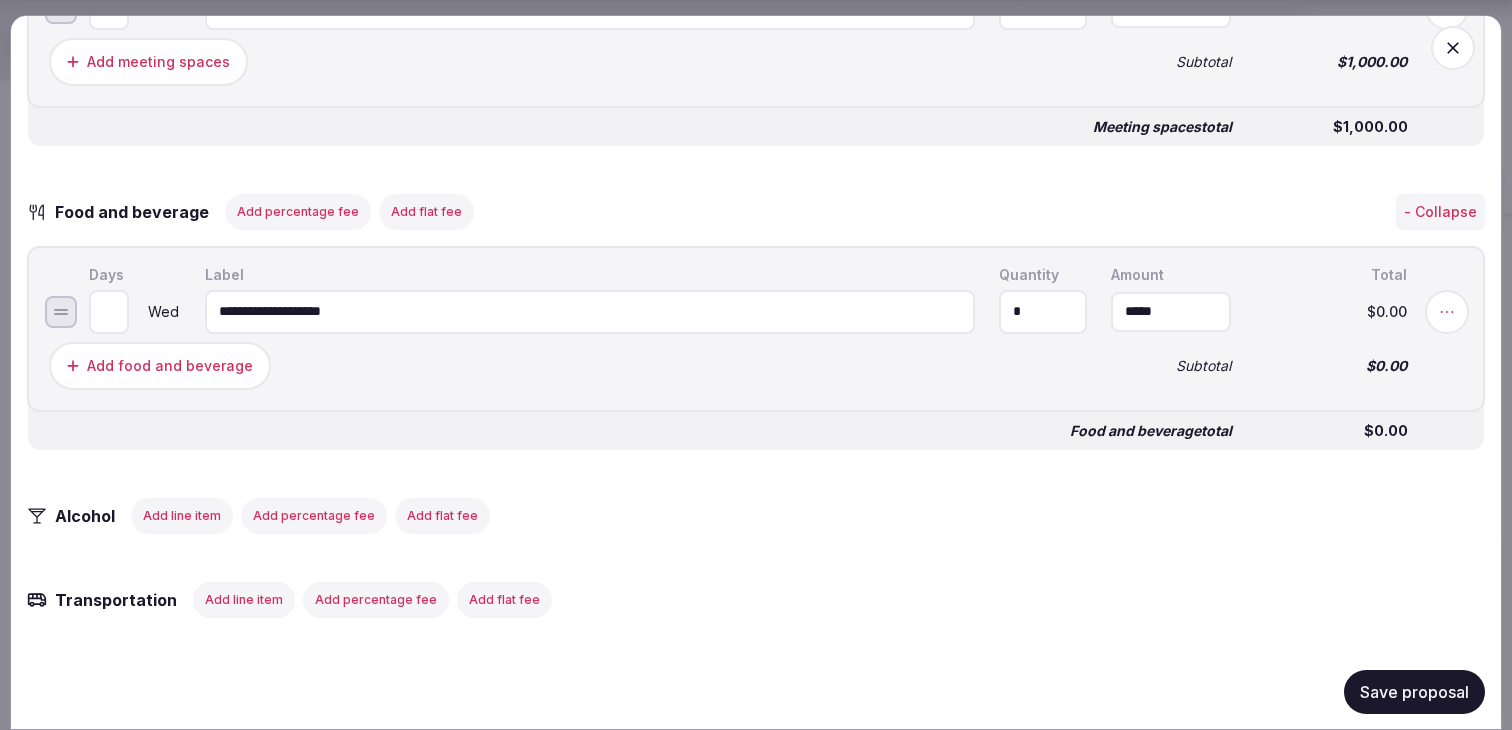 type on "**********" 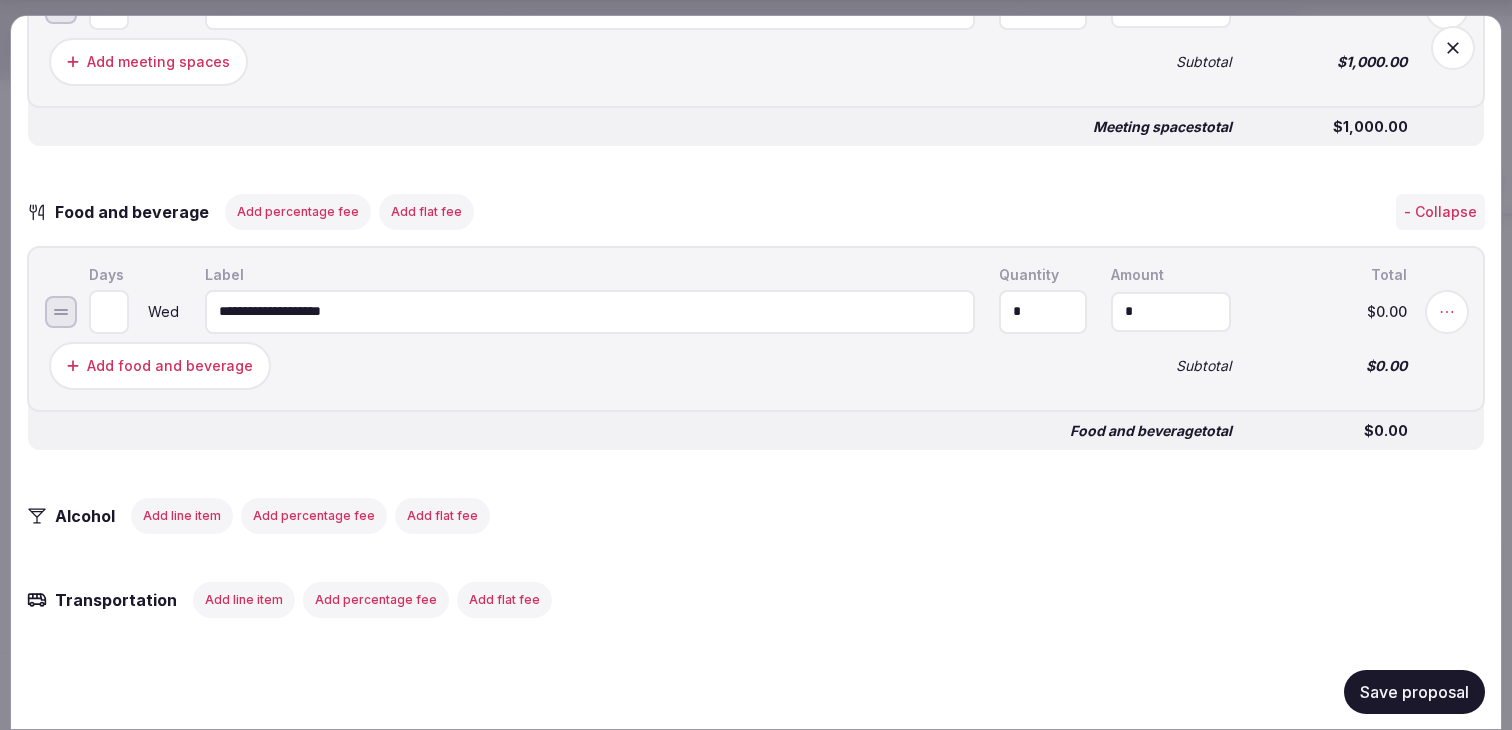click on "*" at bounding box center (1171, 311) 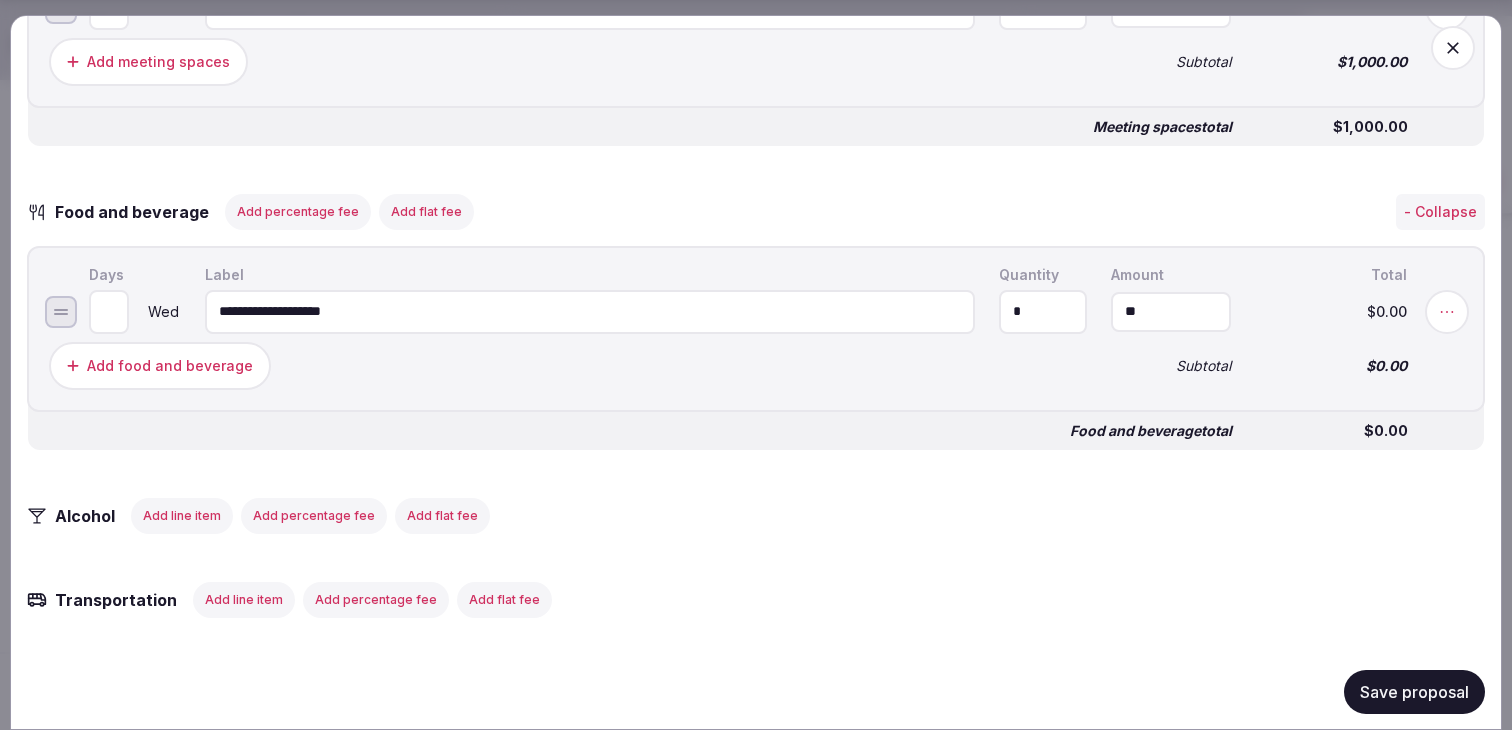 type on "******" 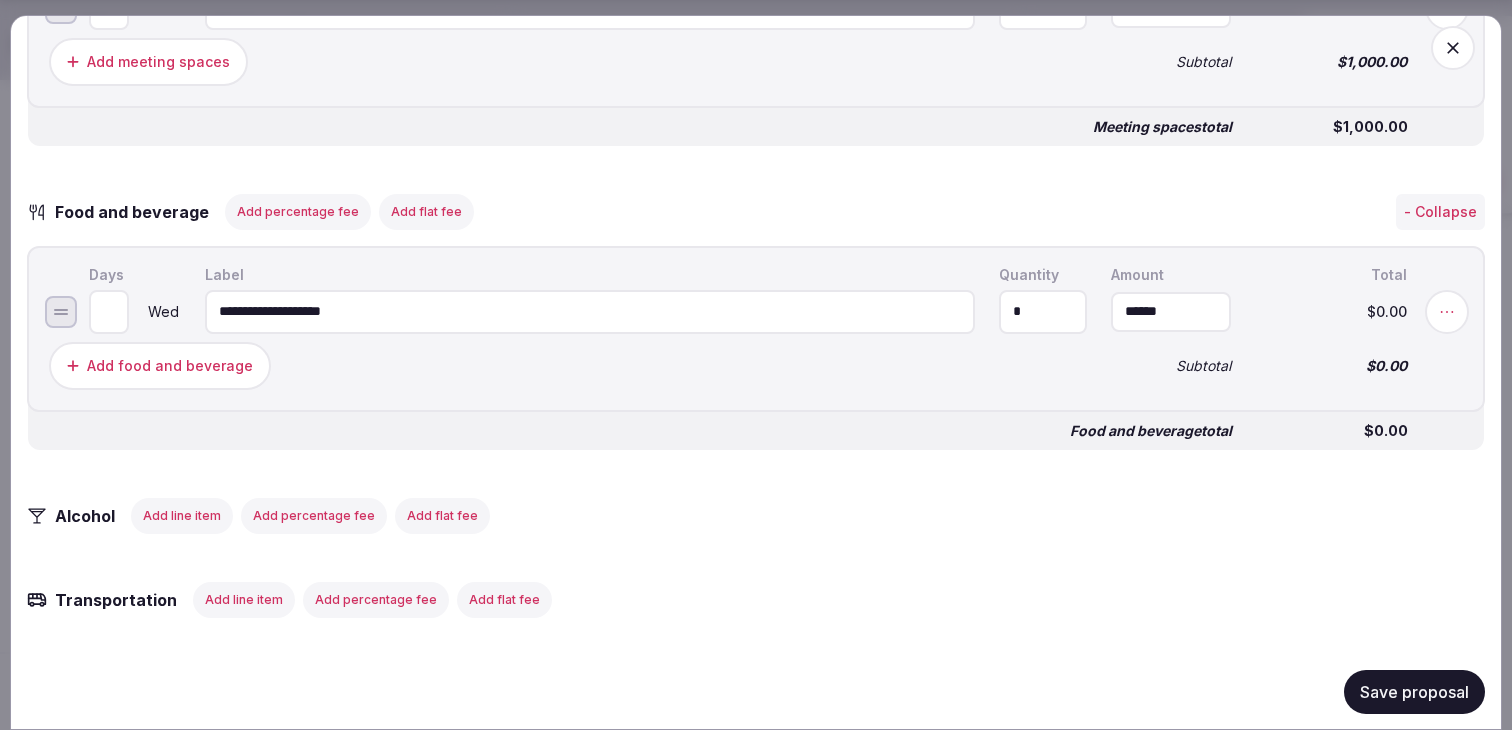 click on "*" at bounding box center [1043, 311] 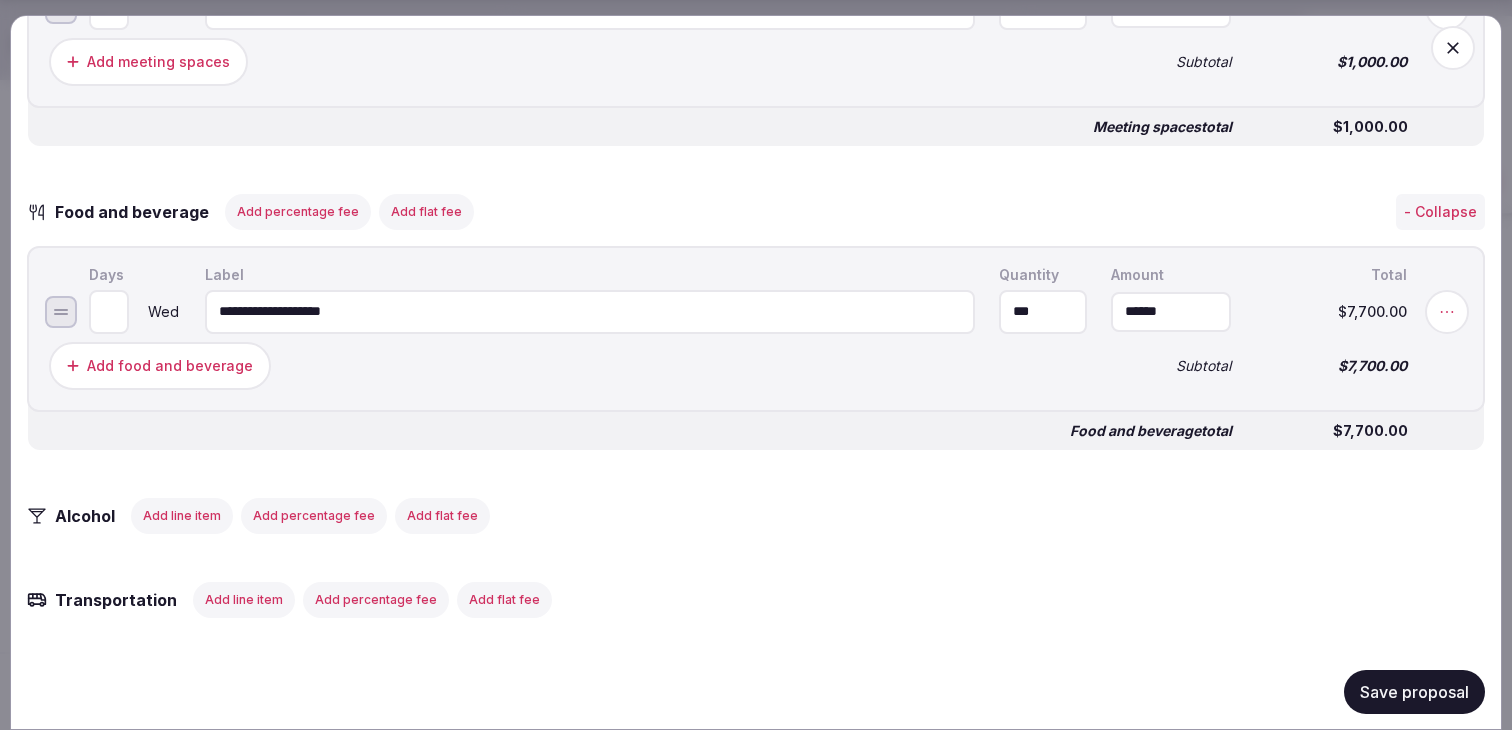 type on "***" 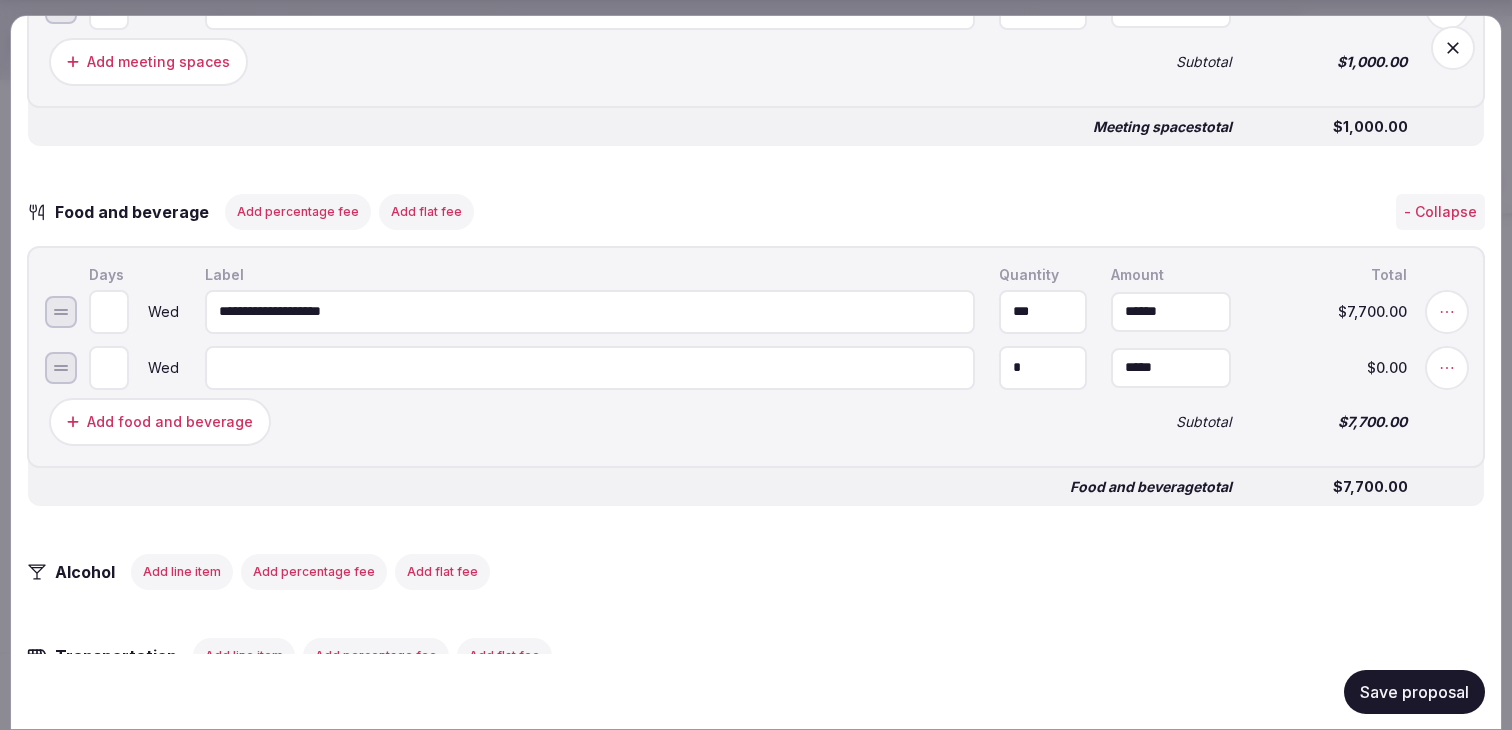 type on "*" 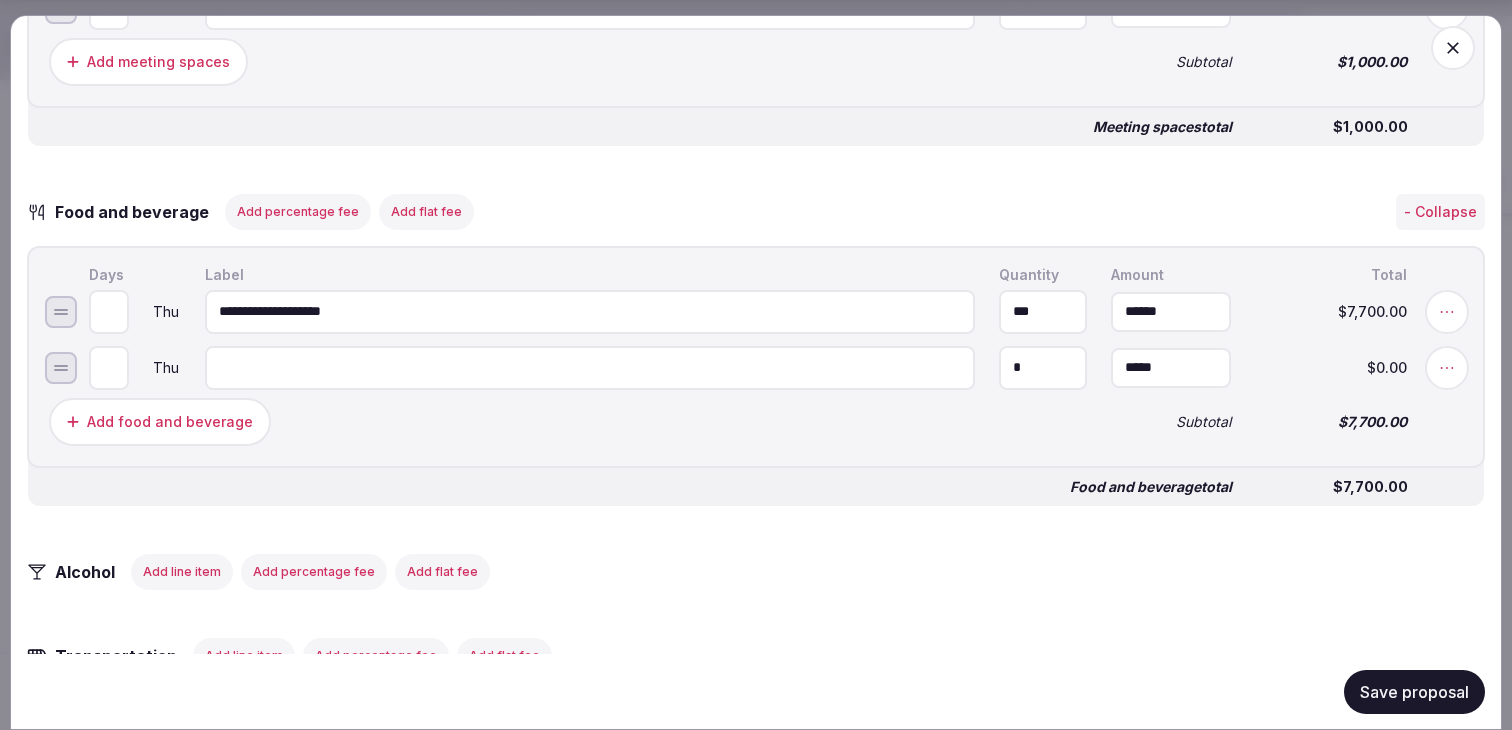 click on "*" at bounding box center [109, 367] 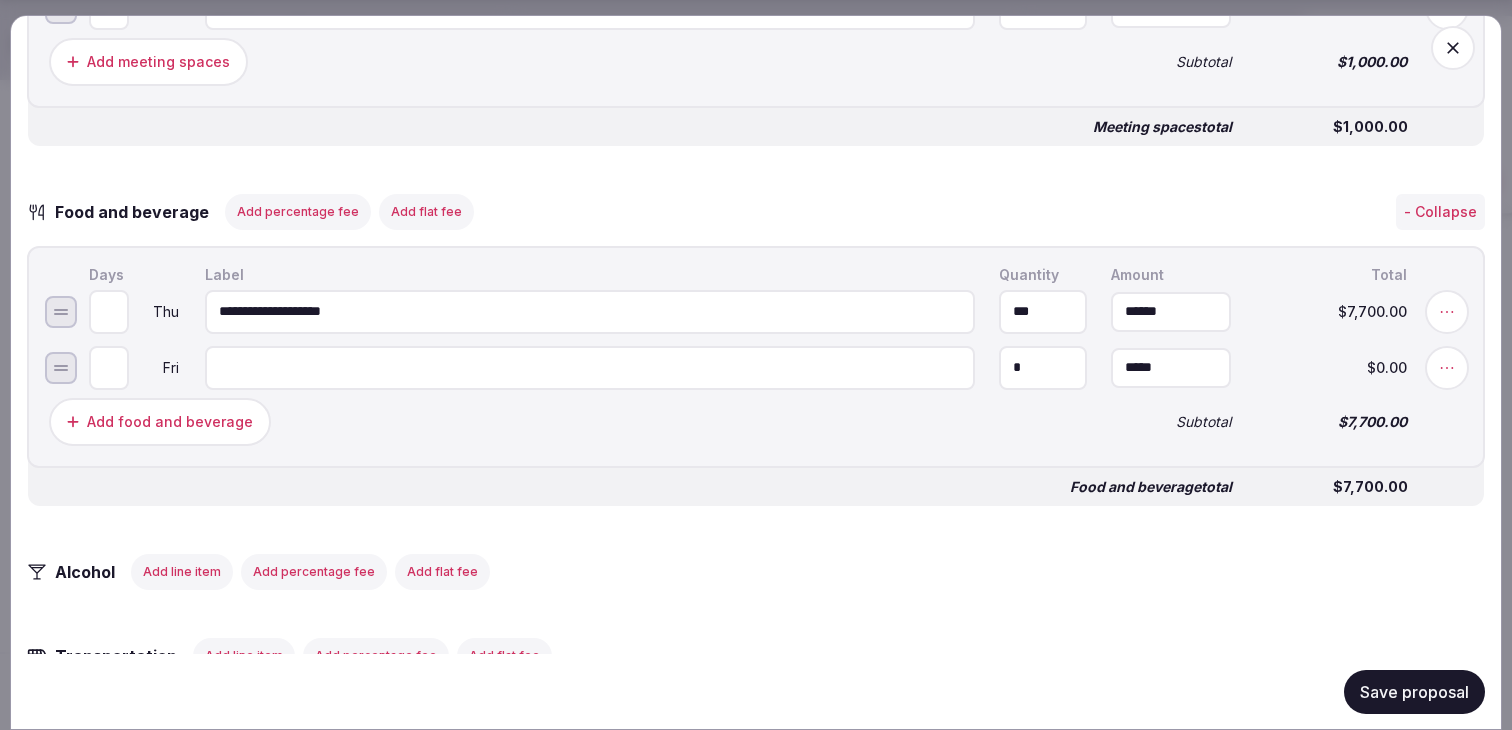 type on "*" 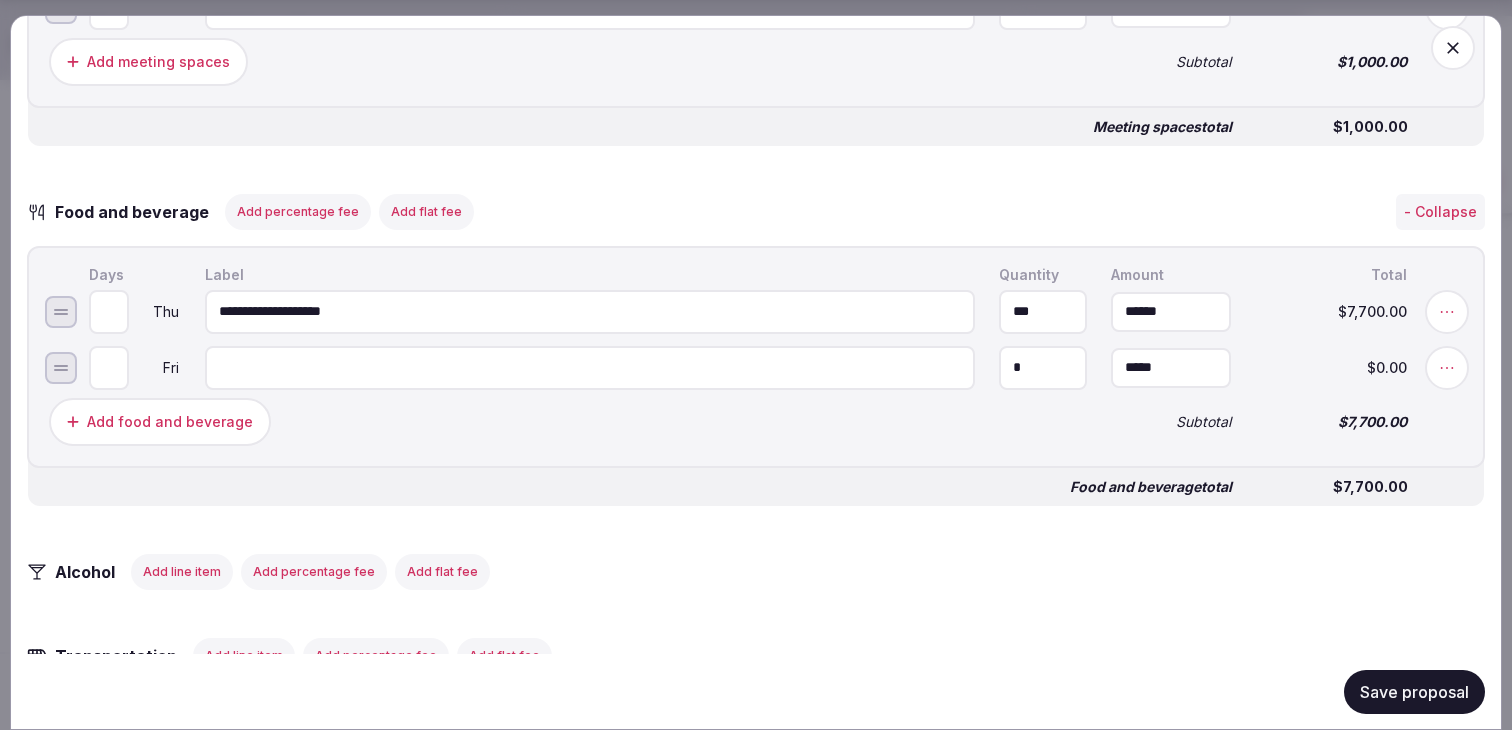 click on "**********" at bounding box center (590, 311) 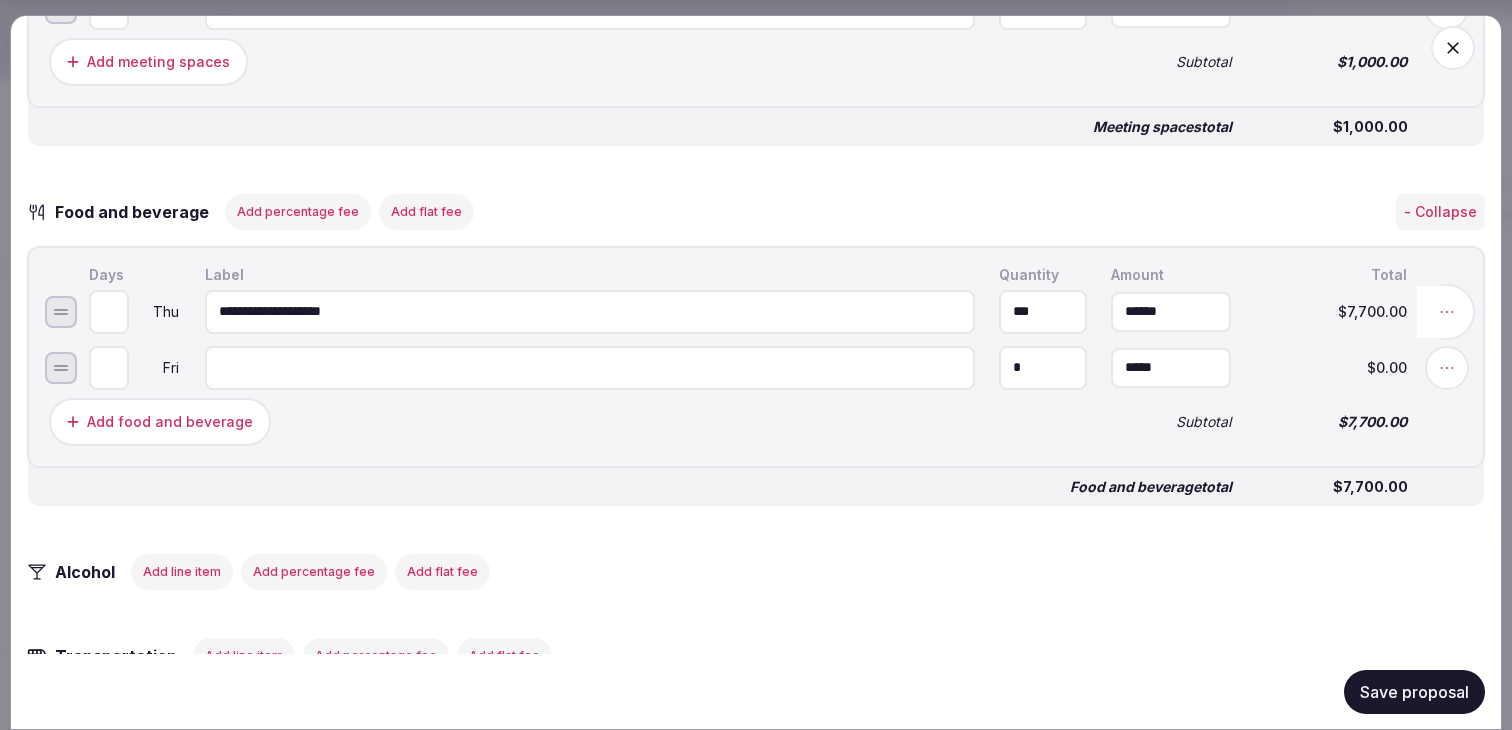 click at bounding box center (1447, 311) 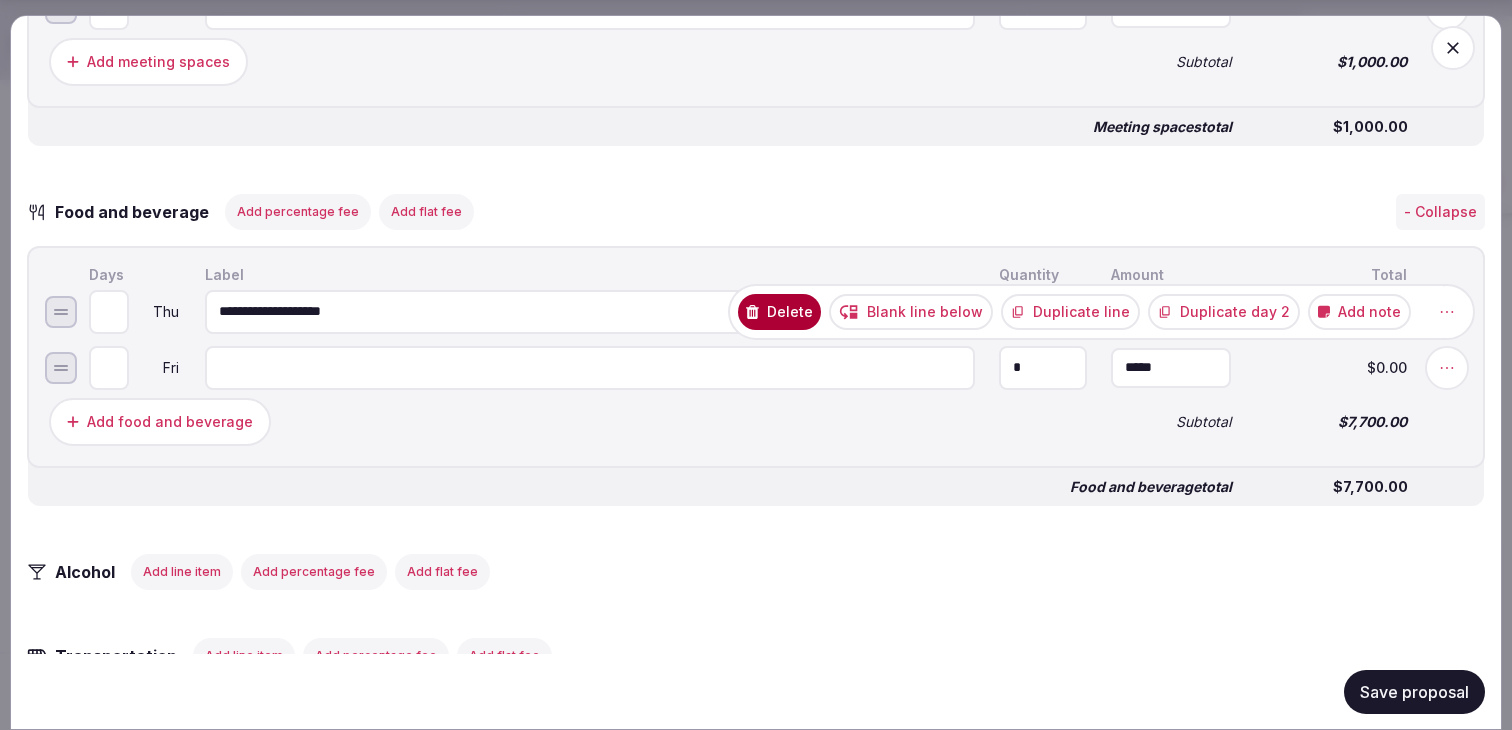 click on "Duplicate day 2" at bounding box center [1224, 311] 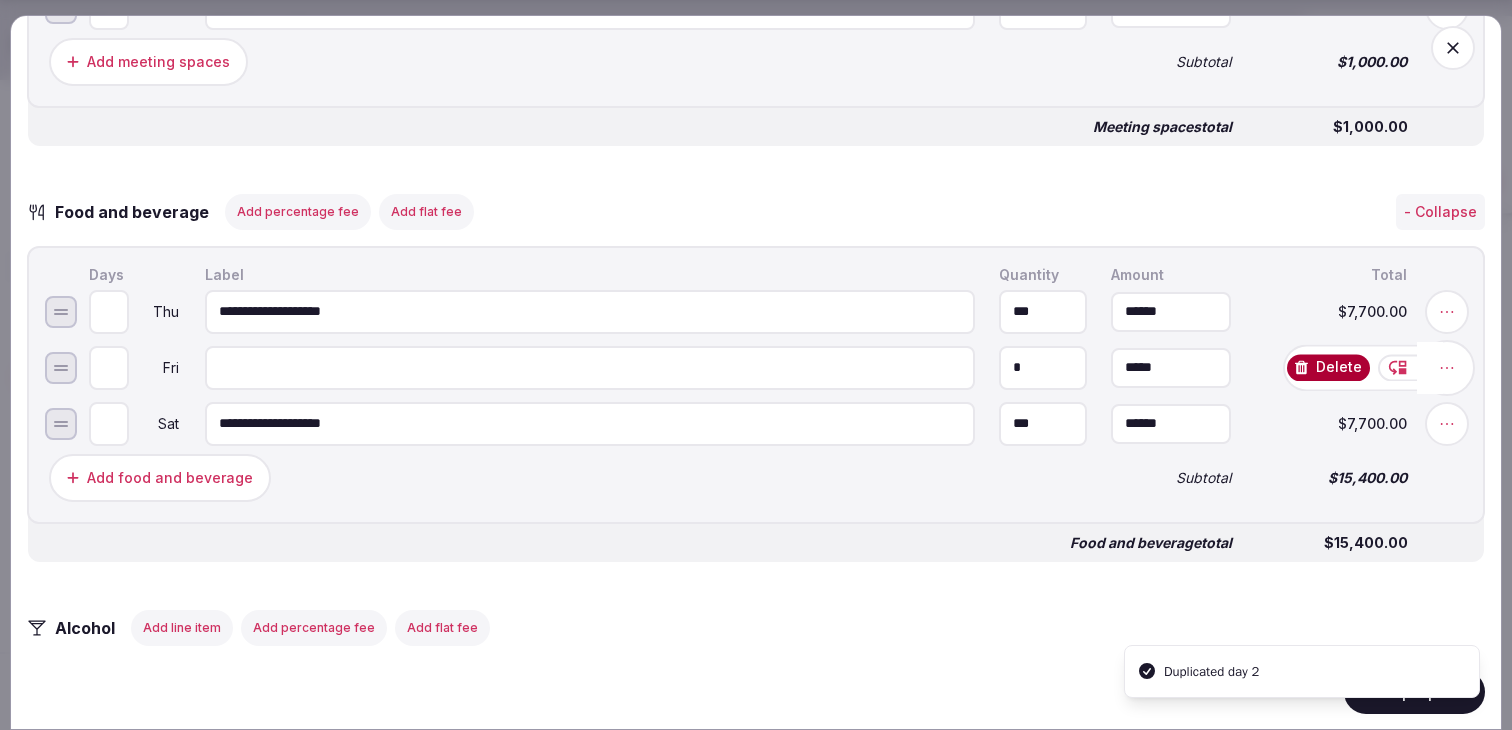 click 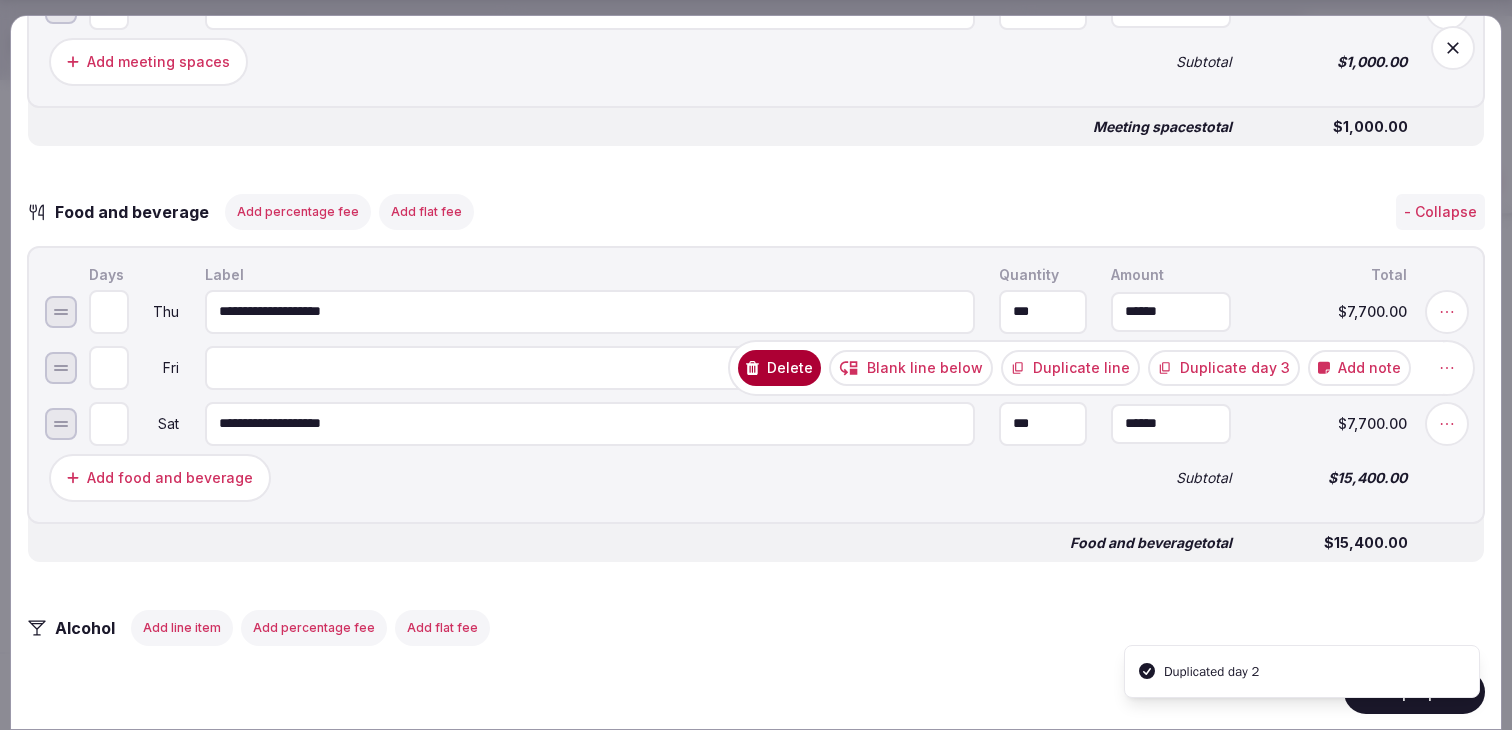 click on "Duplicate day 3" at bounding box center [1224, 367] 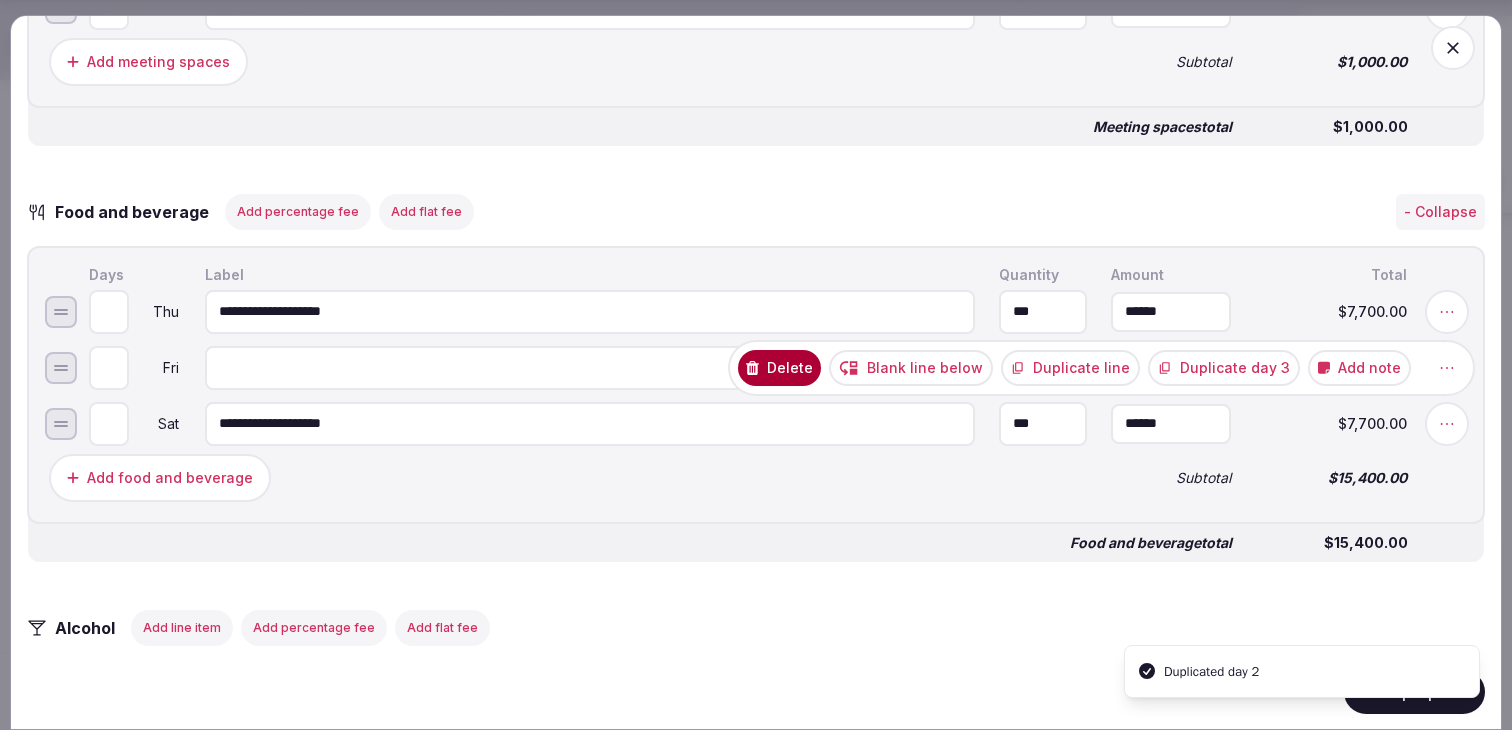 click on "Duplicate day 3" at bounding box center (1224, 367) 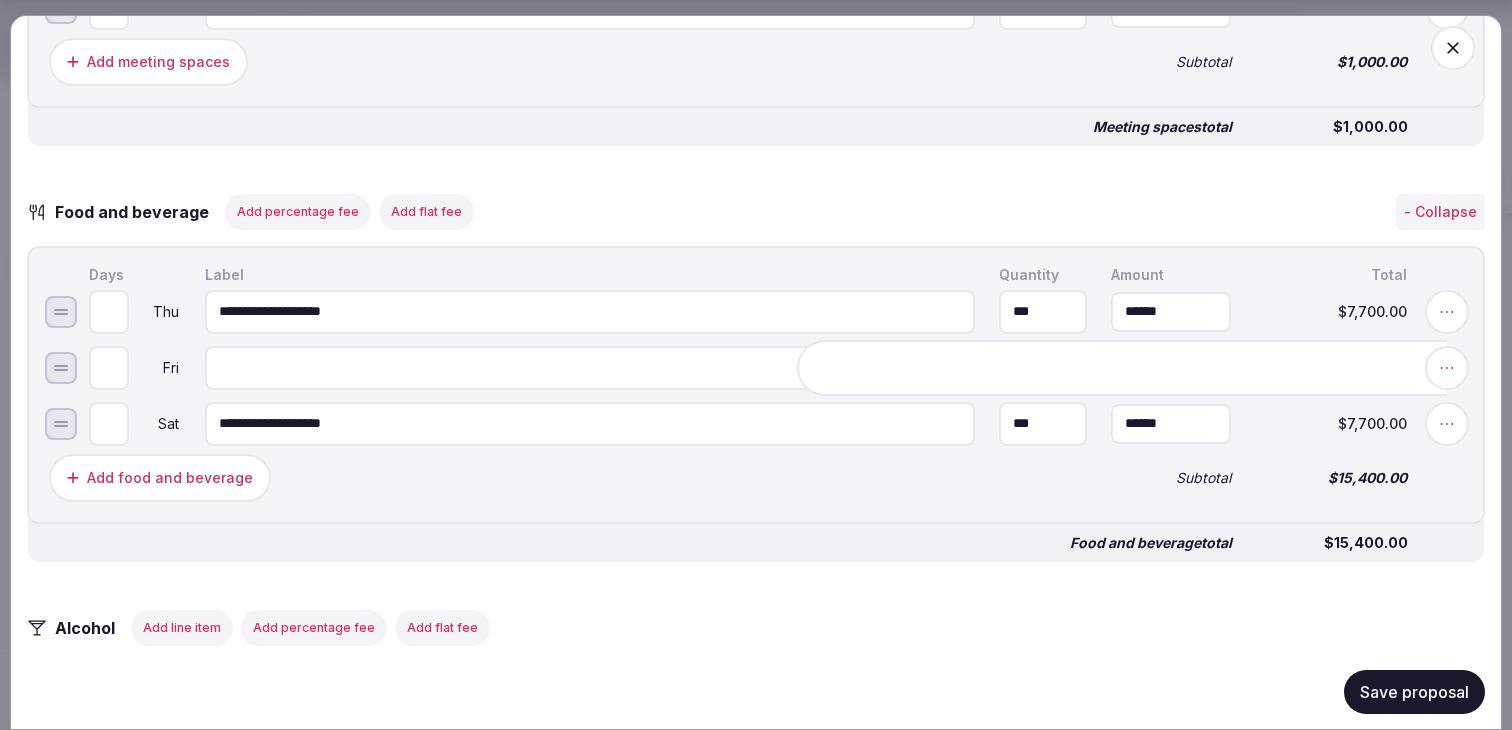 click on "**********" at bounding box center (756, 384) 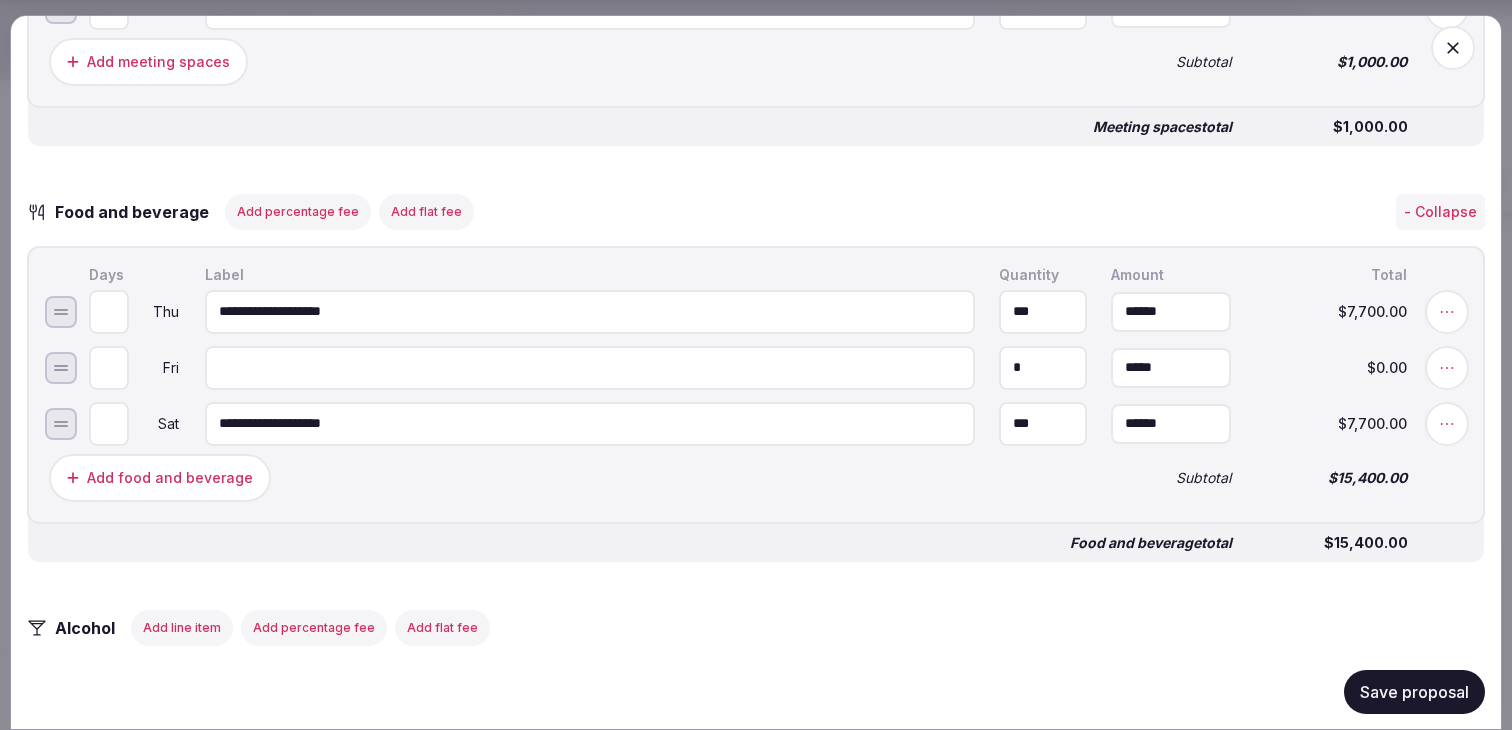 click on "**********" at bounding box center (590, 311) 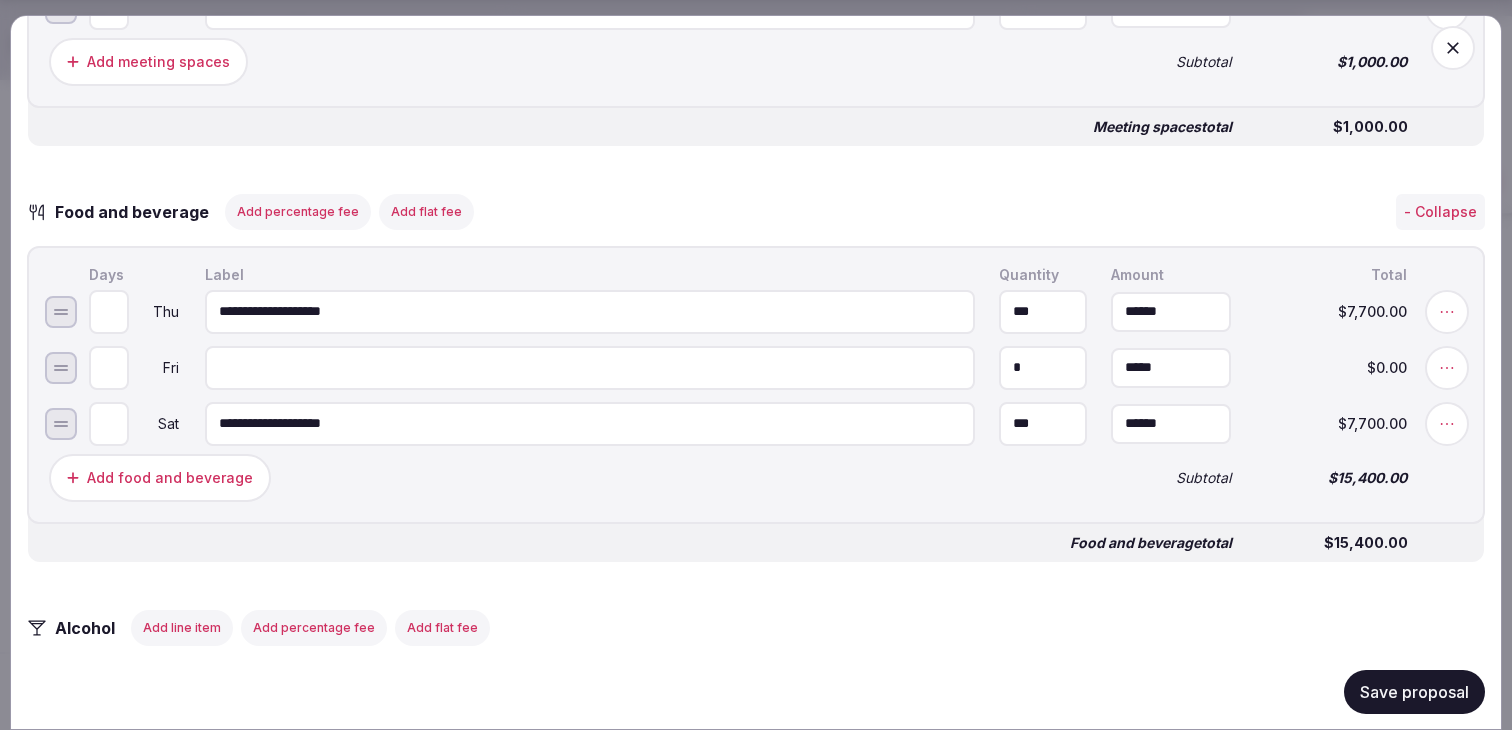 click at bounding box center [590, 367] 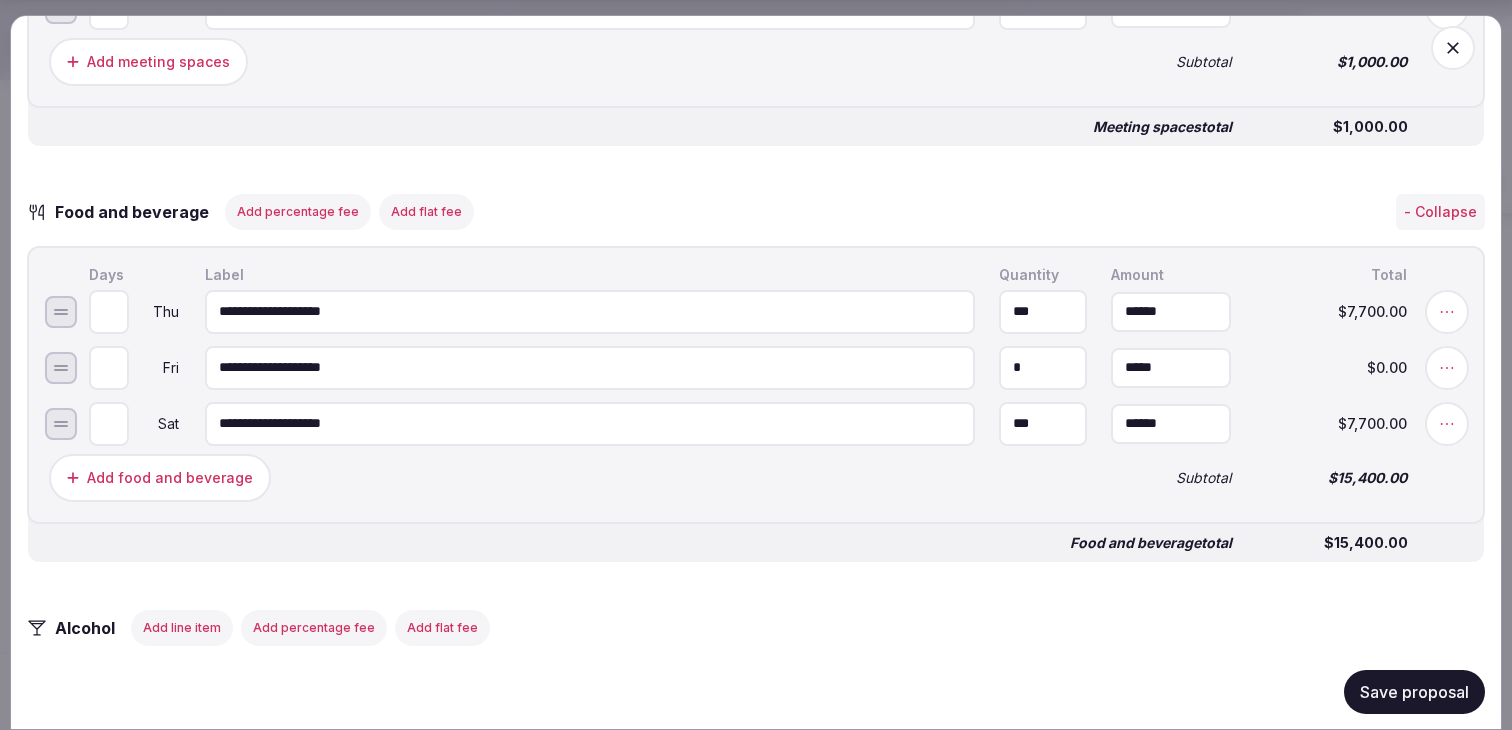 type on "**********" 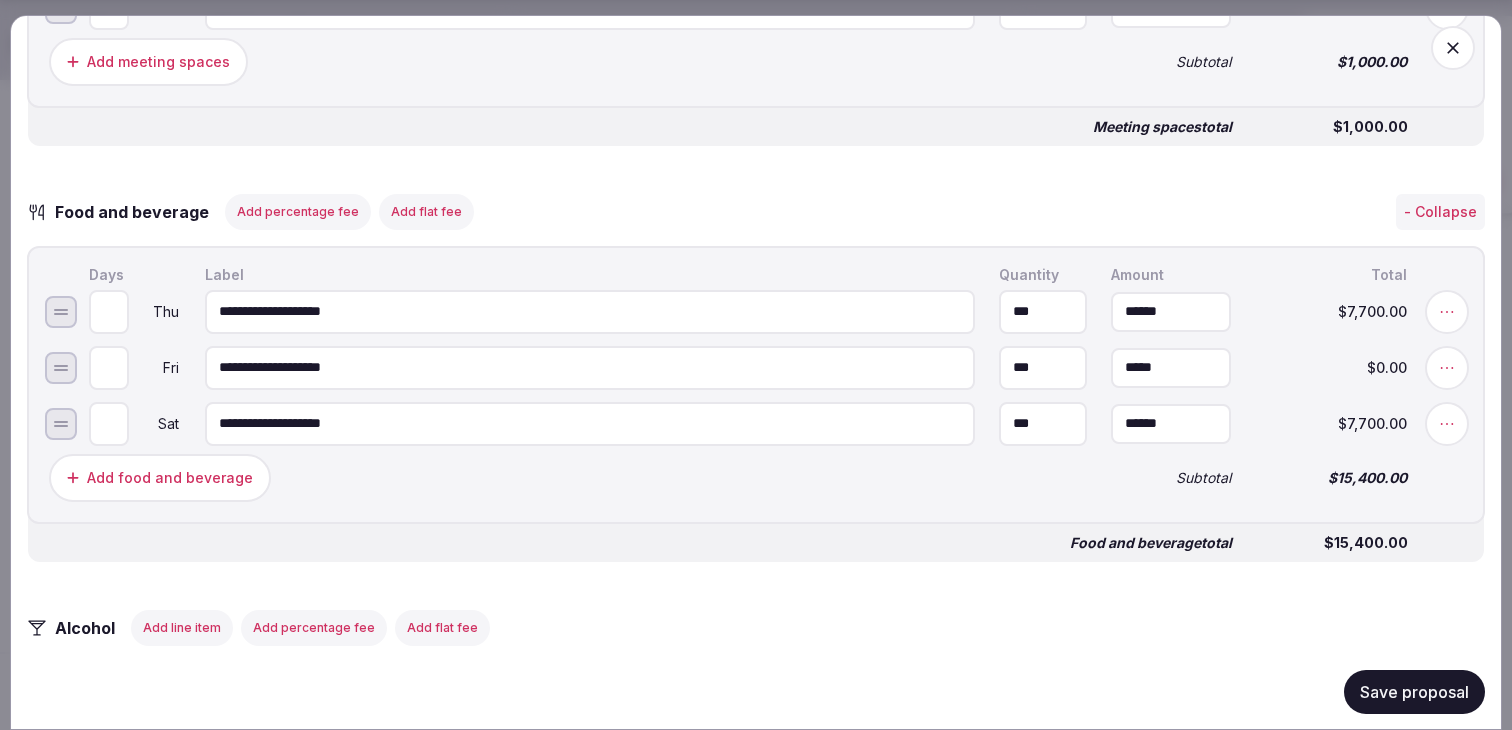 type on "***" 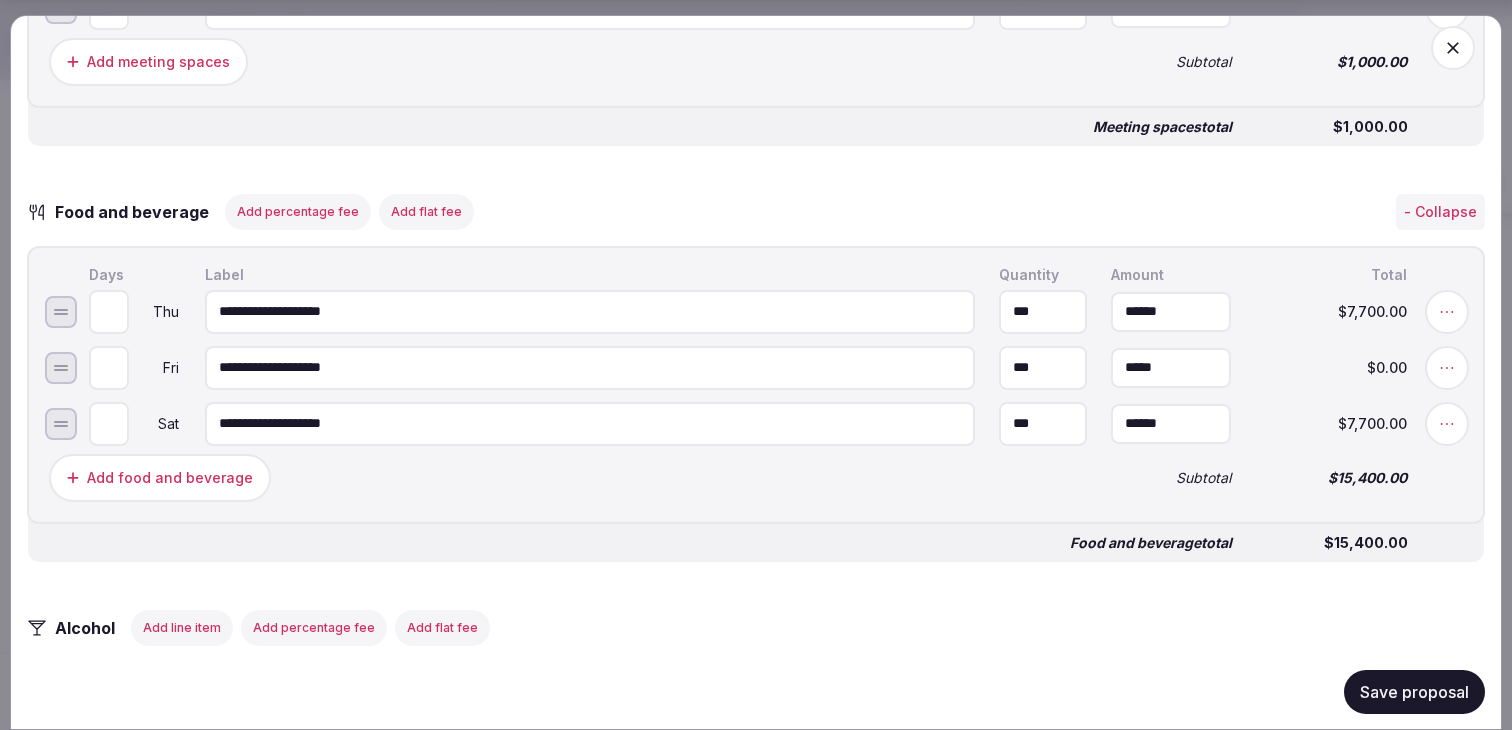 type on "*" 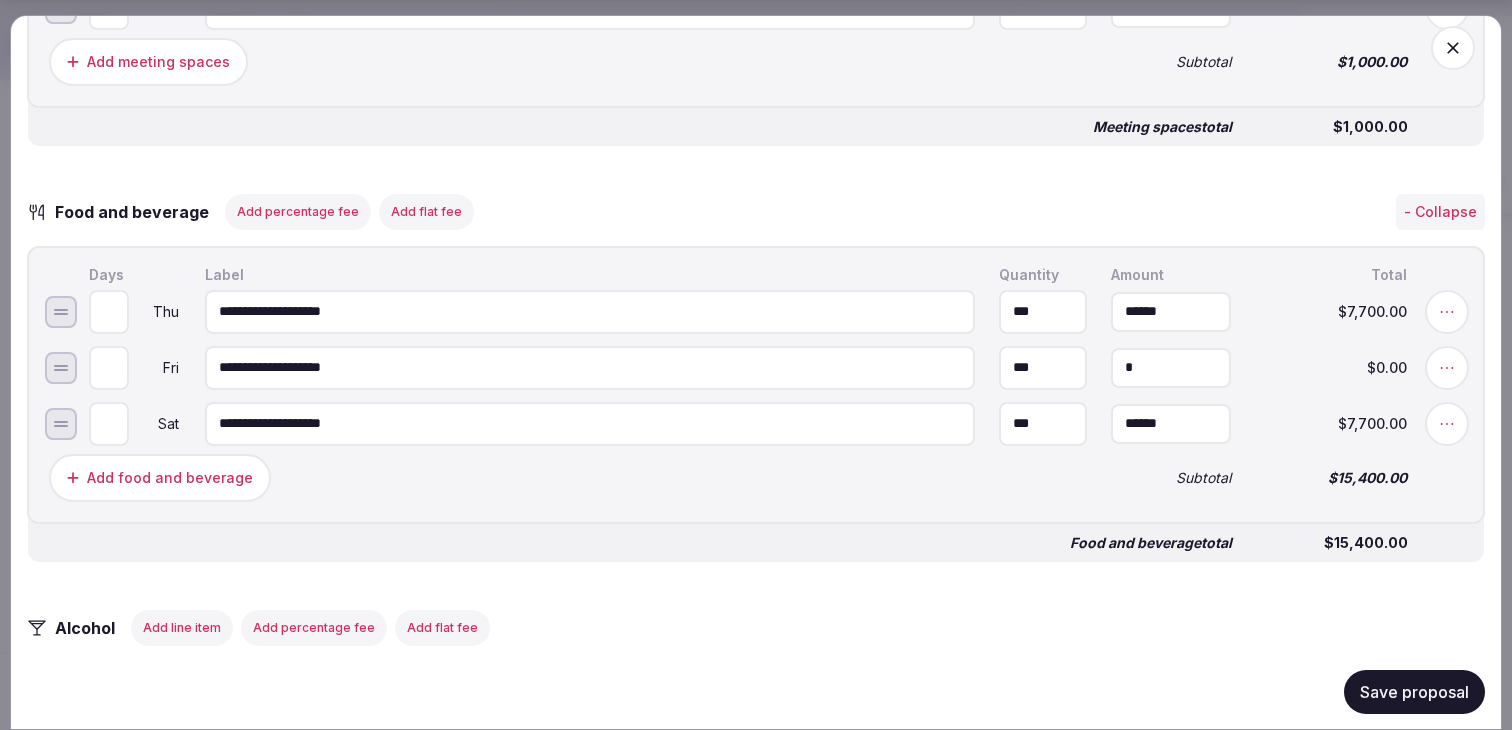 click on "*" at bounding box center [1171, 367] 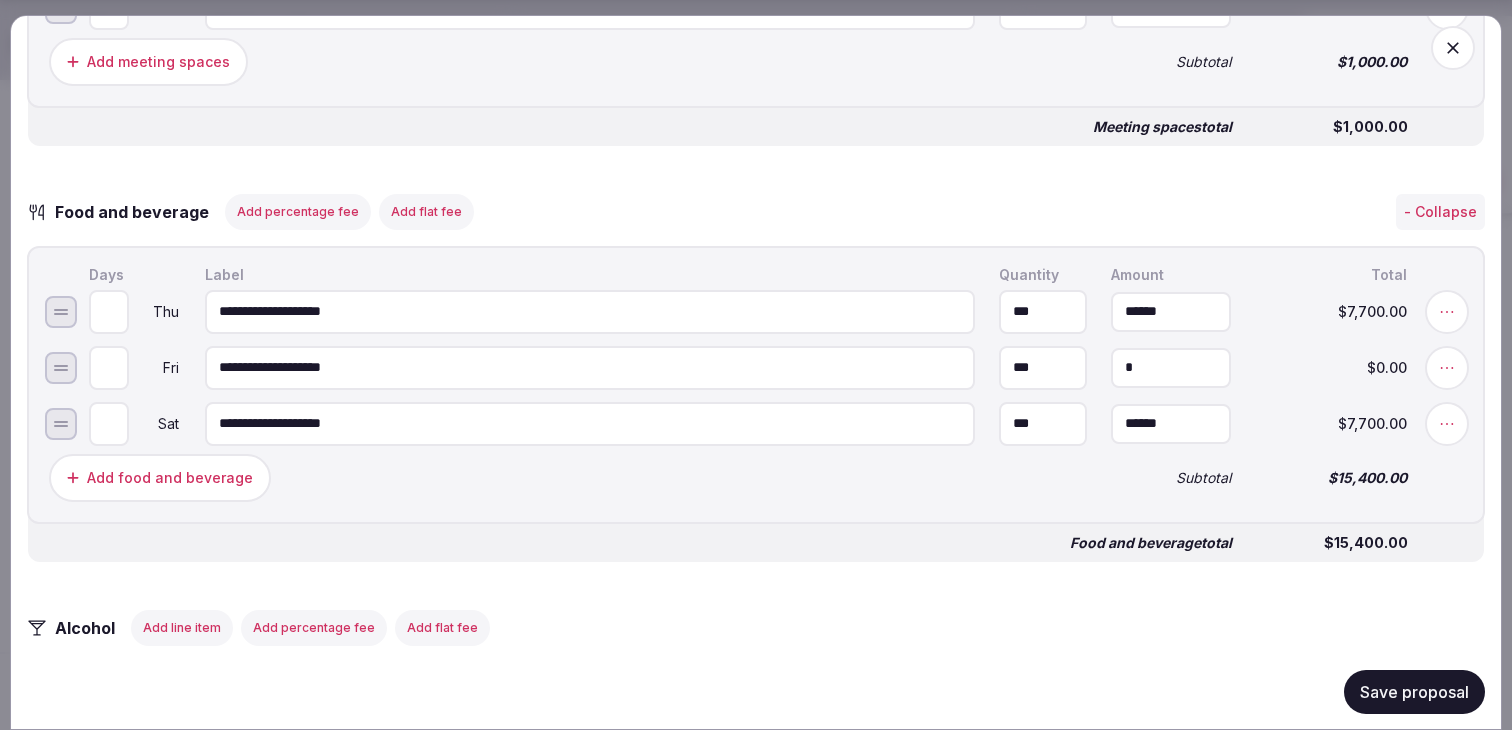 click on "*" at bounding box center (1171, 367) 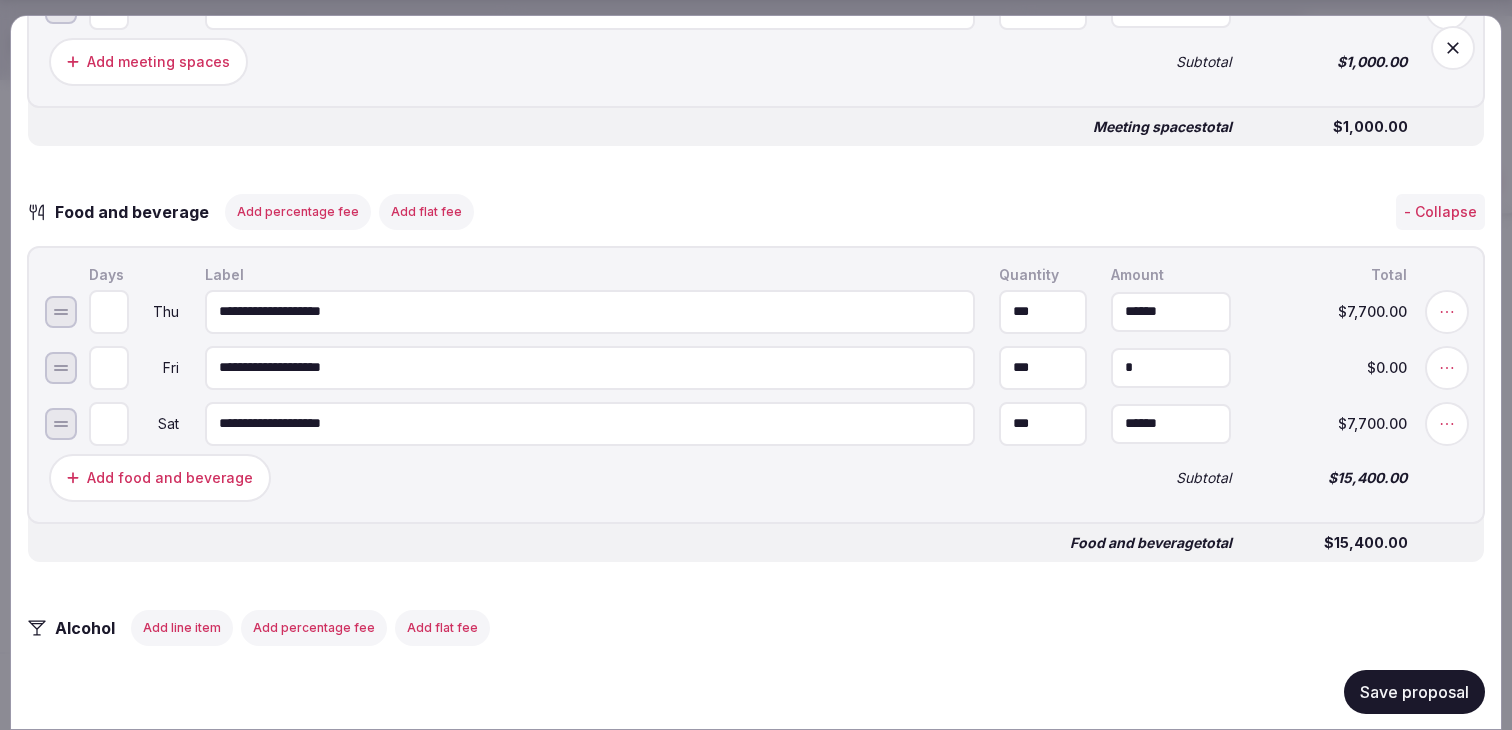 click on "*" at bounding box center (1171, 367) 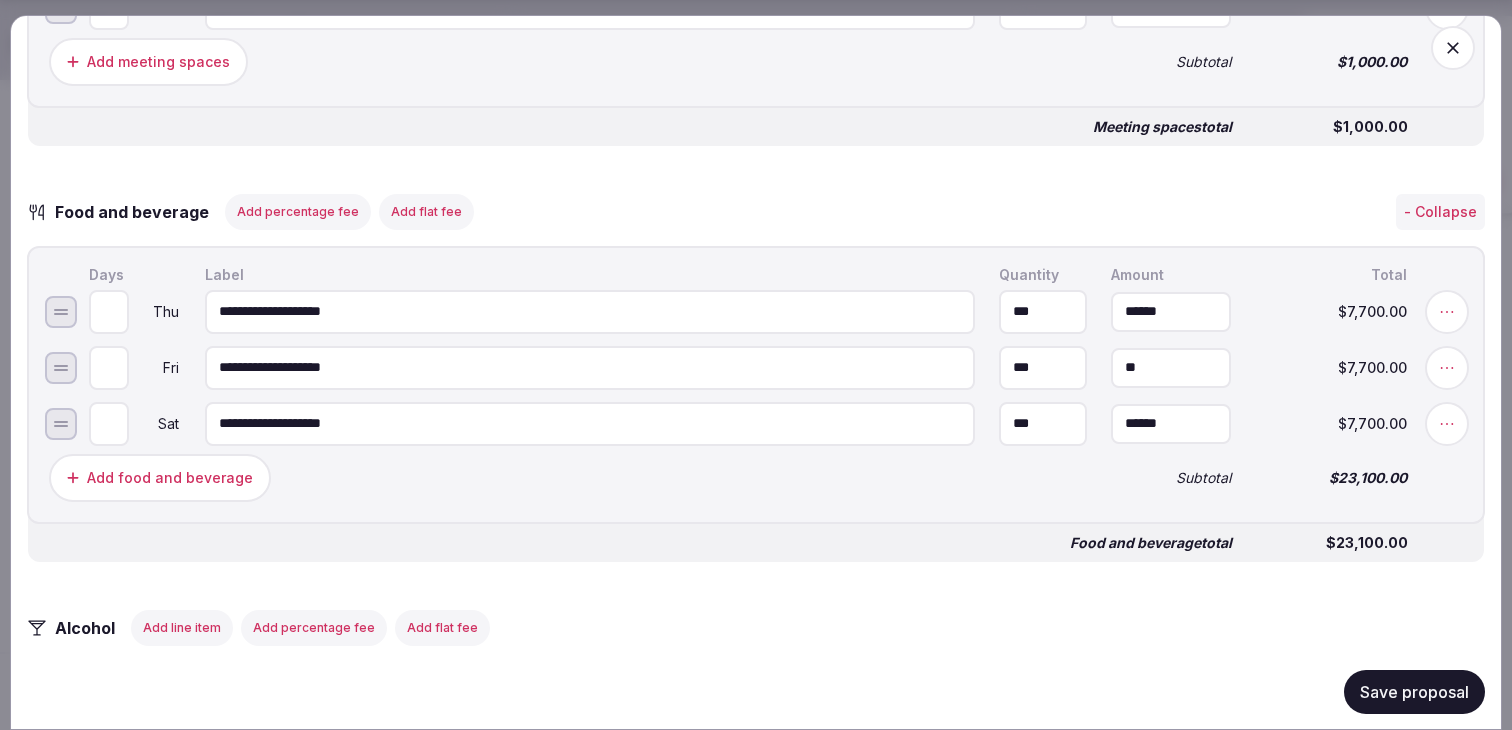 type on "******" 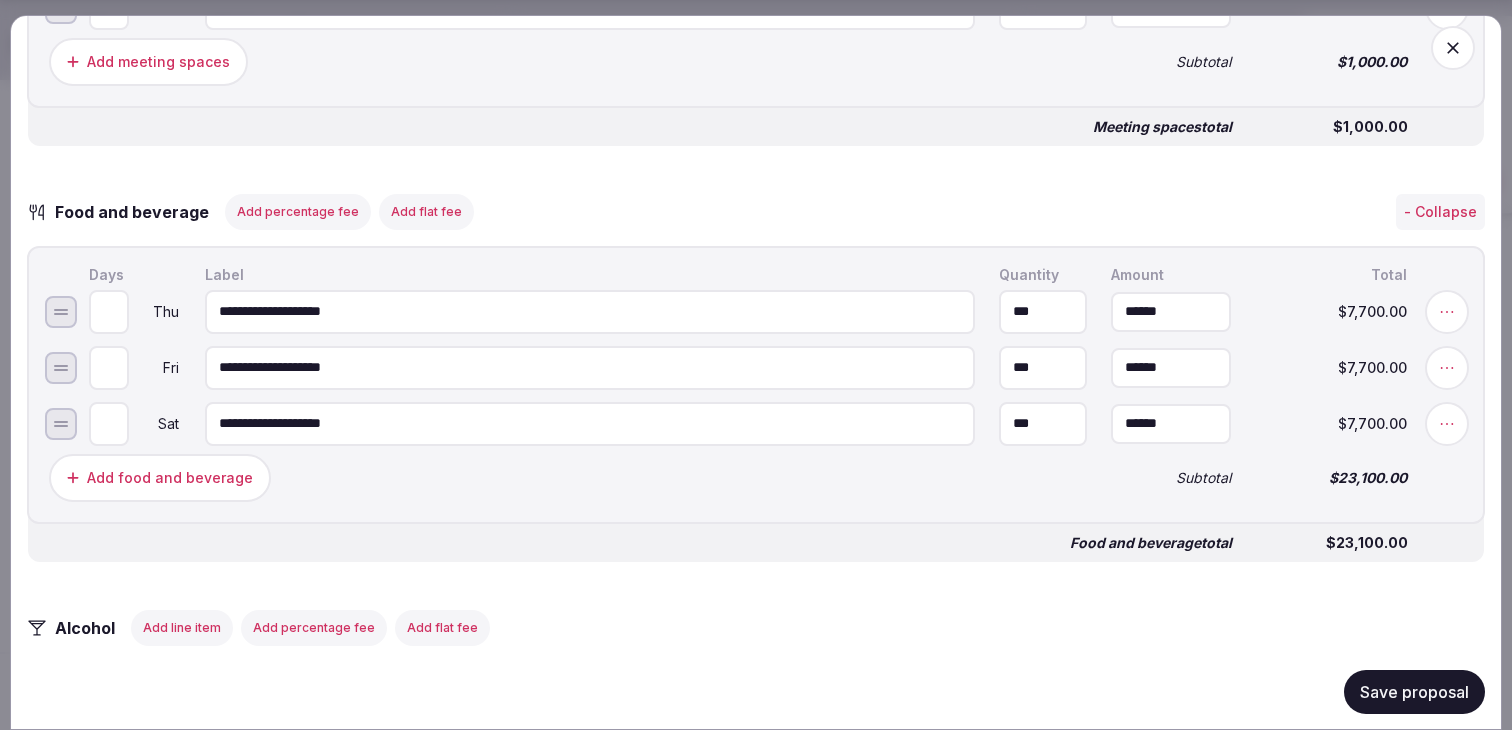 click on "**********" at bounding box center (756, 384) 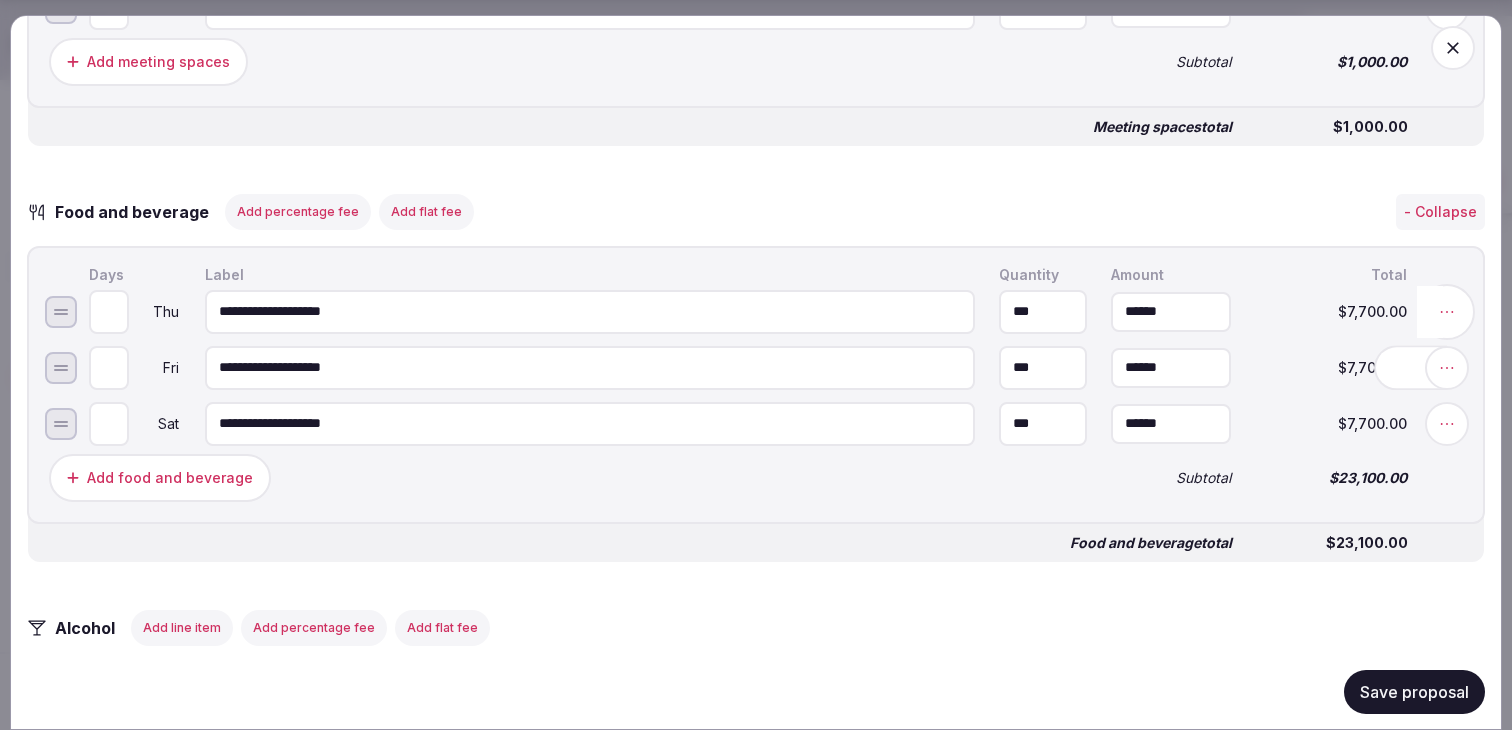 click 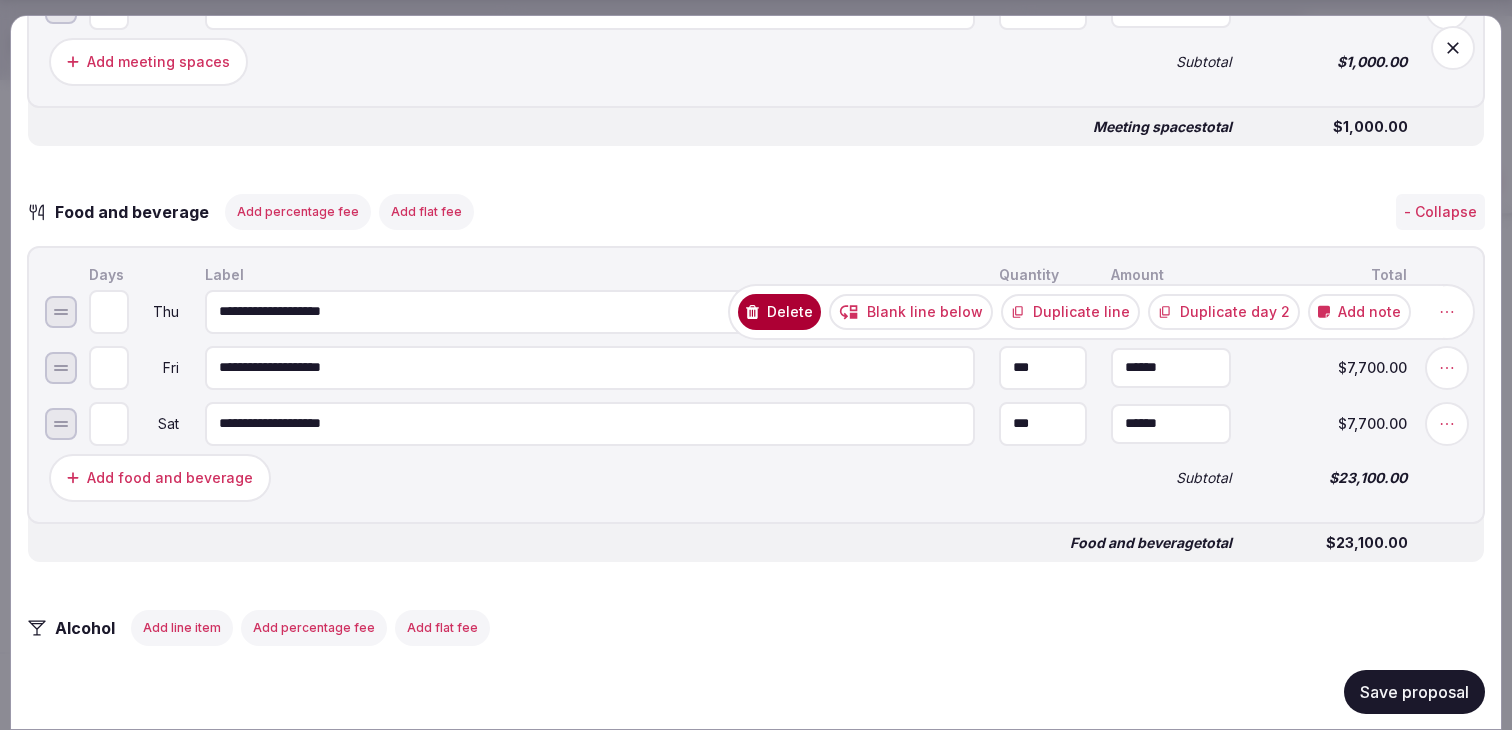 click on "Duplicate line" at bounding box center [1070, 311] 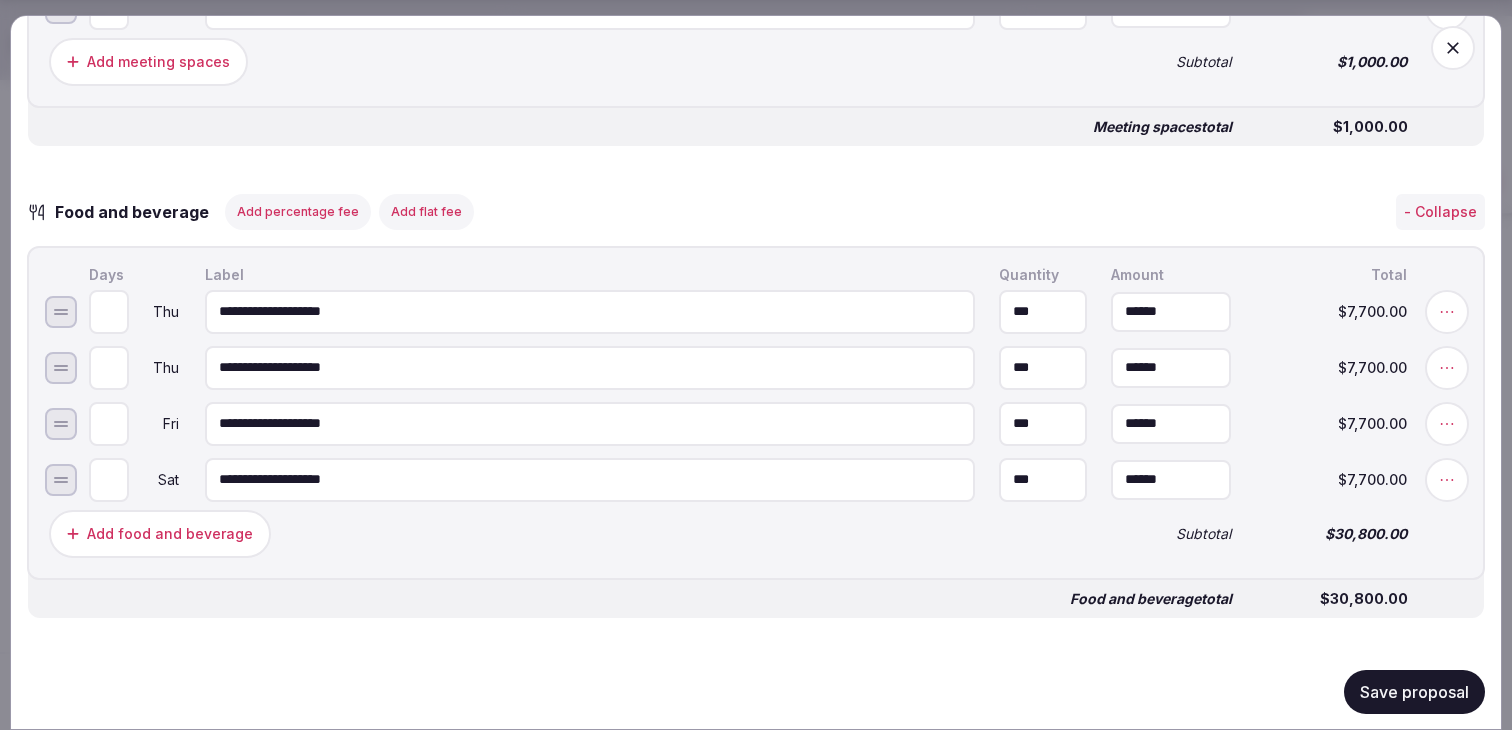 click on "**********" at bounding box center (590, 367) 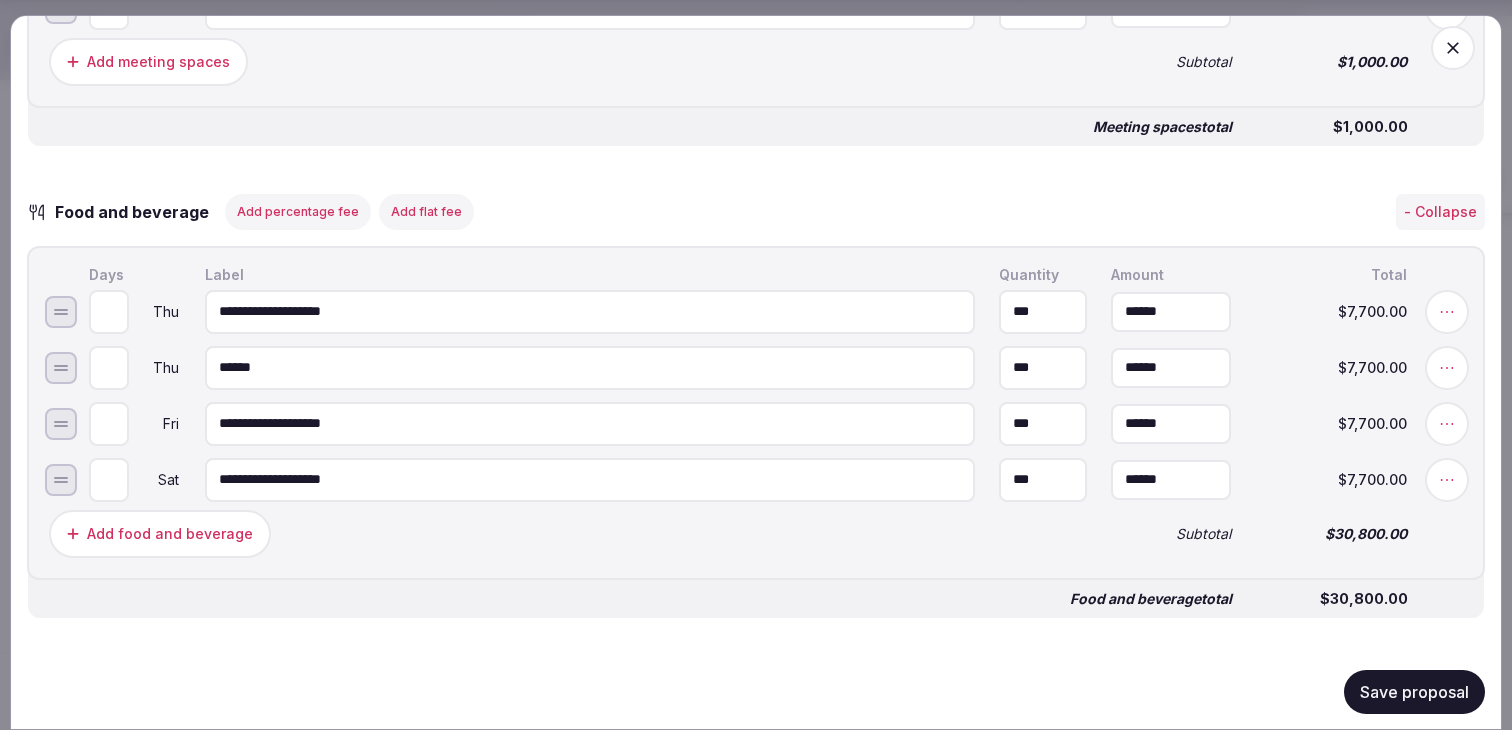 type on "******" 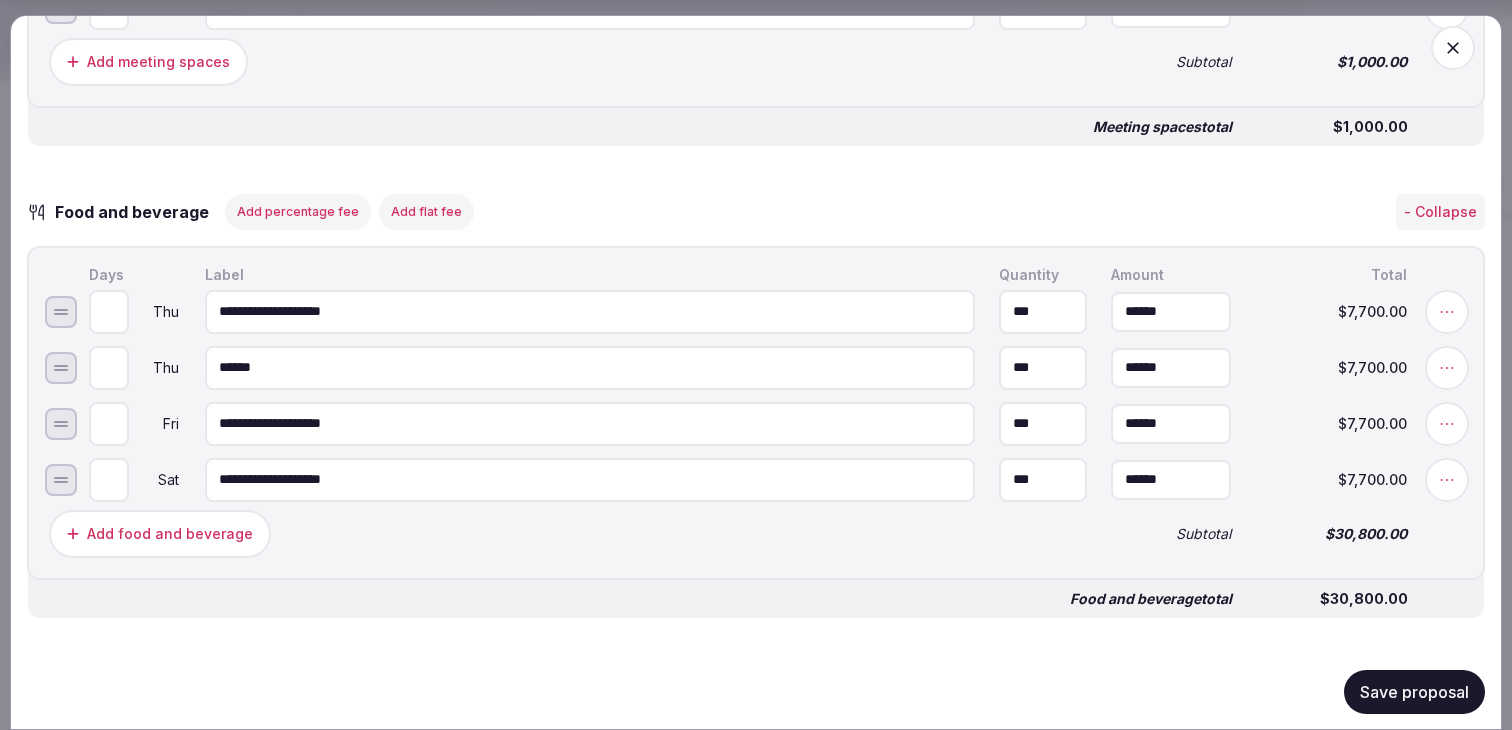 click on "Add food and beverage" at bounding box center (568, 533) 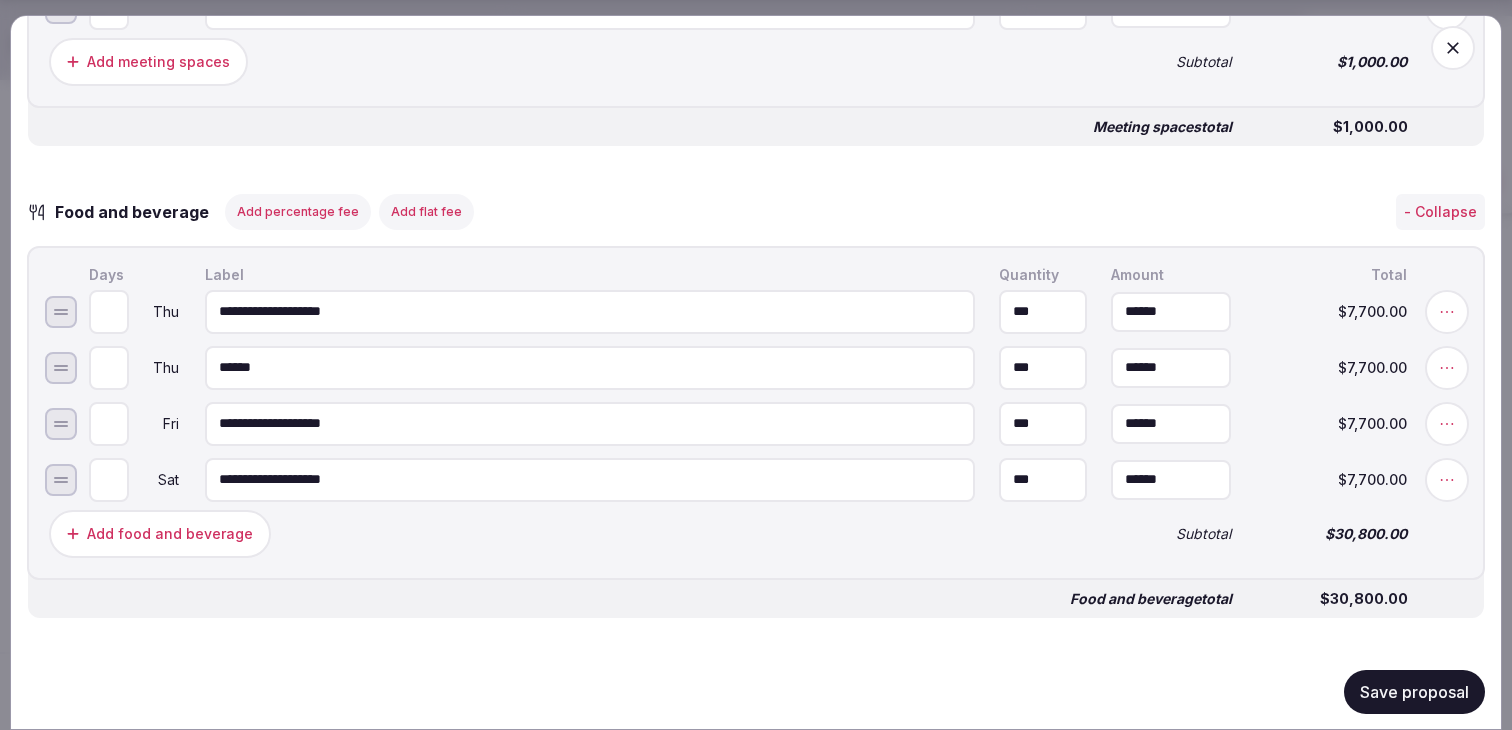 click on "******" at bounding box center [1171, 367] 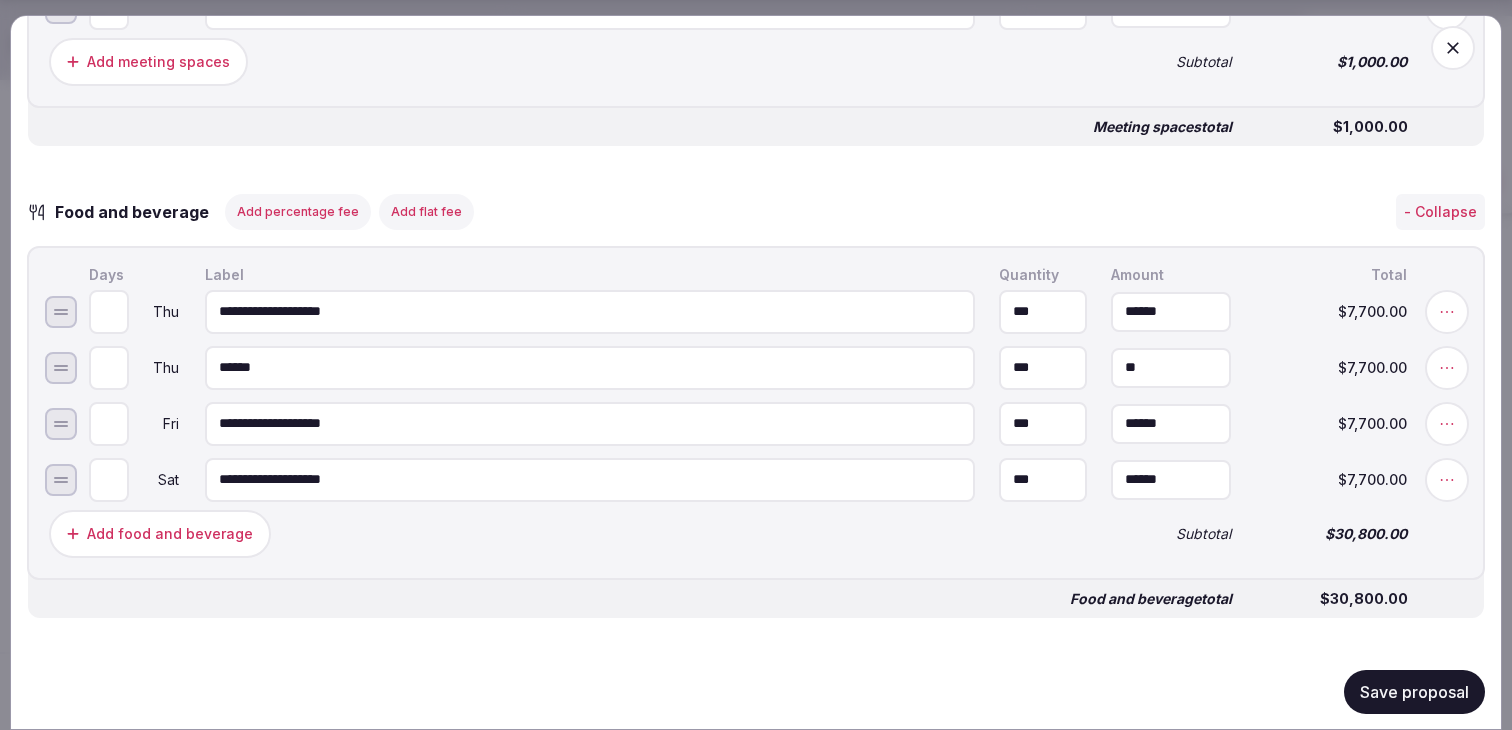 click on "**" at bounding box center [1171, 367] 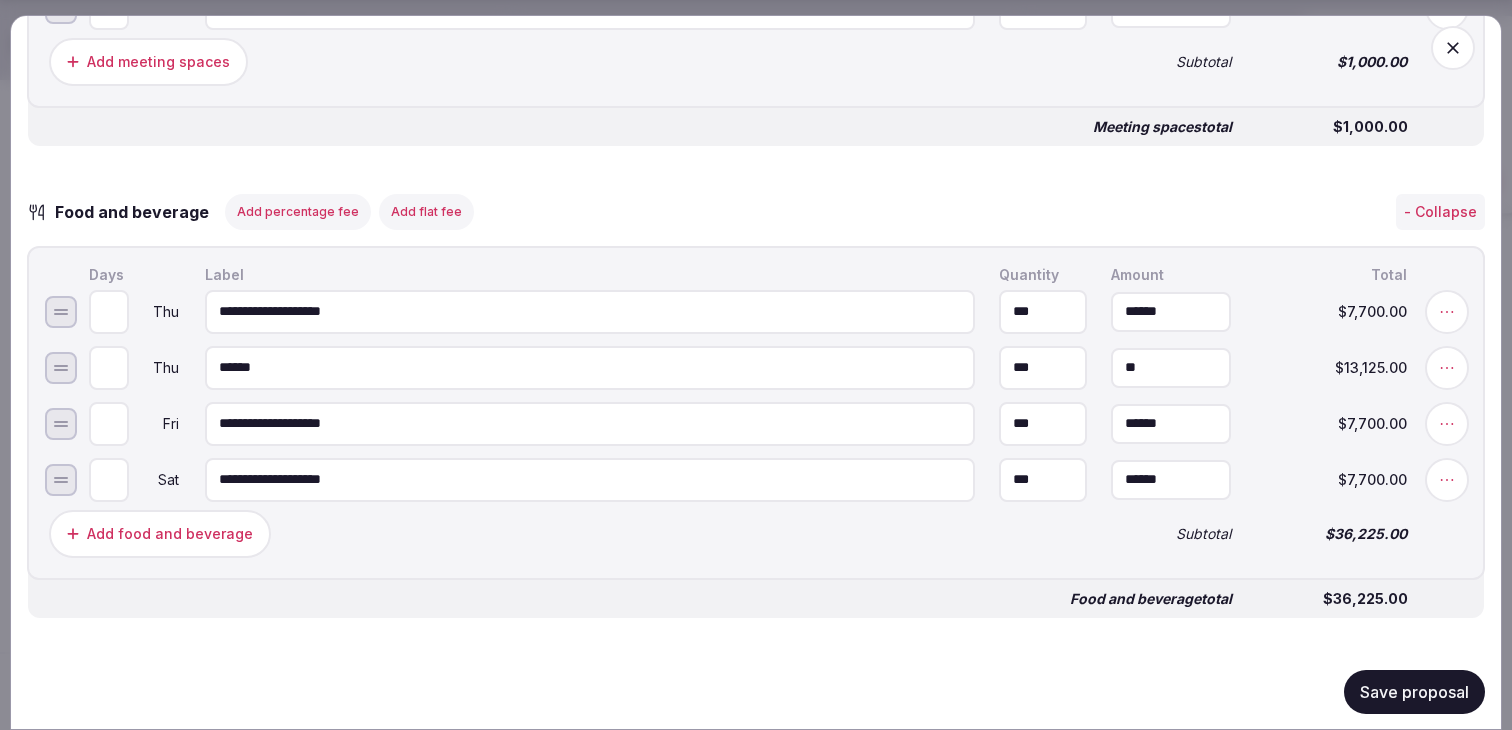 click on "Add food and beverage" at bounding box center [568, 533] 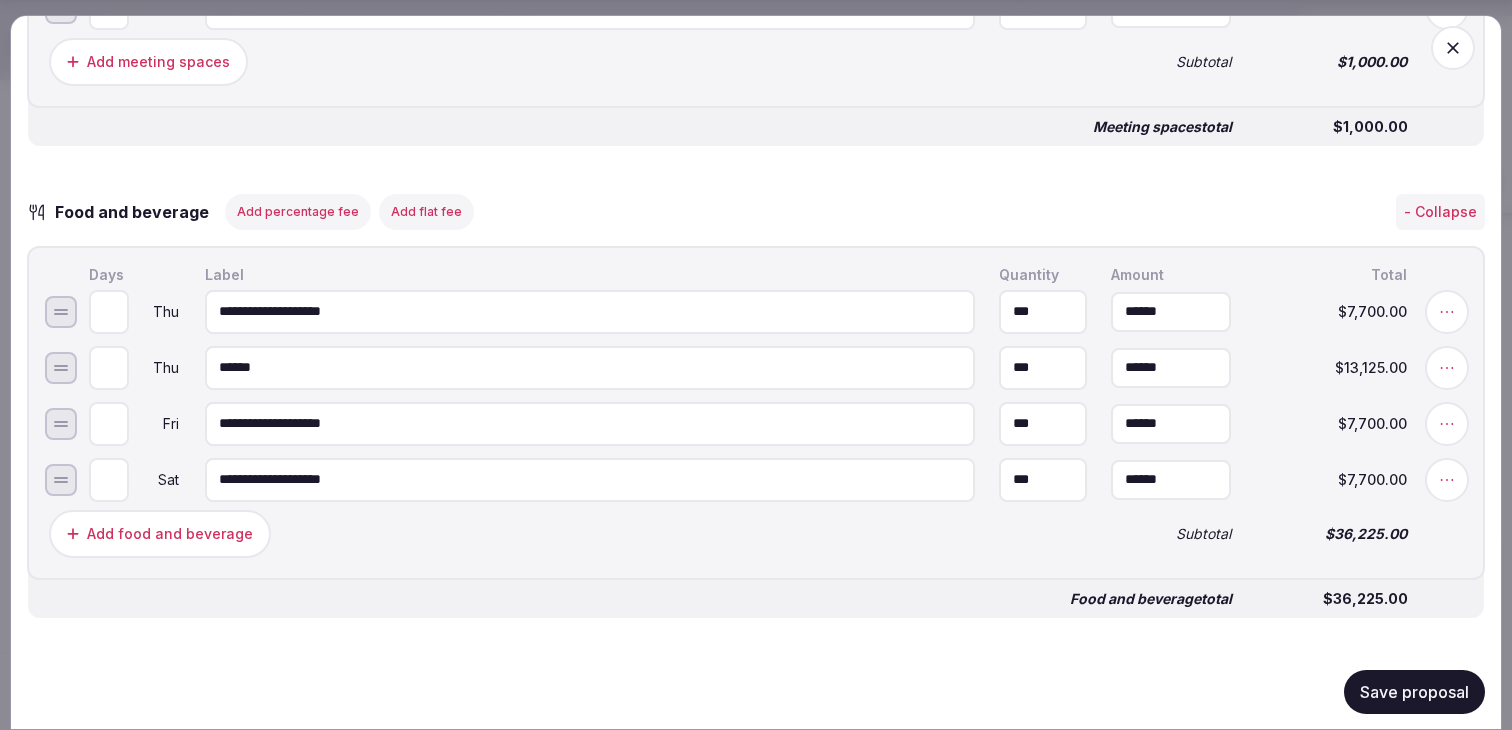 click on "Save proposal" at bounding box center (1414, 691) 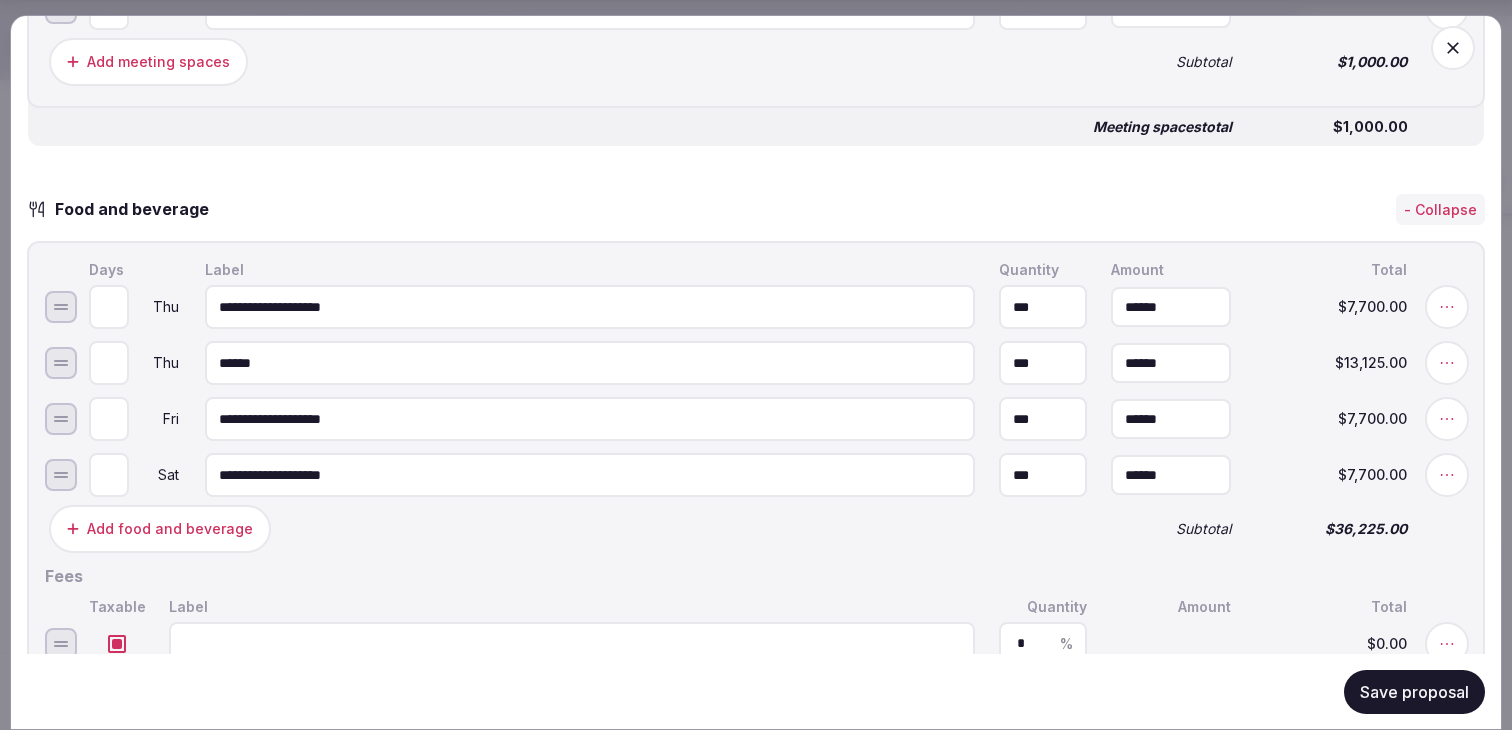 scroll, scrollTop: 1937, scrollLeft: 0, axis: vertical 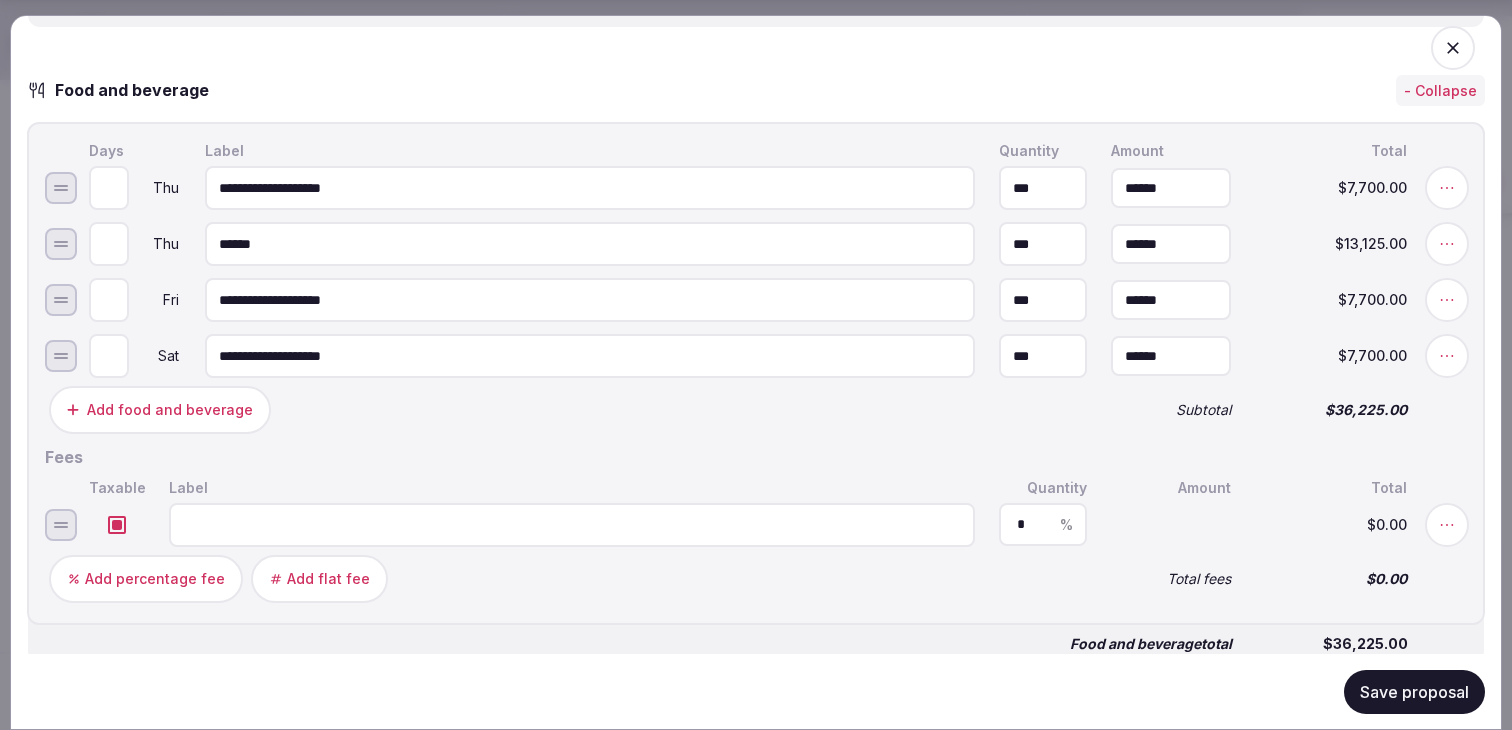 click at bounding box center [572, 524] 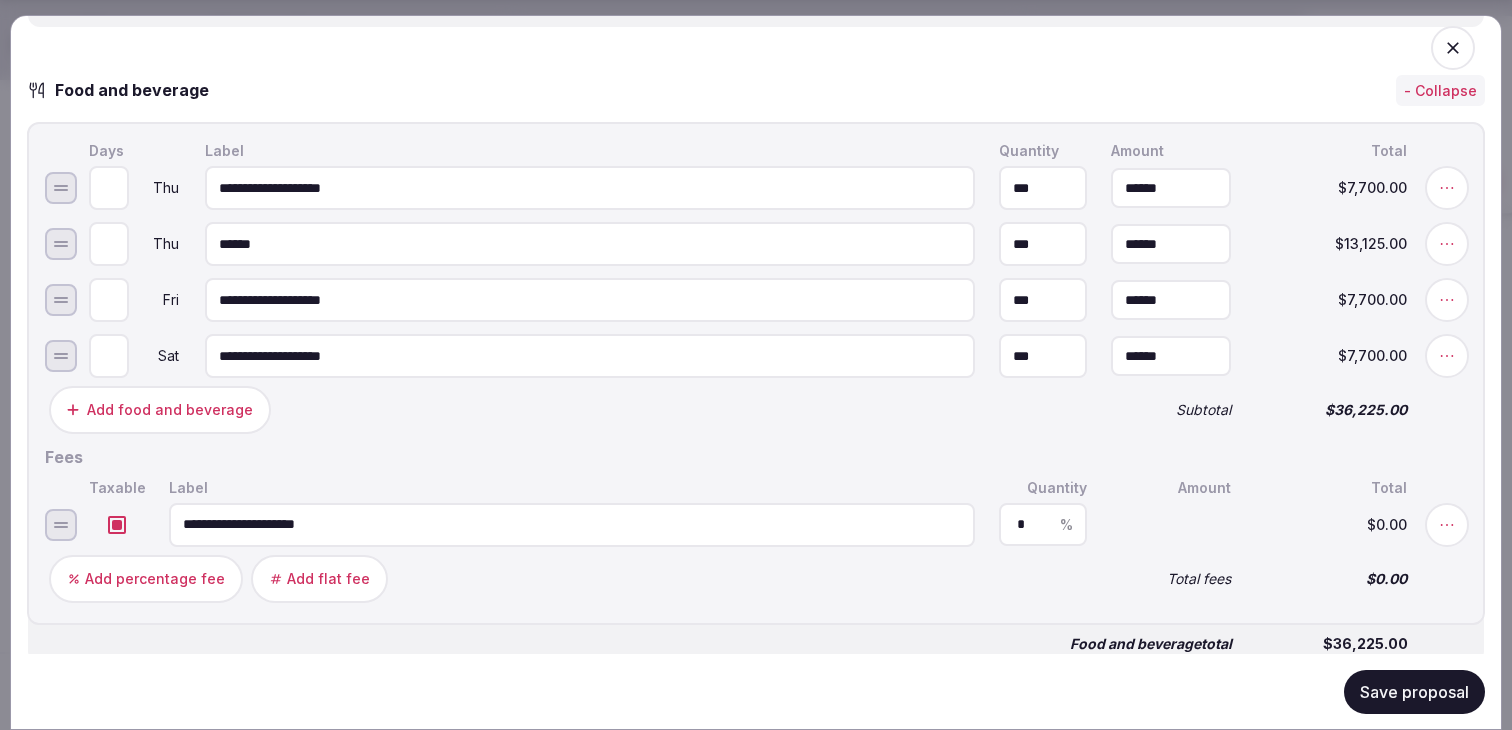 click on "**********" at bounding box center [572, 524] 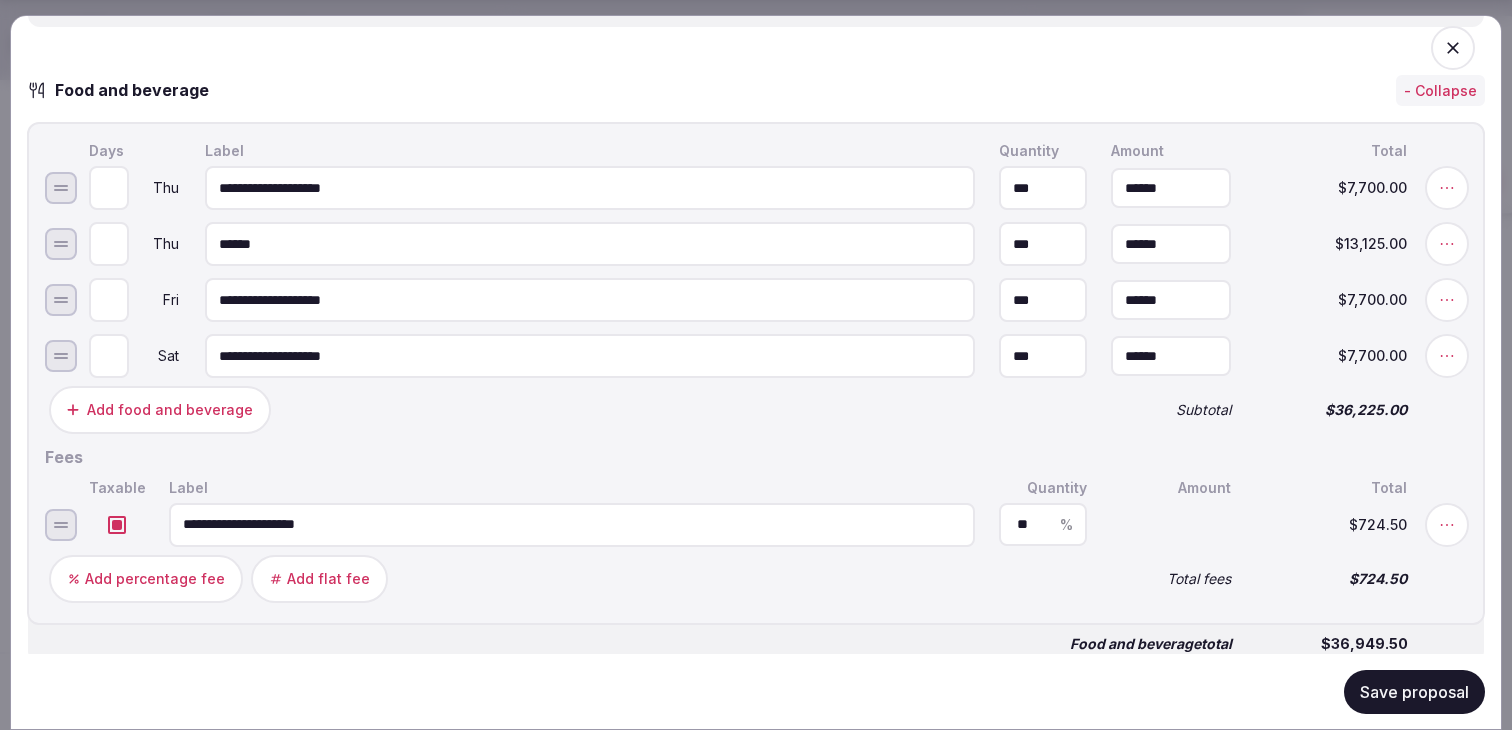 type on "**" 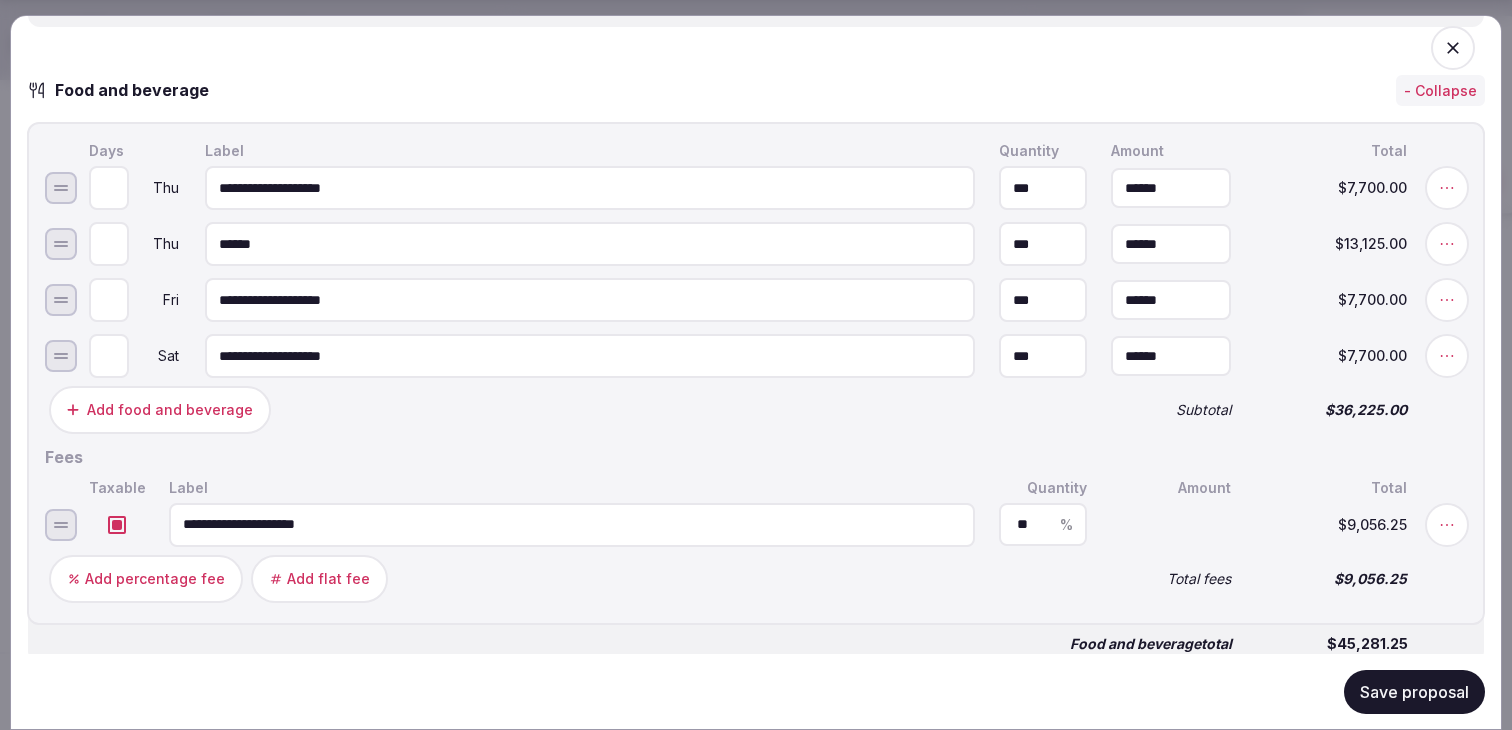 click on "Add percentage fee Add flat fee" at bounding box center [568, 578] 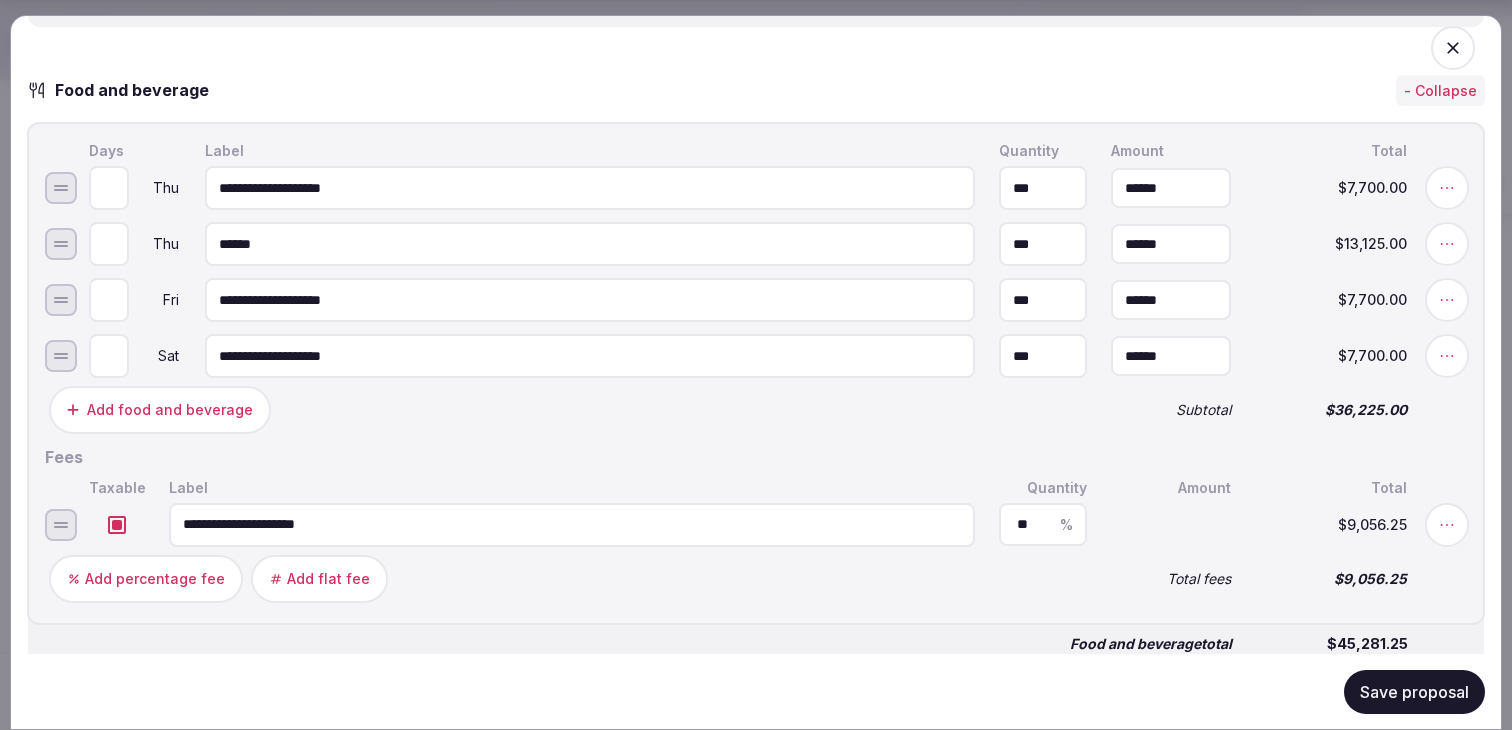 click on "Add percentage fee" at bounding box center [155, 578] 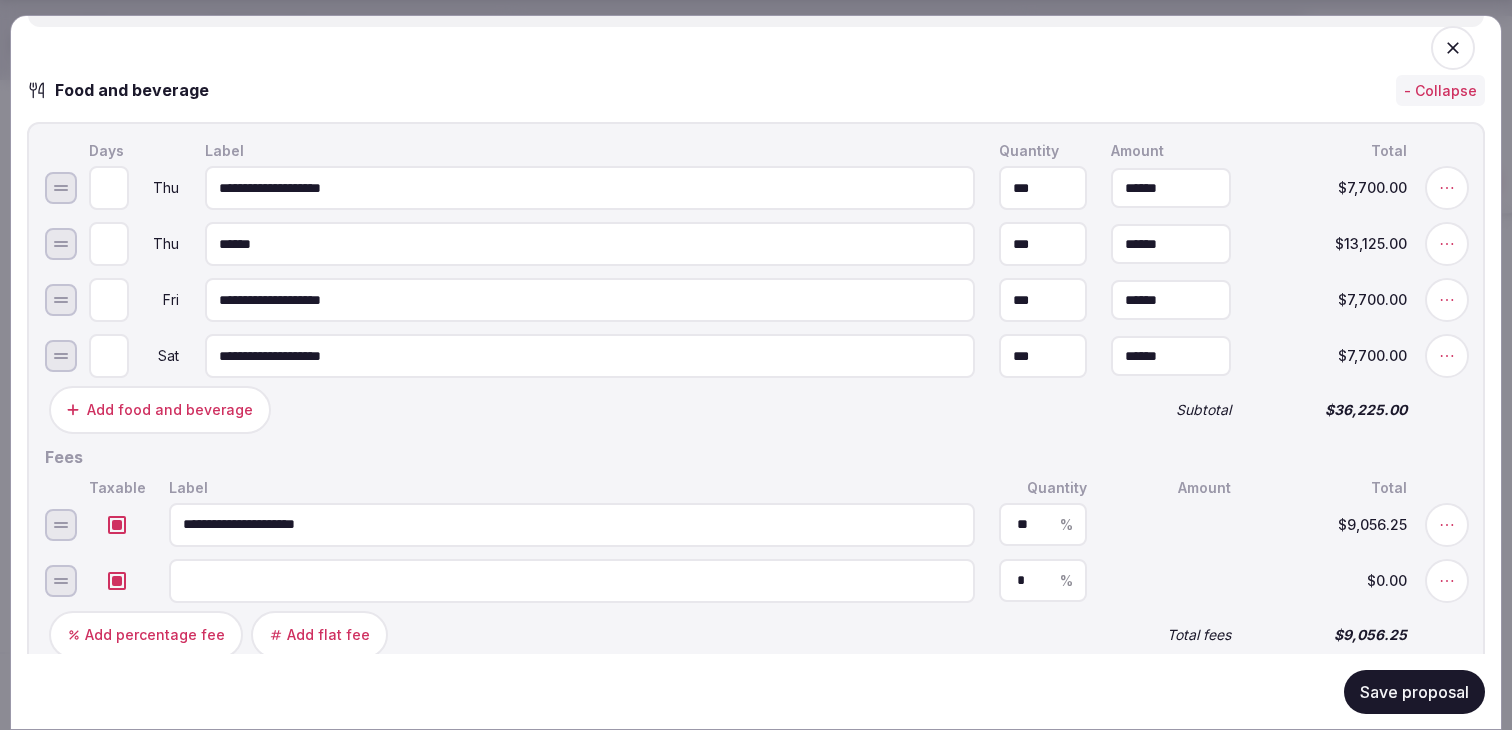 click at bounding box center [117, 580] 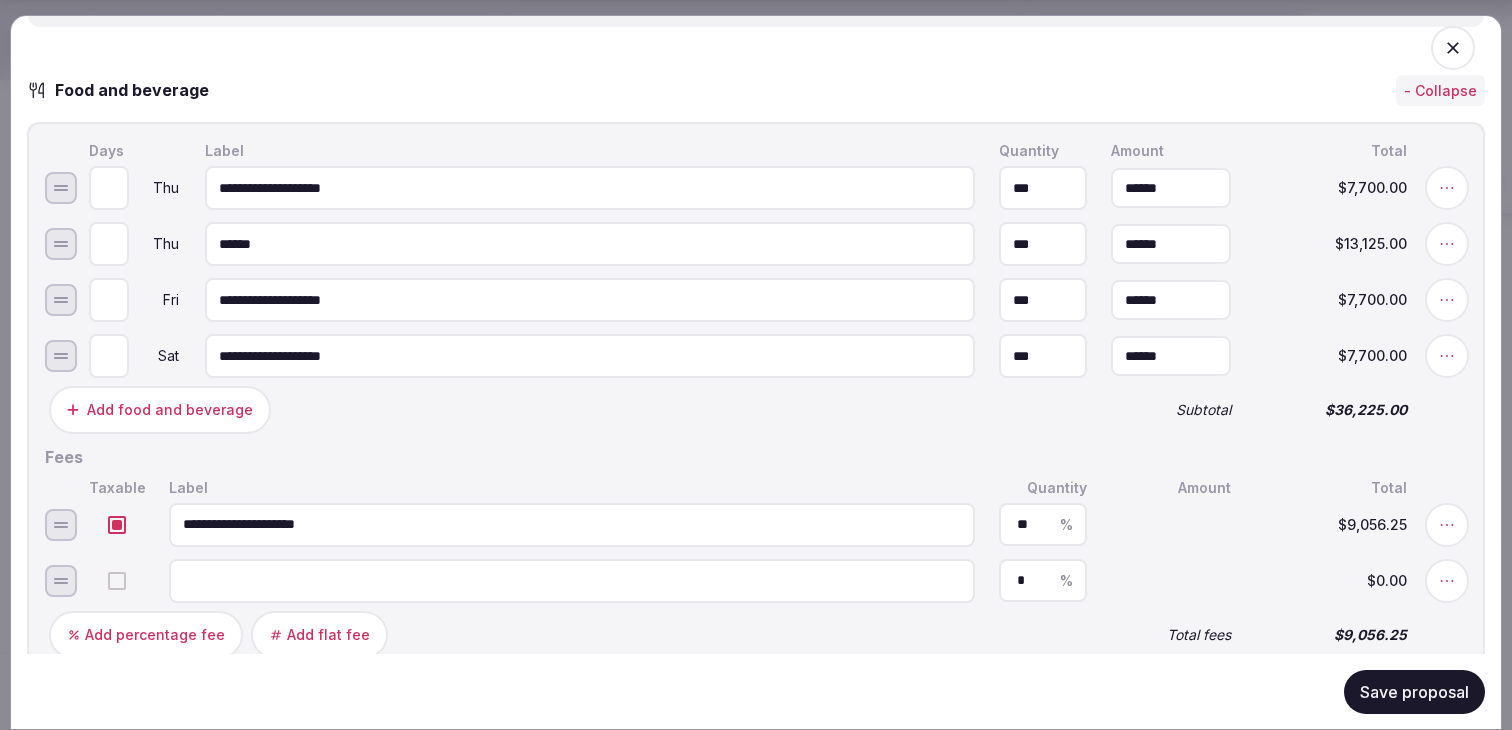 click at bounding box center (572, 580) 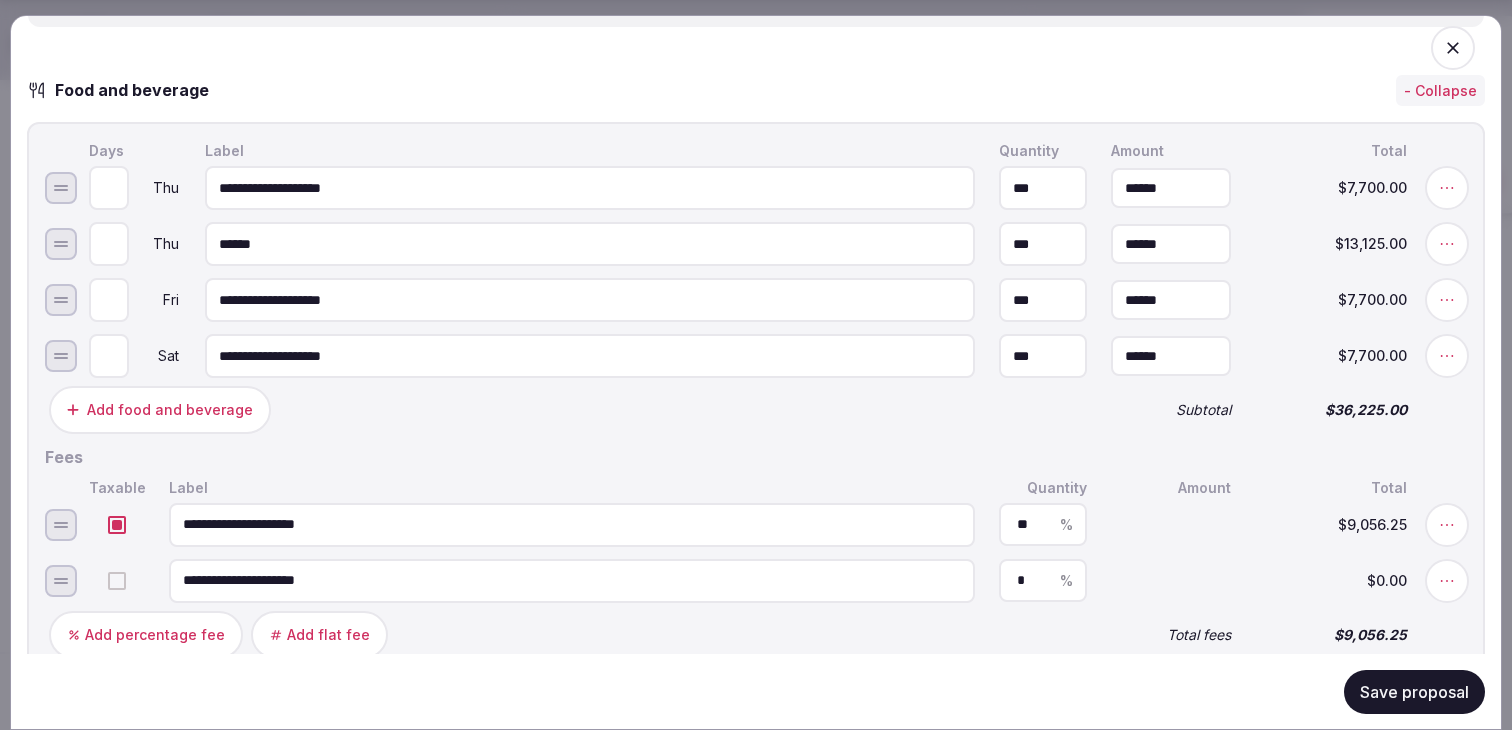 type on "**********" 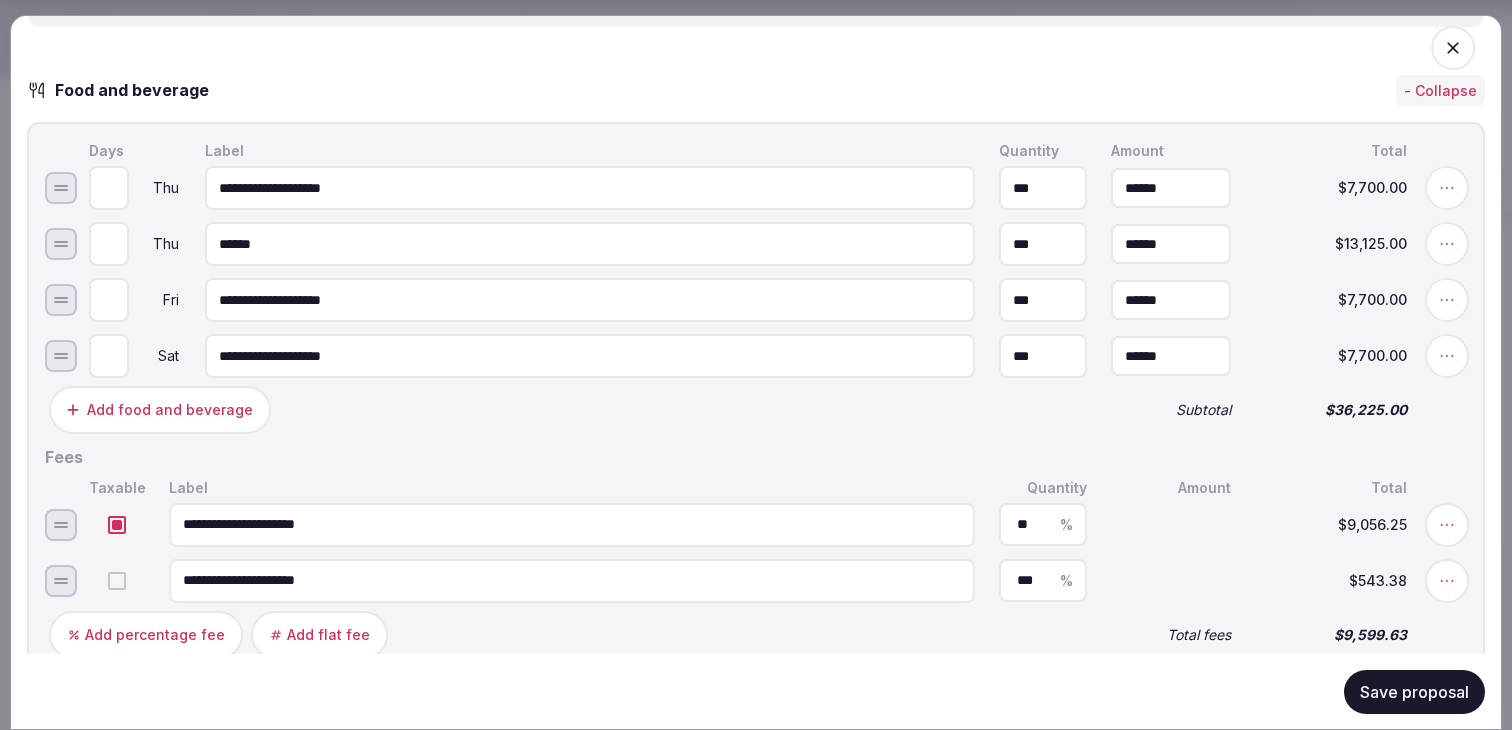 type on "***" 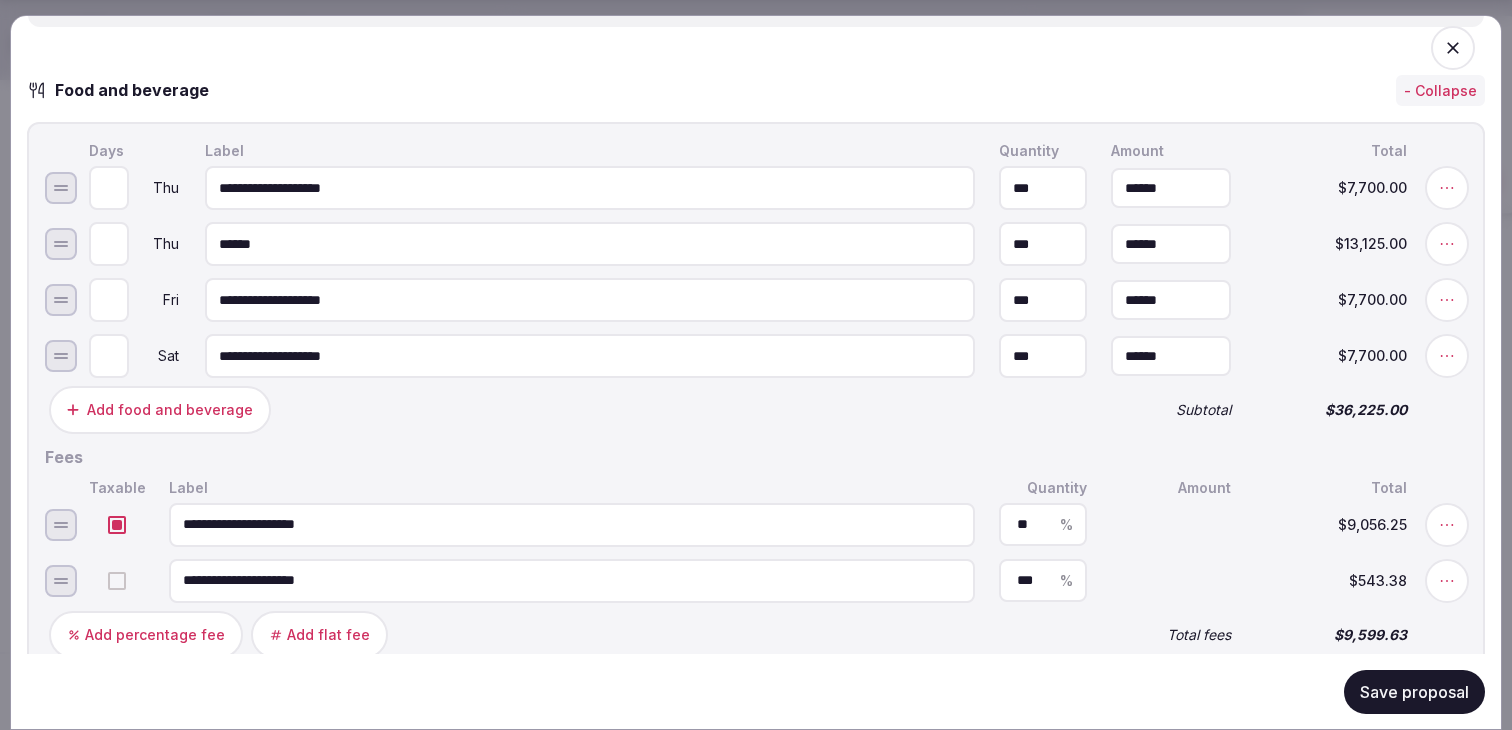 click on "Add percentage fee Add flat fee" at bounding box center [568, 634] 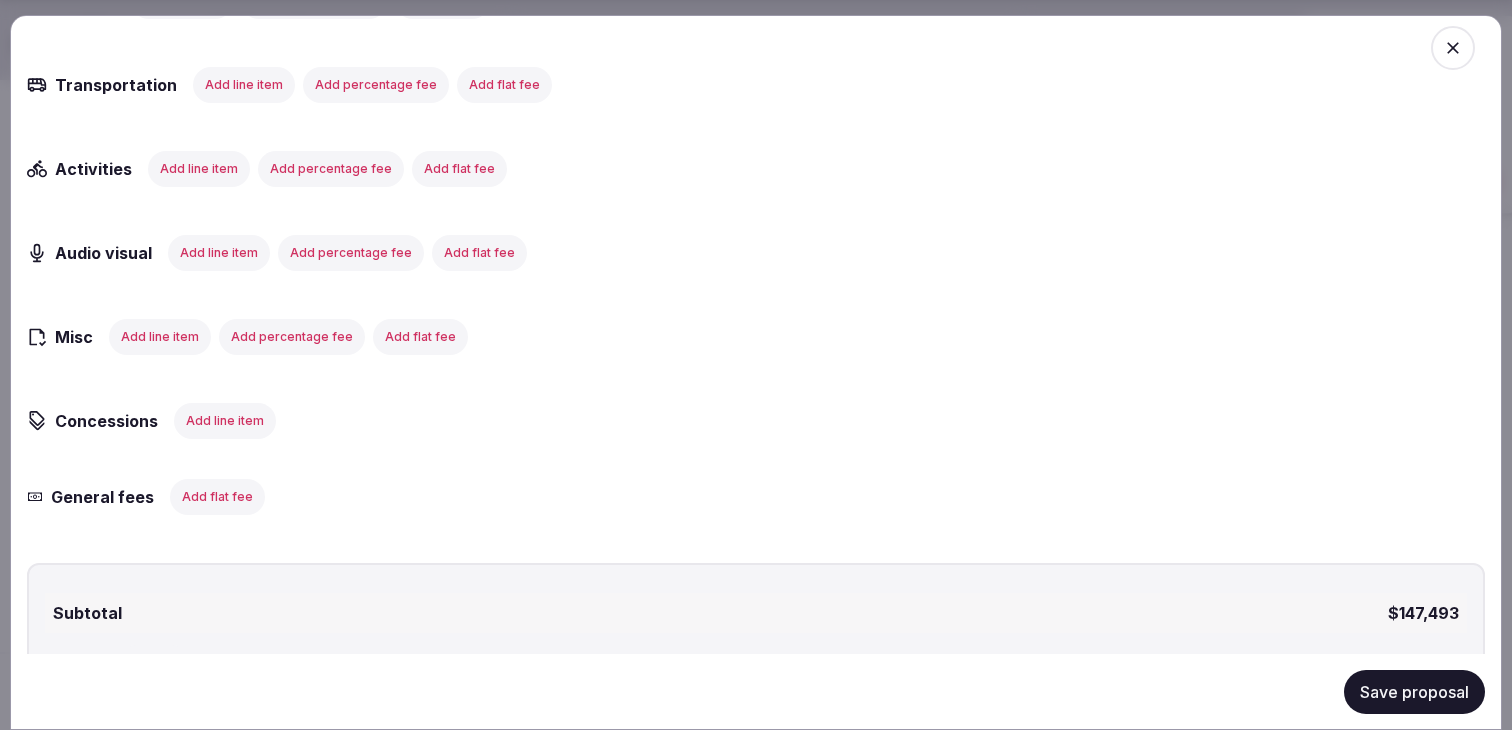 scroll, scrollTop: 3087, scrollLeft: 0, axis: vertical 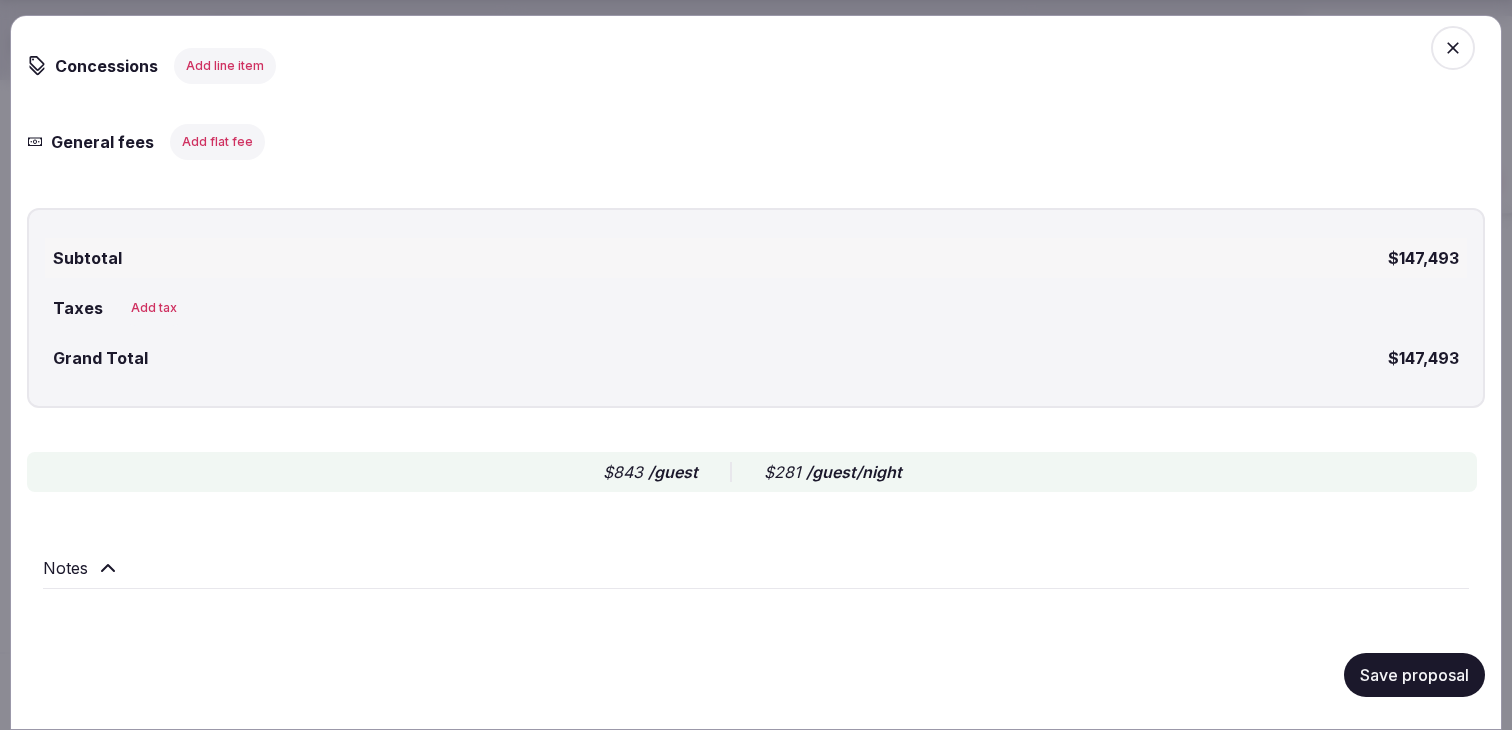 click on "Add tax" at bounding box center [154, 307] 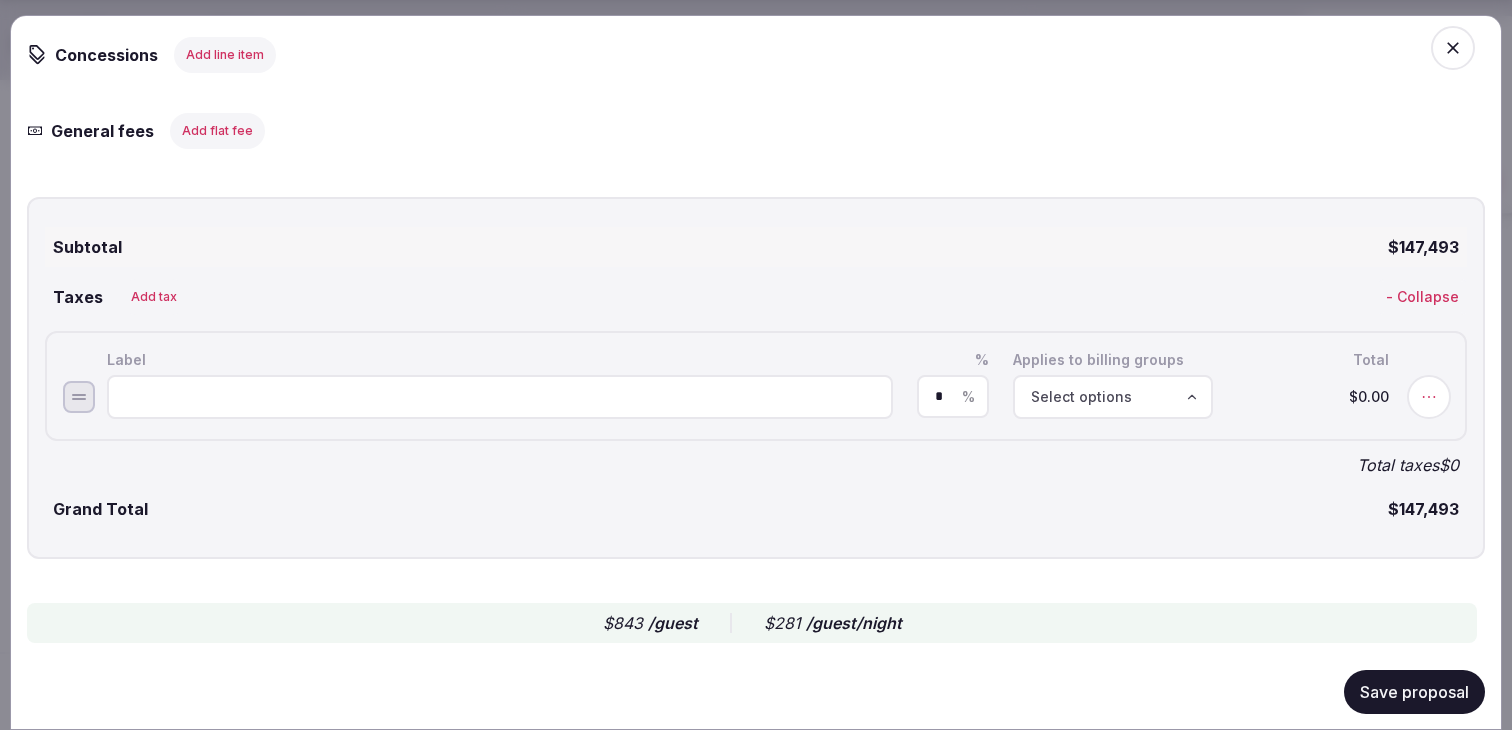 click at bounding box center (500, 396) 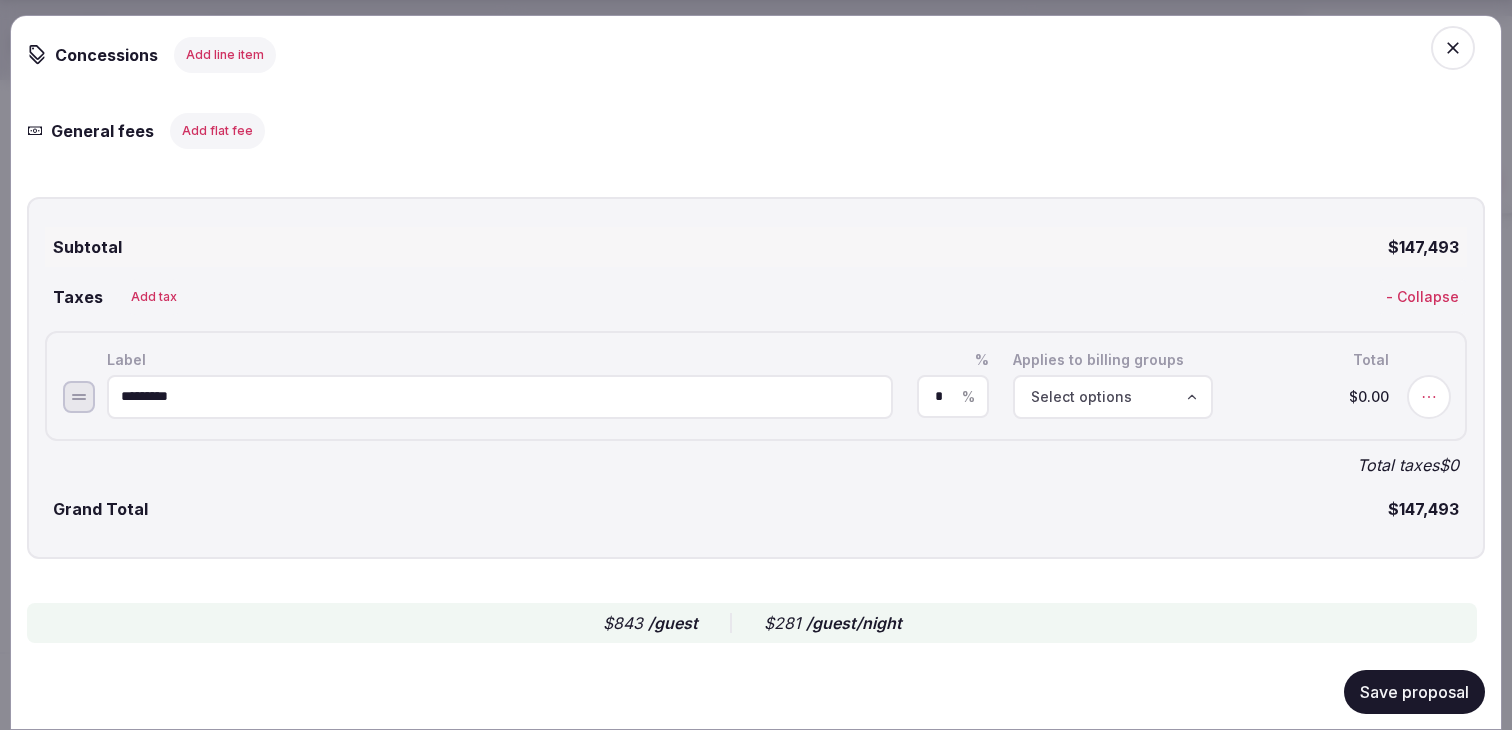 type on "*********" 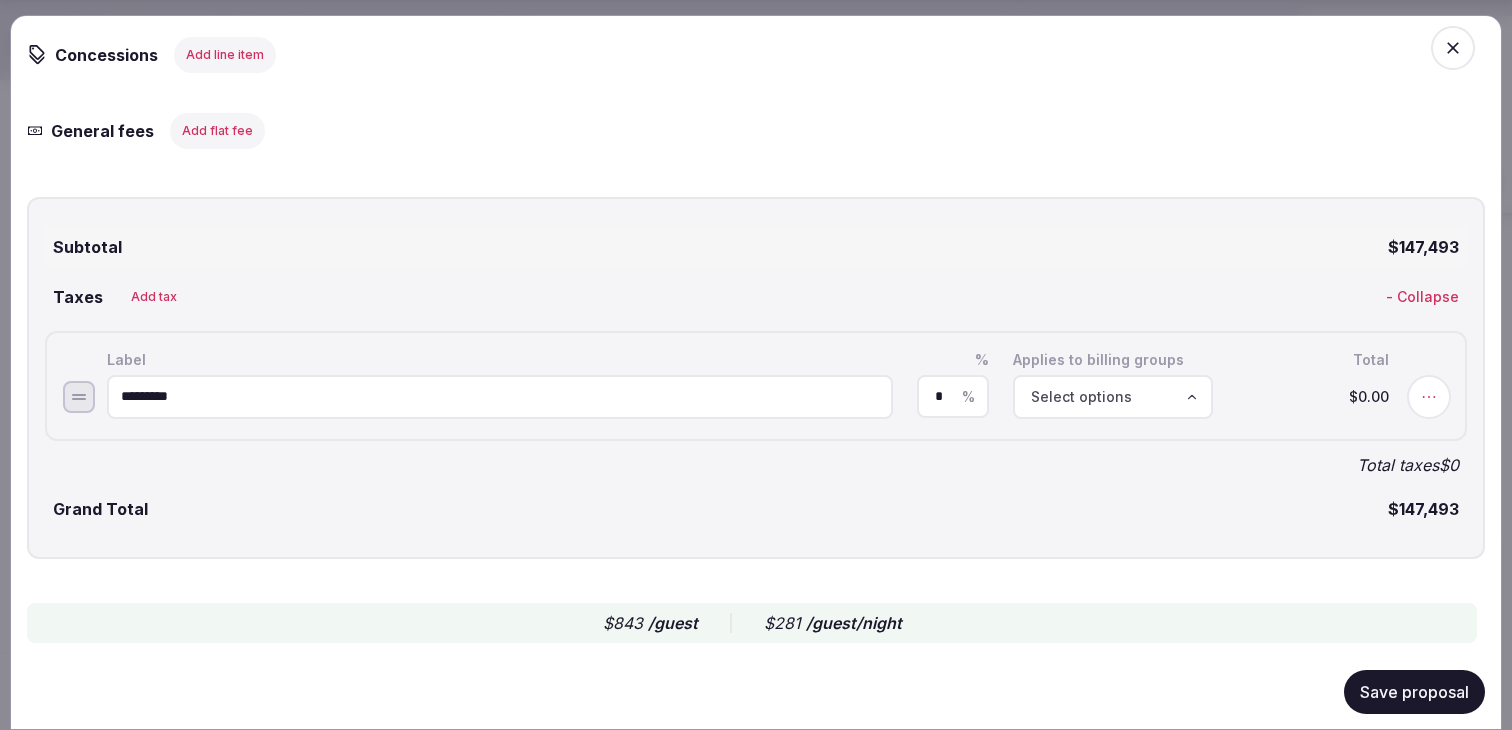 click on "*" at bounding box center (953, 396) 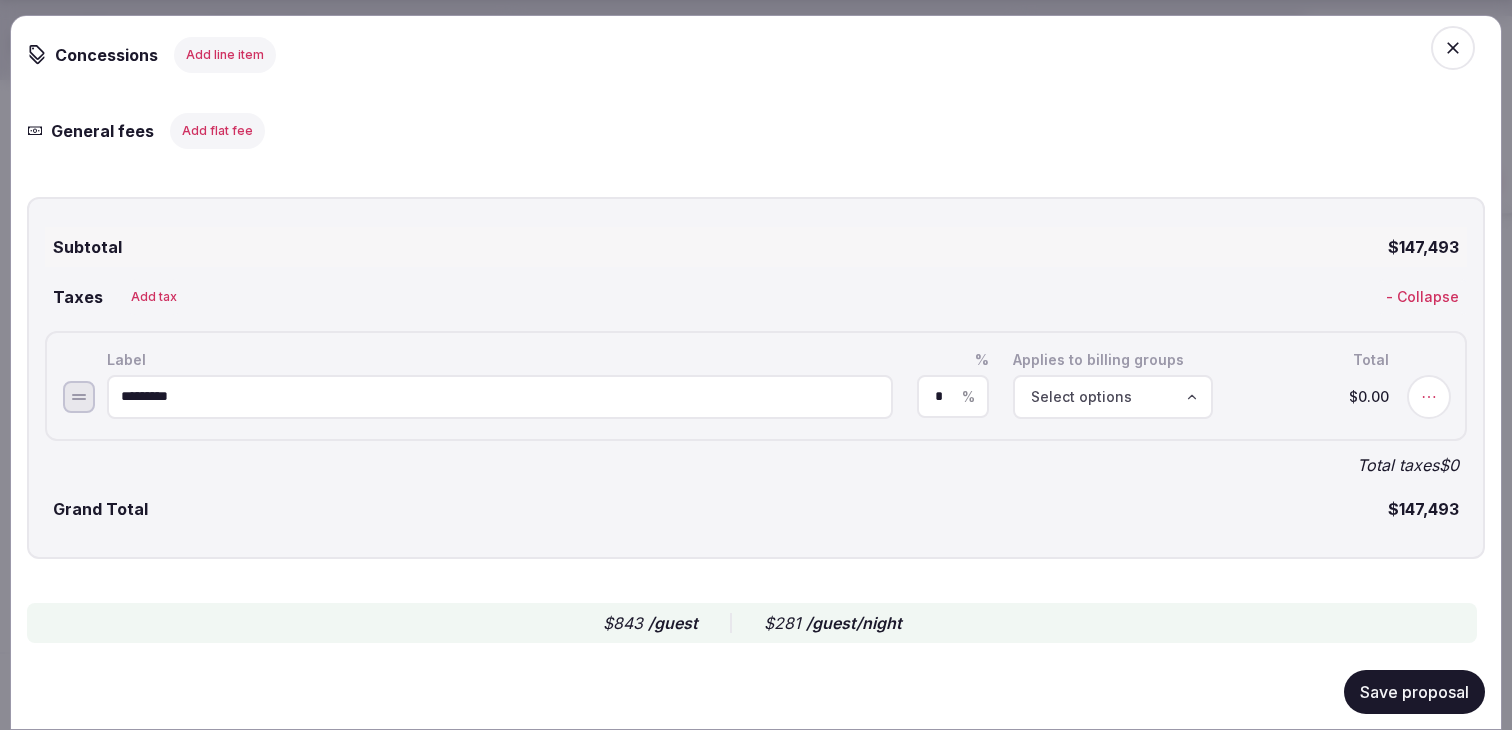 type on "*" 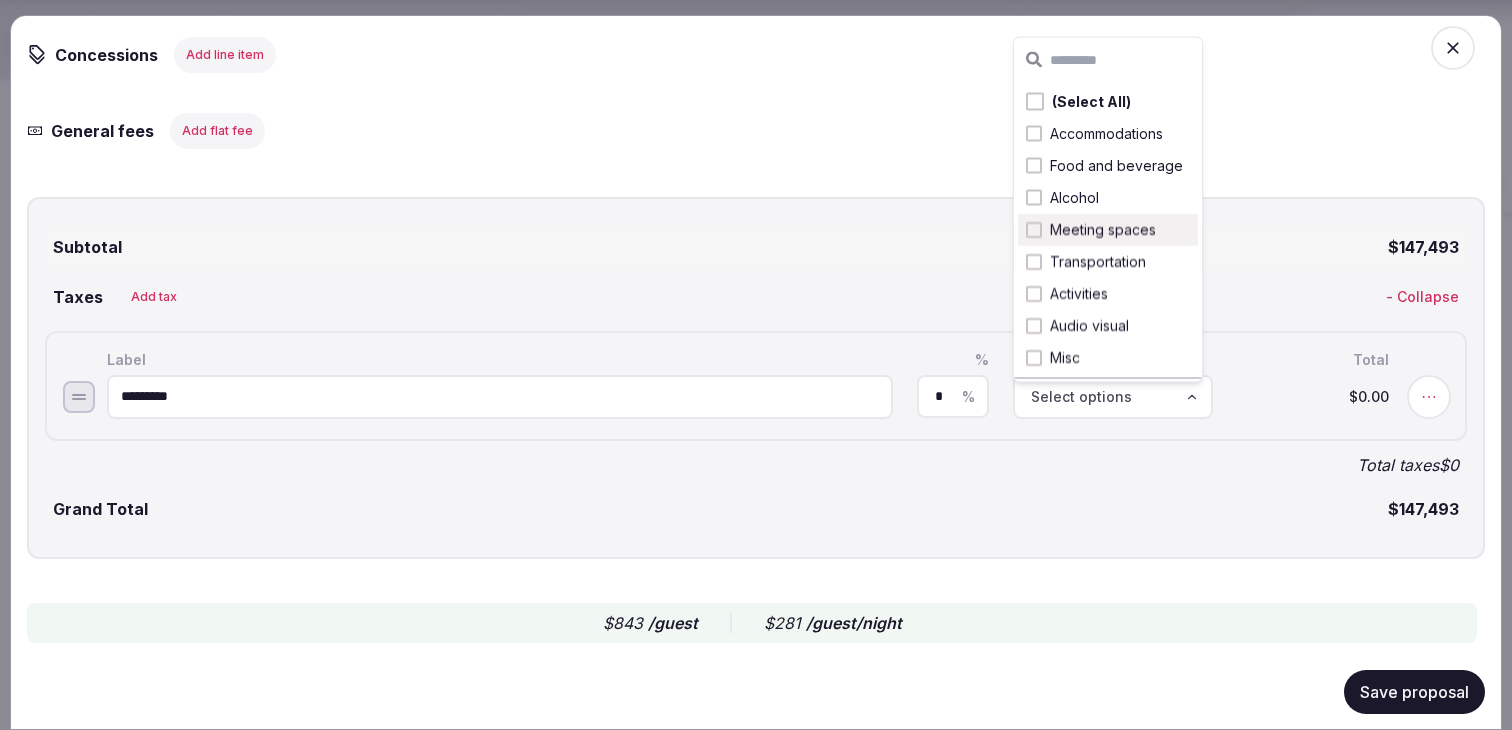click on "Meeting spaces" at bounding box center [1103, 230] 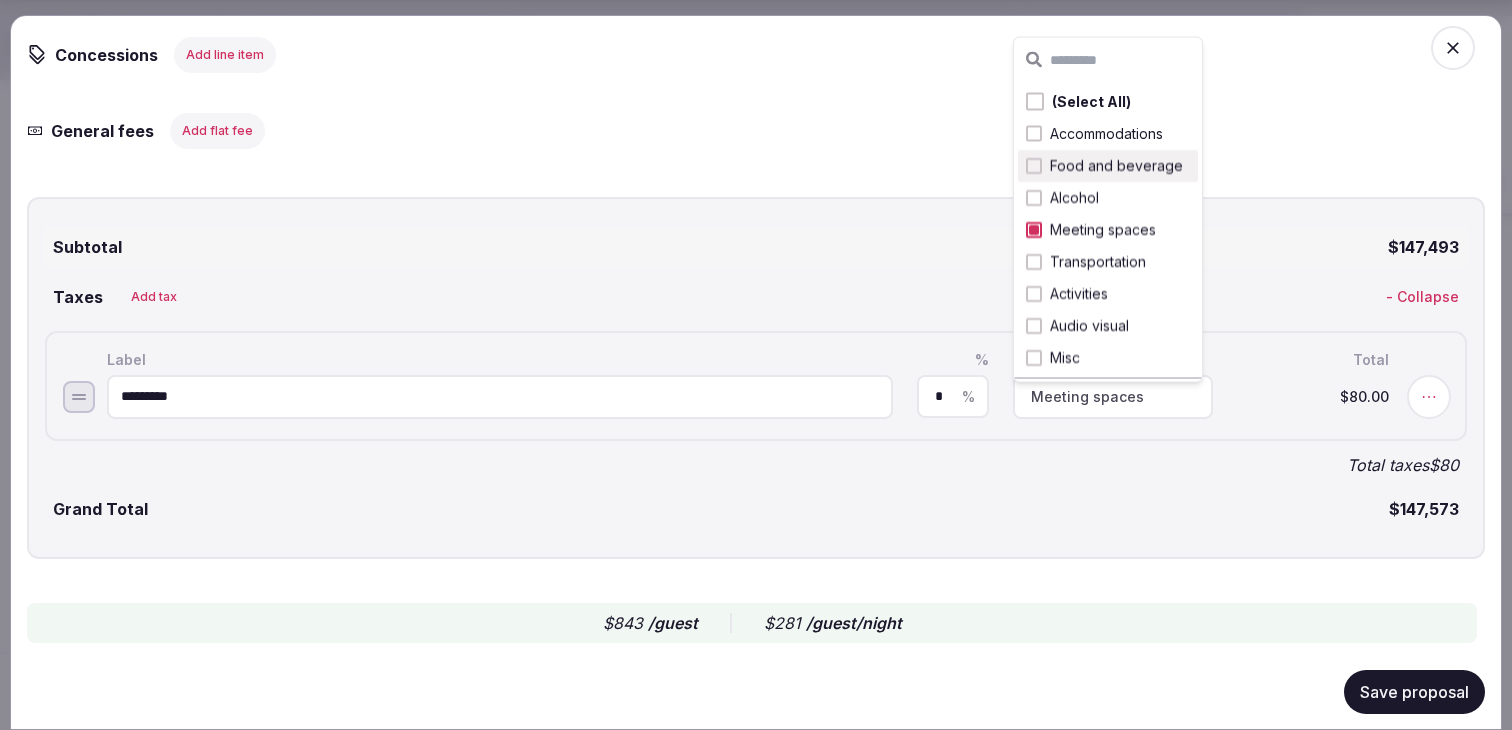 click on "Food and beverage" at bounding box center (1116, 166) 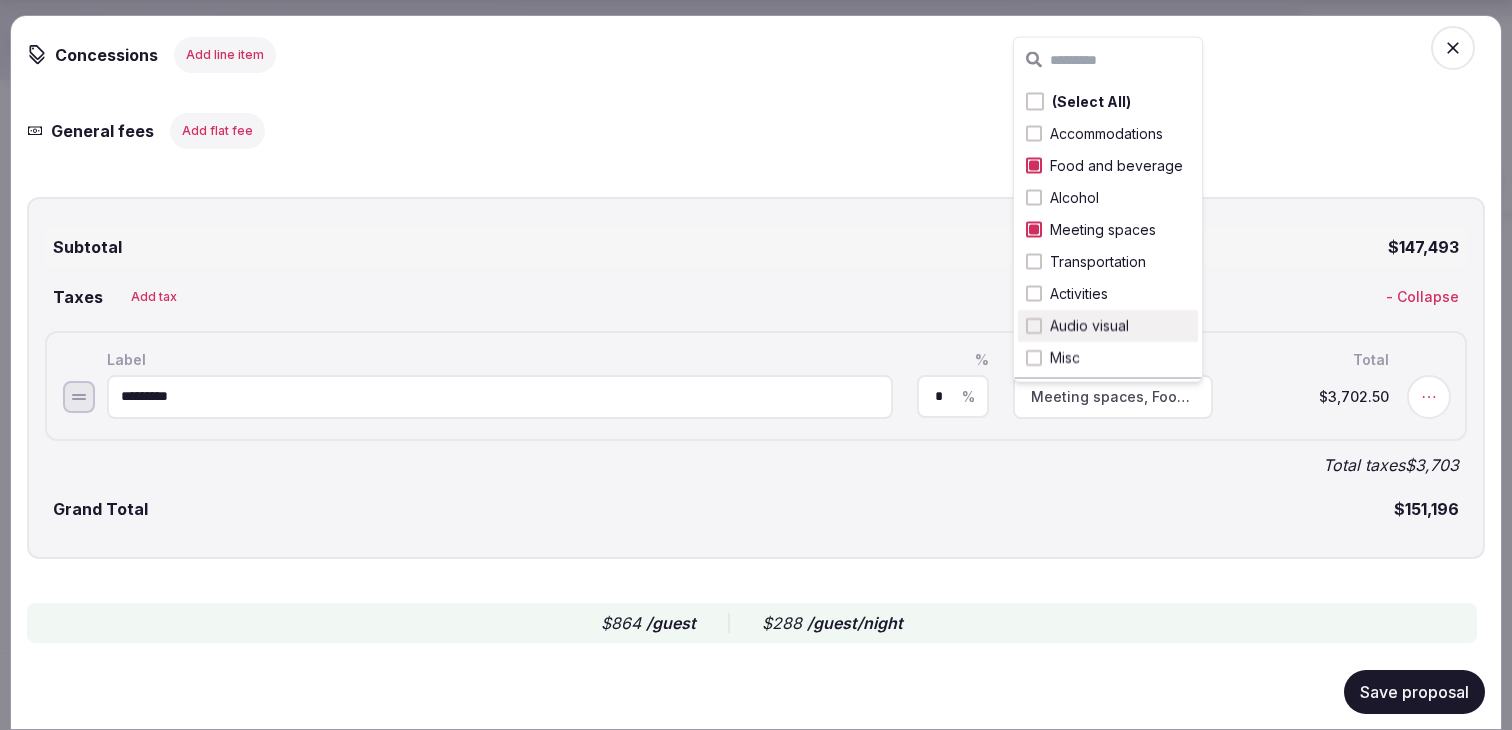 click on "Audio visual" at bounding box center (1089, 326) 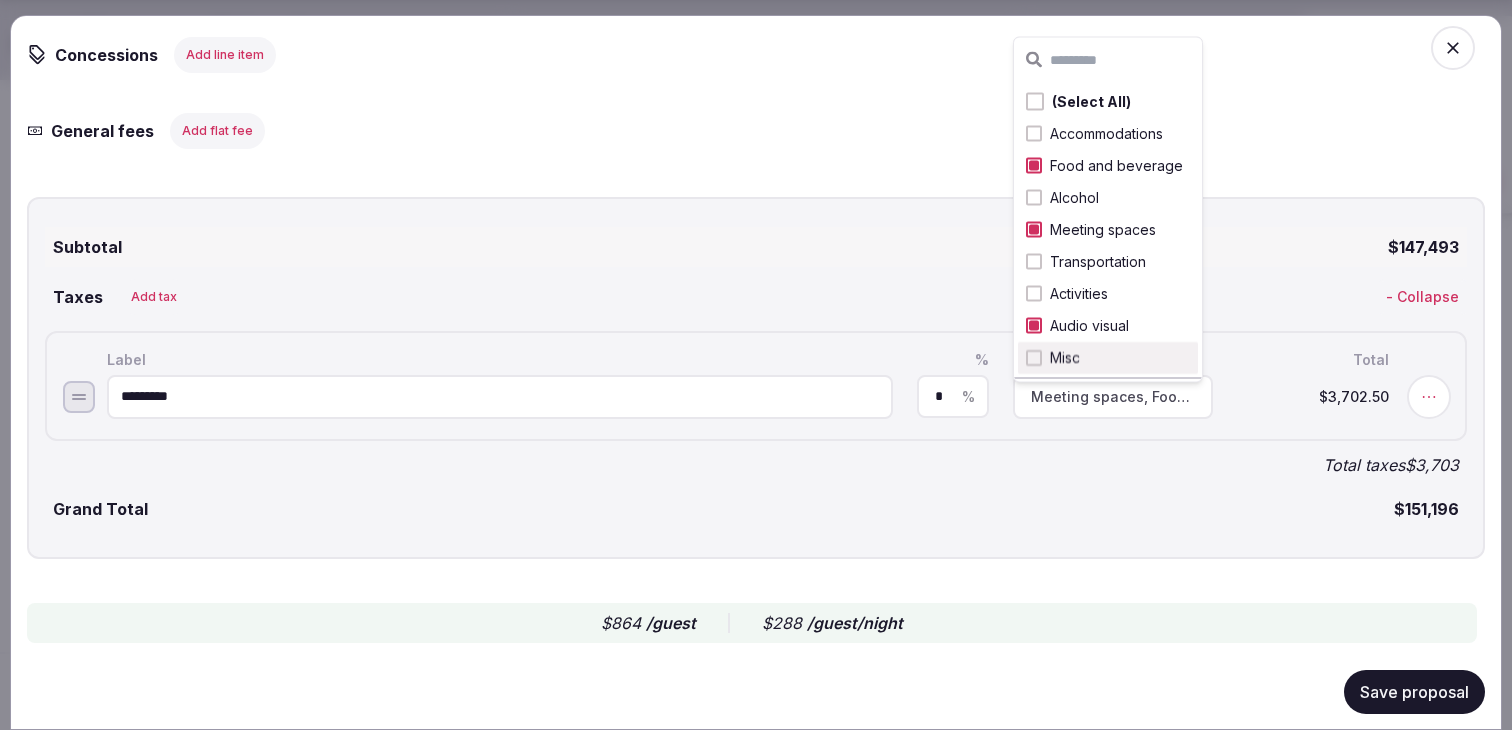click on "Grand Total $151,196" at bounding box center [756, 508] 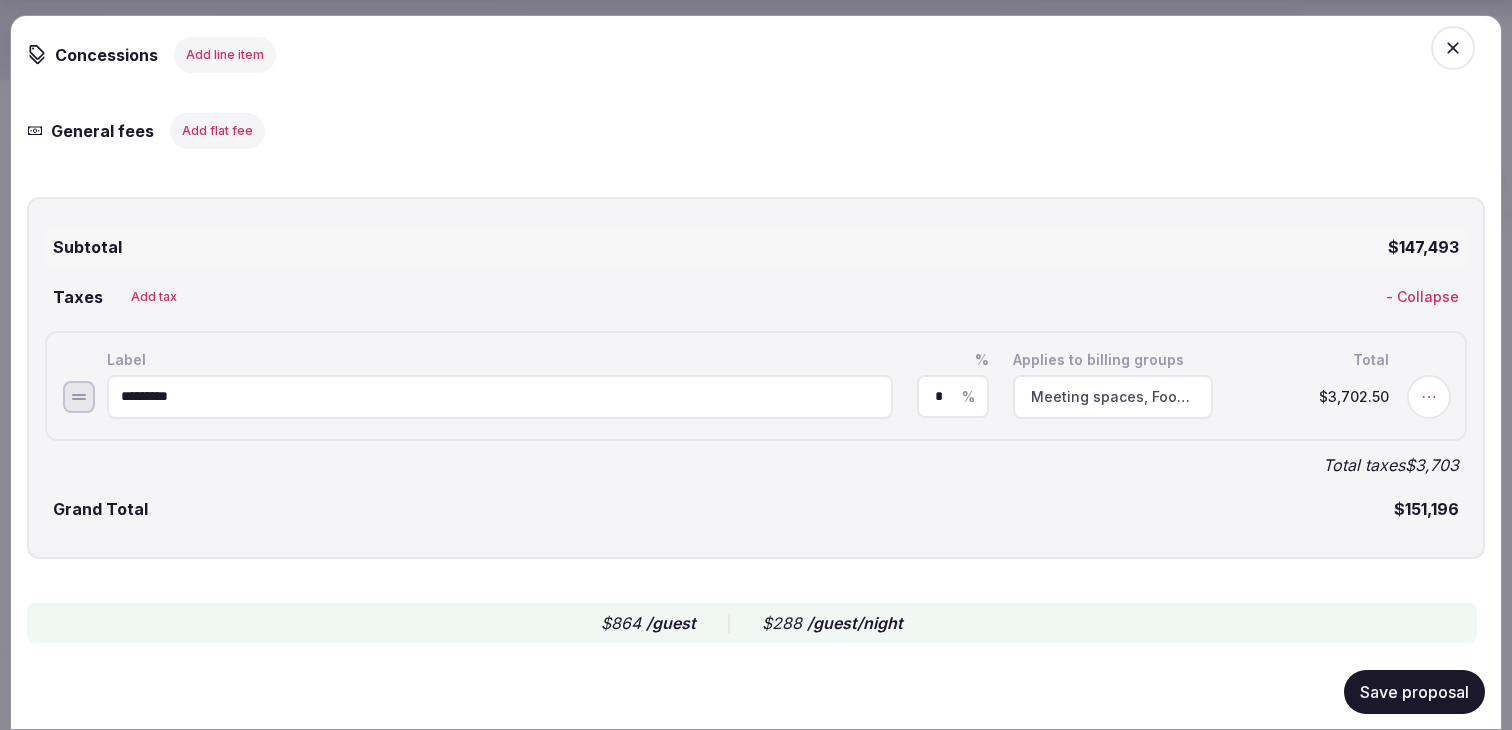 click on "Save proposal" at bounding box center [1414, 691] 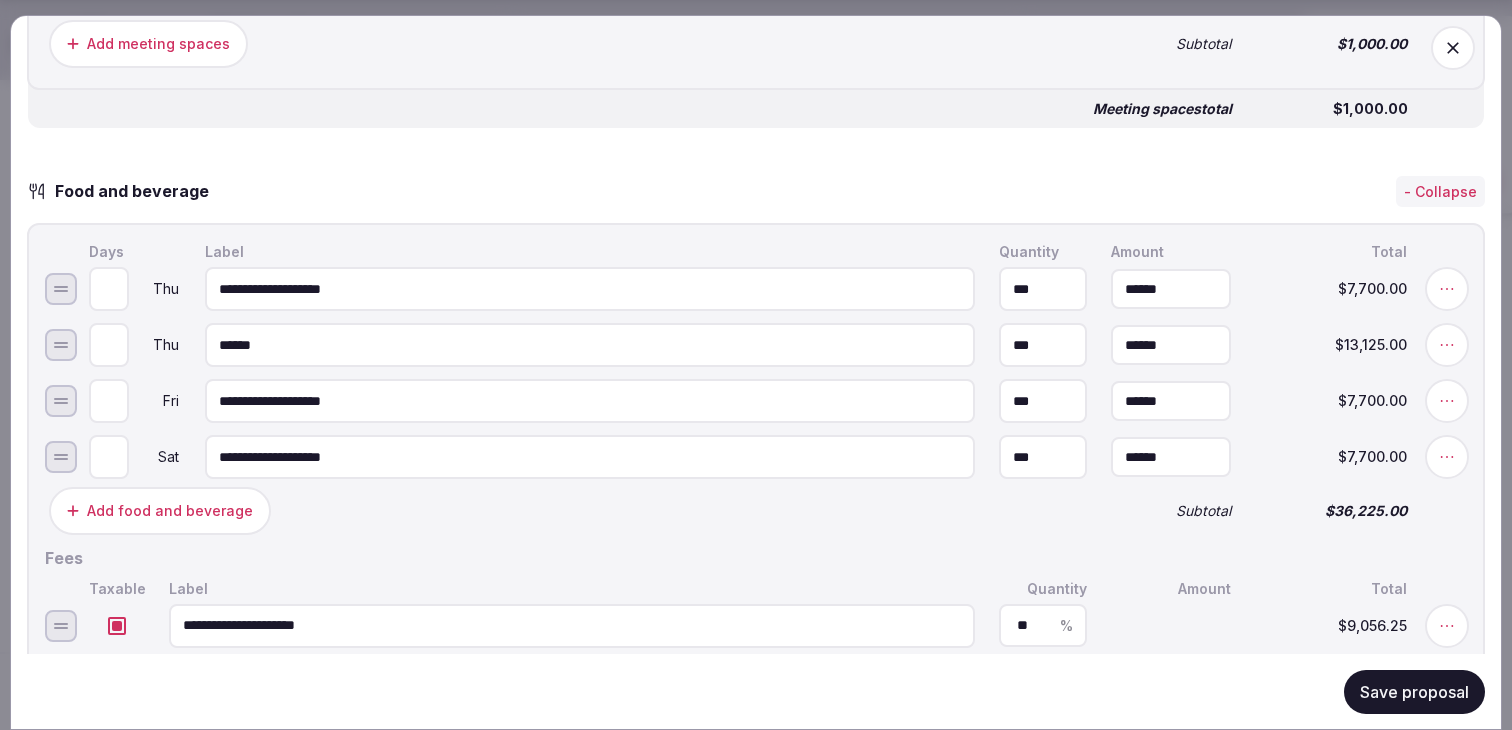 scroll, scrollTop: 1908, scrollLeft: 0, axis: vertical 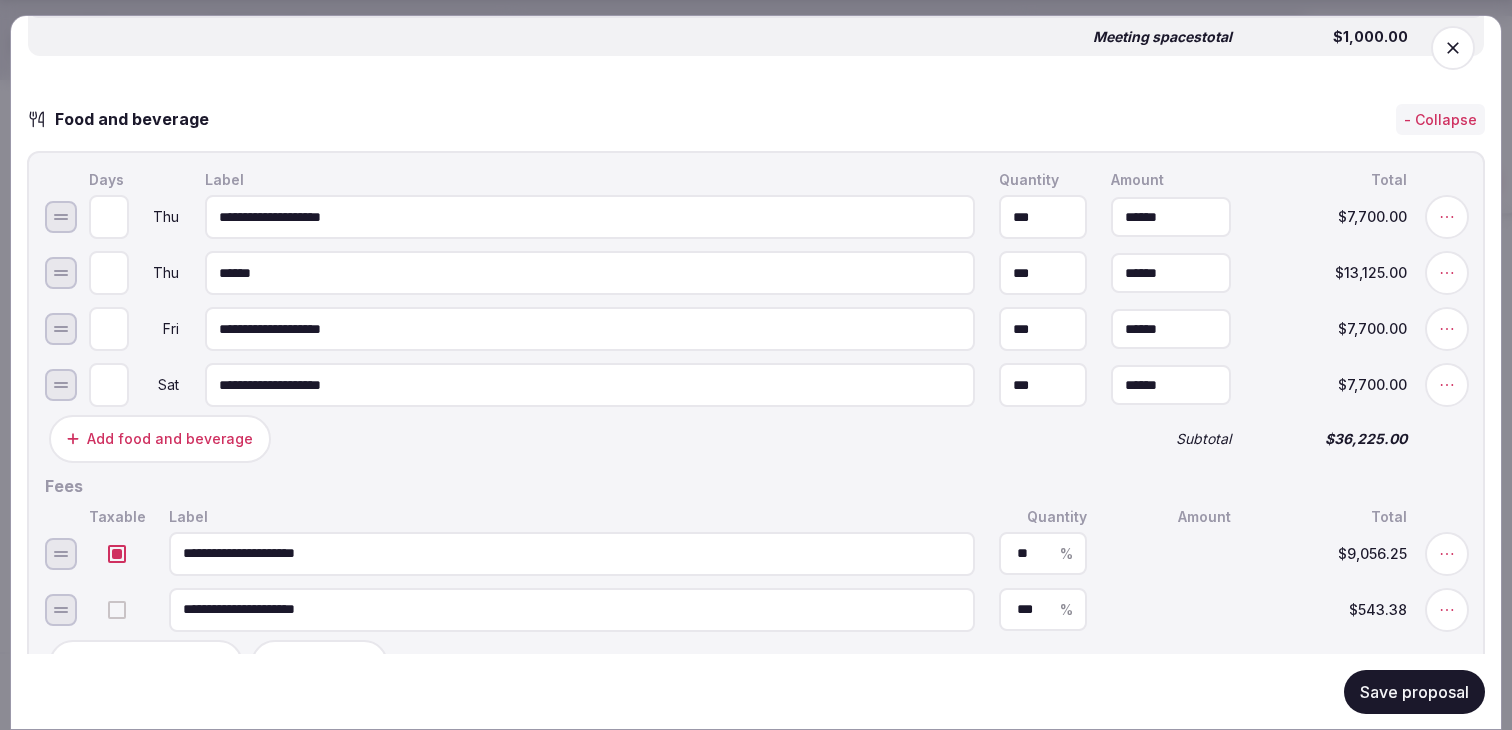 click 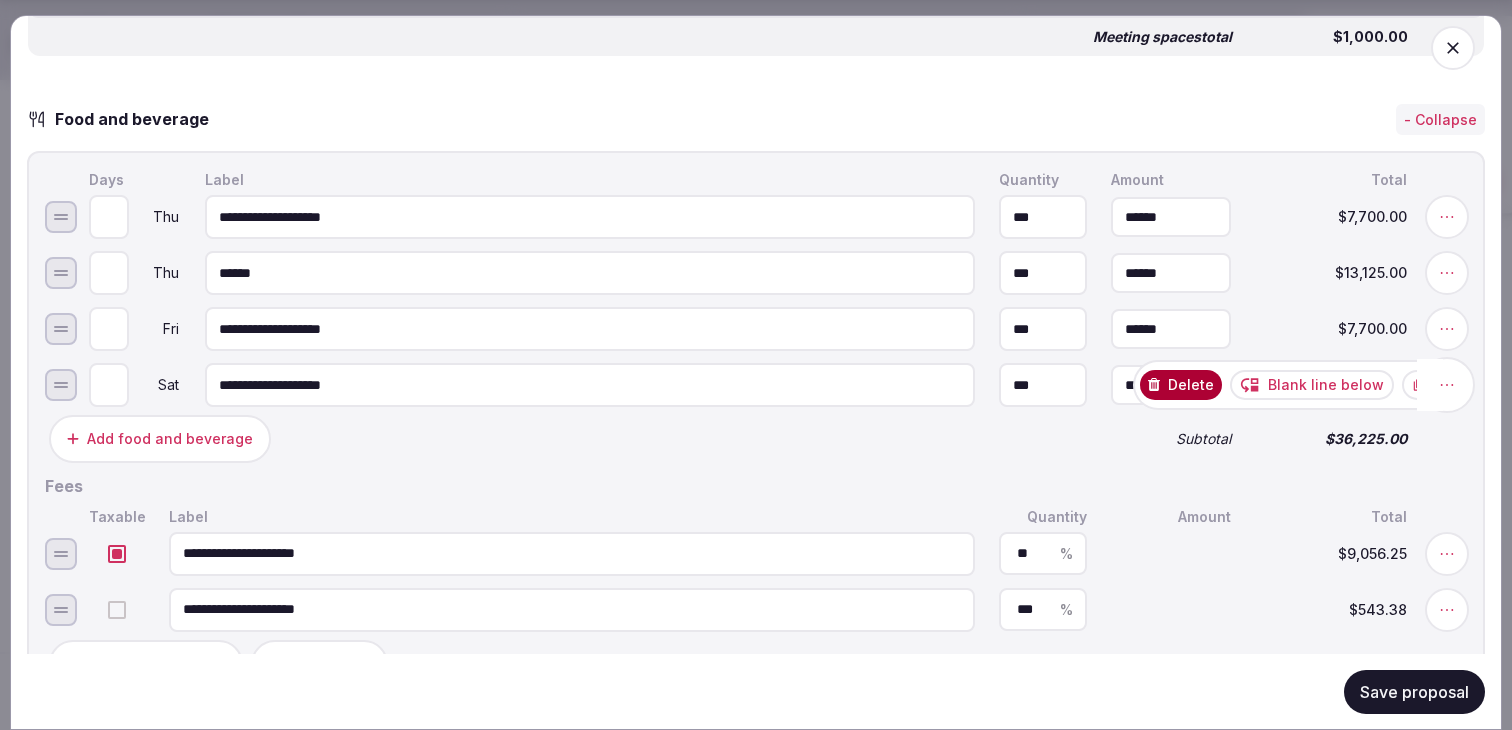click on "Duplicate line" at bounding box center [1471, 385] 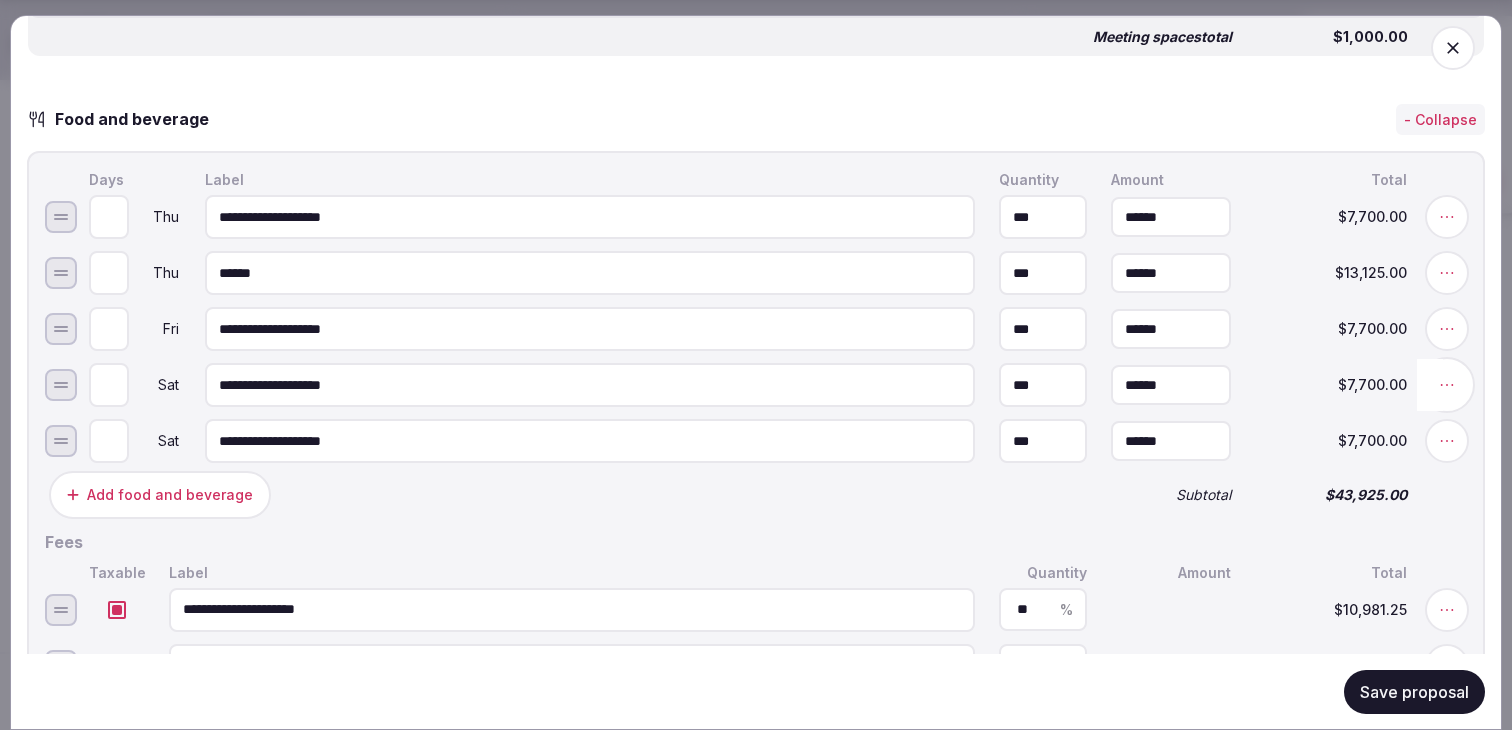 click 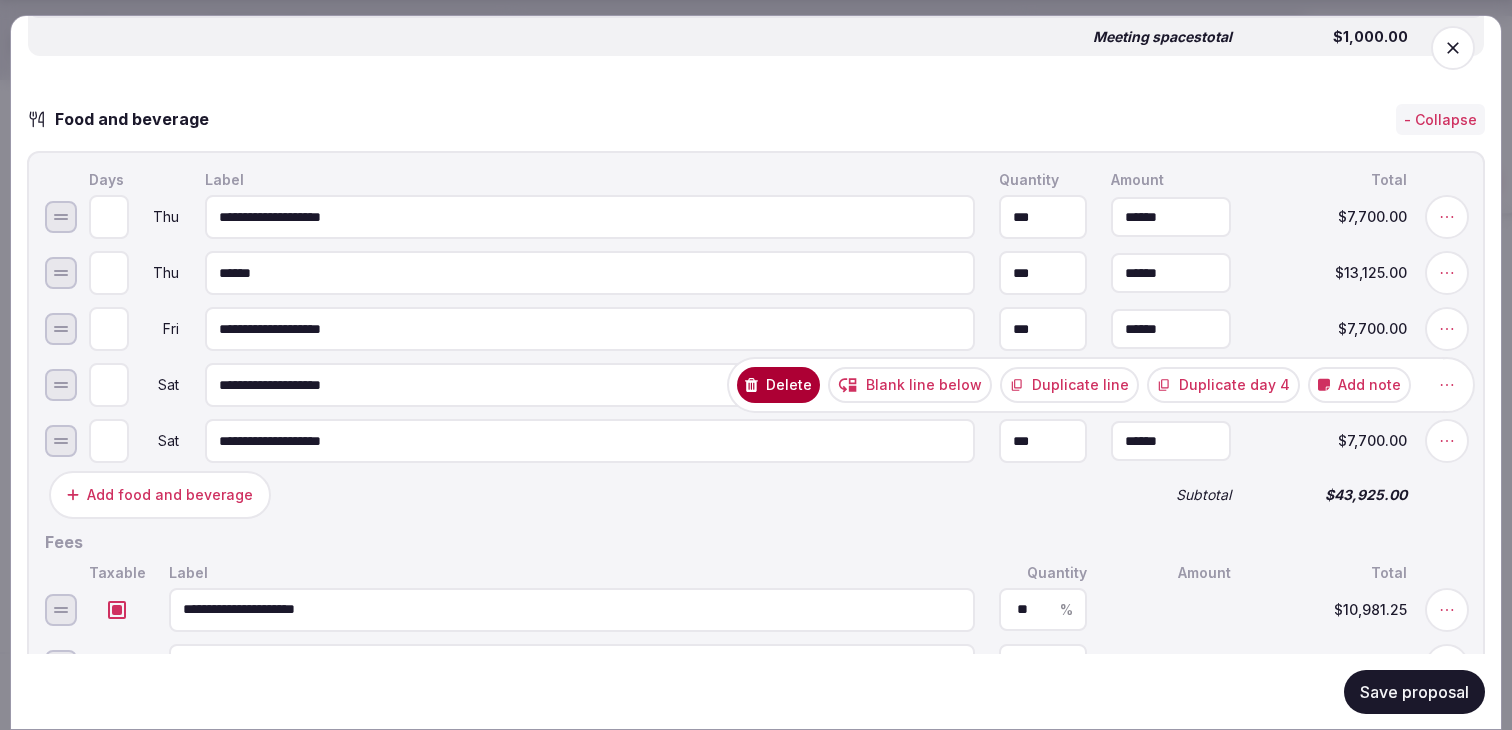 click on "Delete" at bounding box center [778, 385] 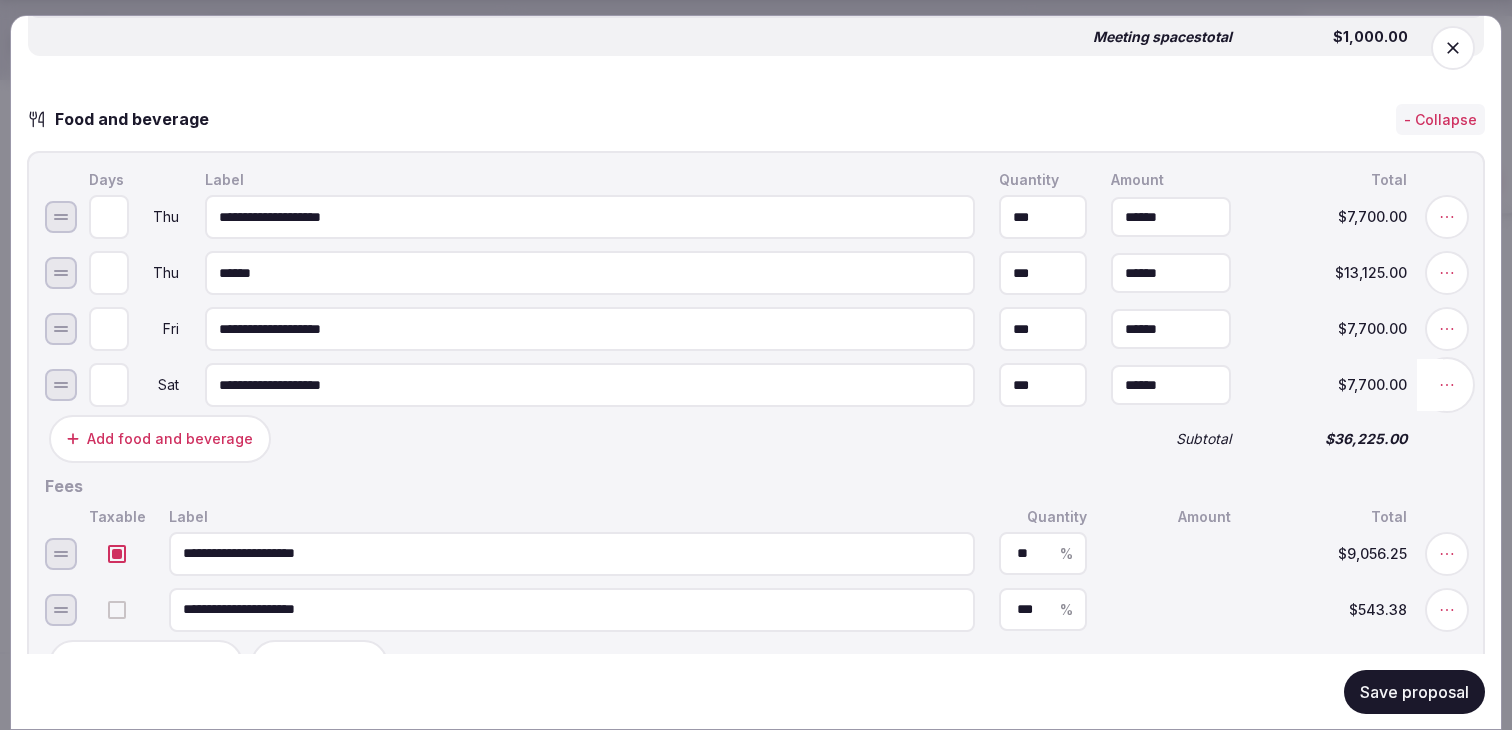 click 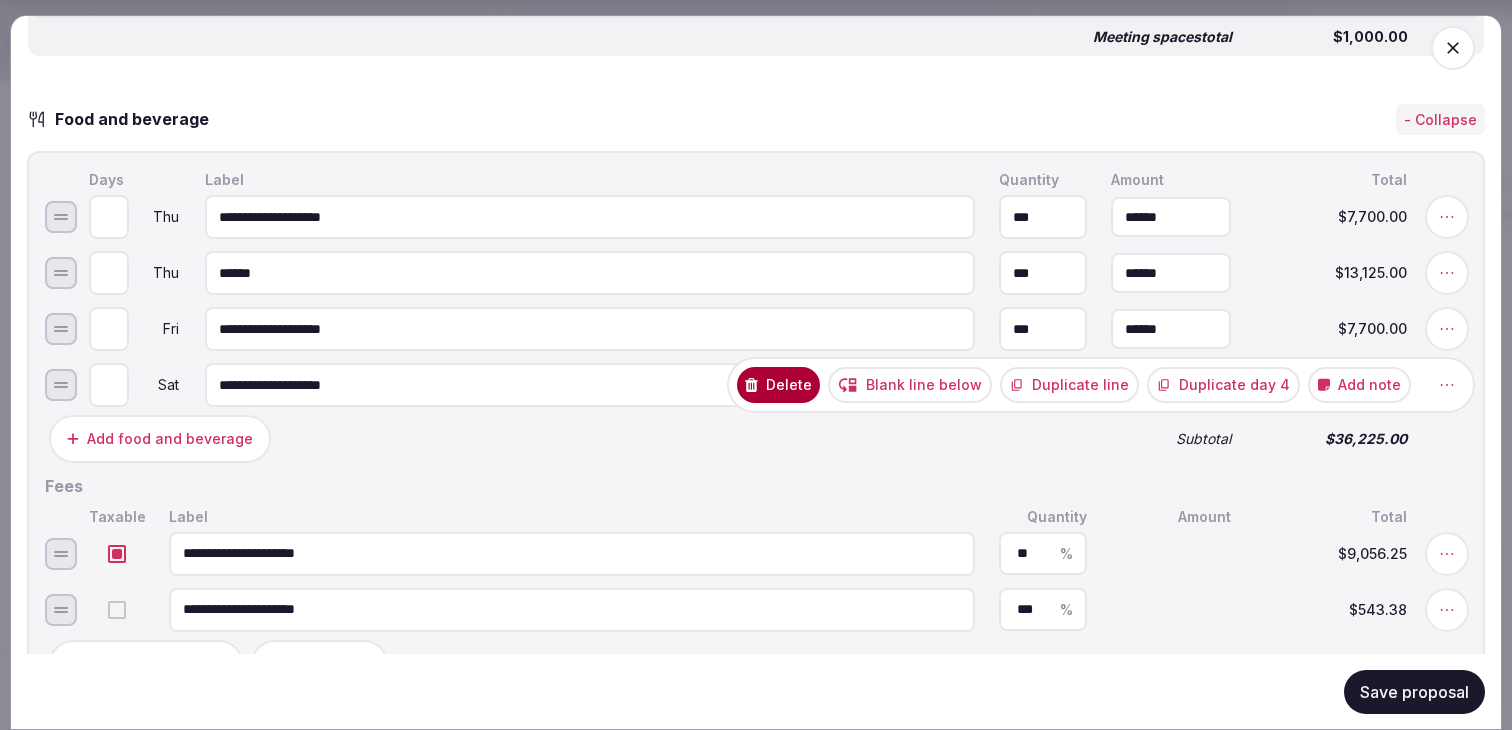 click on "Add note" at bounding box center (1359, 385) 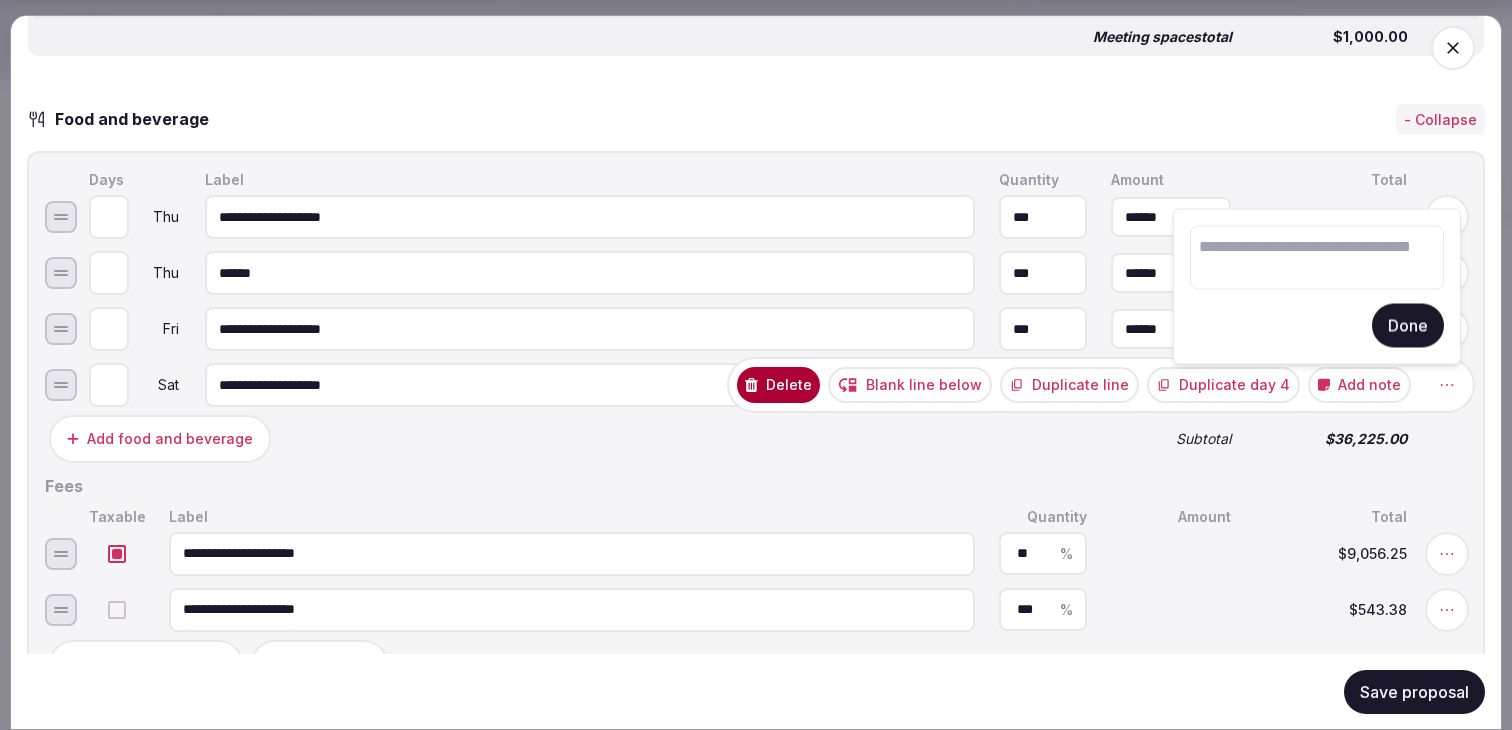 click at bounding box center [1317, 258] 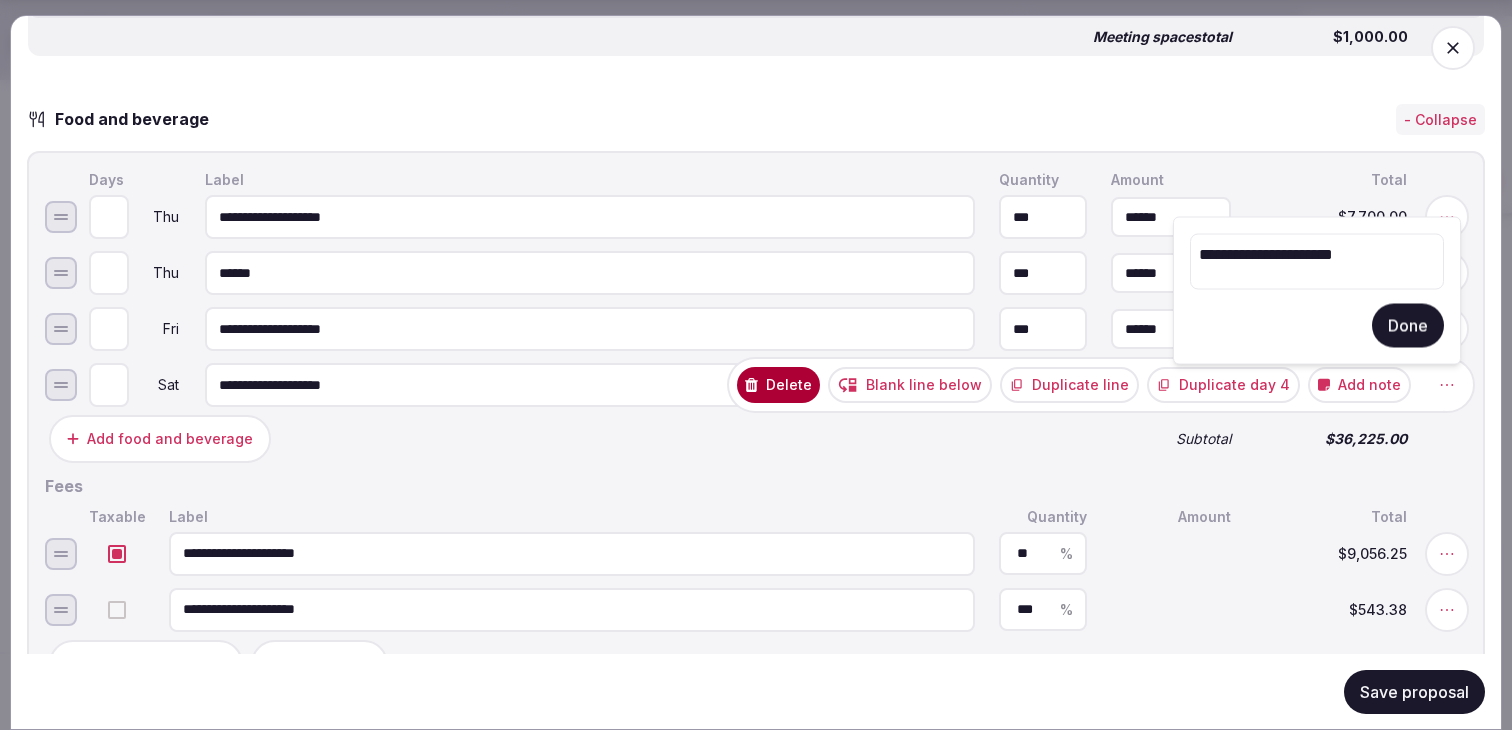type on "**********" 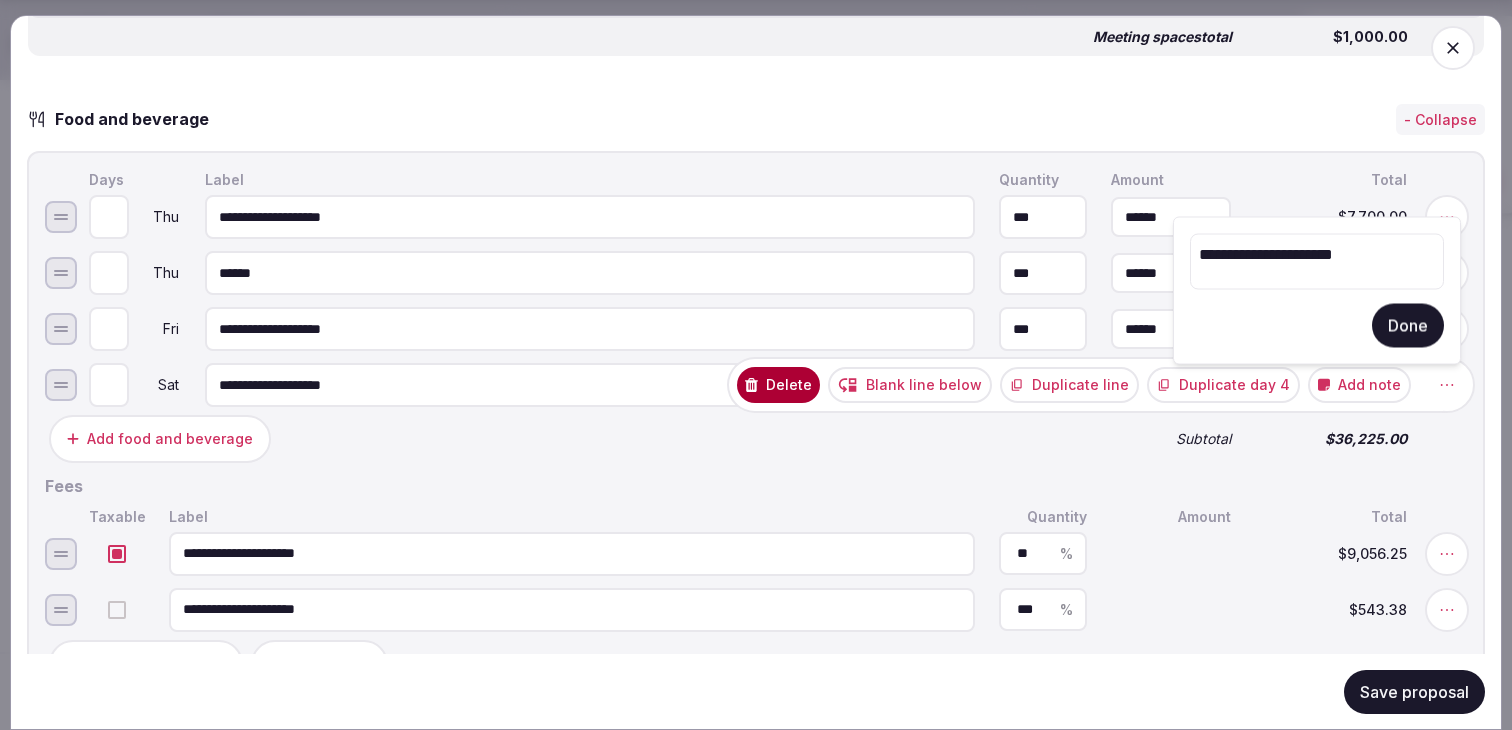 click on "Done" at bounding box center (1408, 326) 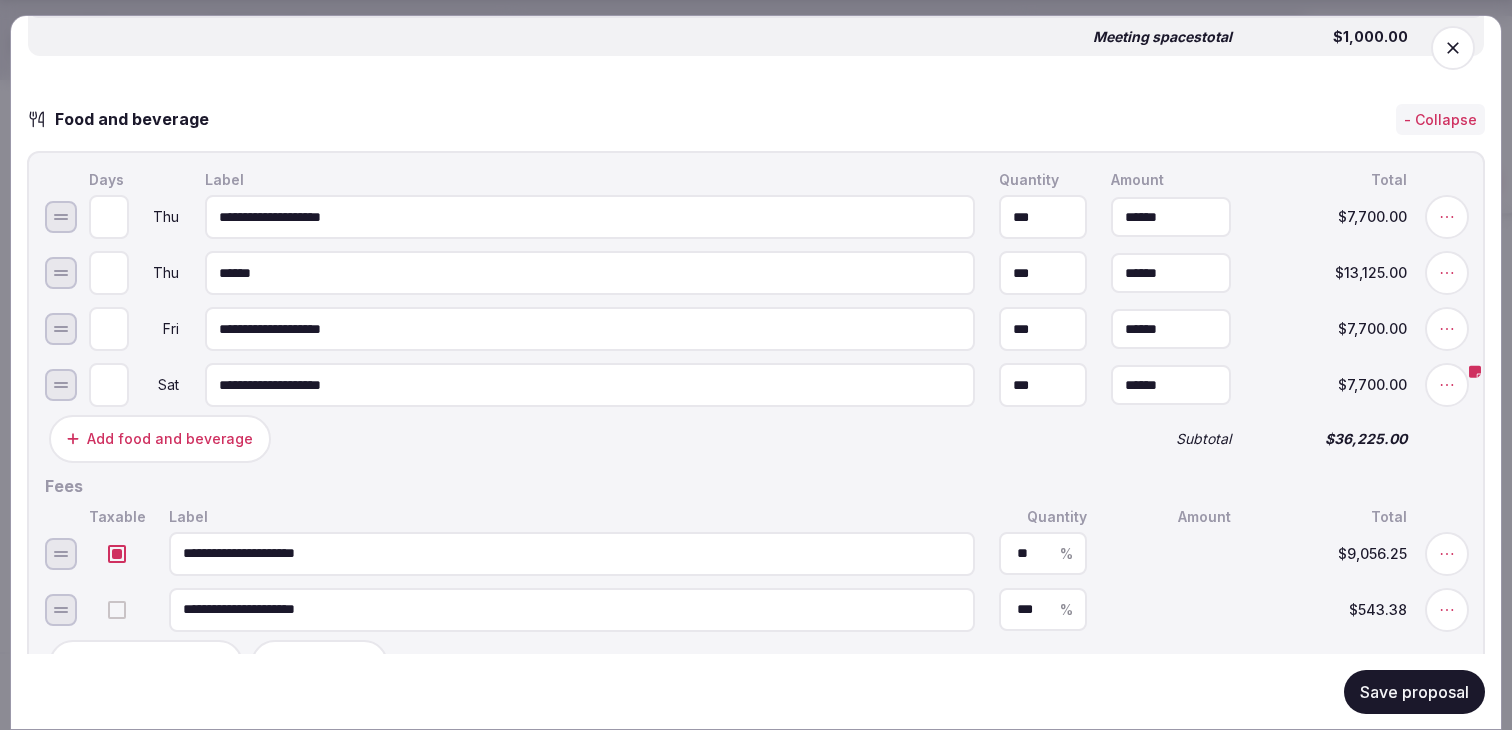 click on "Save proposal" at bounding box center (1414, 691) 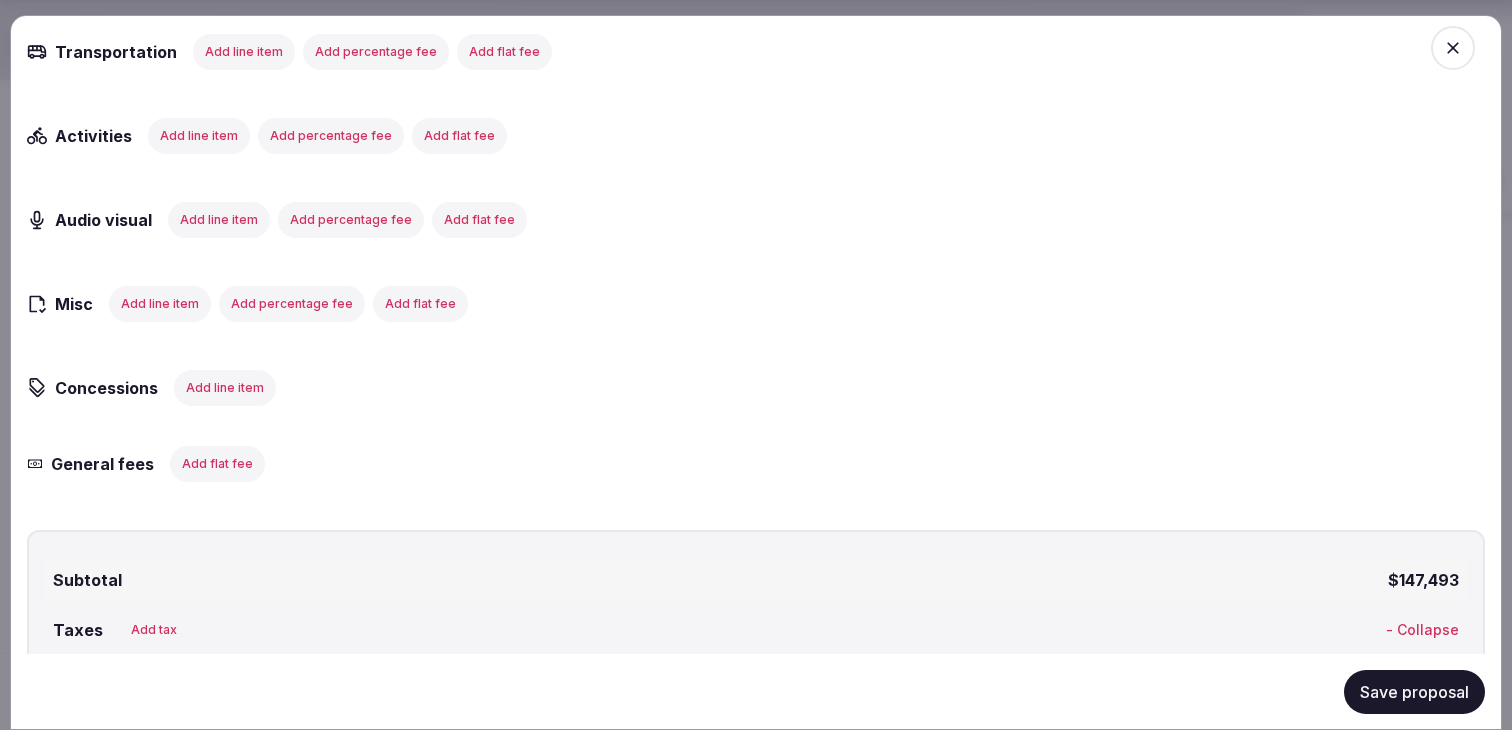 scroll, scrollTop: 2799, scrollLeft: 0, axis: vertical 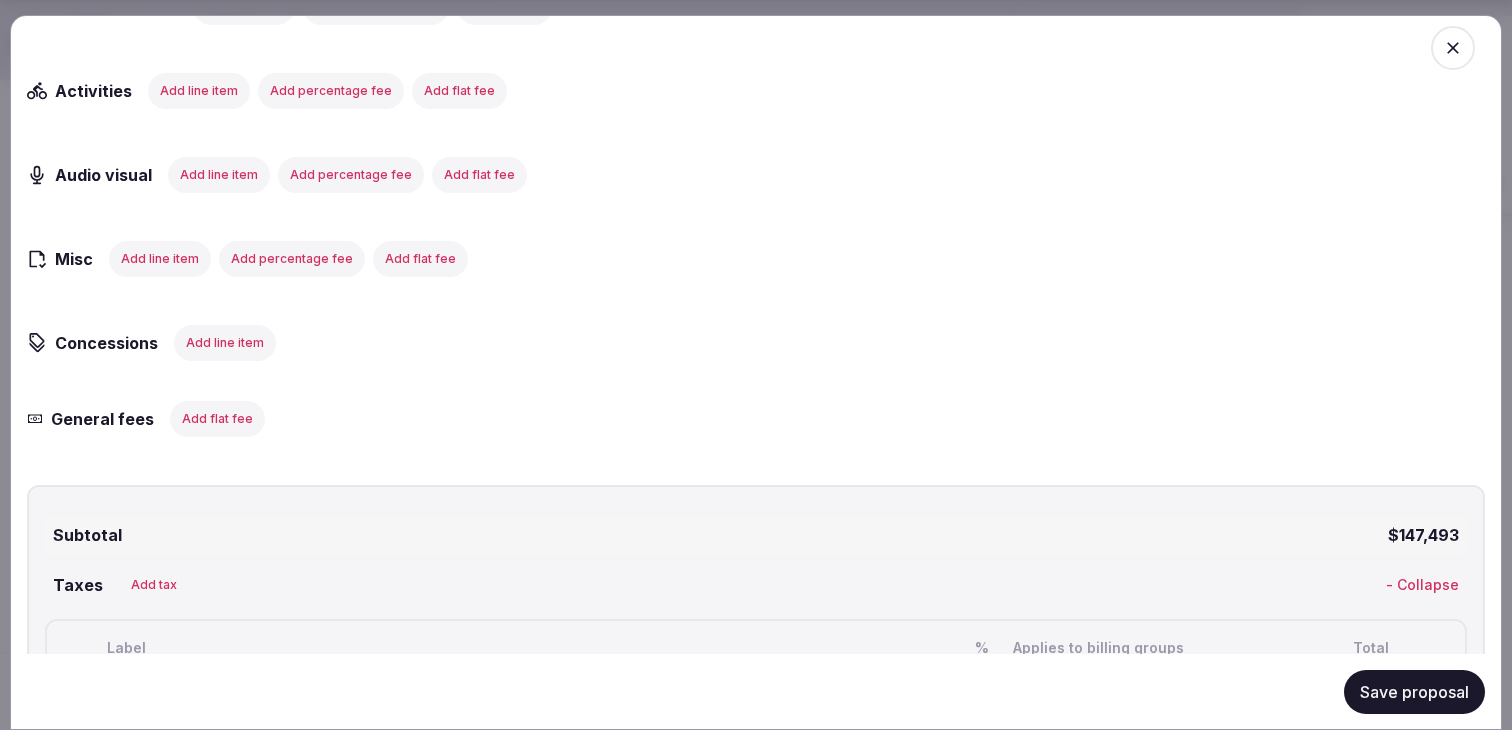click on "Add line item" at bounding box center (225, 342) 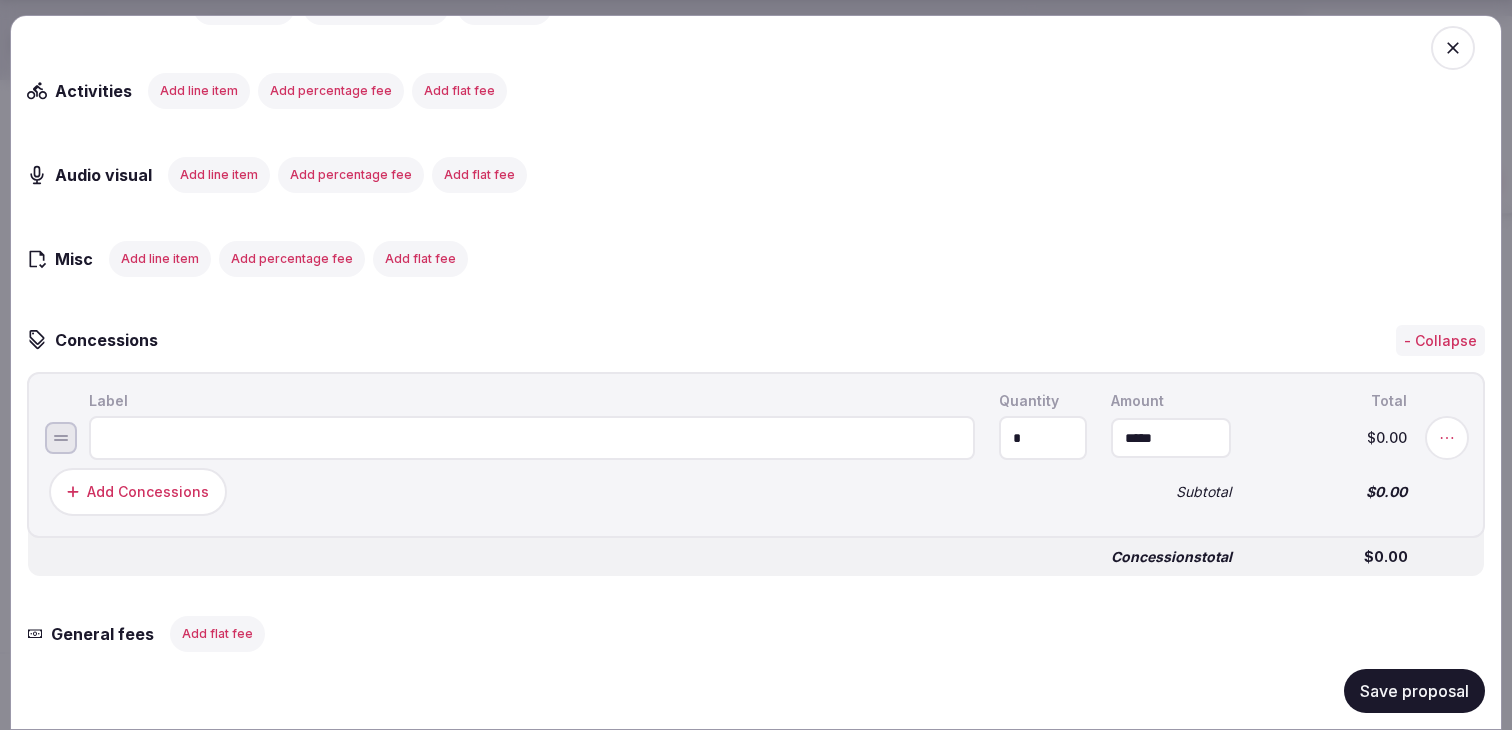 click at bounding box center (532, 438) 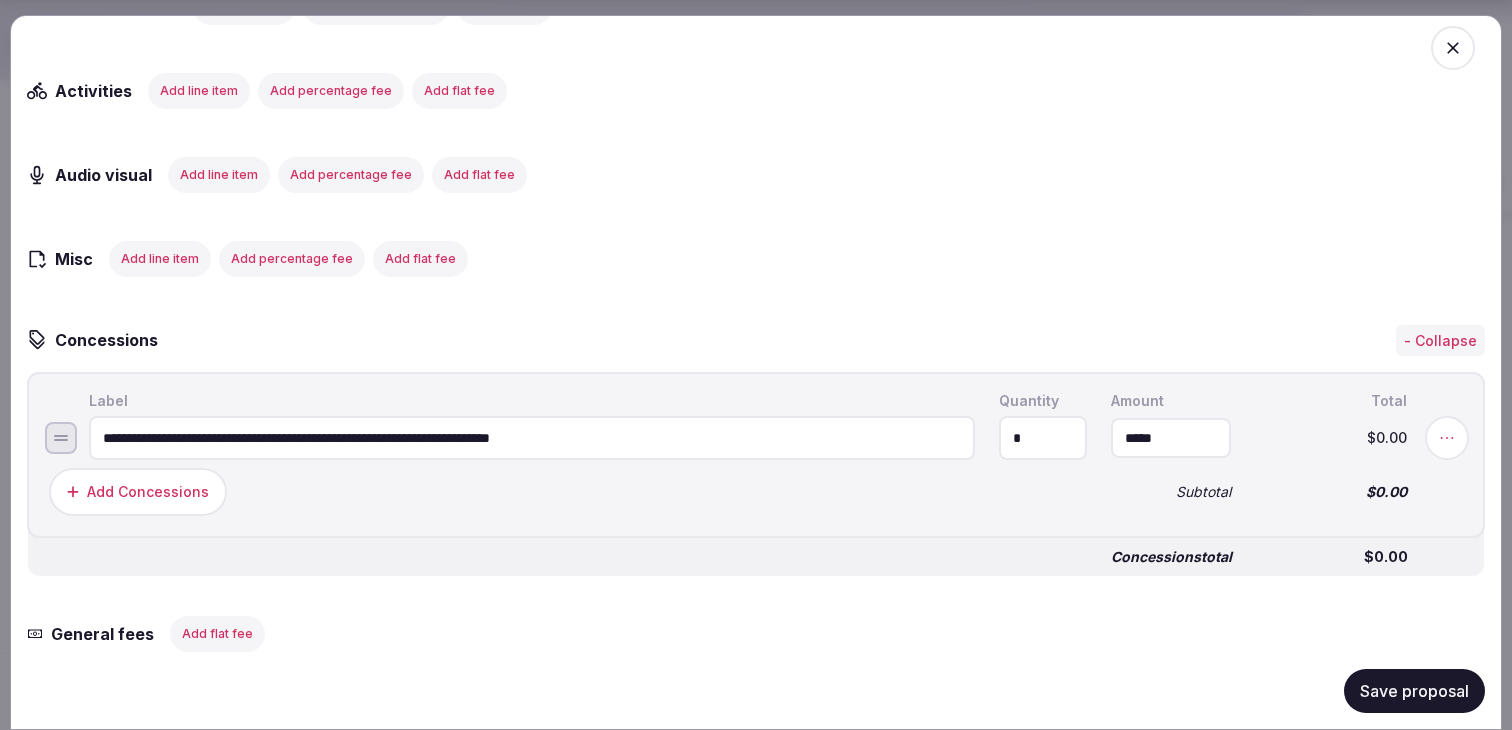 type on "**********" 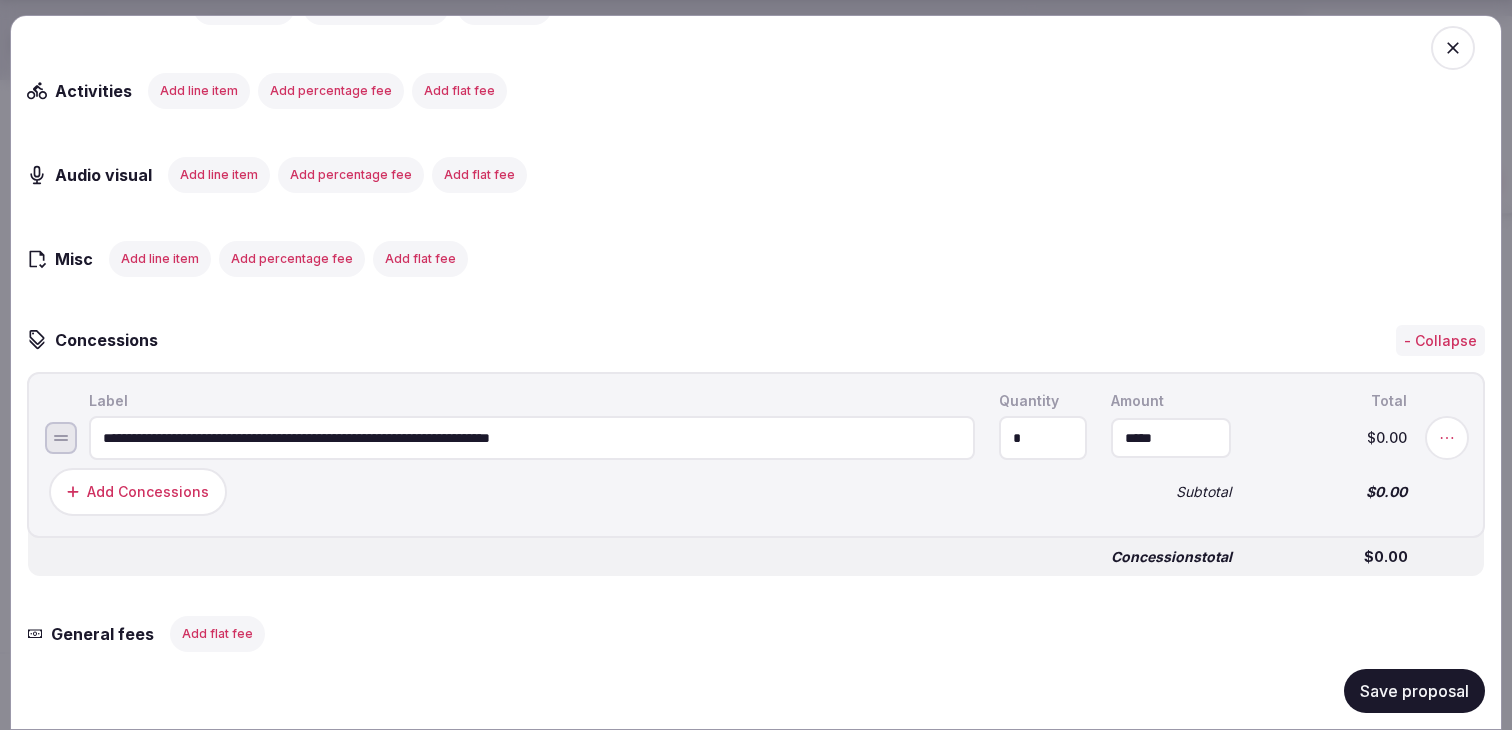 type on "*" 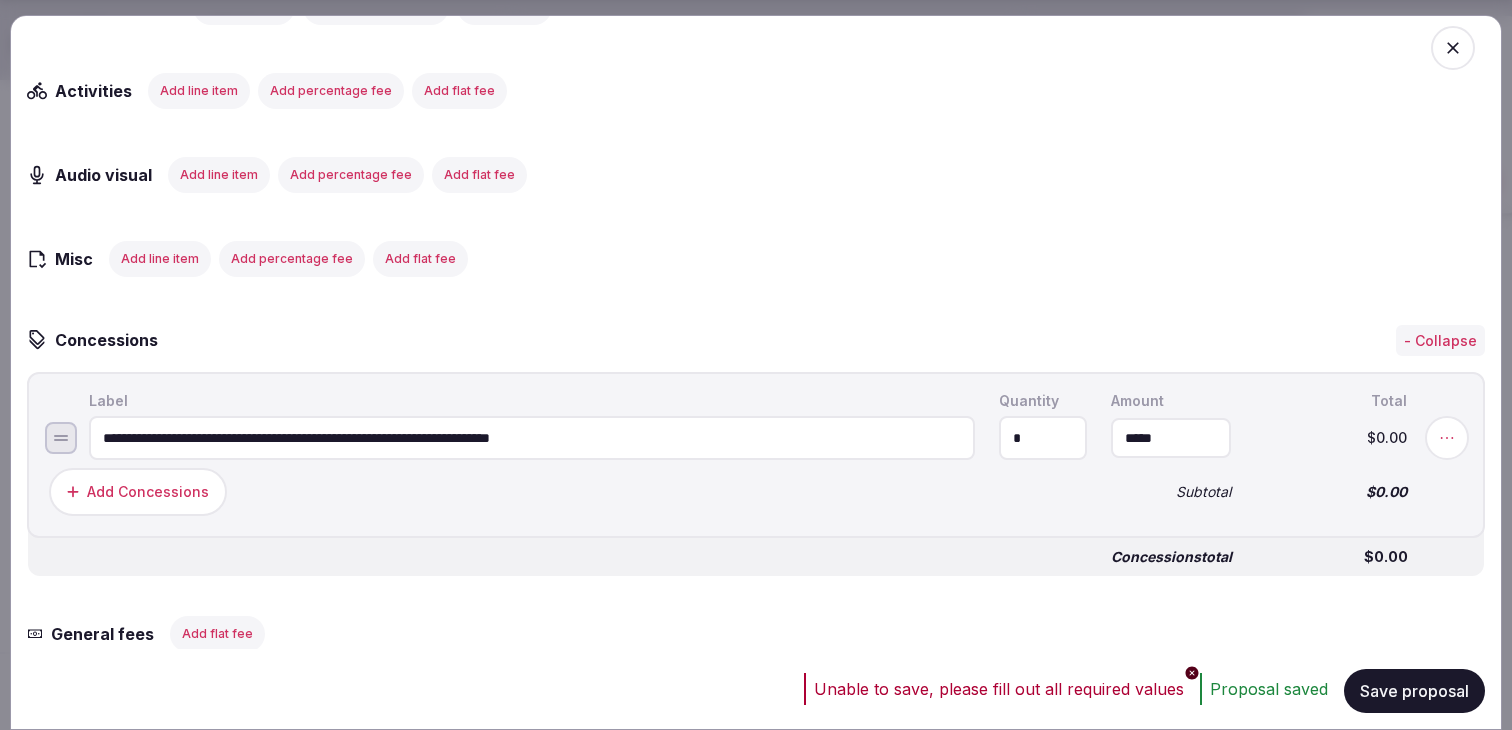 click on "**********" at bounding box center (756, -287) 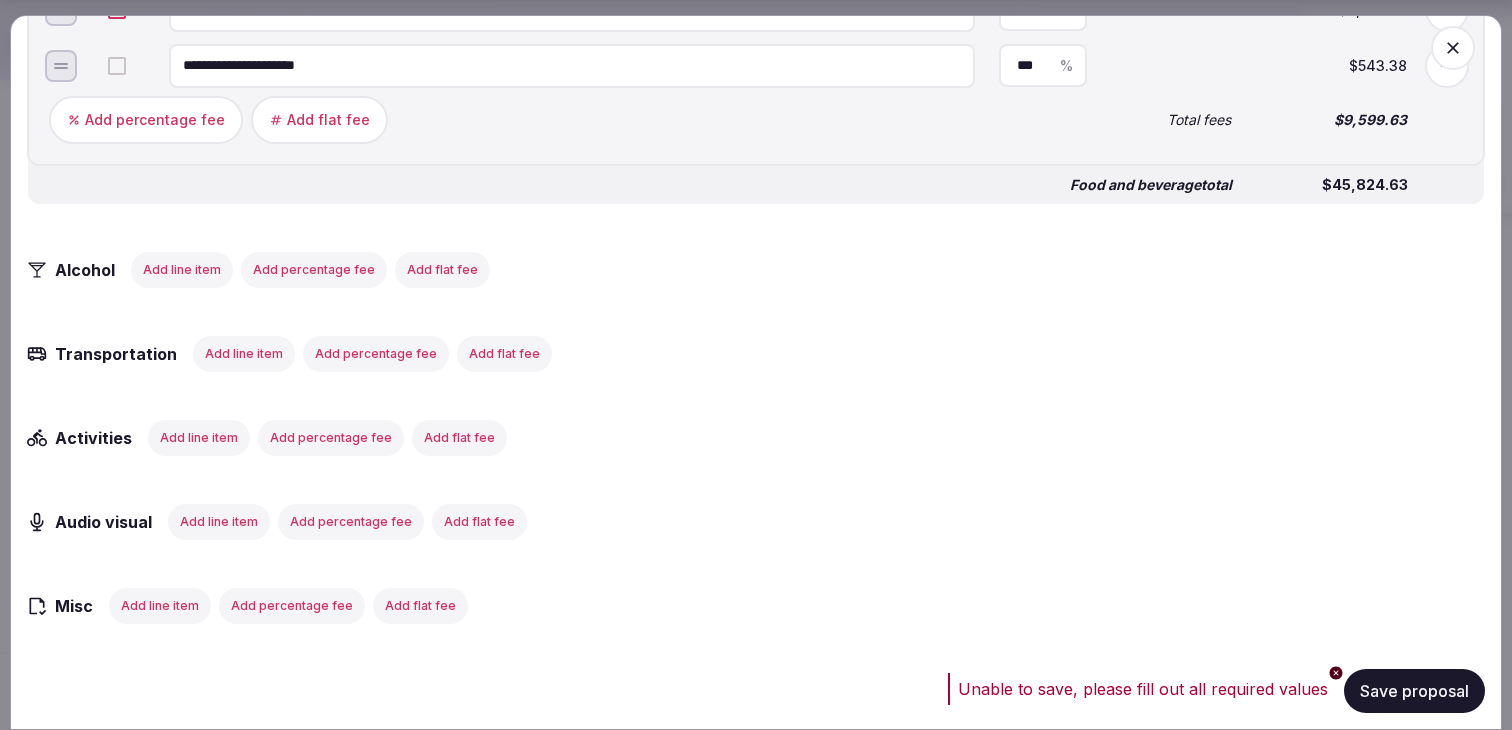 scroll, scrollTop: 2482, scrollLeft: 0, axis: vertical 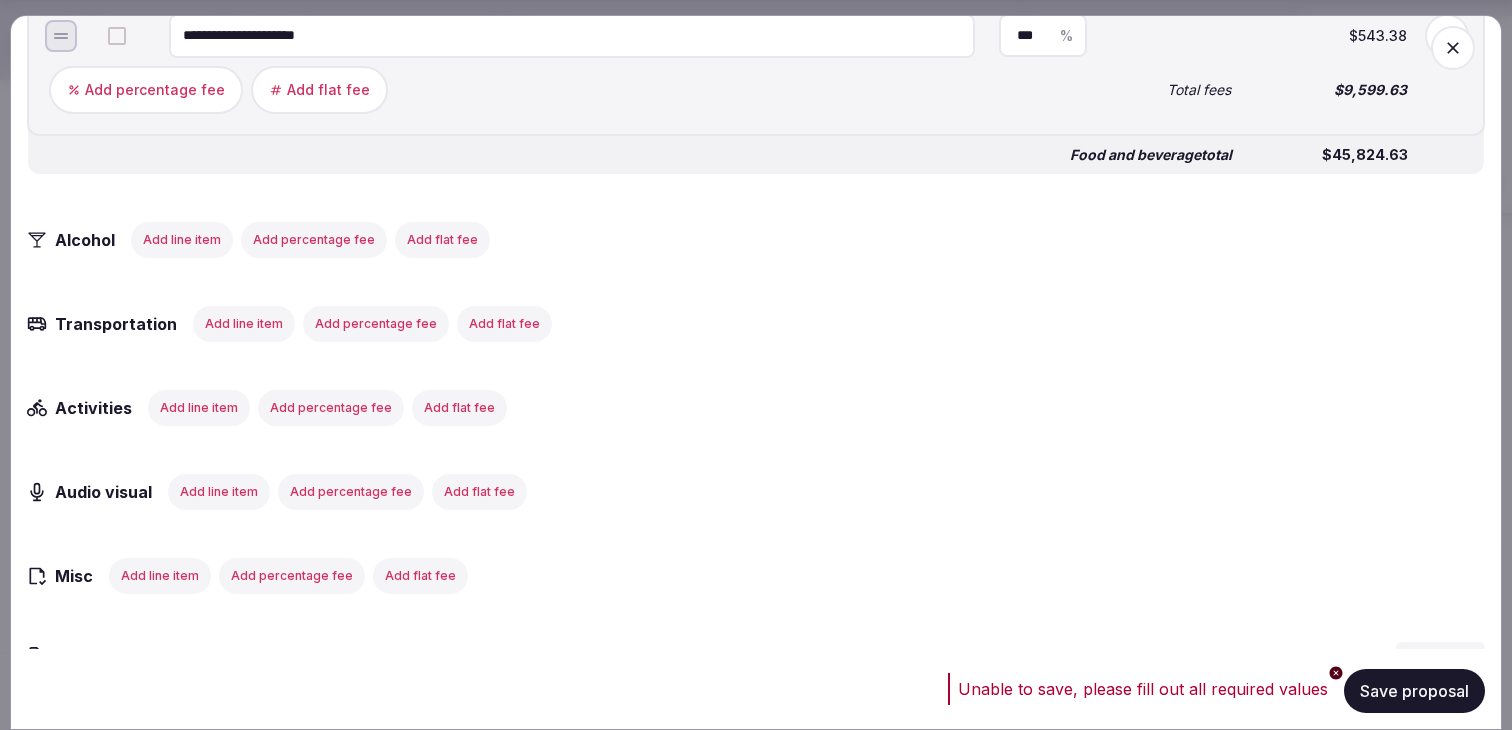 click on "Add line item" at bounding box center (219, 491) 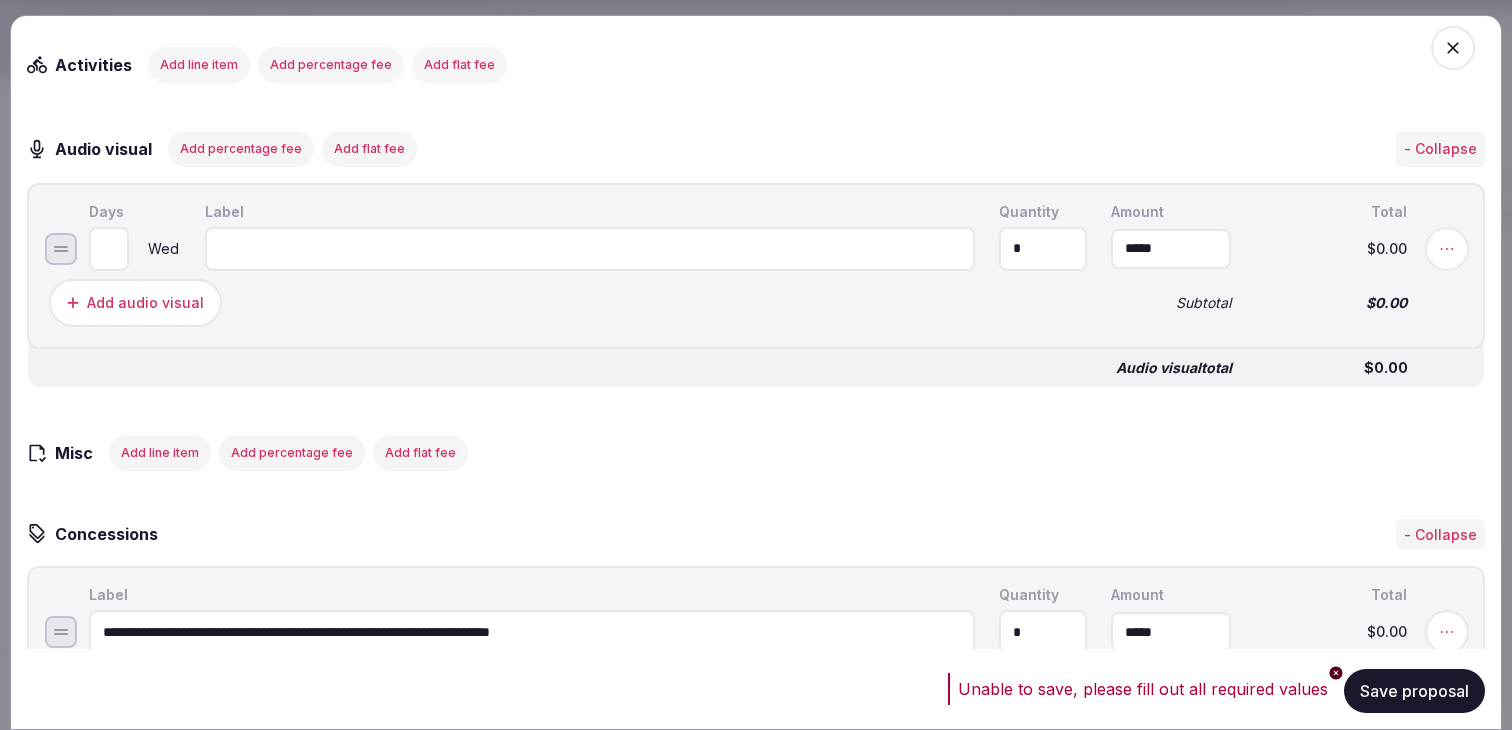 scroll, scrollTop: 2828, scrollLeft: 0, axis: vertical 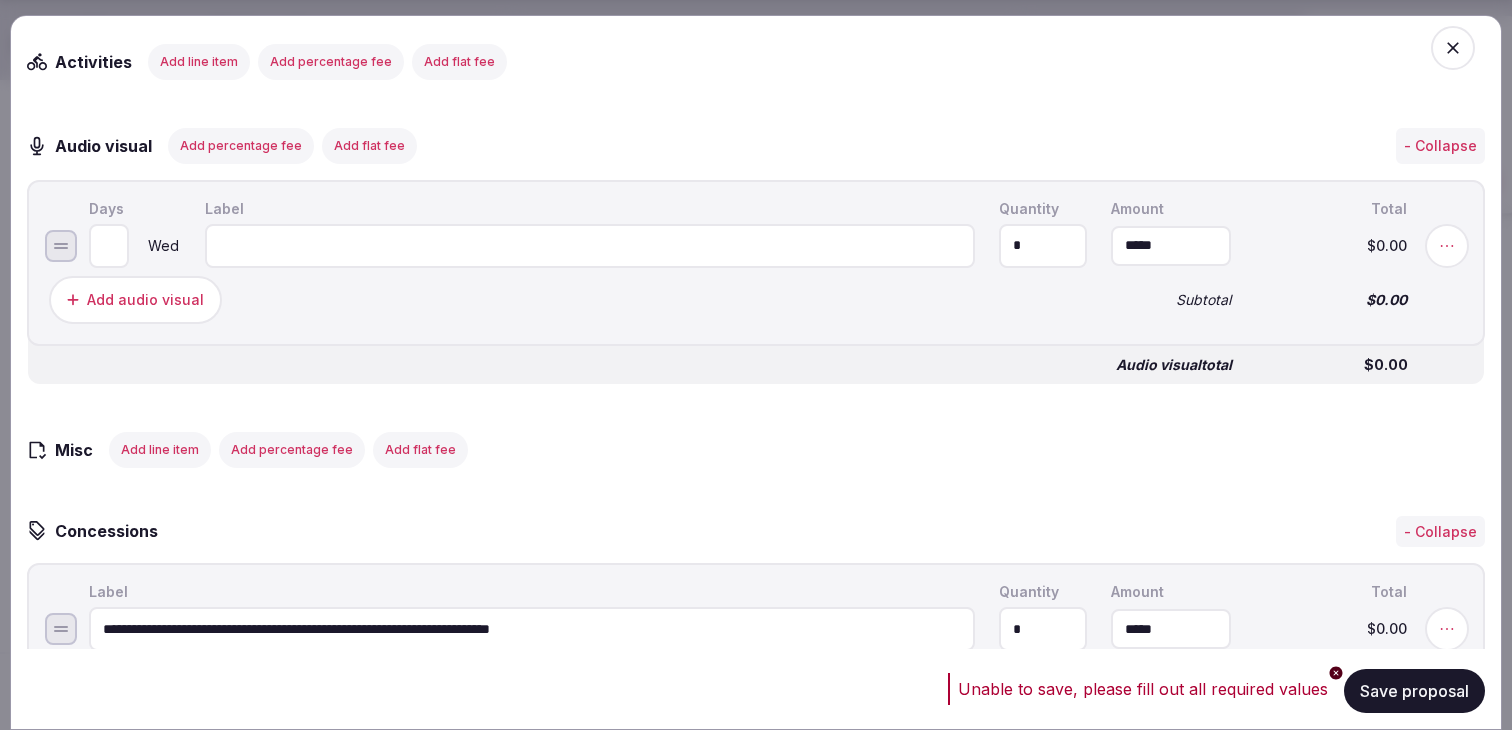 click at bounding box center (590, 245) 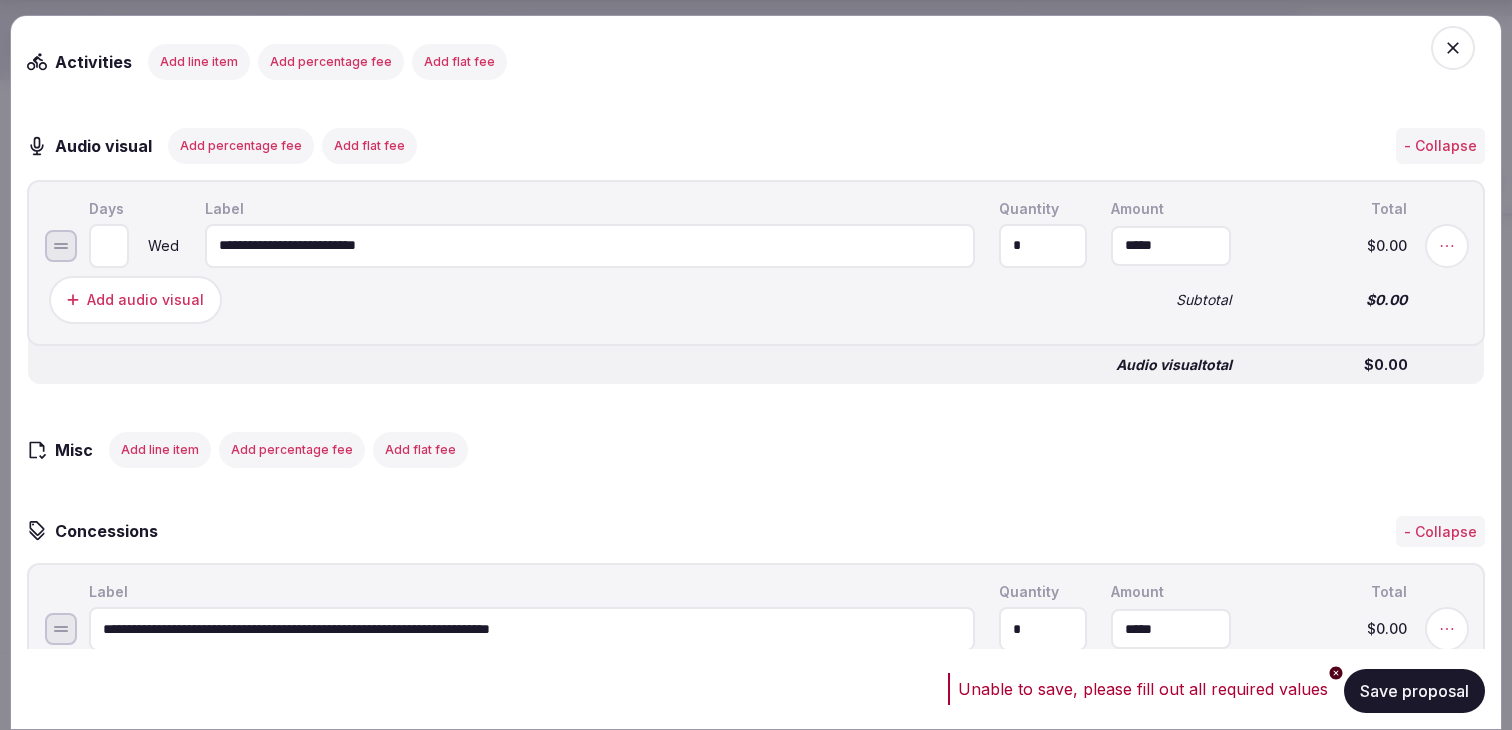 type on "**********" 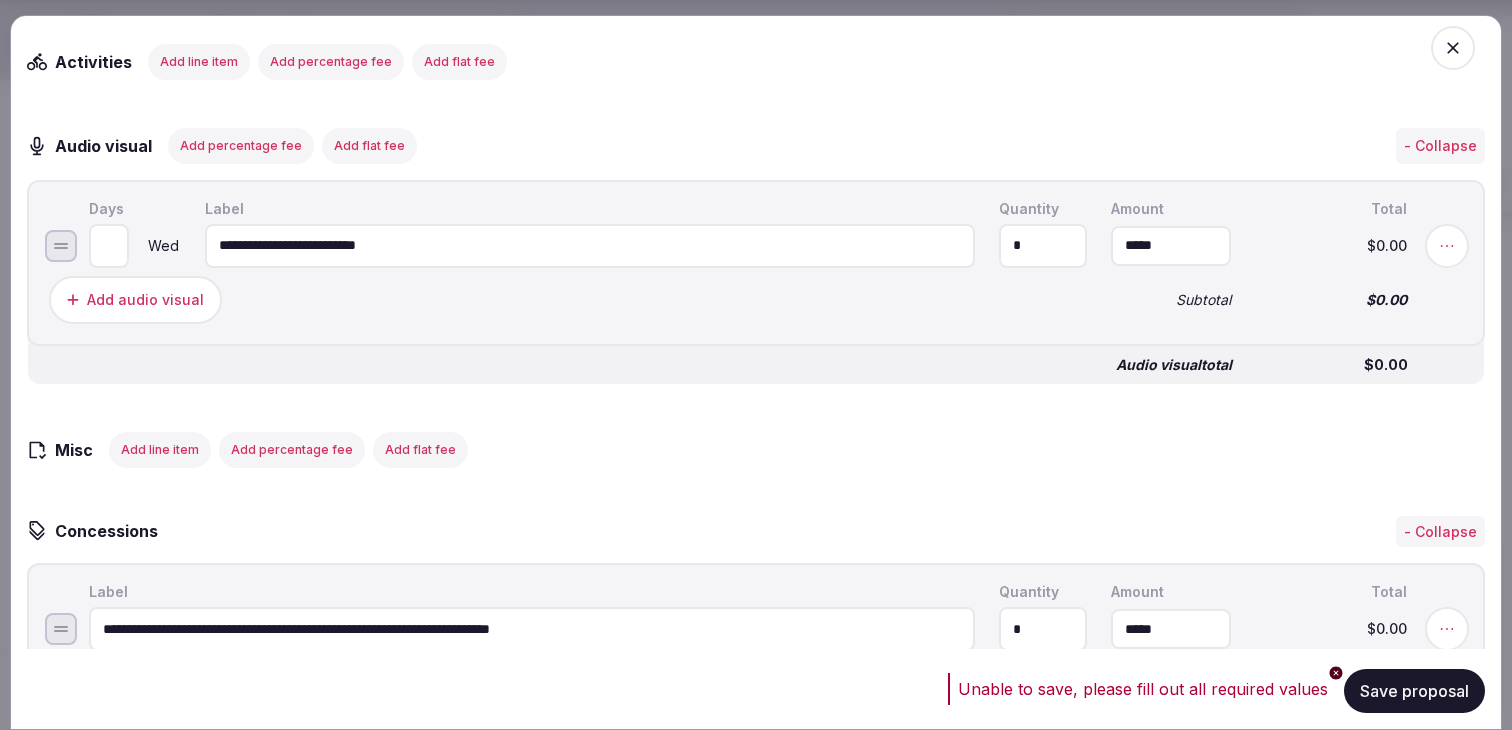 type on "*" 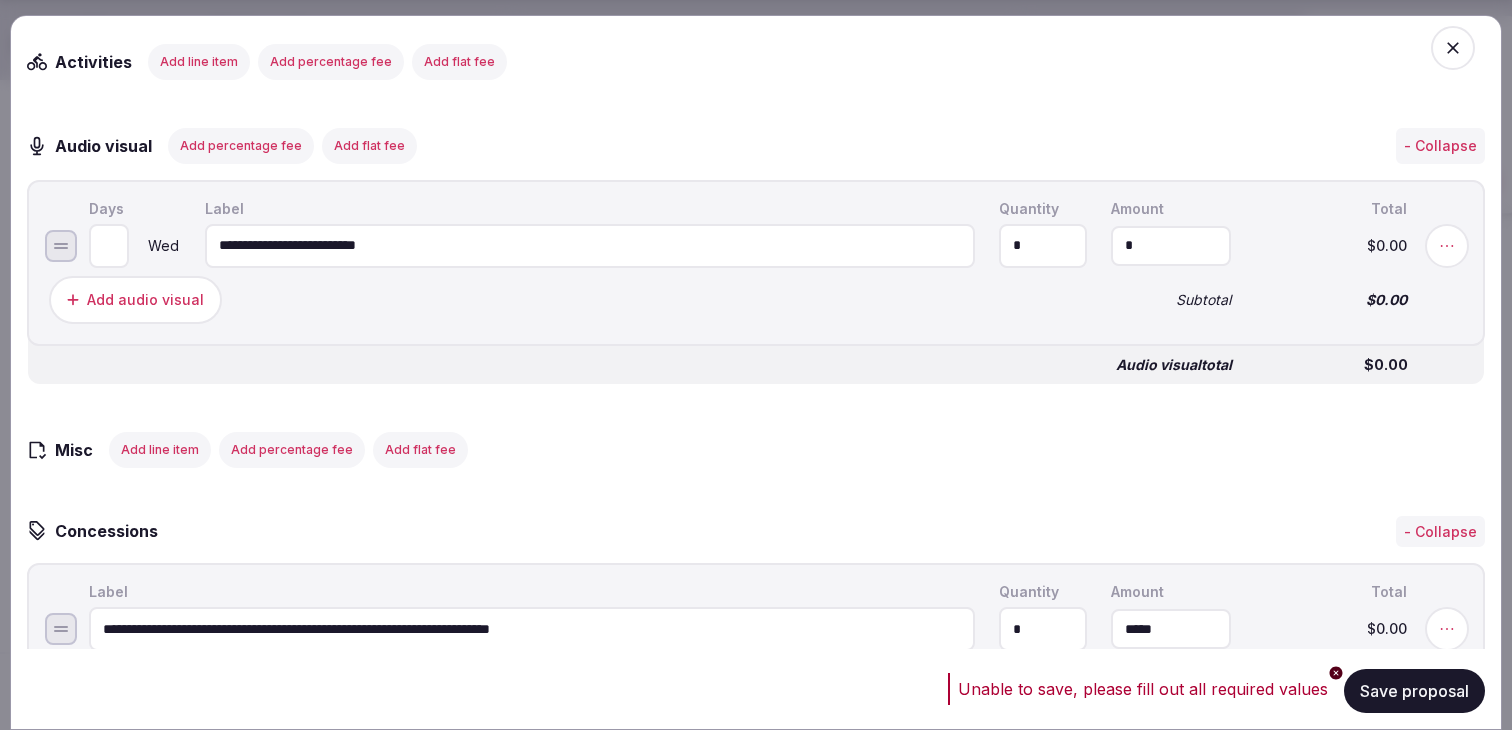 click on "*" at bounding box center (1171, 245) 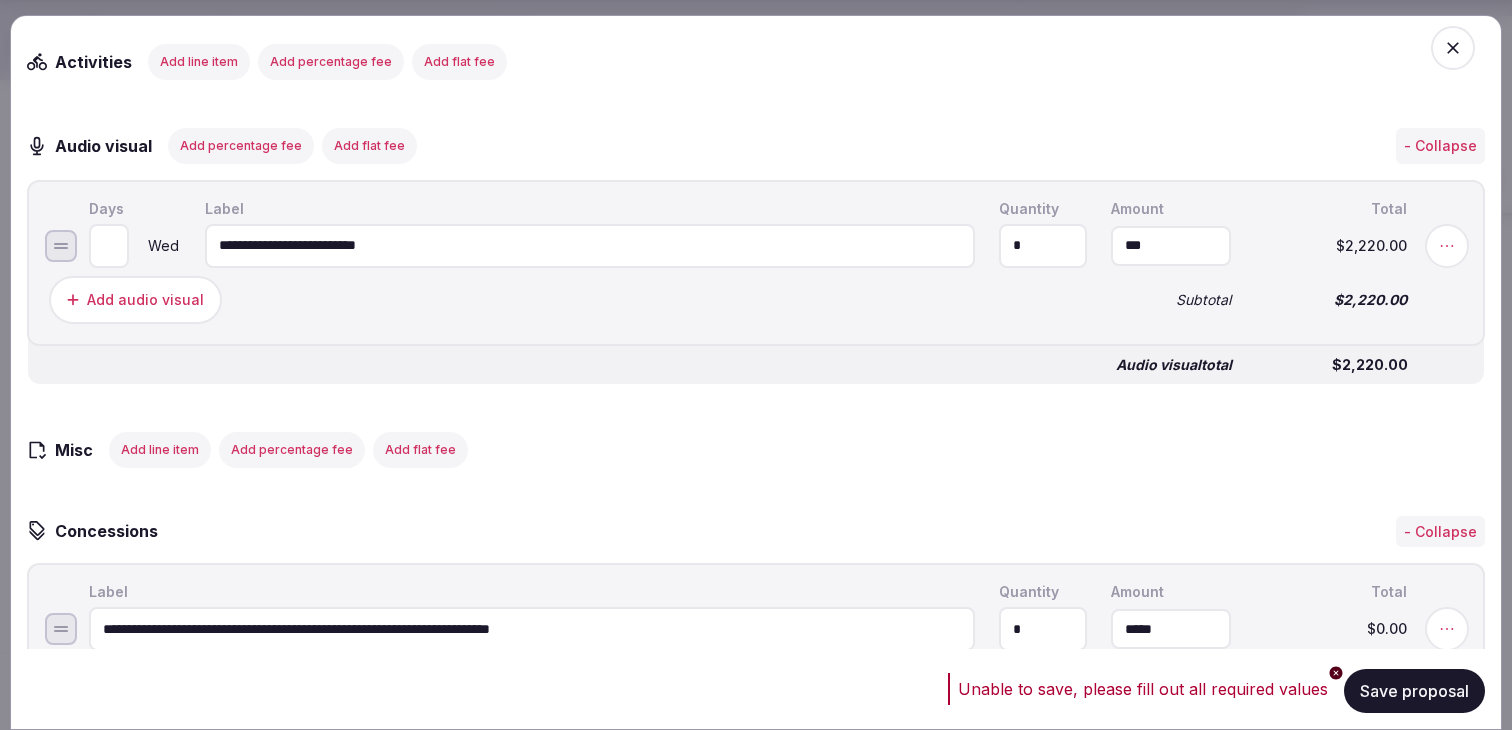 type on "*******" 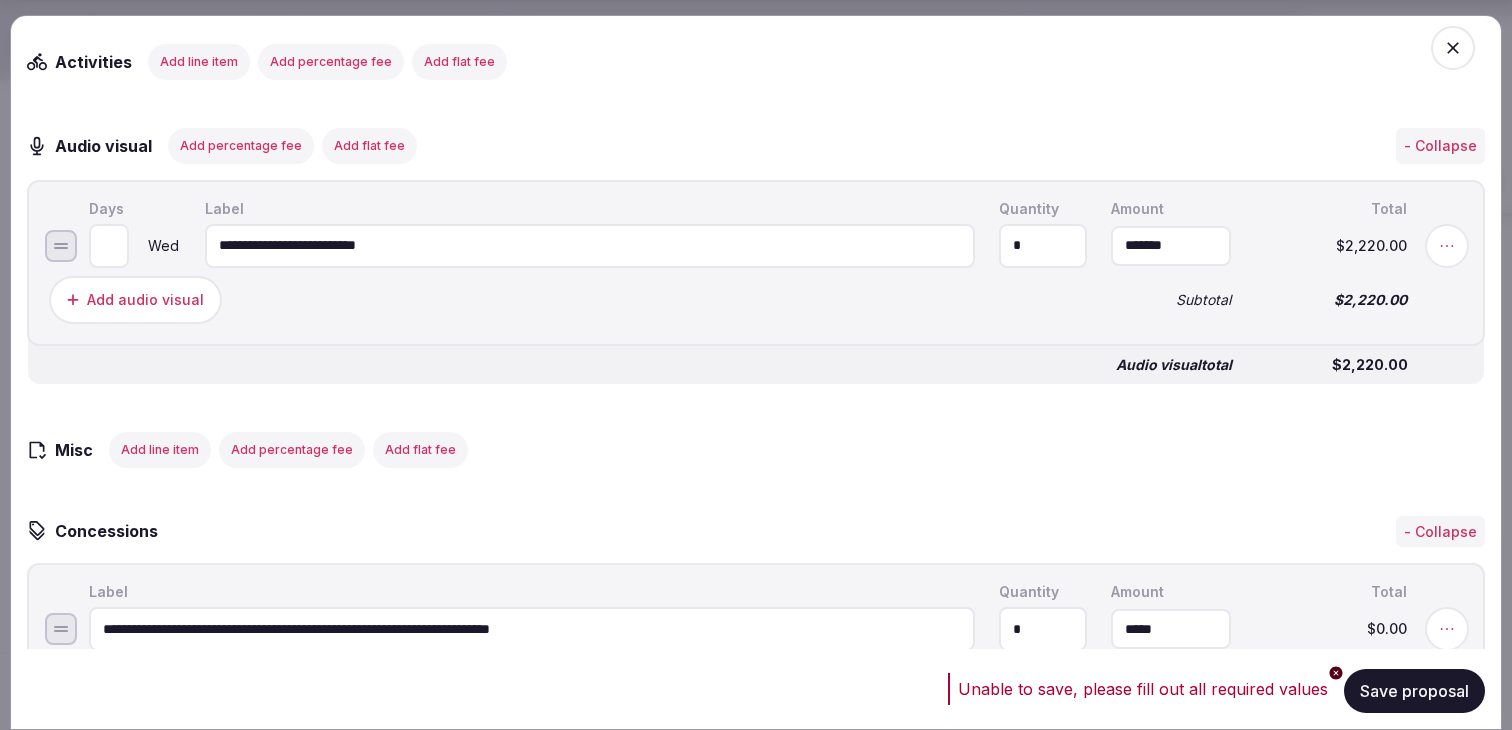 click on "Add audio visual Subtotal $2,220.00" at bounding box center (756, 299) 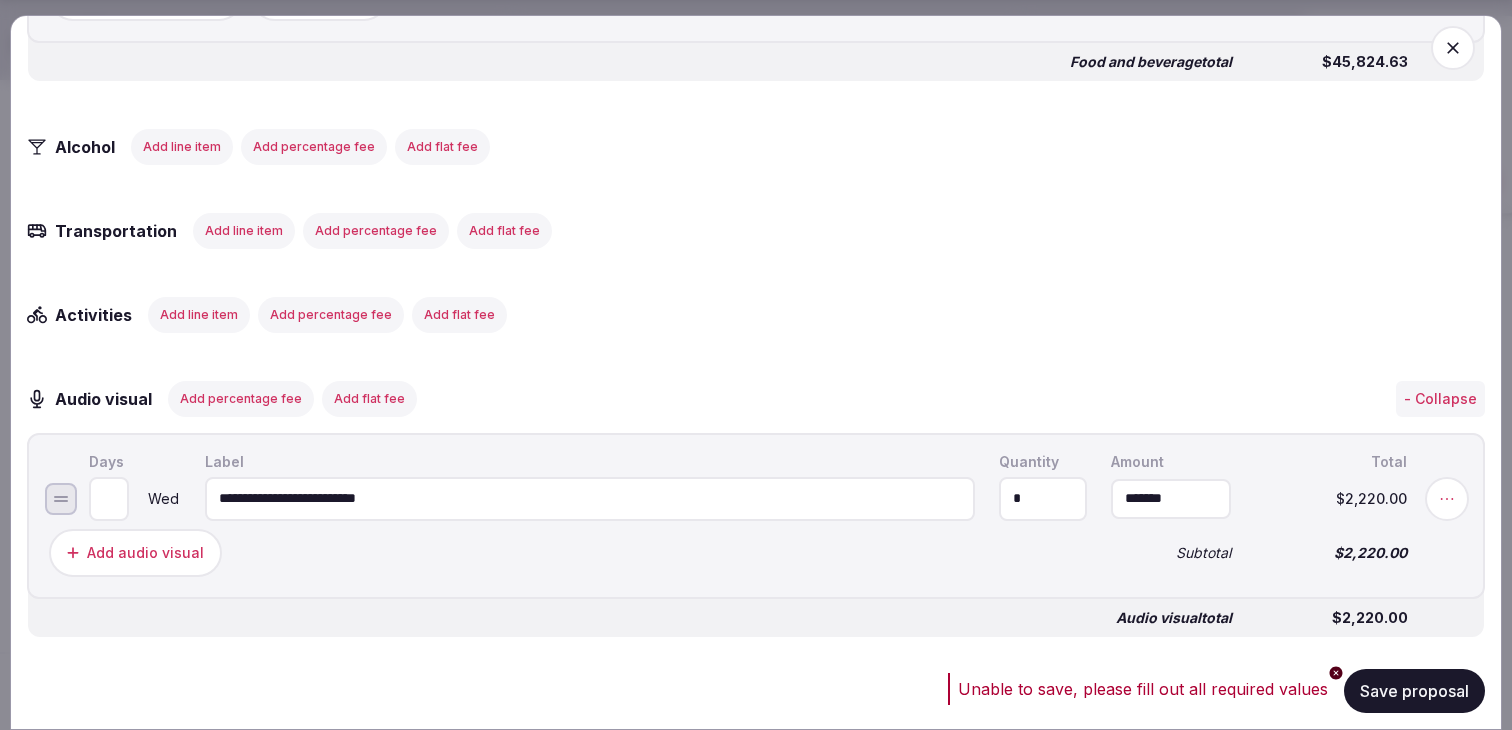 scroll, scrollTop: 2669, scrollLeft: 0, axis: vertical 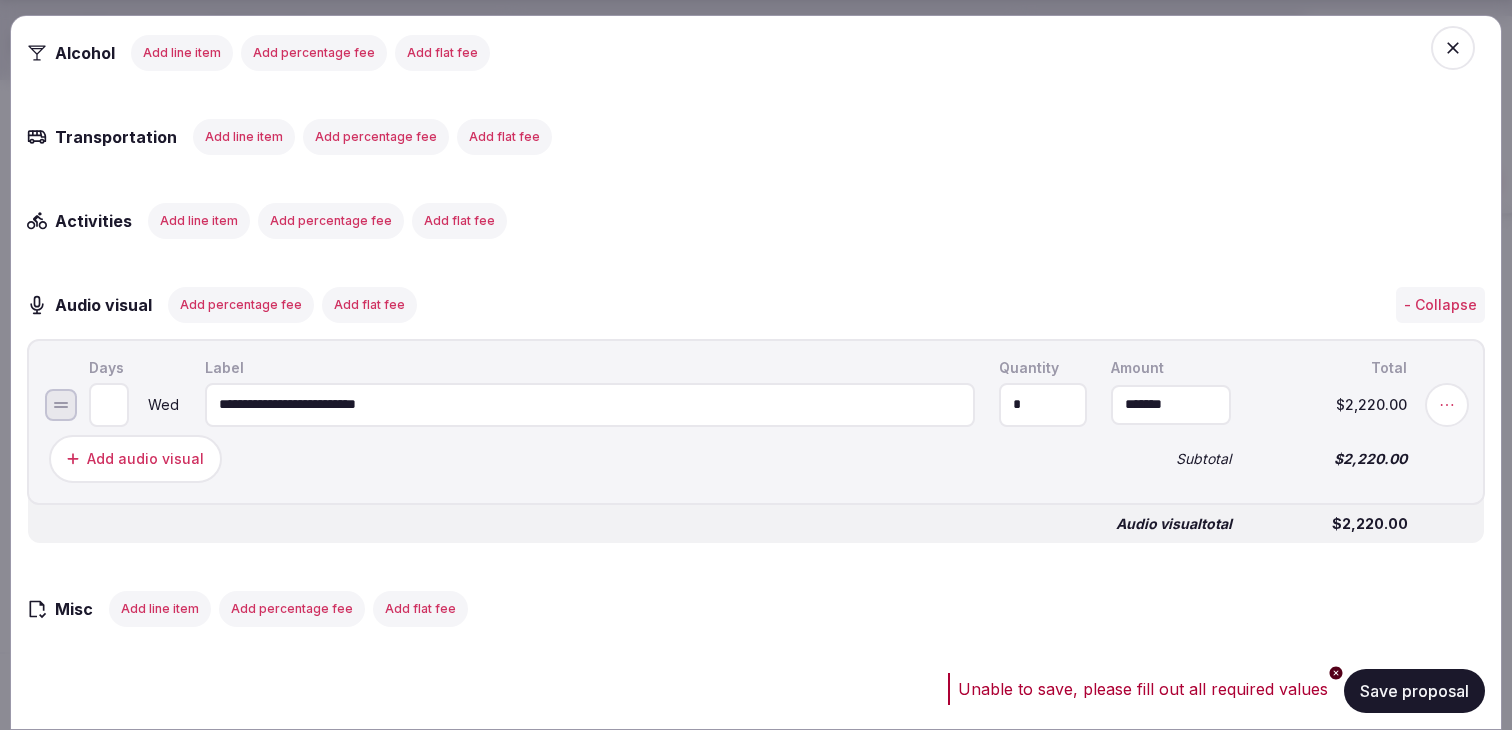 click on "*" at bounding box center (1043, 404) 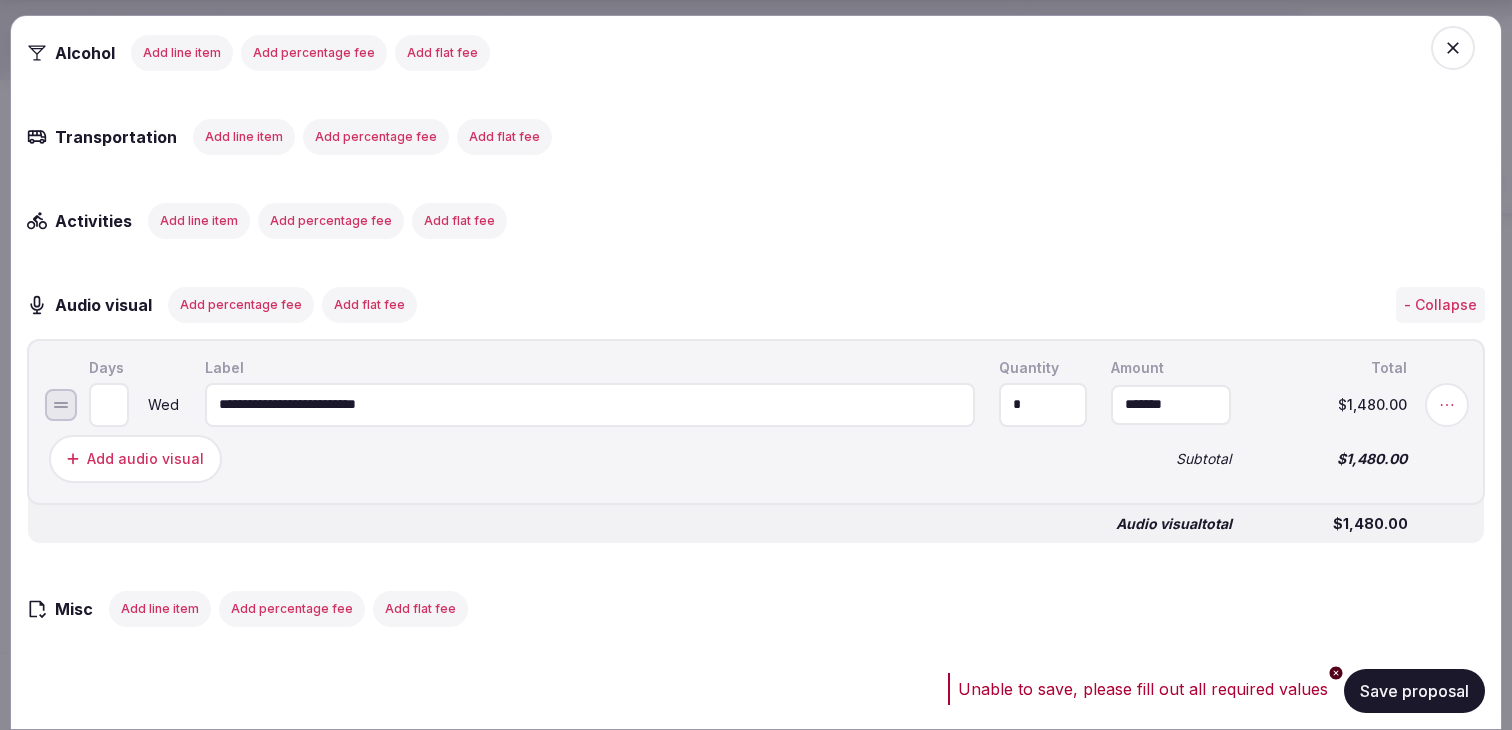 type on "*" 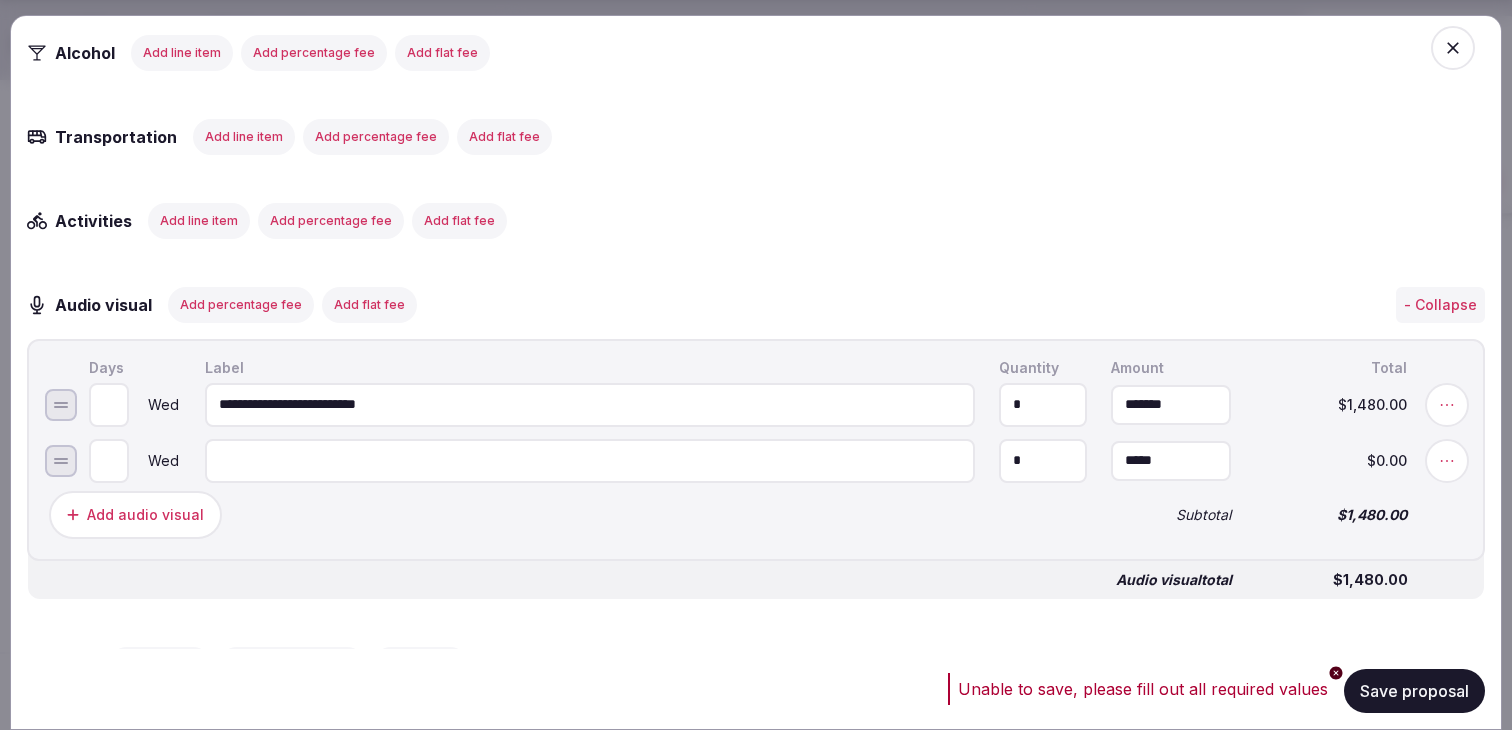 click at bounding box center [590, 460] 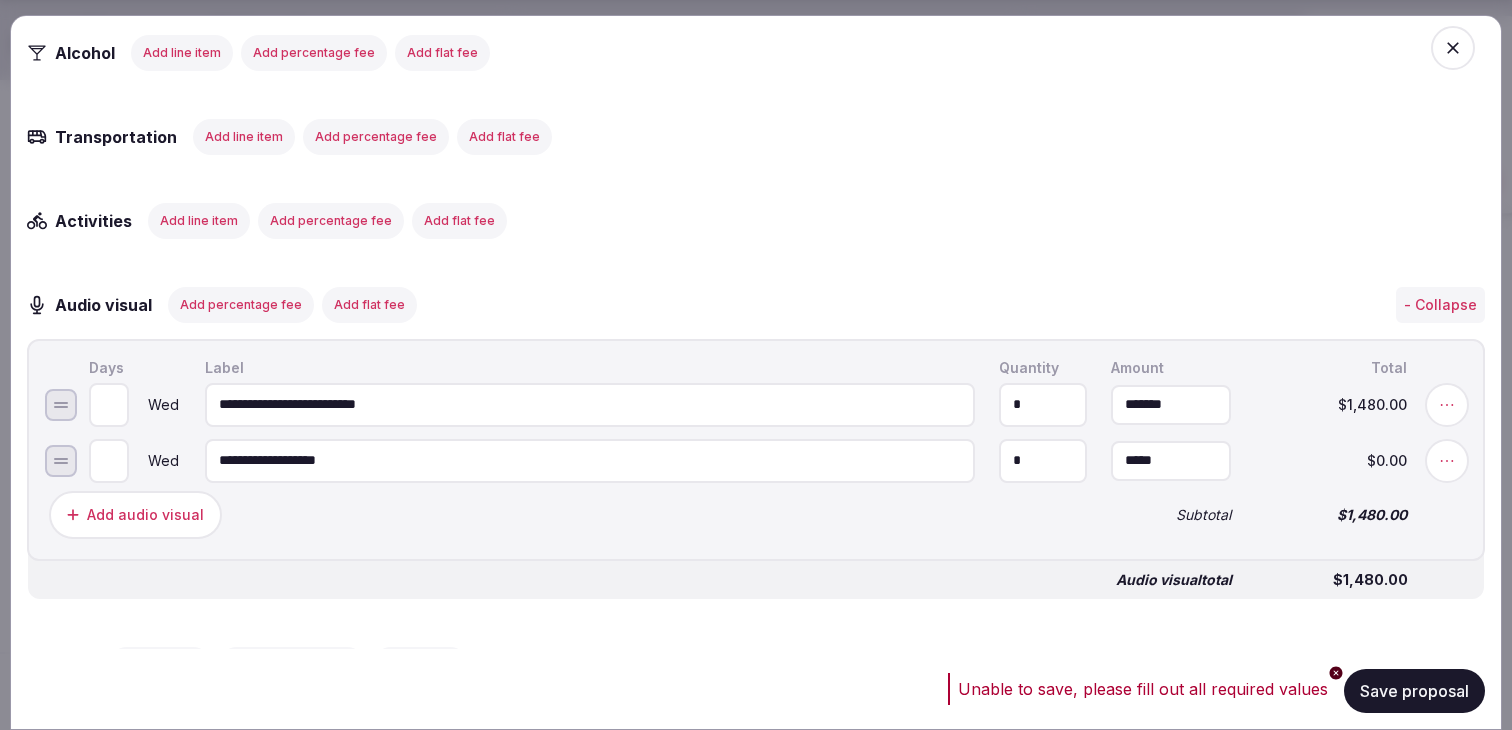 type on "**********" 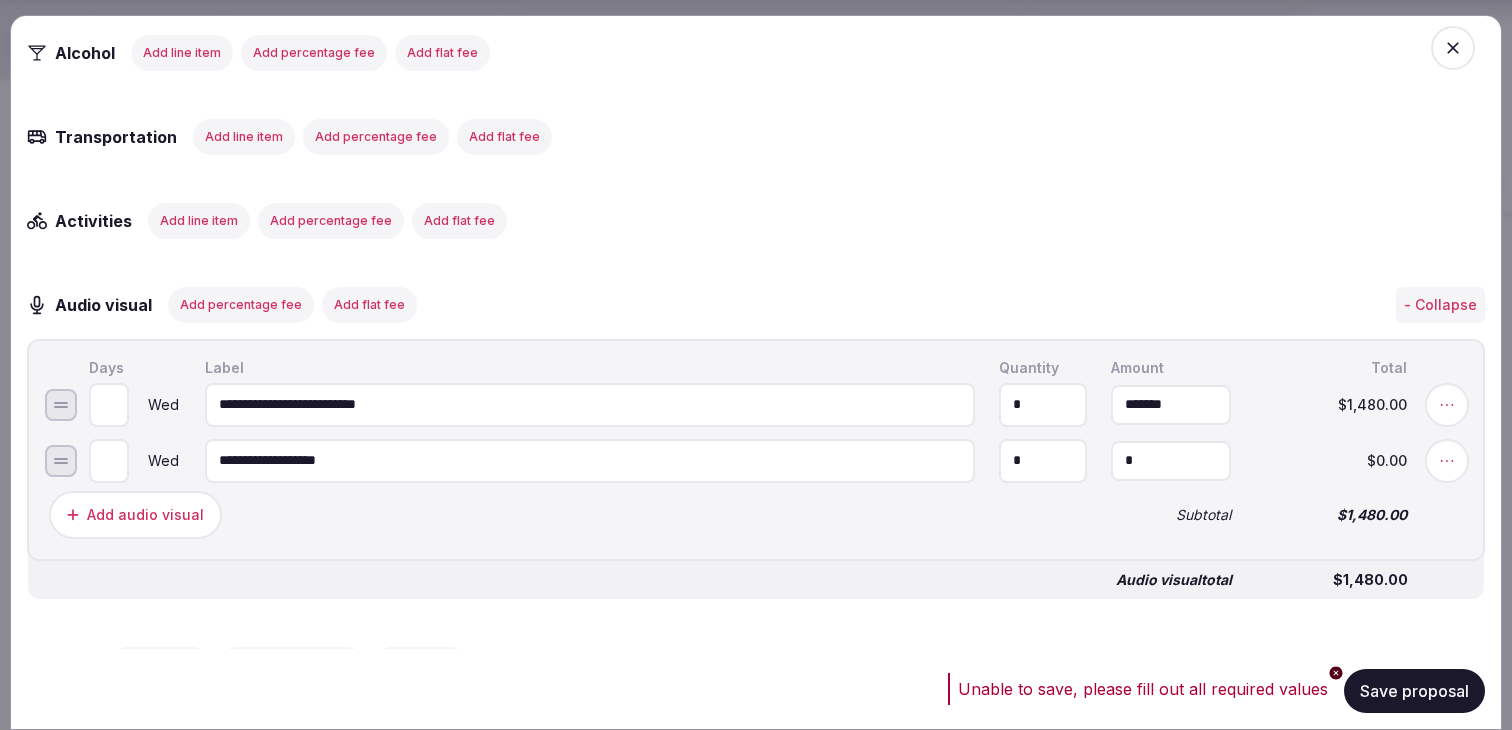 click on "*" at bounding box center (1171, 460) 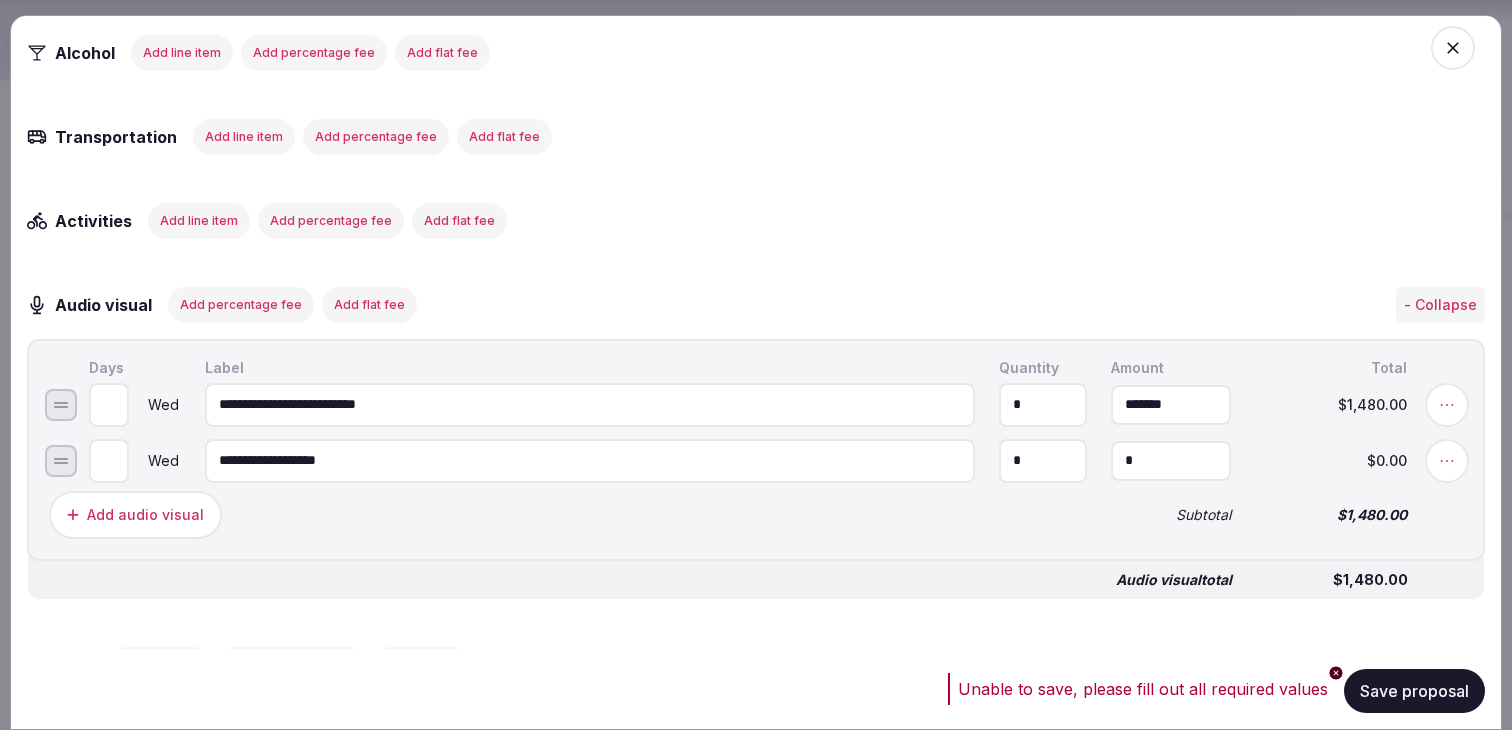 click on "*" at bounding box center (1171, 460) 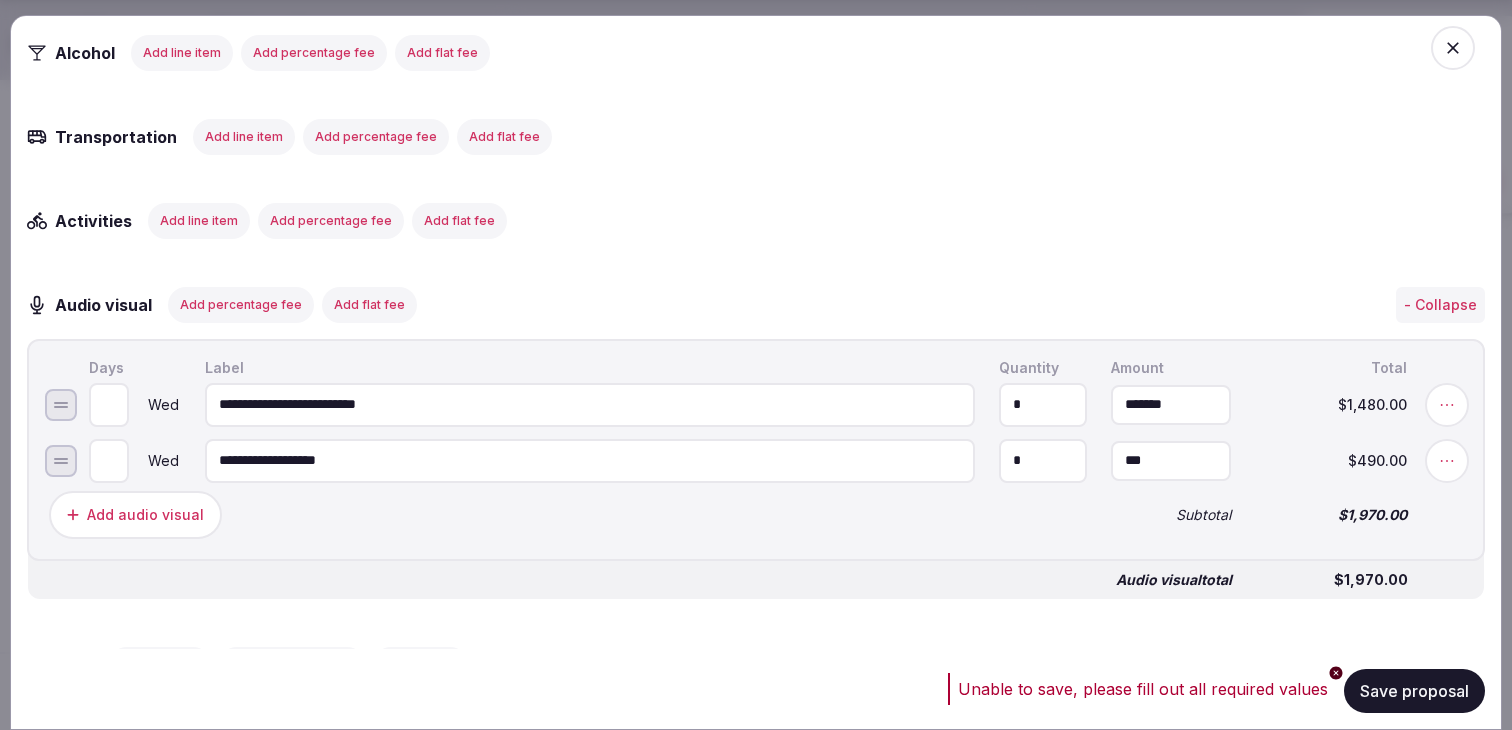 type on "*******" 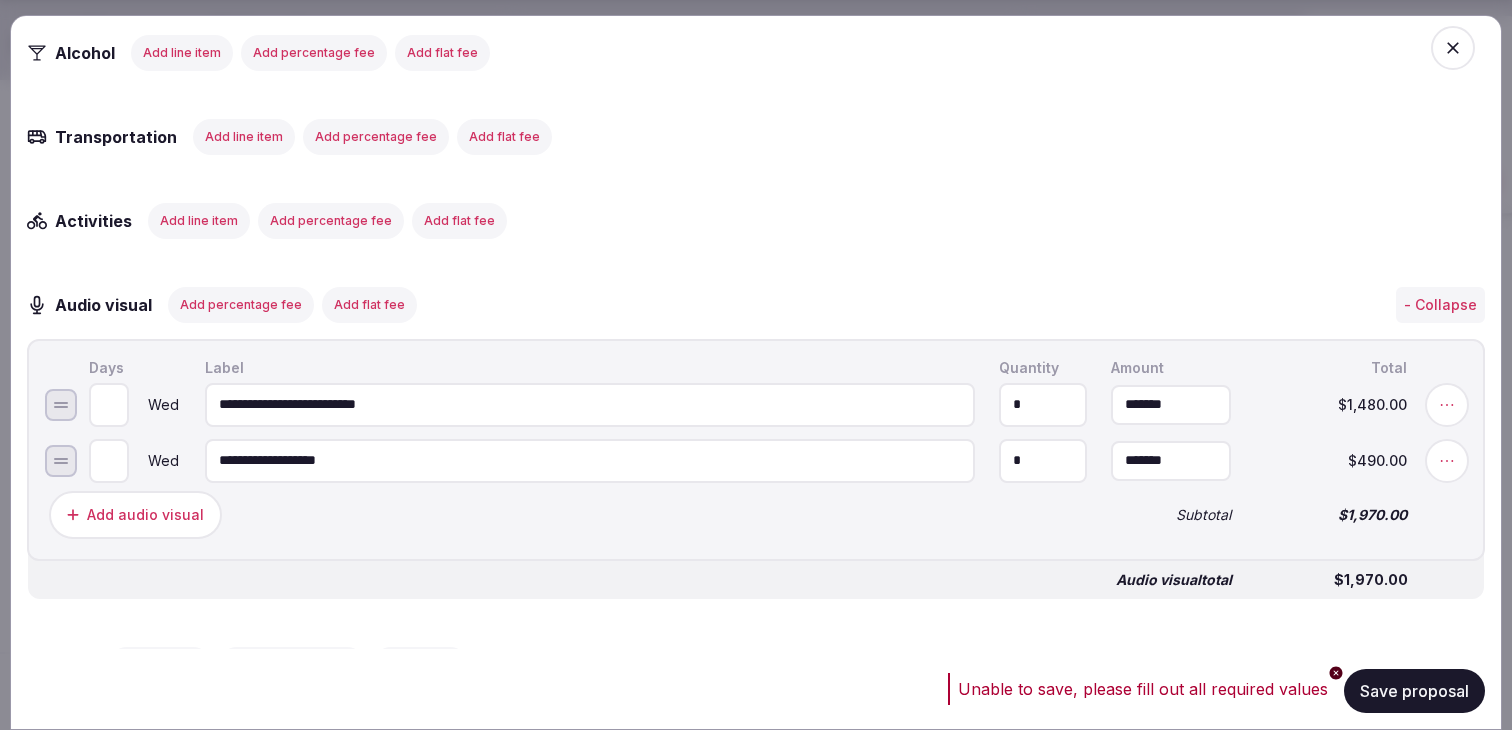 click on "Add audio visual Subtotal $1,970.00" at bounding box center (756, 514) 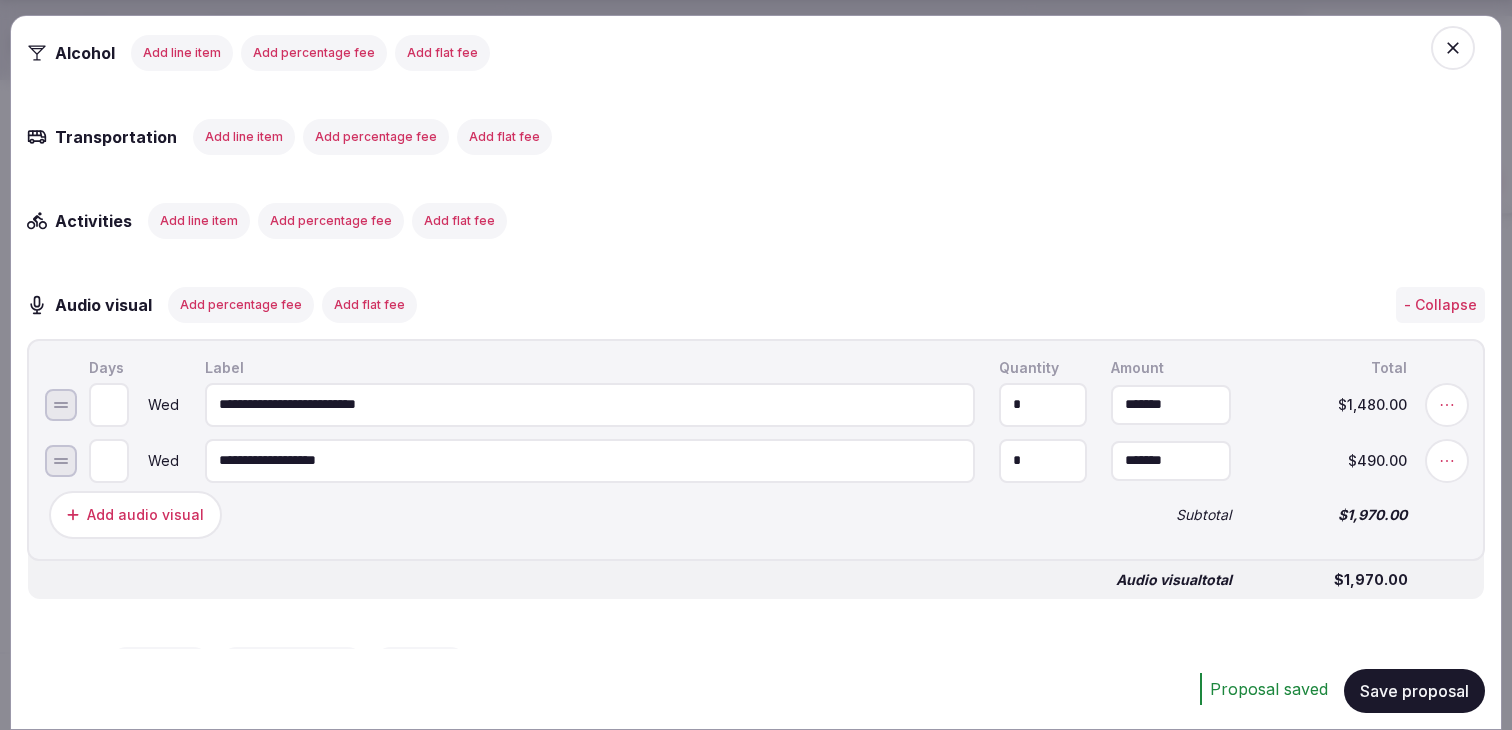 click on "Add audio visual" at bounding box center (568, 514) 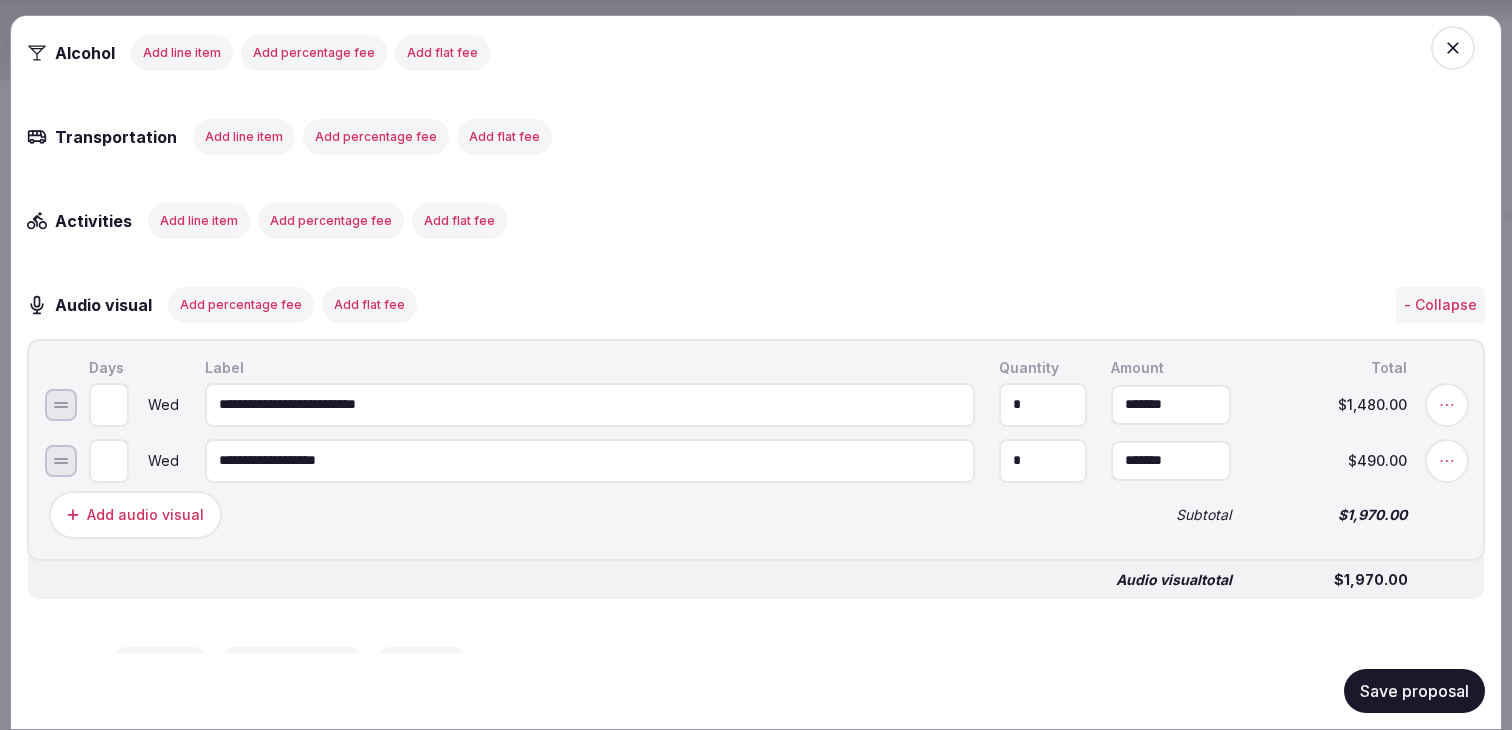 click on "Add percentage fee" at bounding box center (241, 304) 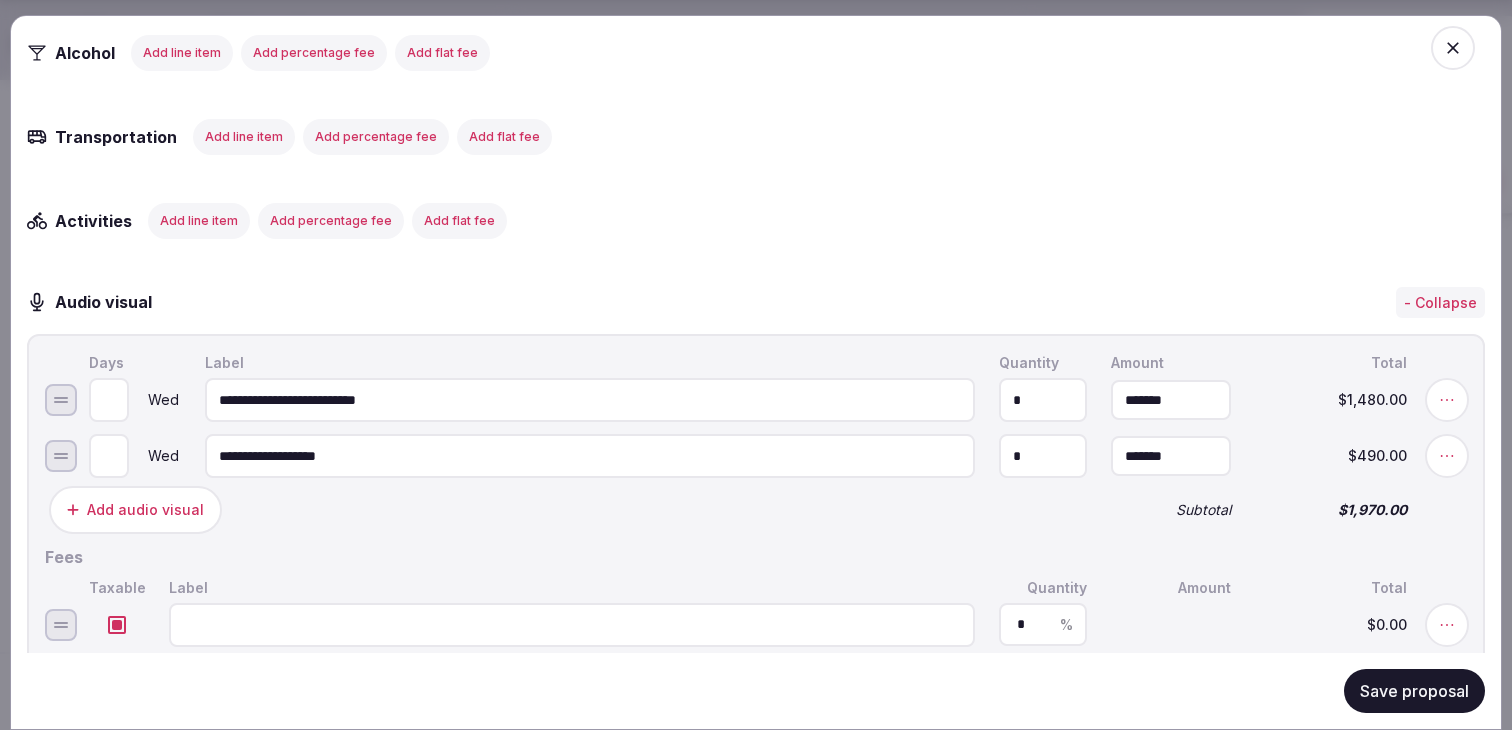 click at bounding box center (572, 624) 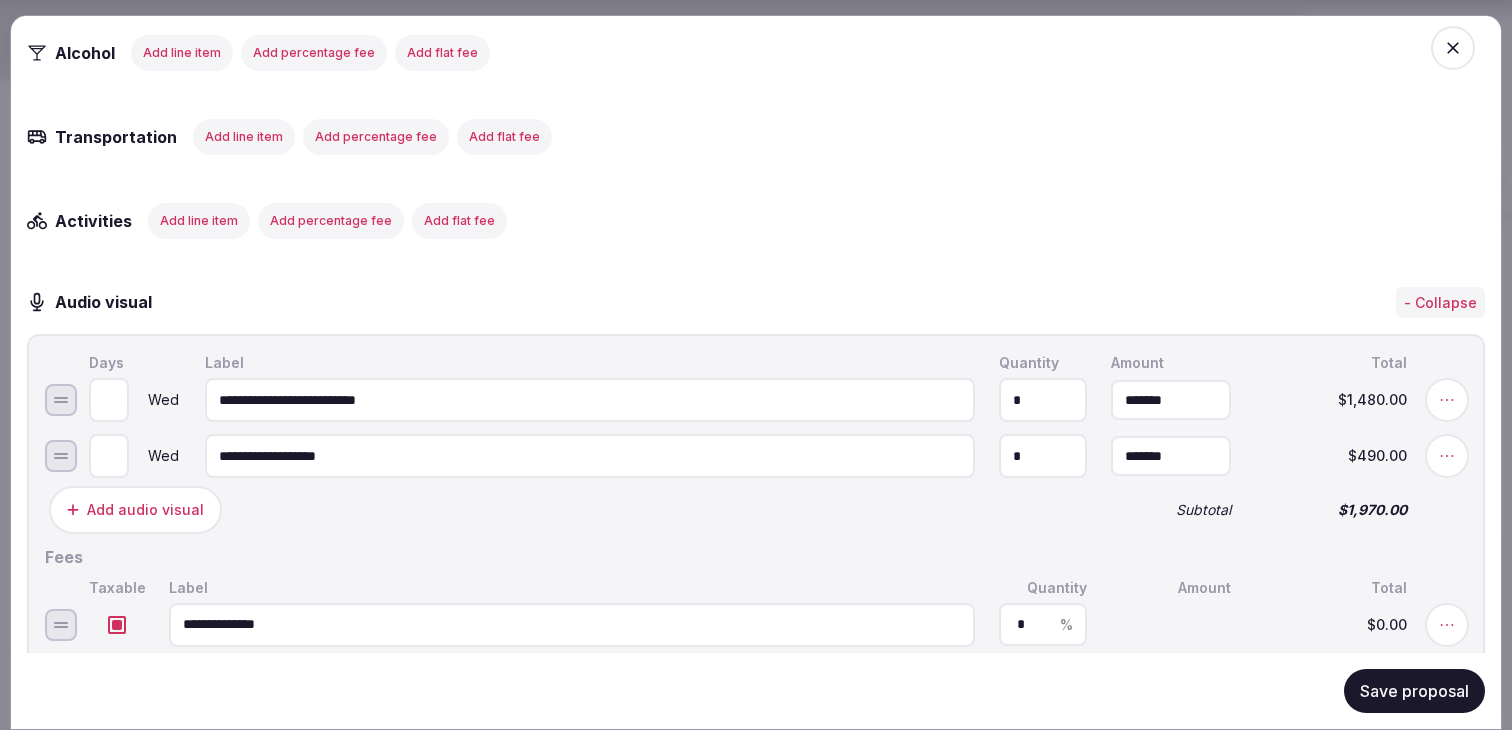 type on "**********" 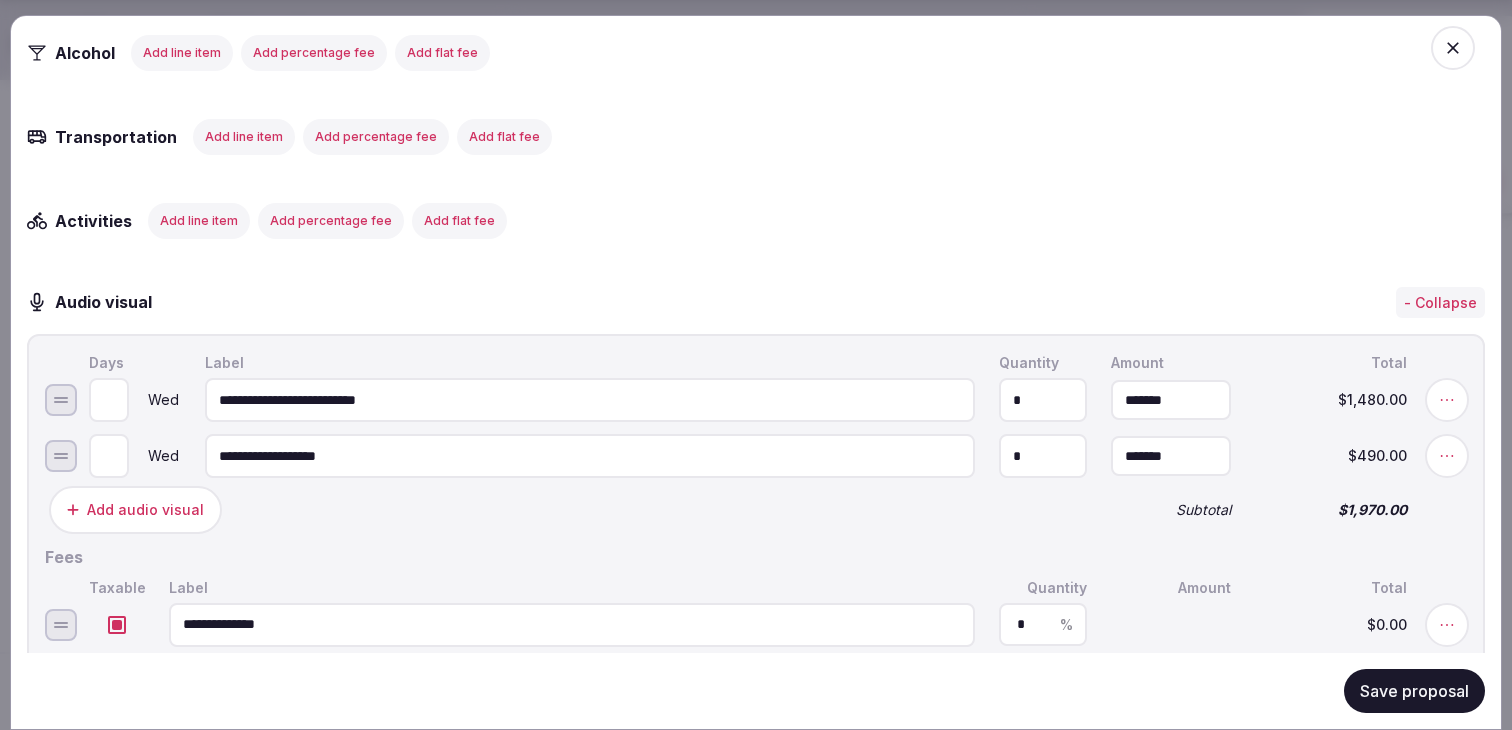 click on "* %" at bounding box center [1043, 624] 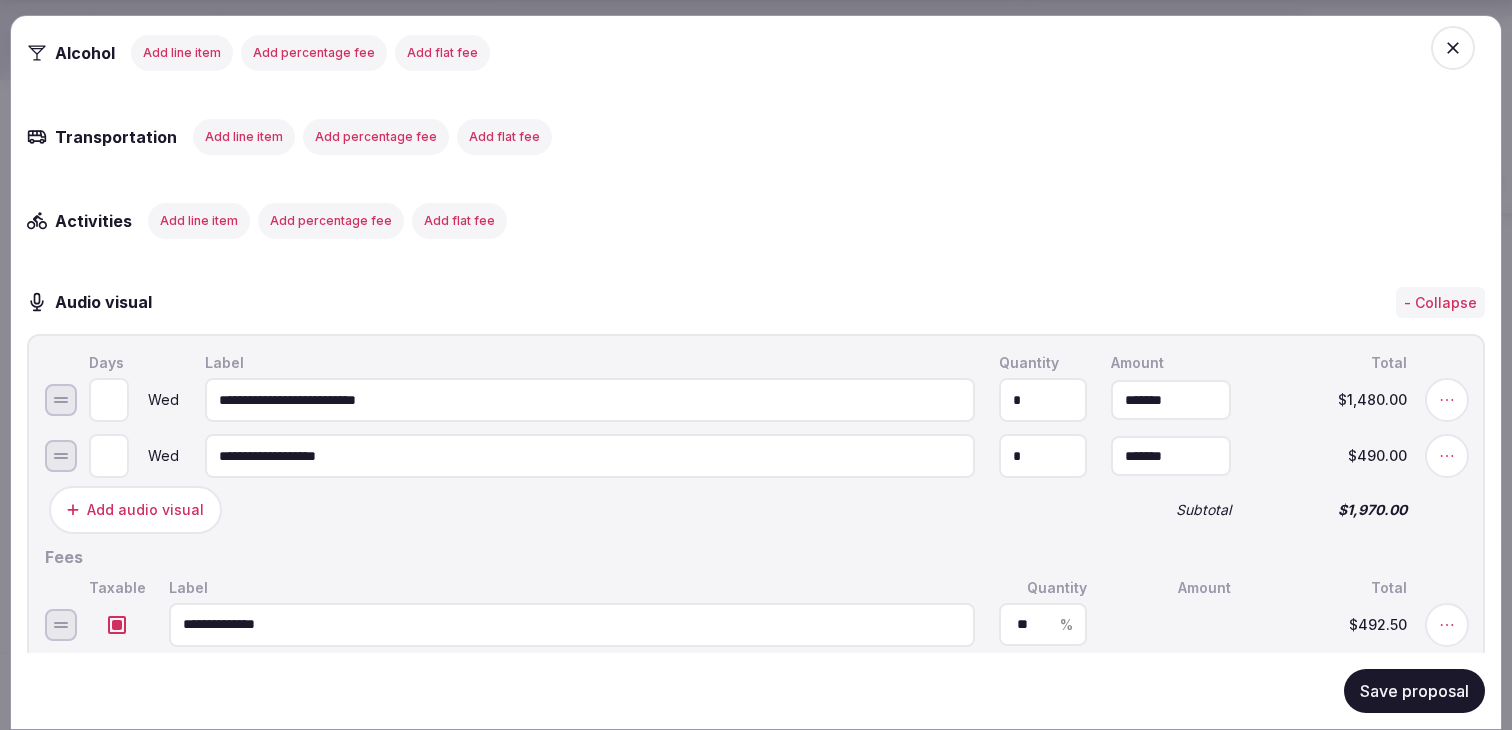 type on "**" 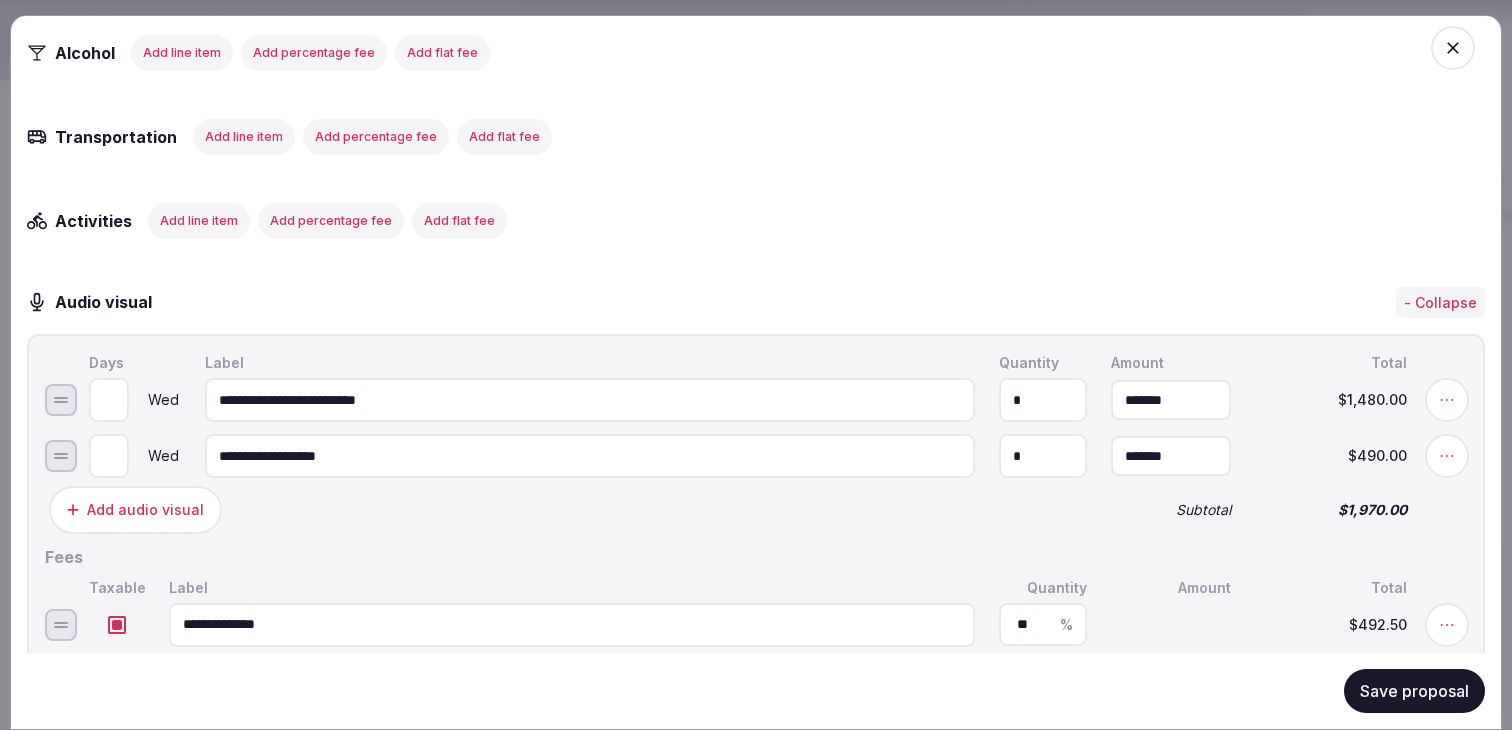 click on "Fees" at bounding box center (756, 557) 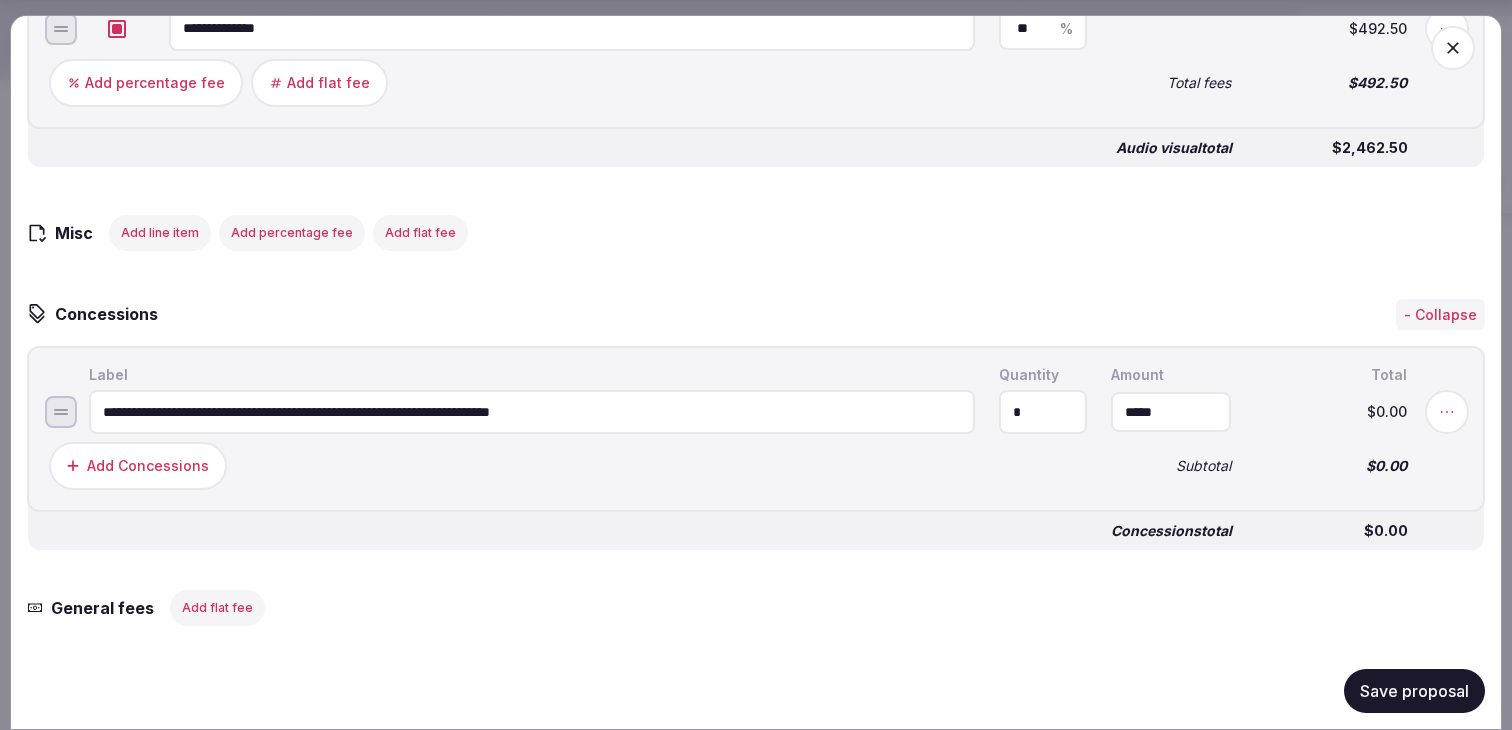 scroll, scrollTop: 3323, scrollLeft: 0, axis: vertical 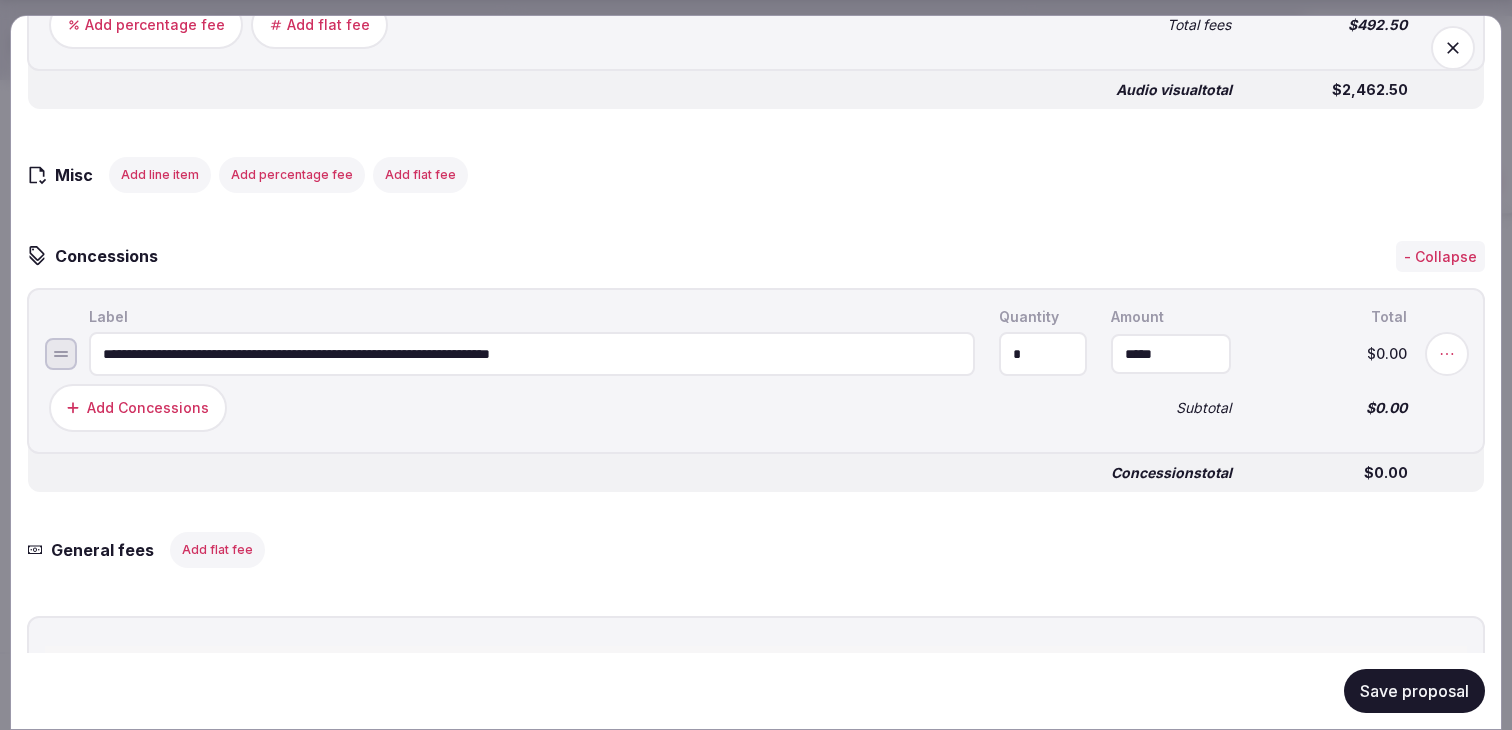 type on "*" 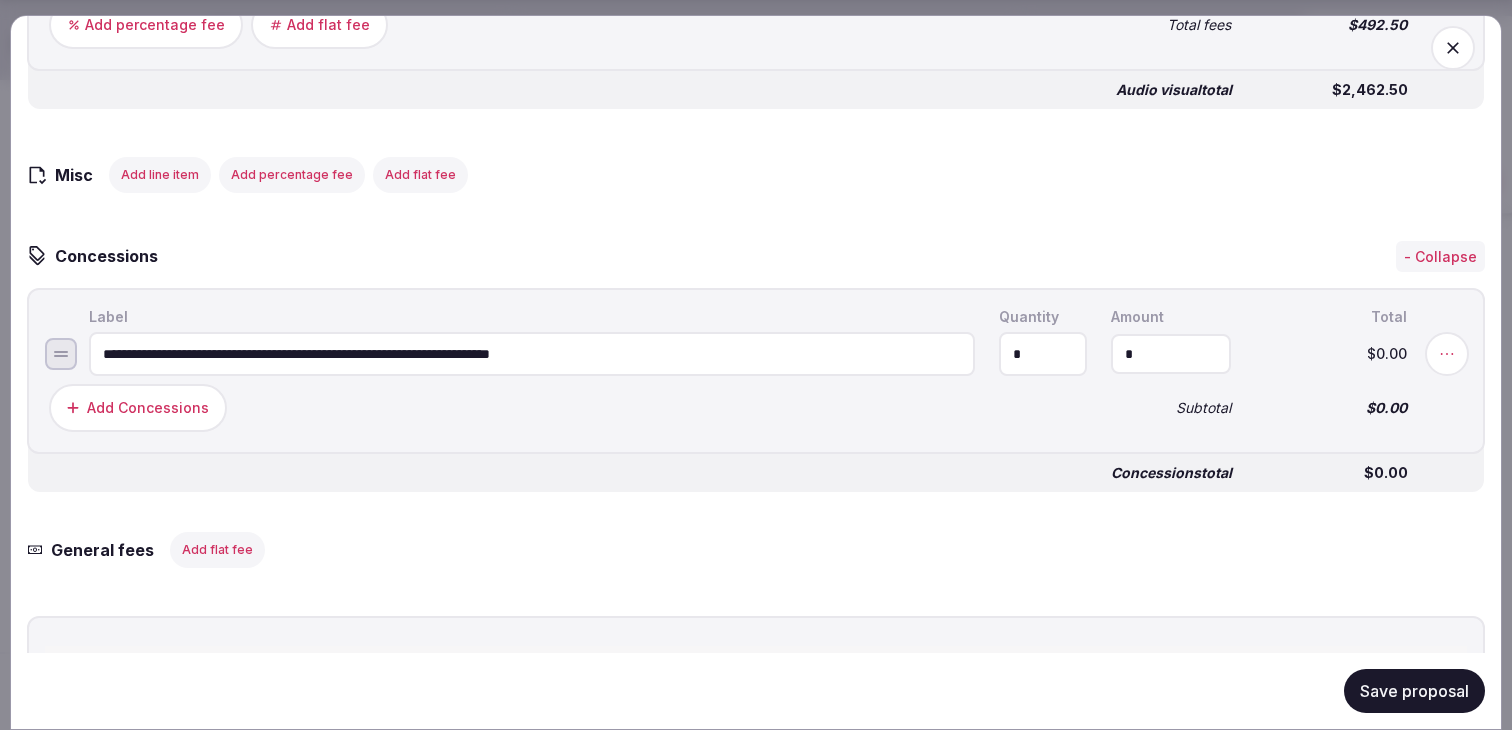 click on "*" at bounding box center (1171, 354) 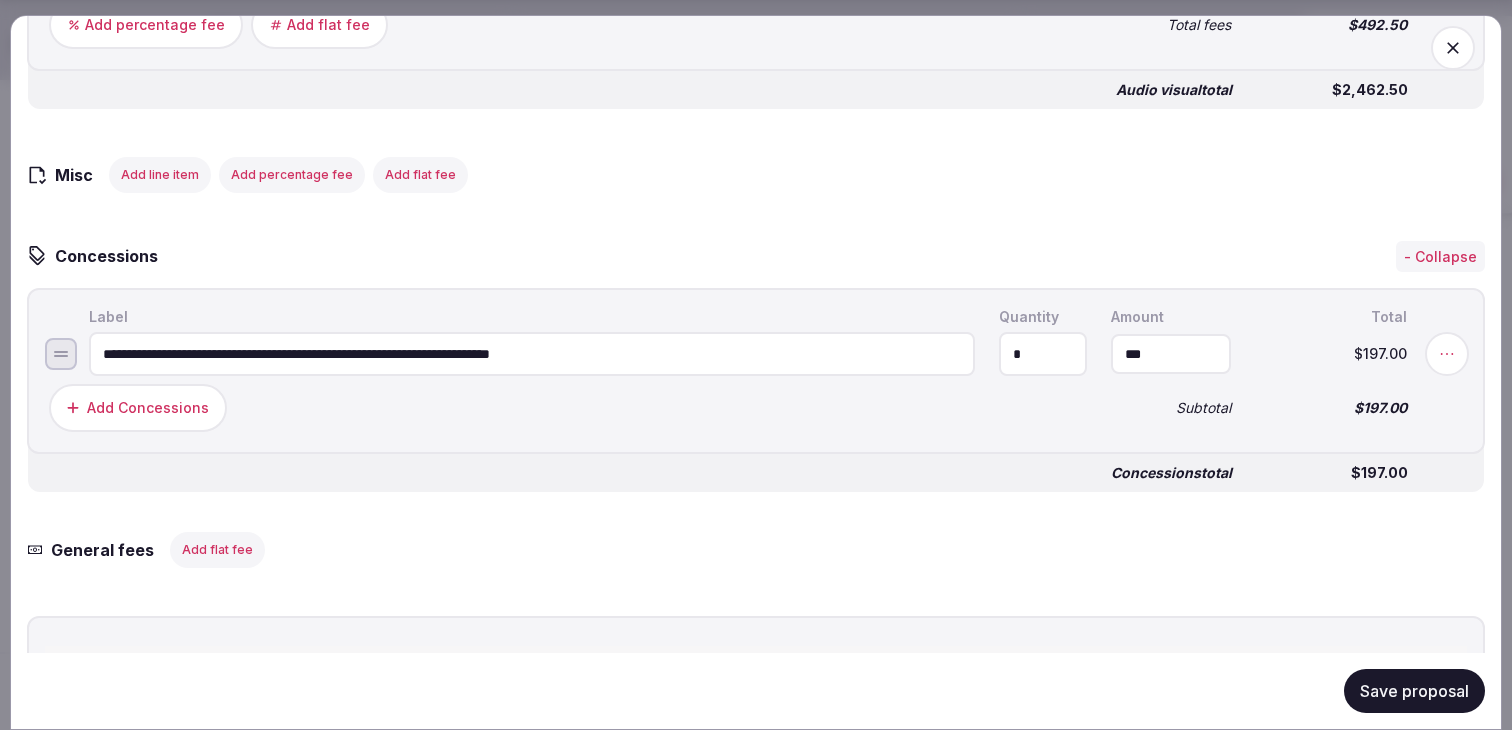 type on "*******" 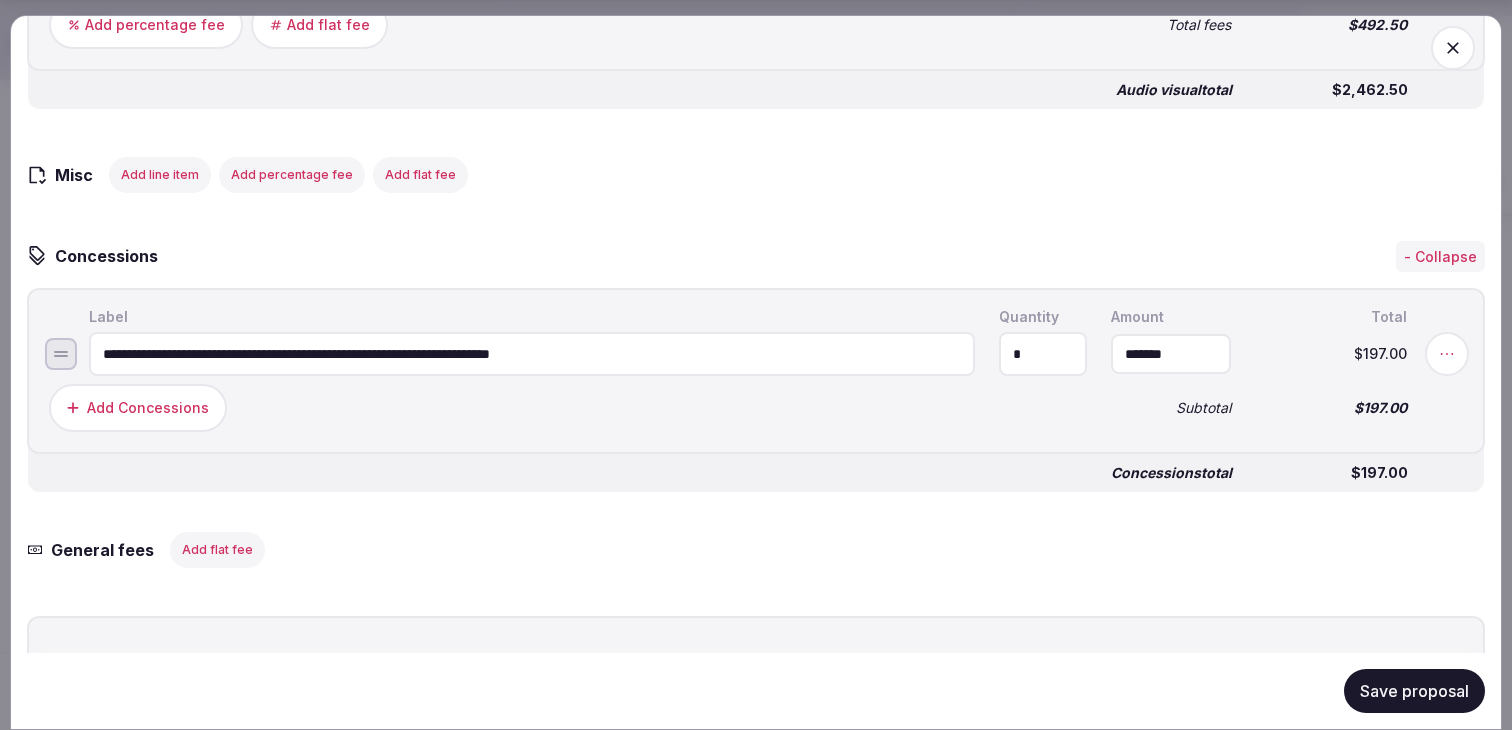 click on "Concessions  total" at bounding box center (1171, 473) 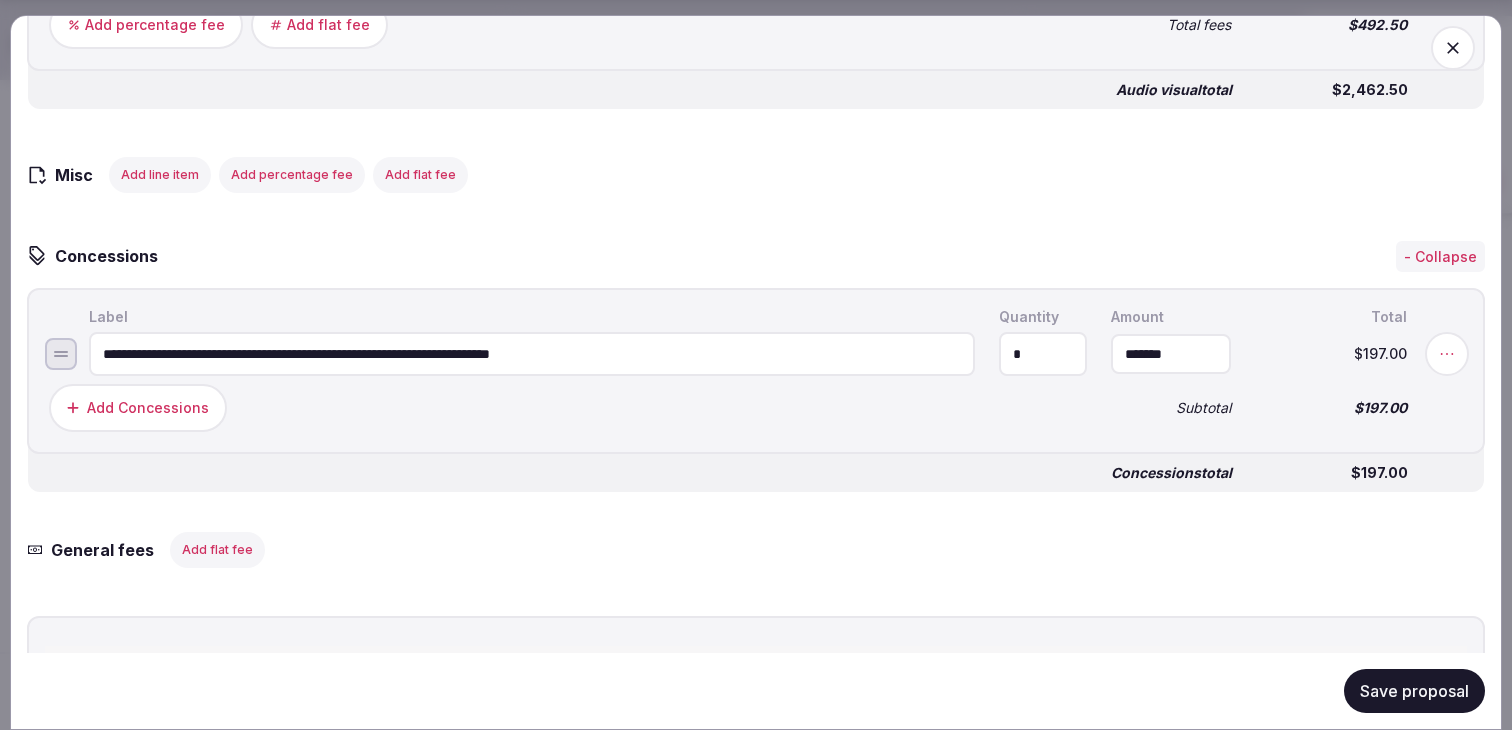 click on "Save proposal" at bounding box center [1414, 691] 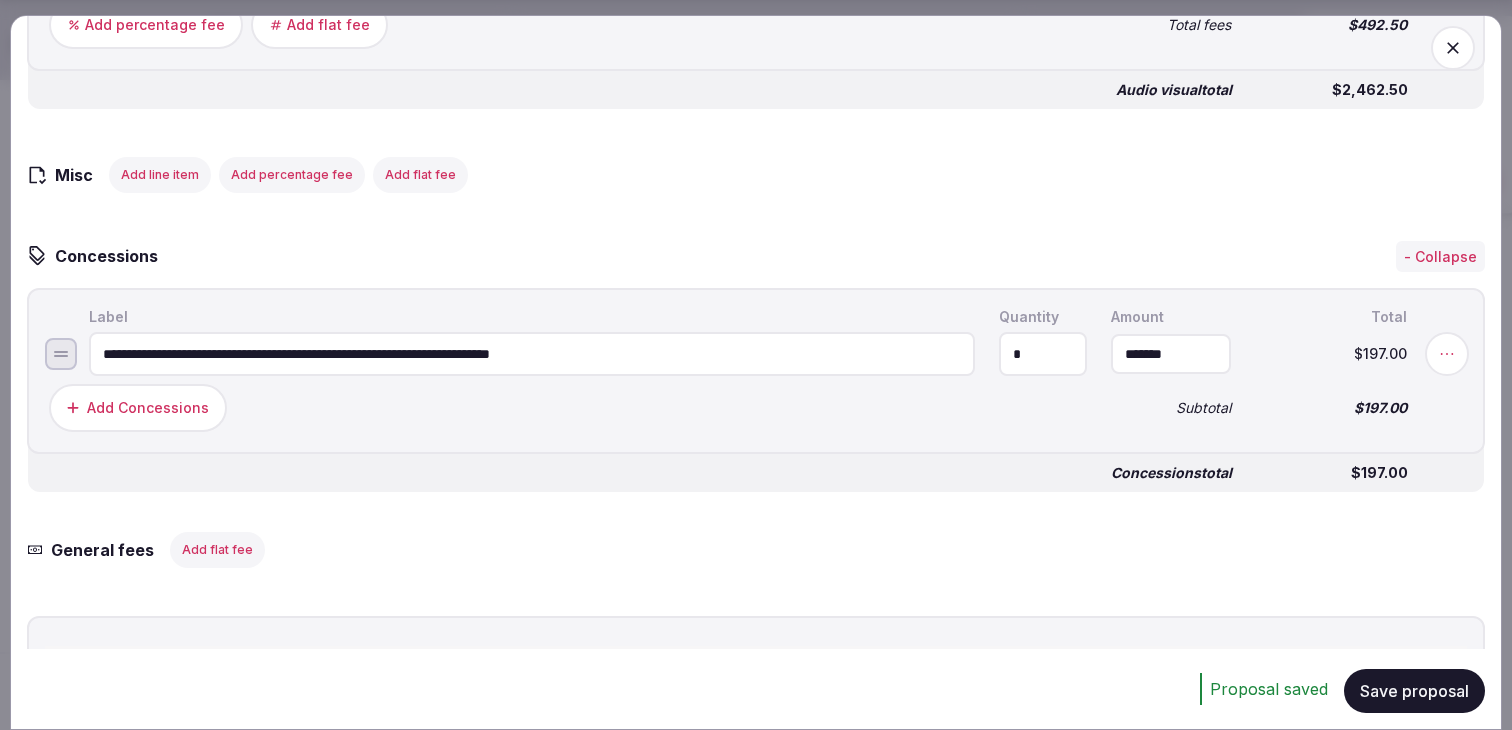 click on "**********" at bounding box center [756, -591] 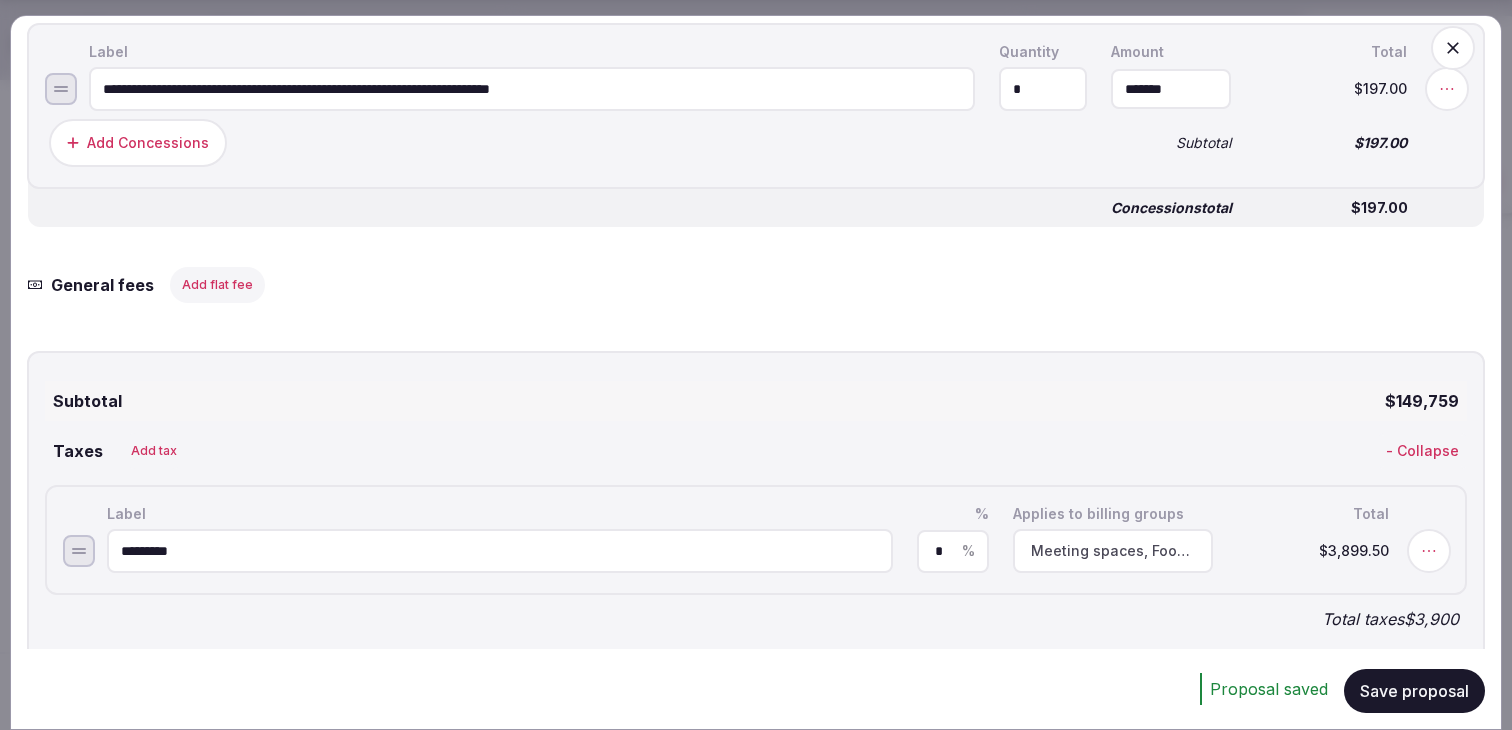 scroll, scrollTop: 3700, scrollLeft: 0, axis: vertical 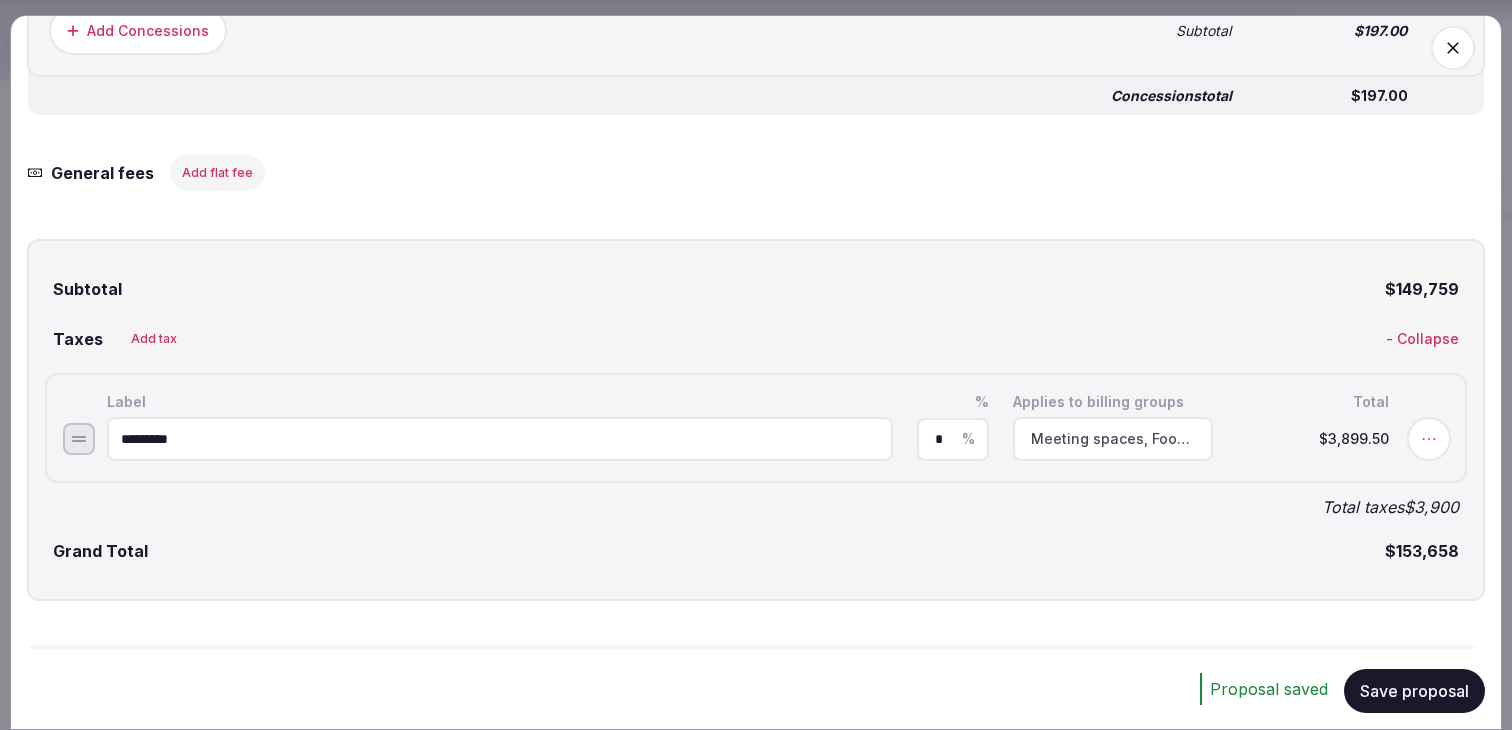 click on "Meeting spaces, Food and beverage, Audio visual" at bounding box center [1113, 439] 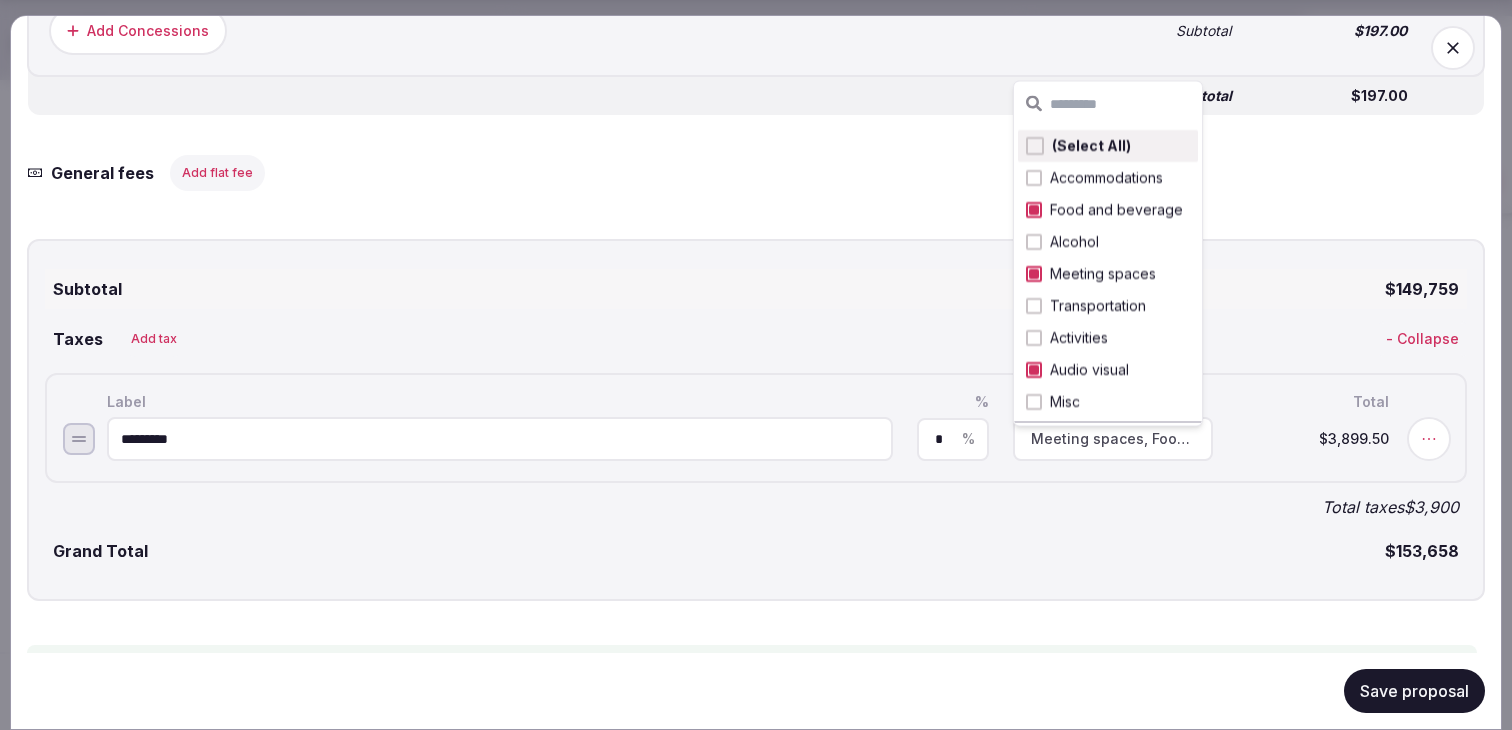 click on "Grand Total $153,658" at bounding box center [756, 551] 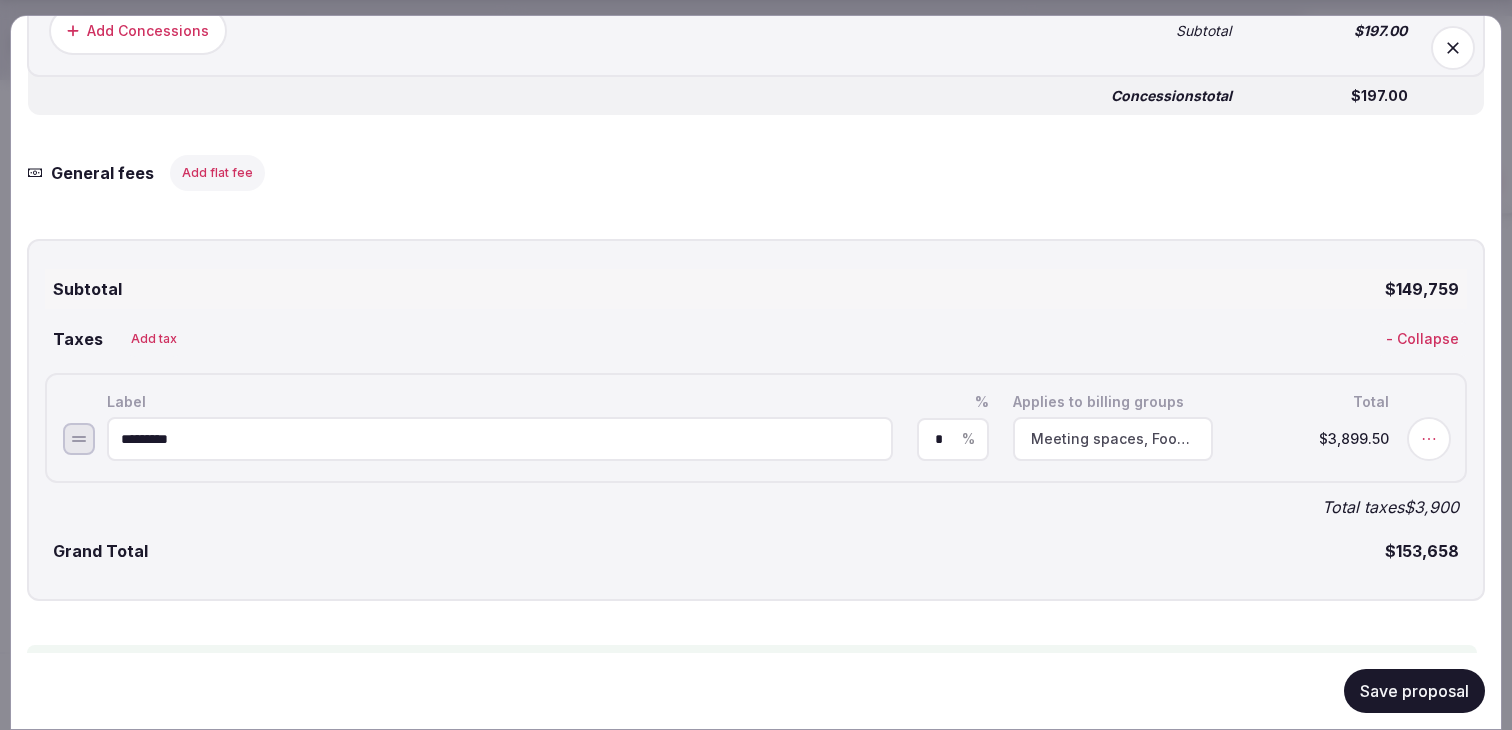 click on "Save proposal" at bounding box center [1414, 691] 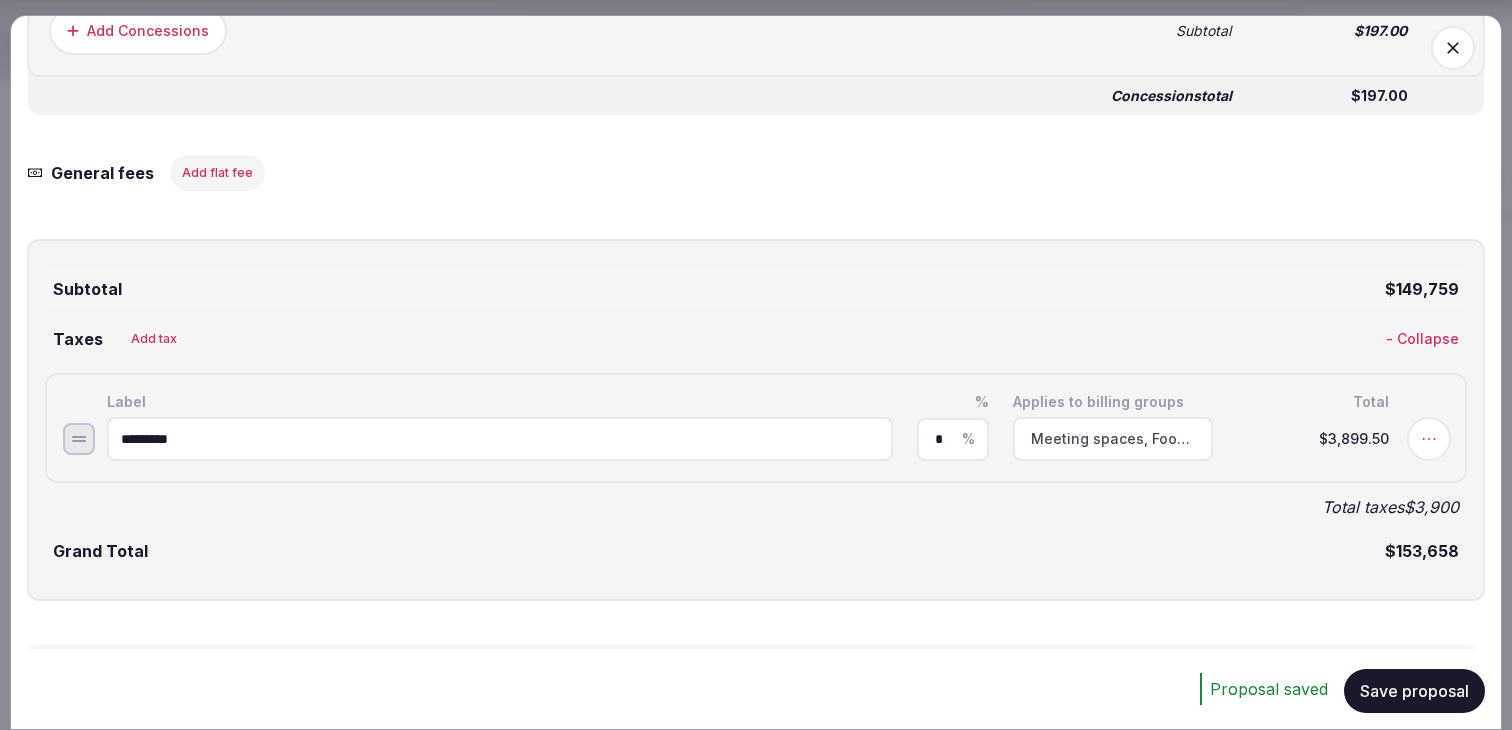 scroll, scrollTop: 3832, scrollLeft: 0, axis: vertical 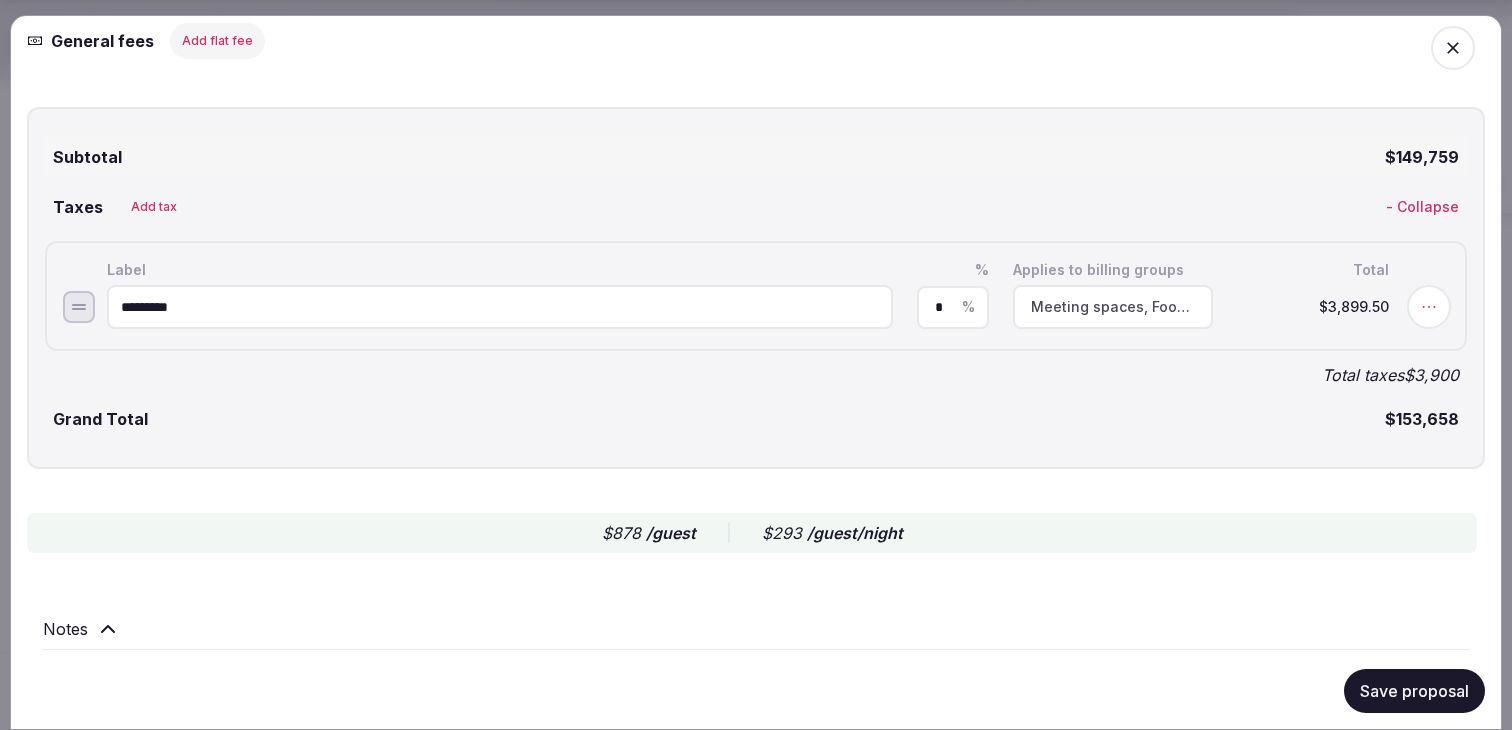 click on "Save proposal" at bounding box center [1414, 691] 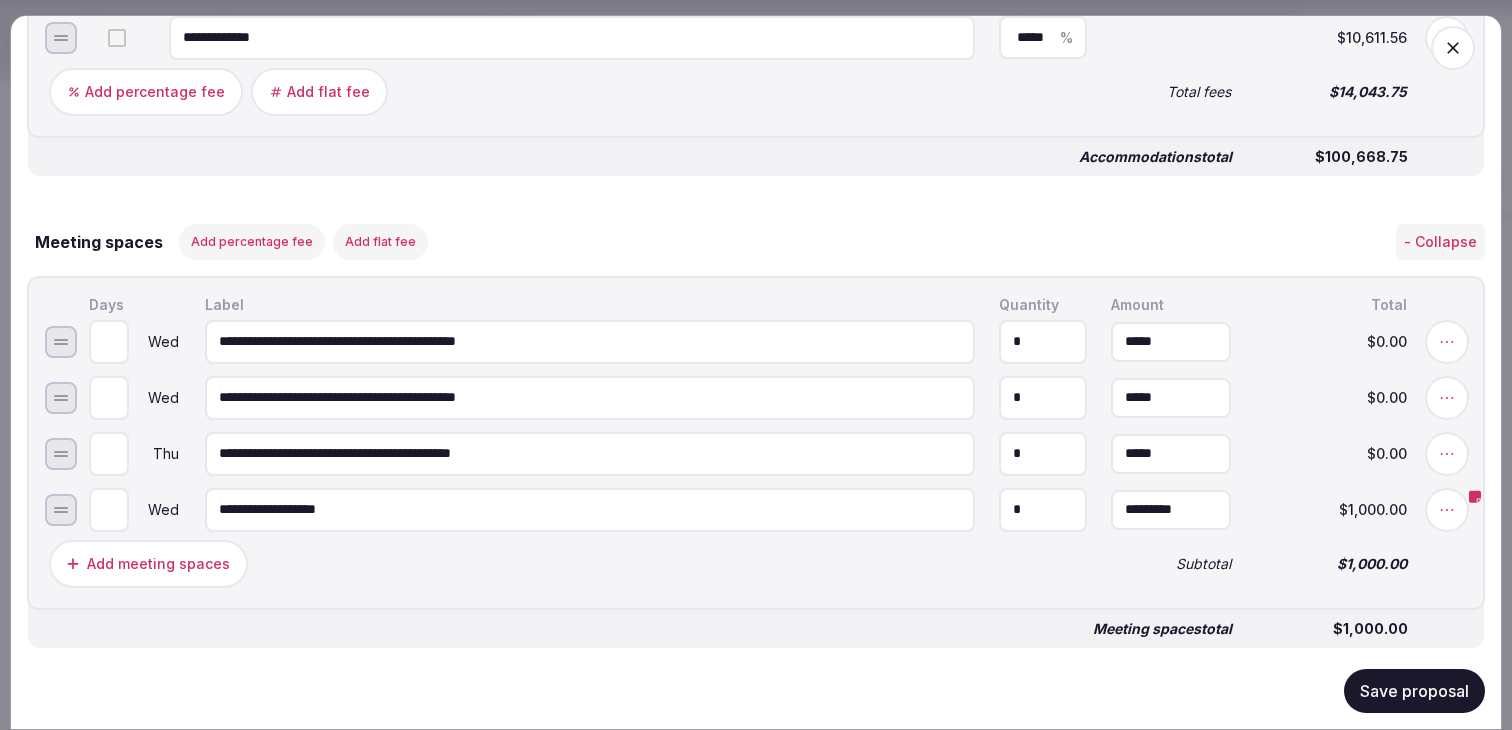 scroll, scrollTop: 1347, scrollLeft: 0, axis: vertical 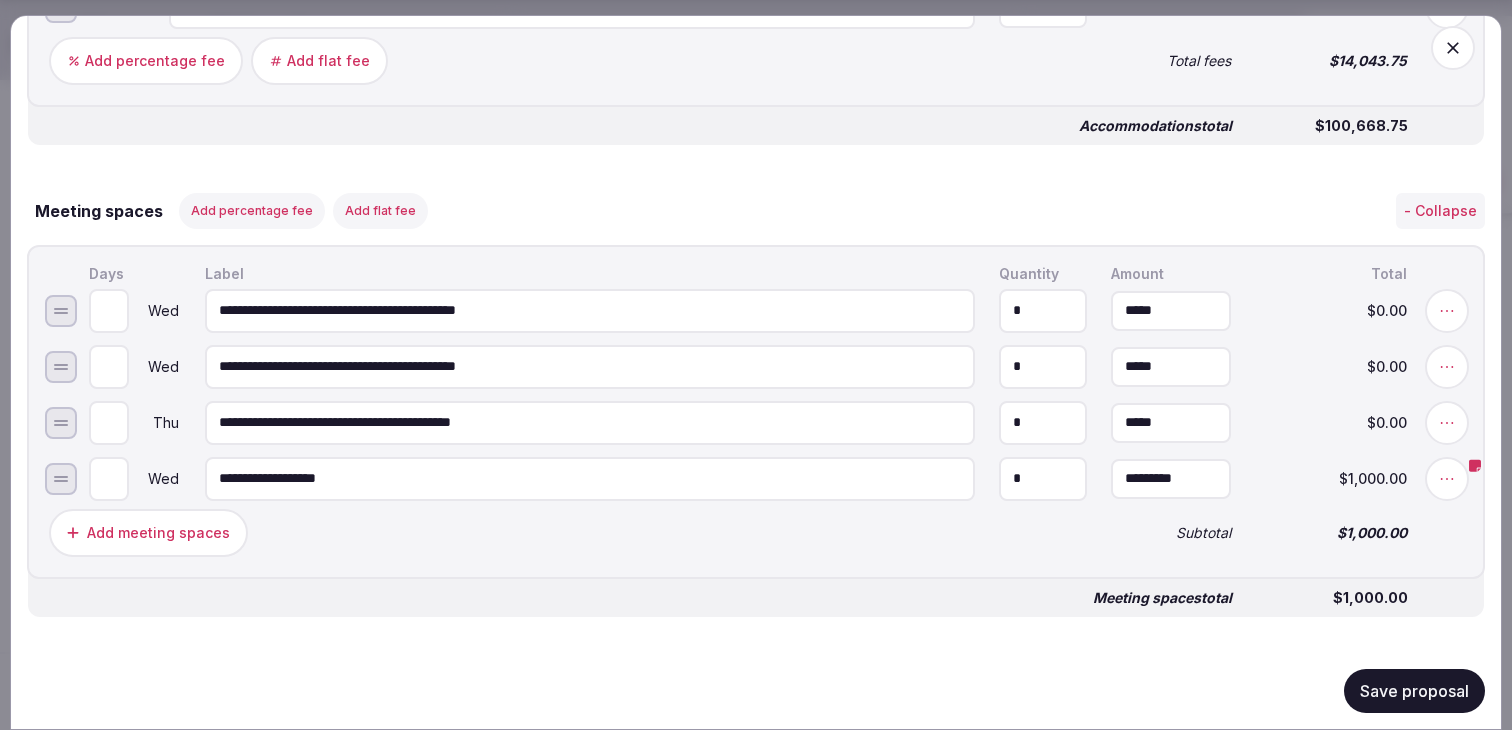 click on "Save proposal" at bounding box center (1414, 691) 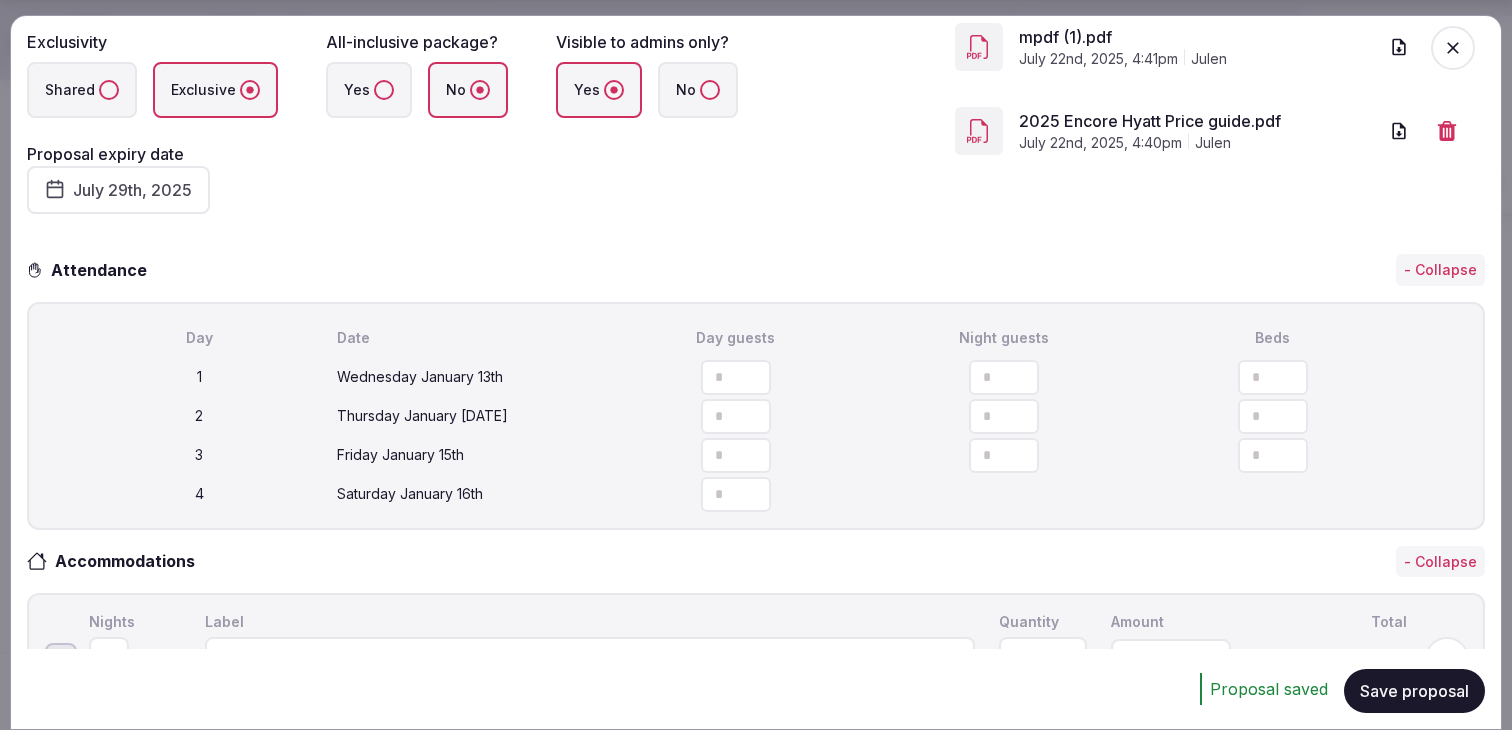 scroll, scrollTop: 280, scrollLeft: 0, axis: vertical 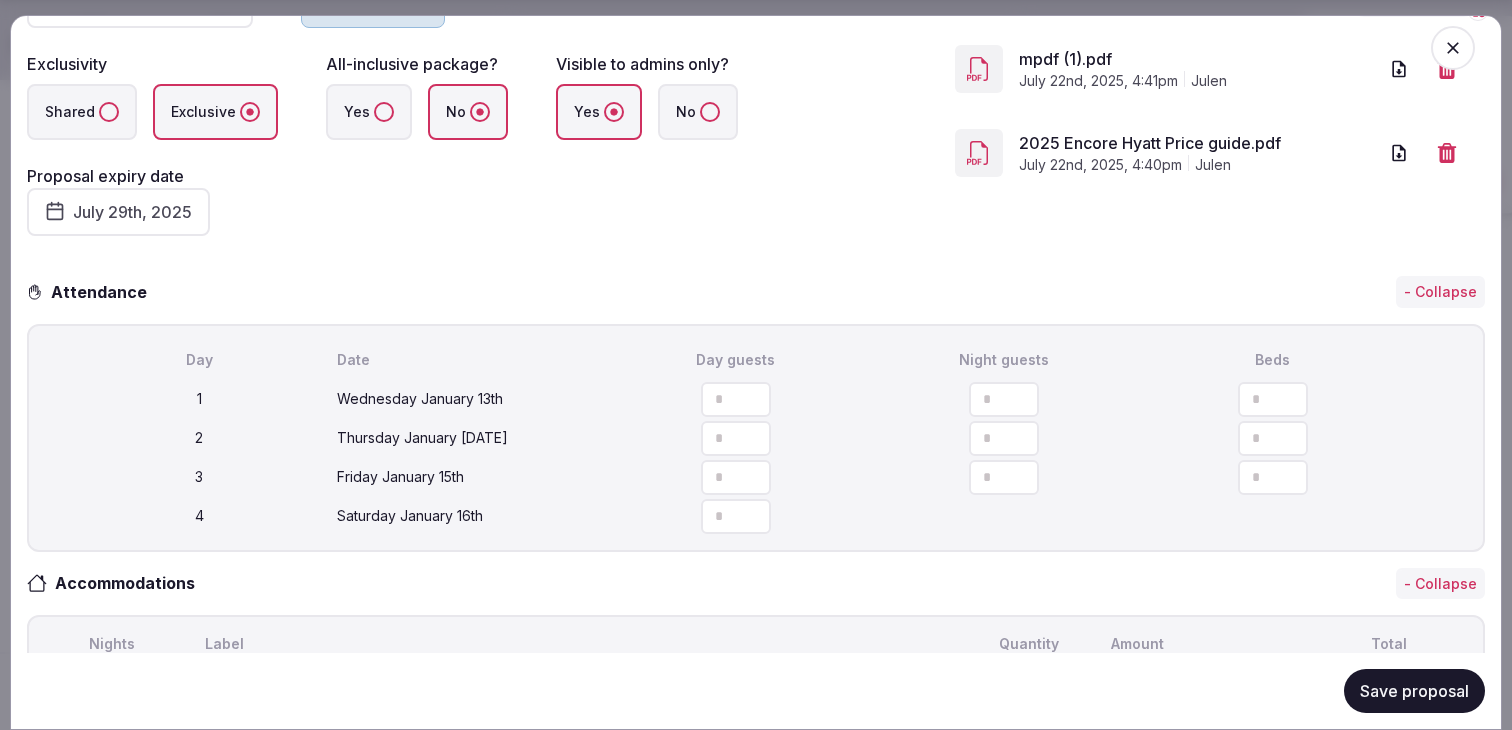 click on "Save proposal" at bounding box center (1414, 691) 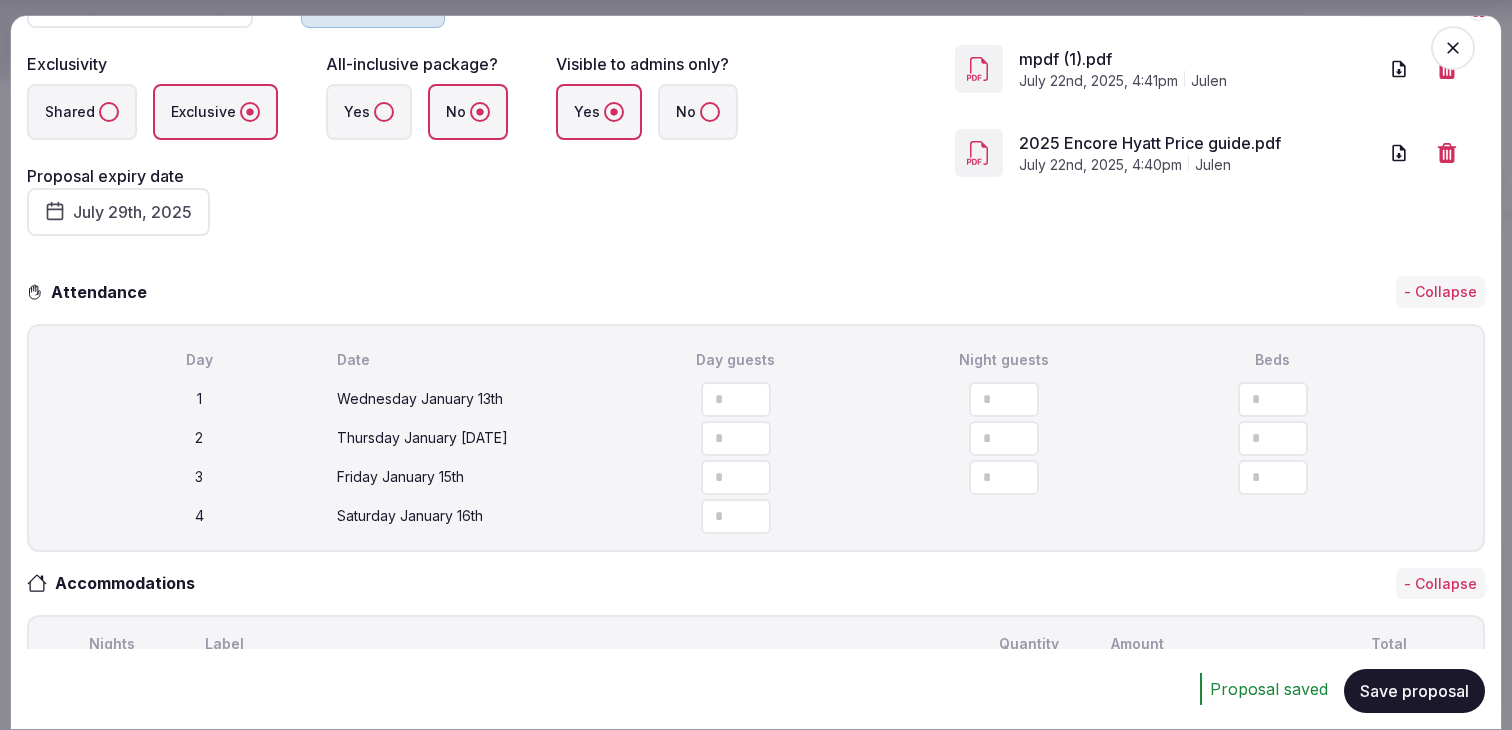 scroll, scrollTop: 0, scrollLeft: 0, axis: both 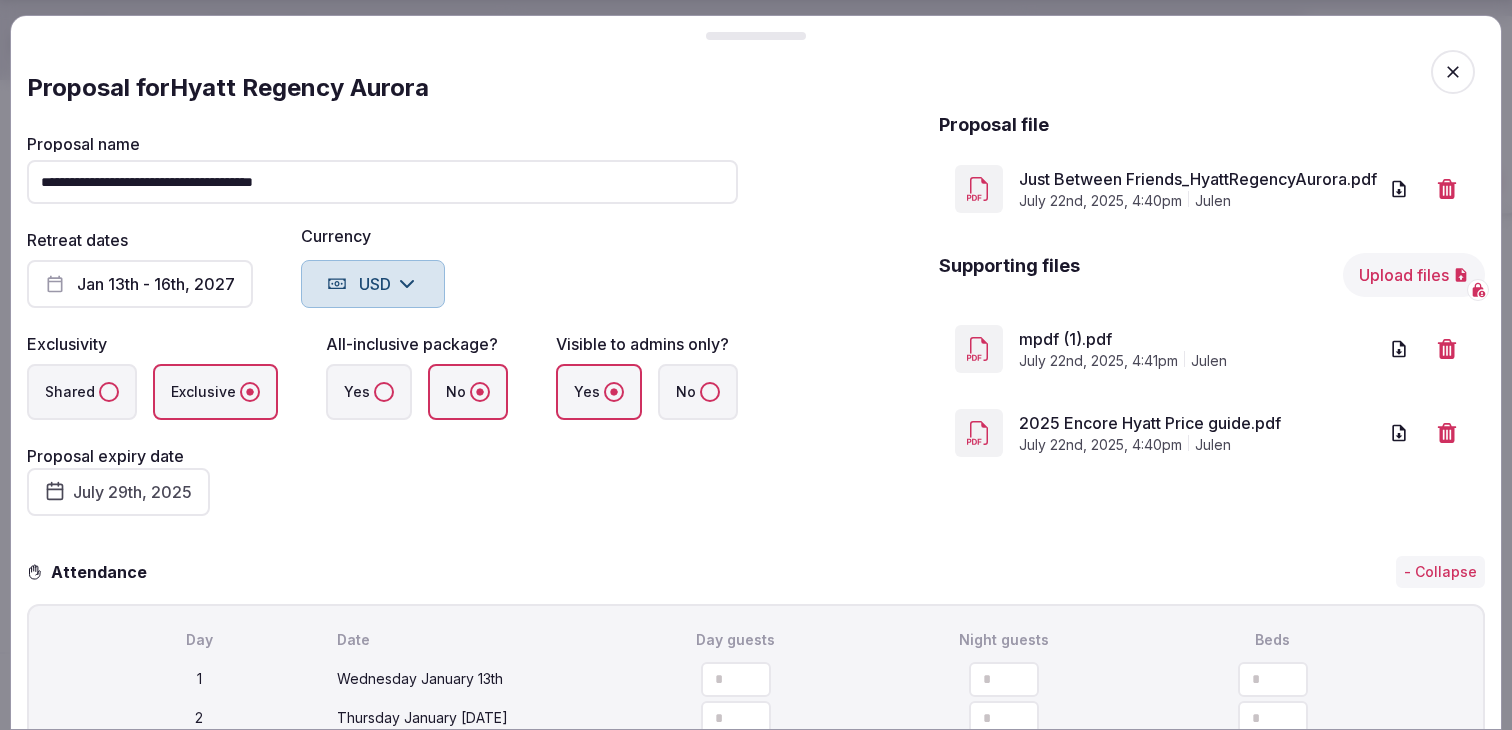 click 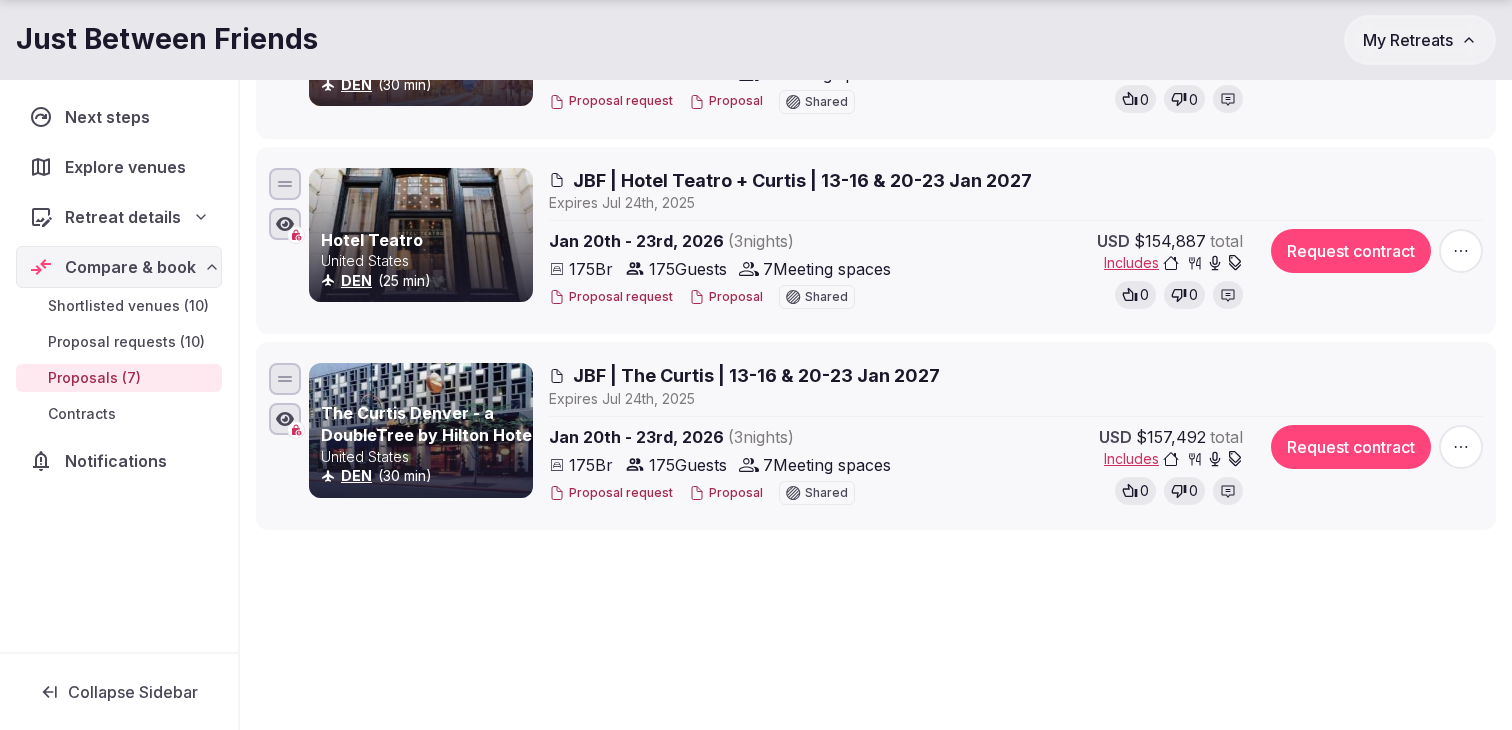 scroll, scrollTop: 1221, scrollLeft: 0, axis: vertical 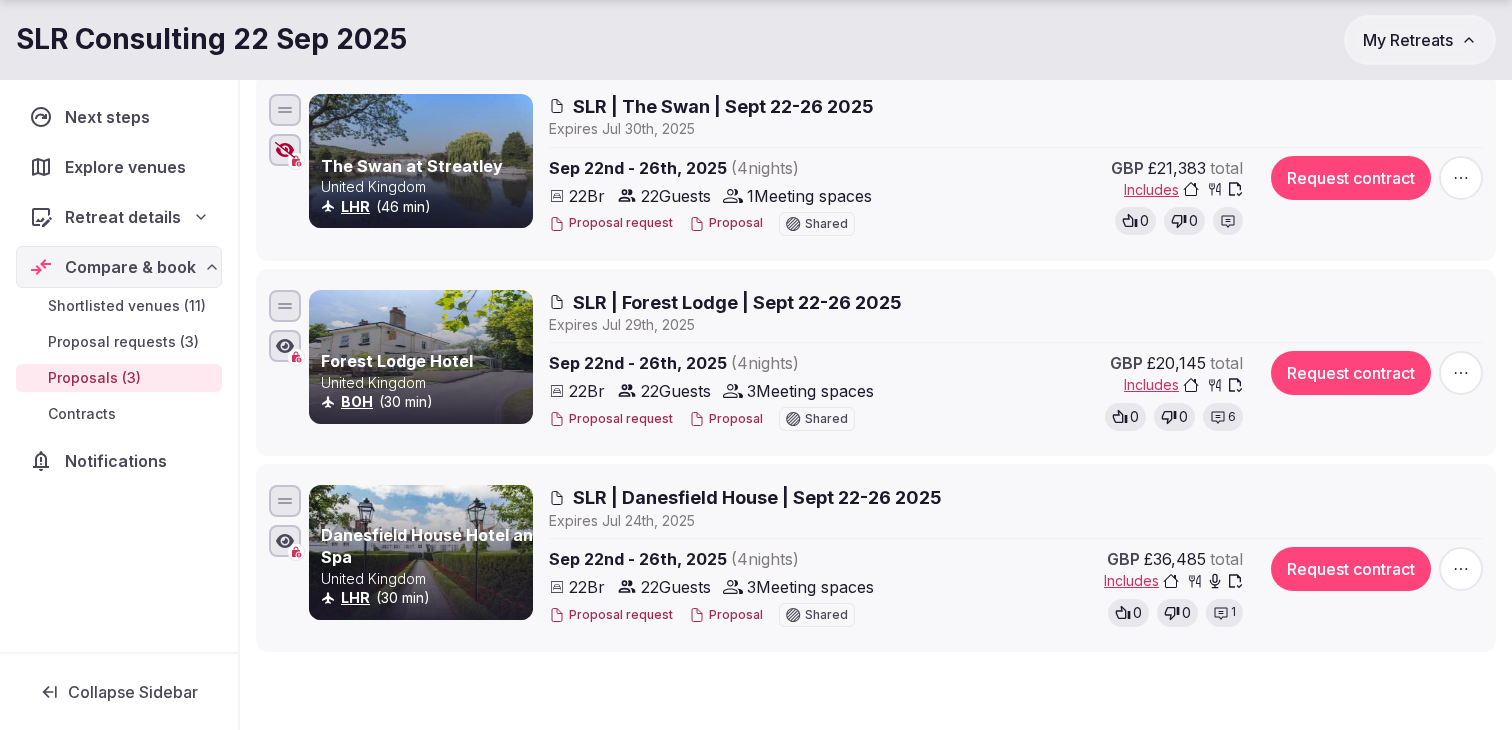 click 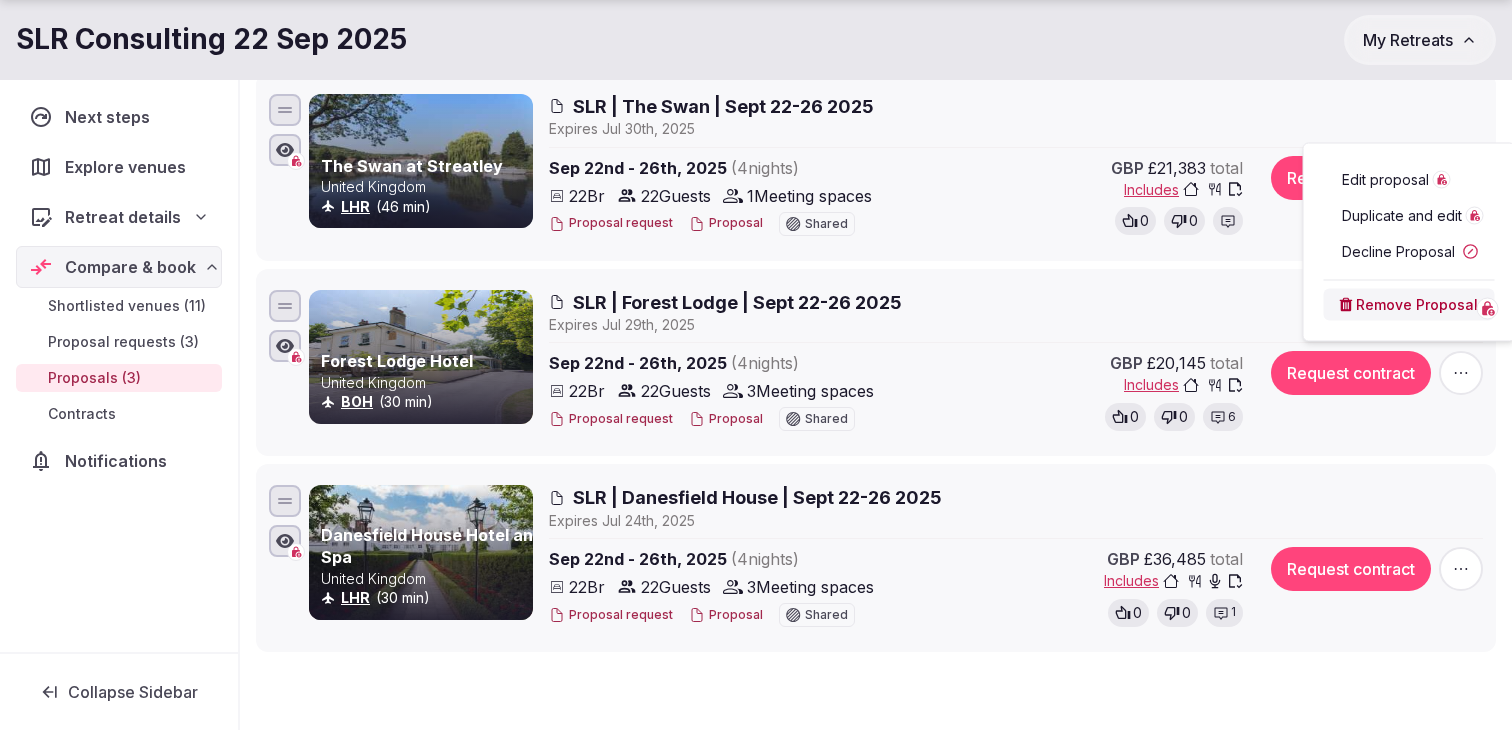 click on "Edit proposal" at bounding box center [1385, 180] 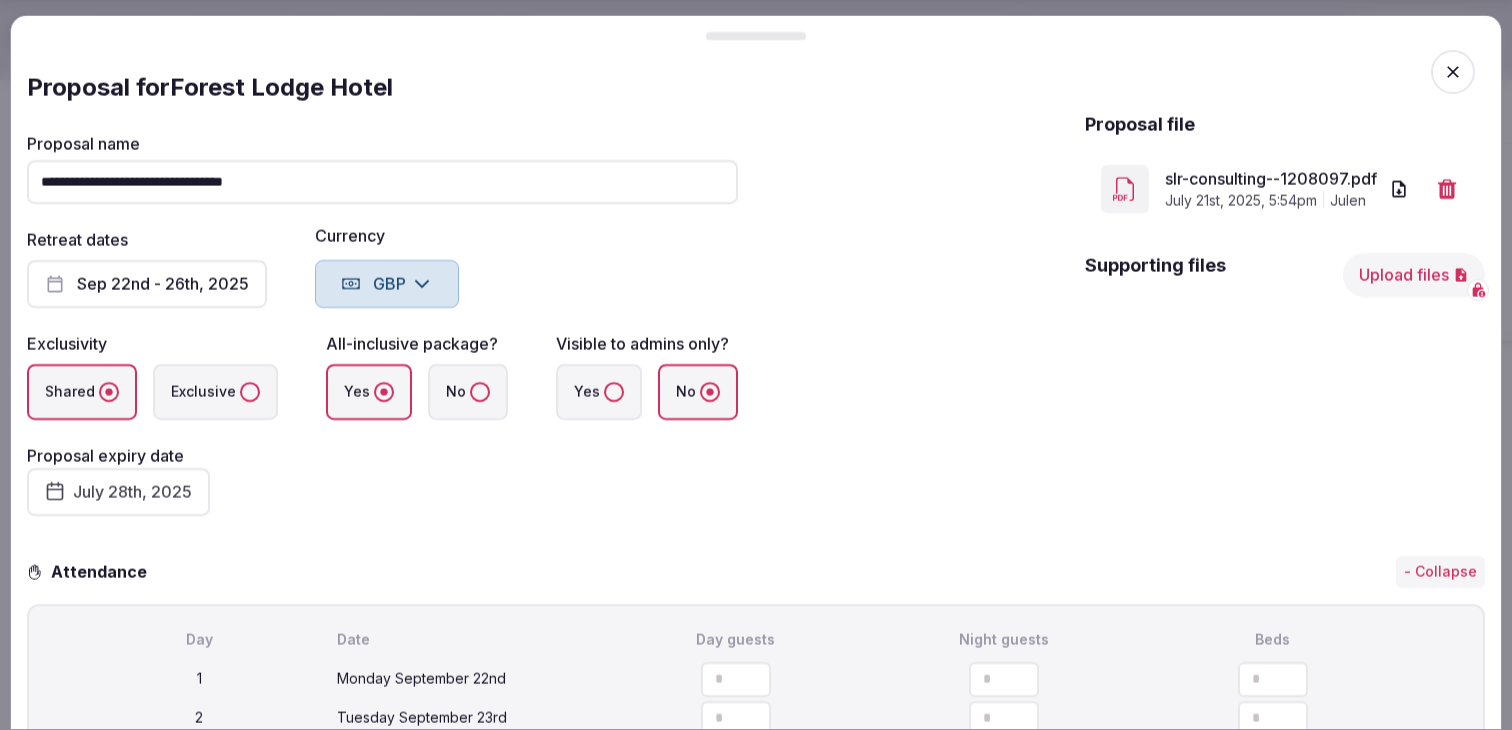 click 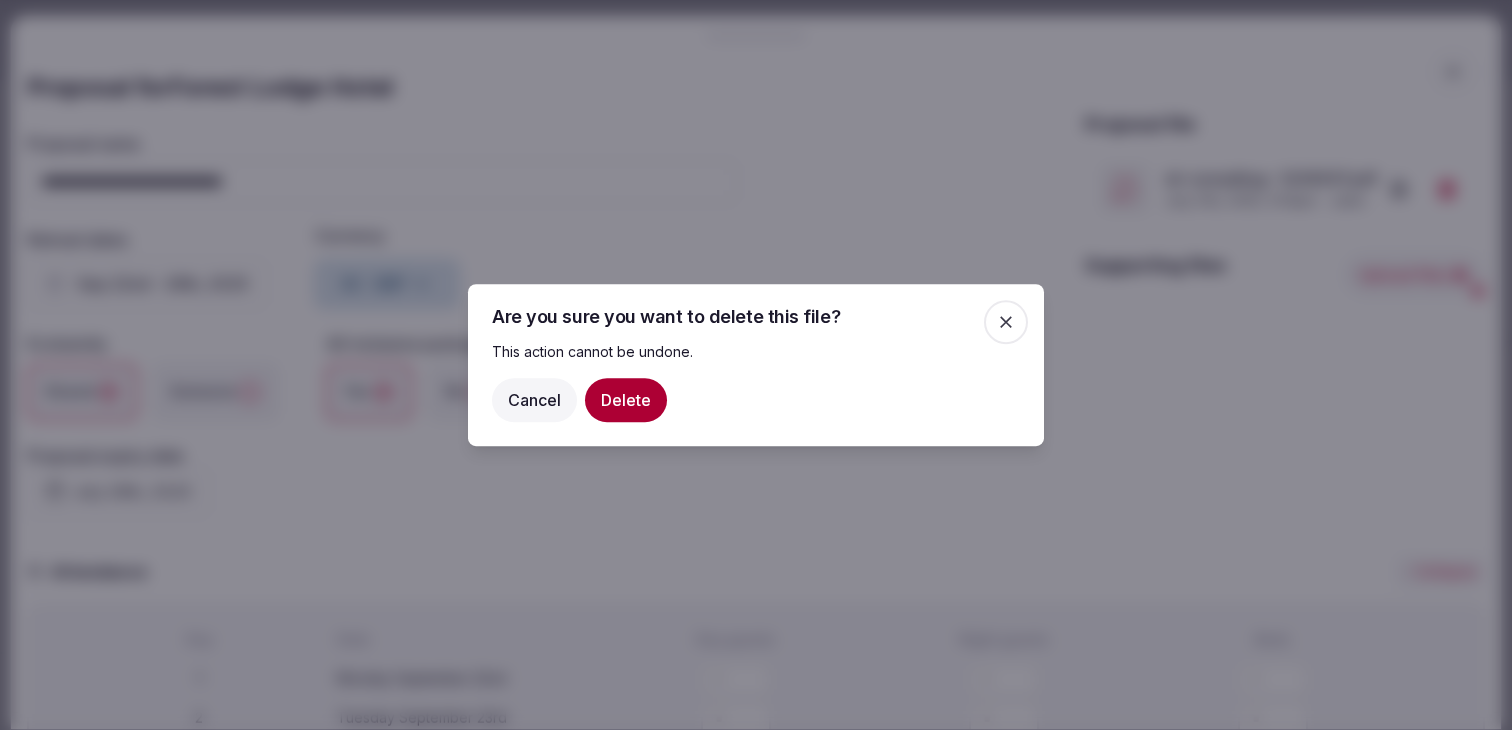 click on "Delete" at bounding box center (626, 400) 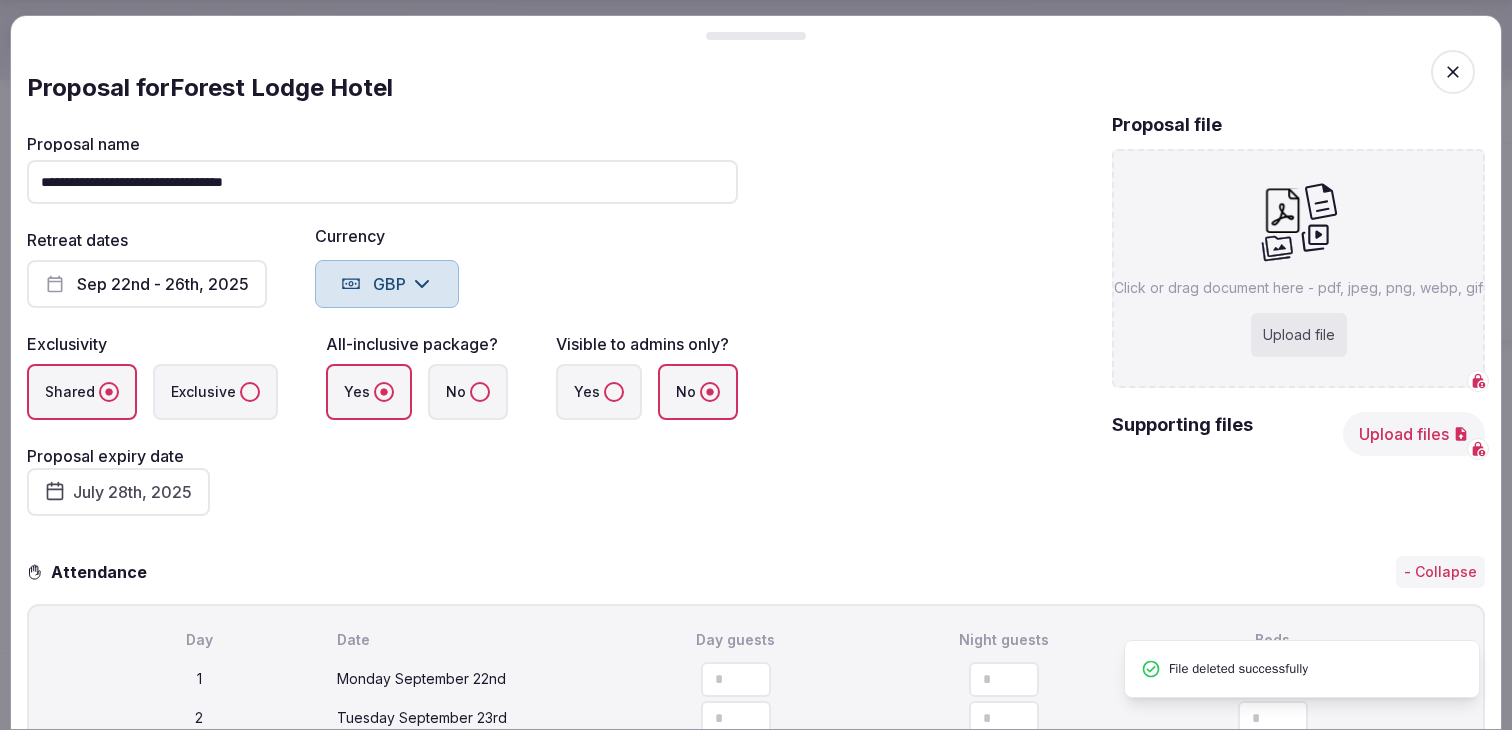 click on "Upload files" at bounding box center (1414, 434) 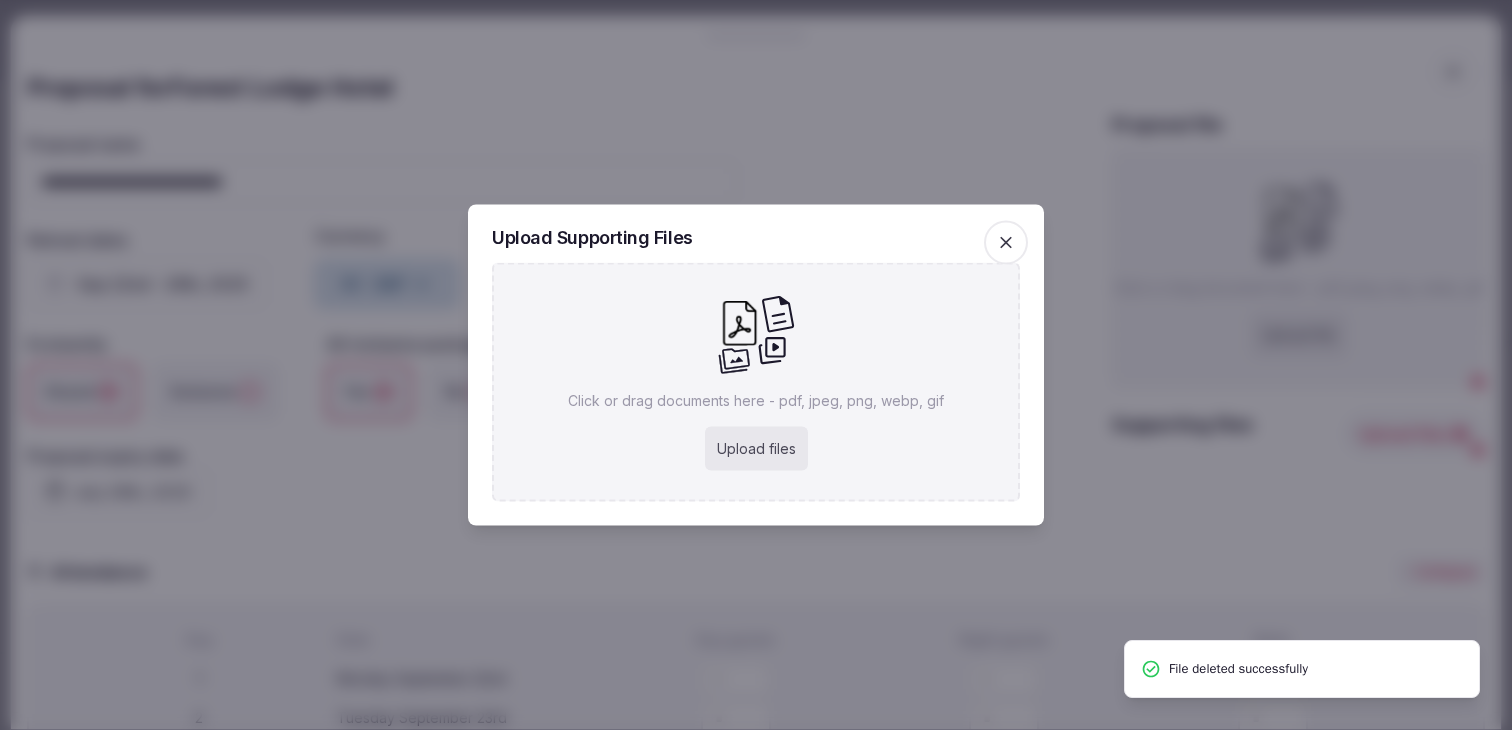 click 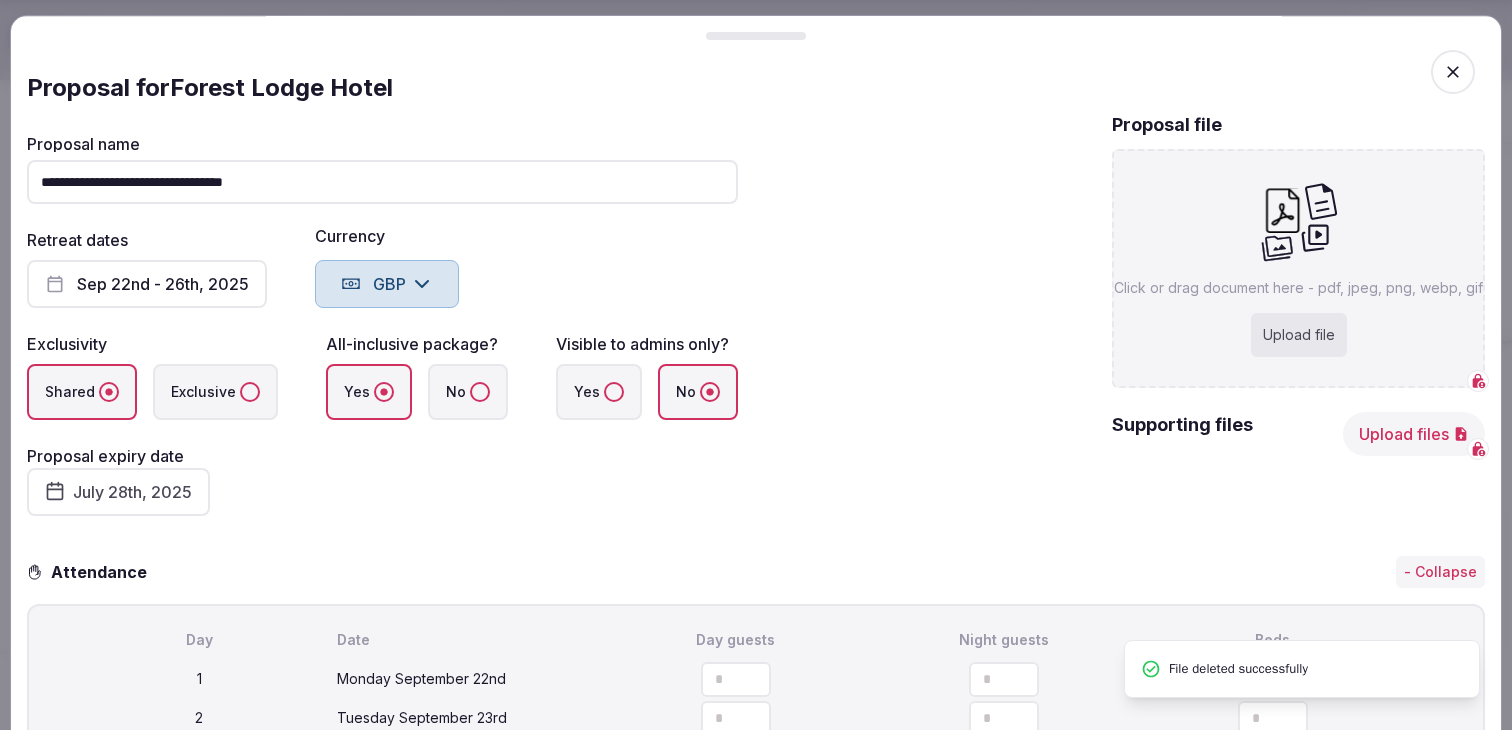 click on "Upload file" at bounding box center [1299, 335] 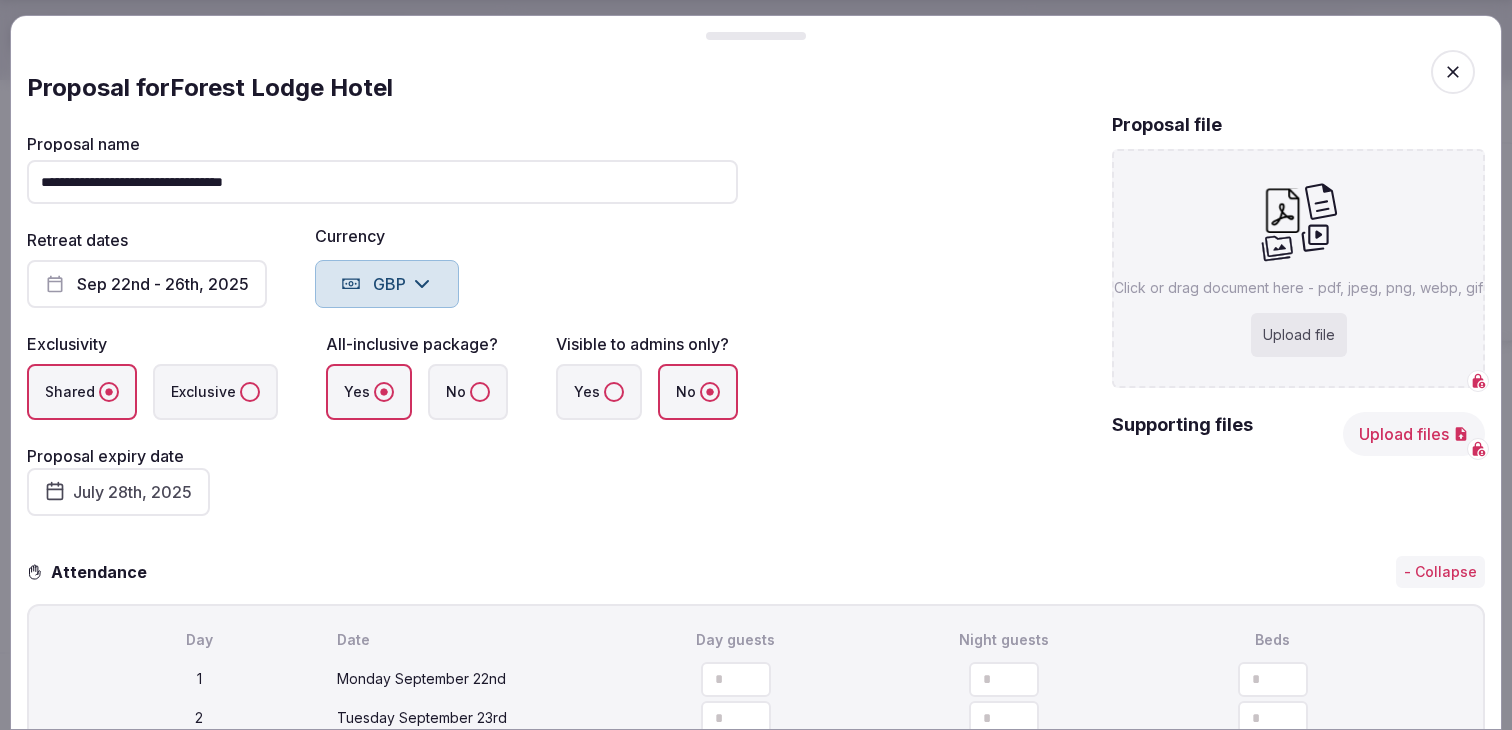 type on "**********" 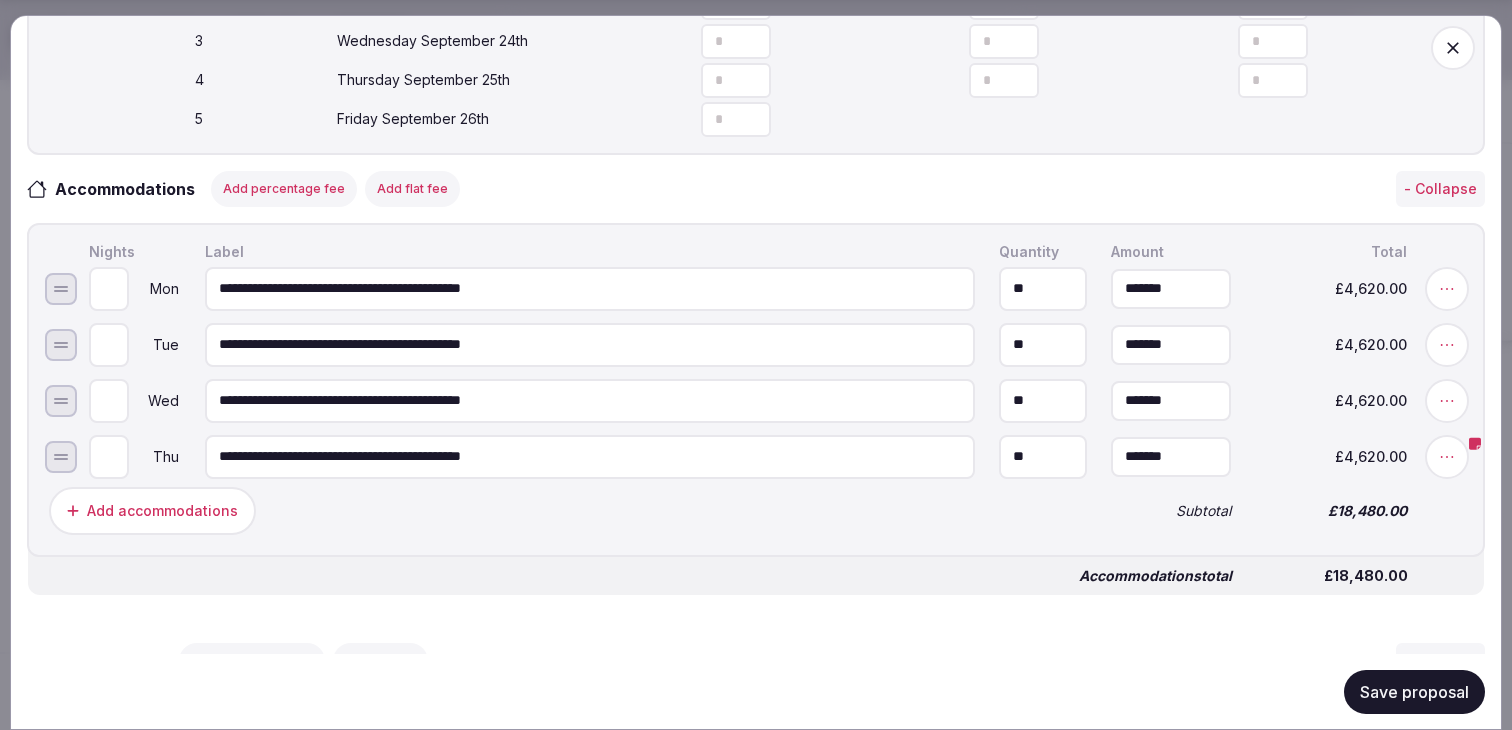 scroll, scrollTop: 763, scrollLeft: 0, axis: vertical 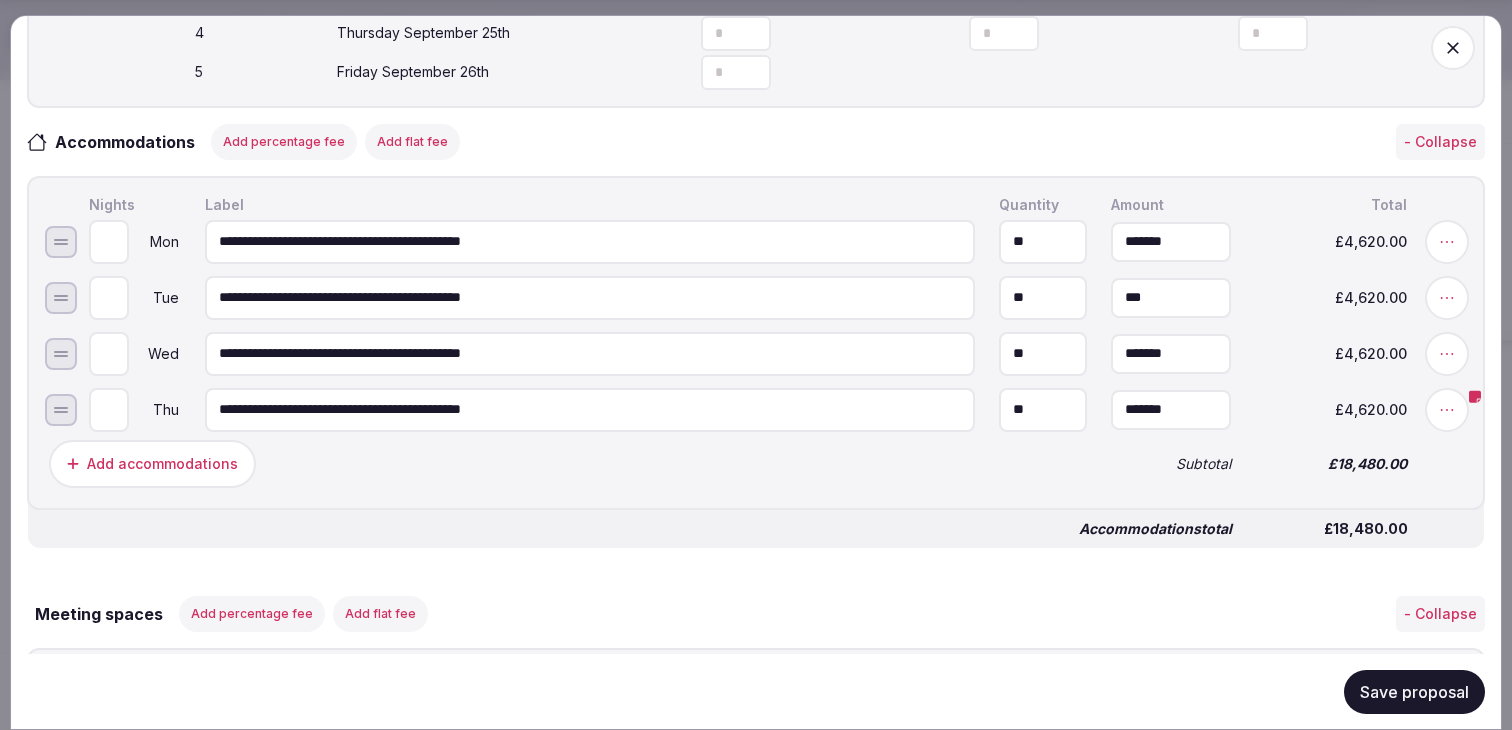 click on "***" at bounding box center (1171, 297) 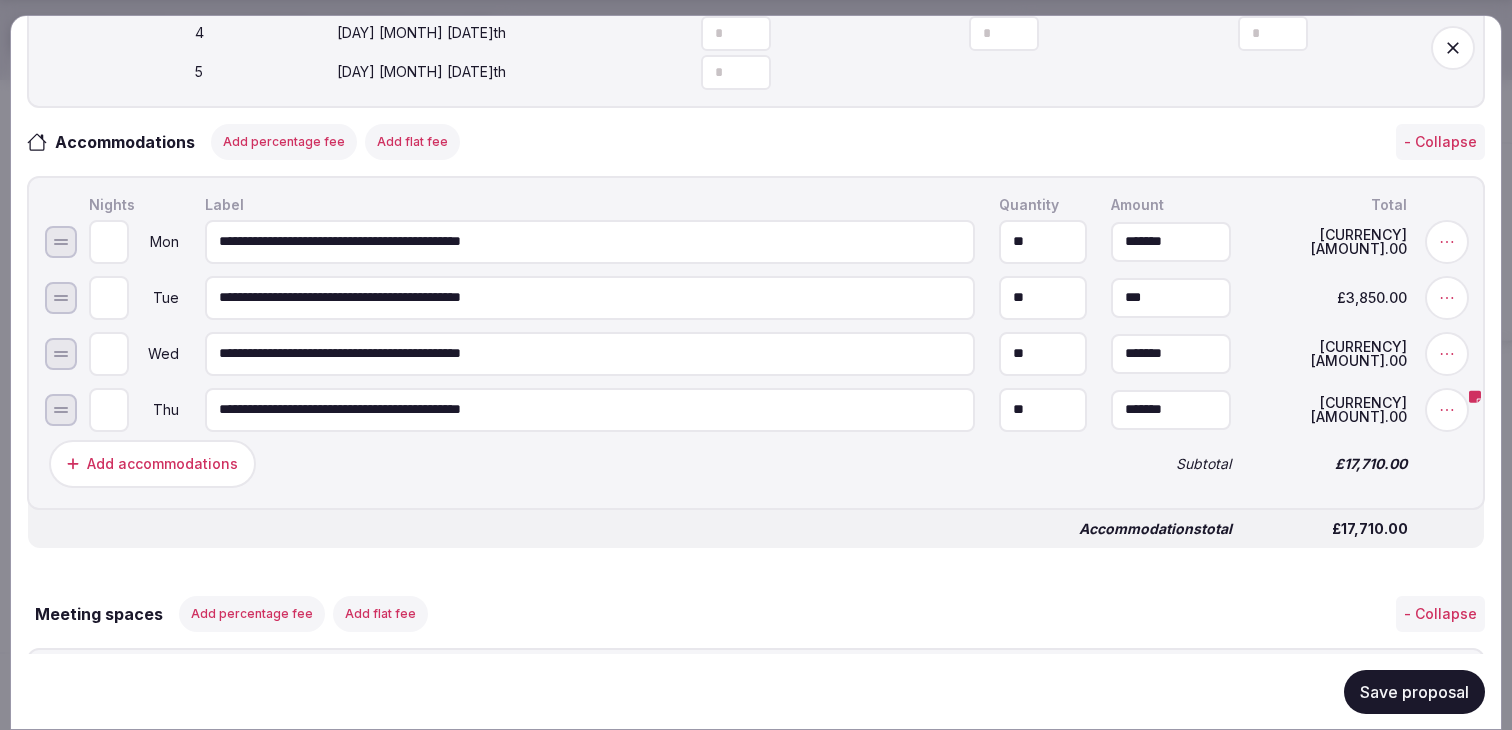 click on "*******" at bounding box center (1171, 353) 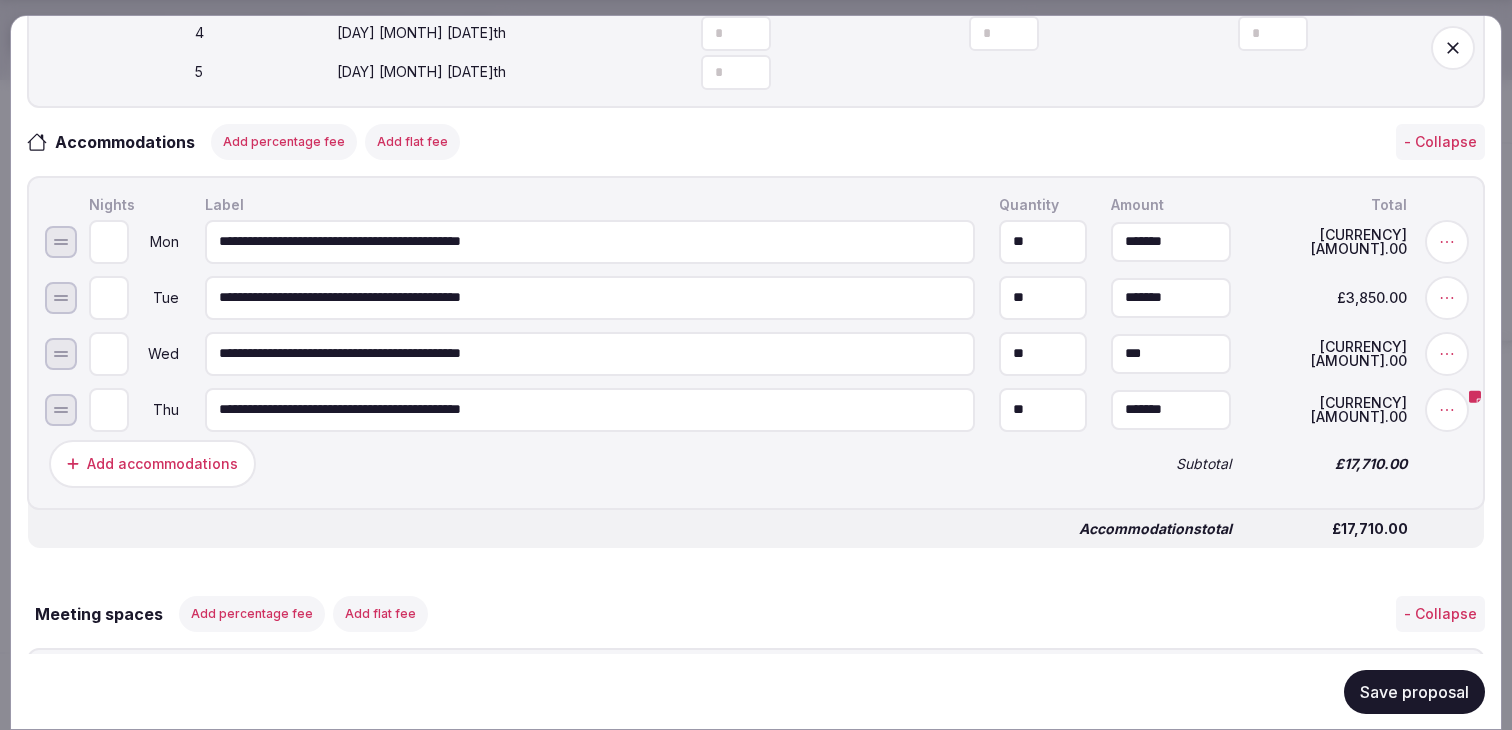 click on "***" at bounding box center (1171, 353) 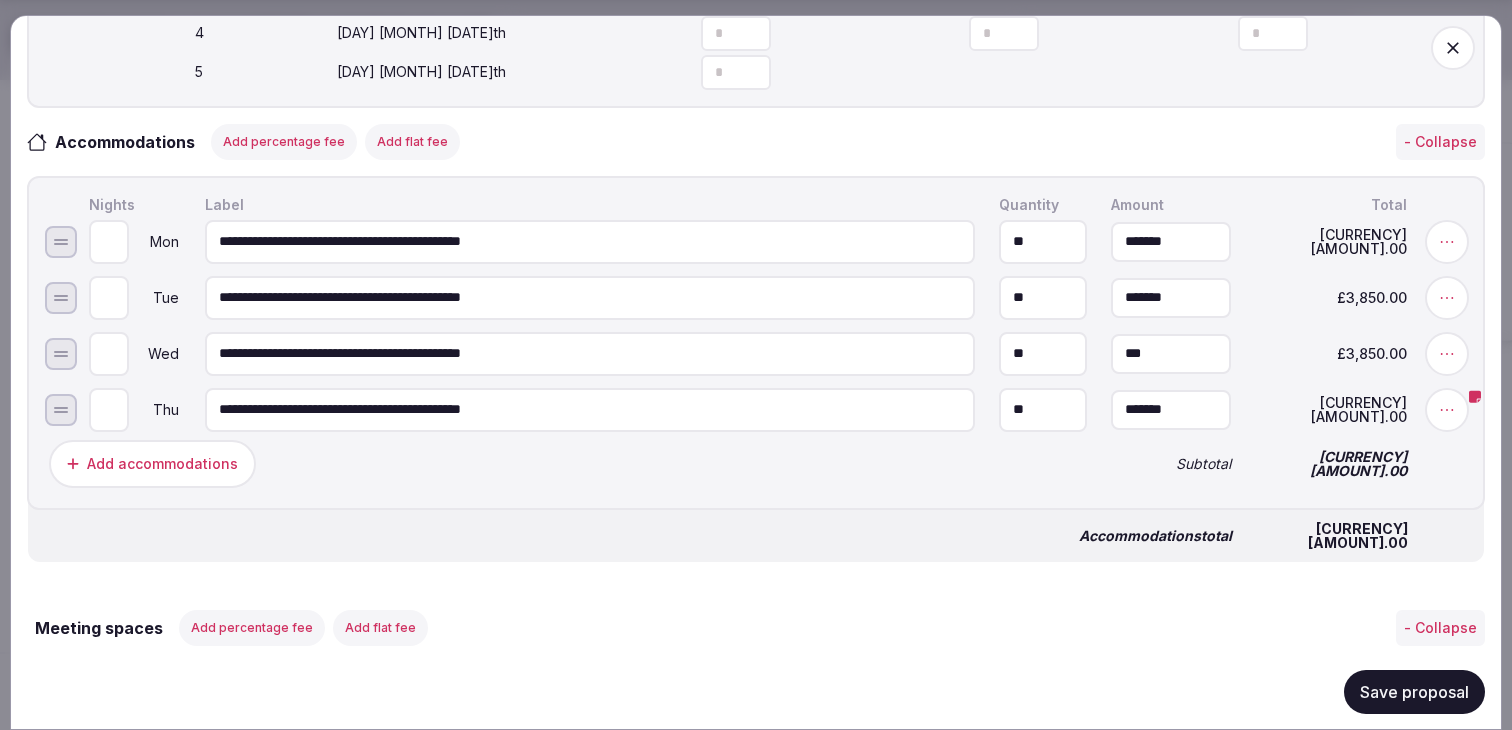 type on "*******" 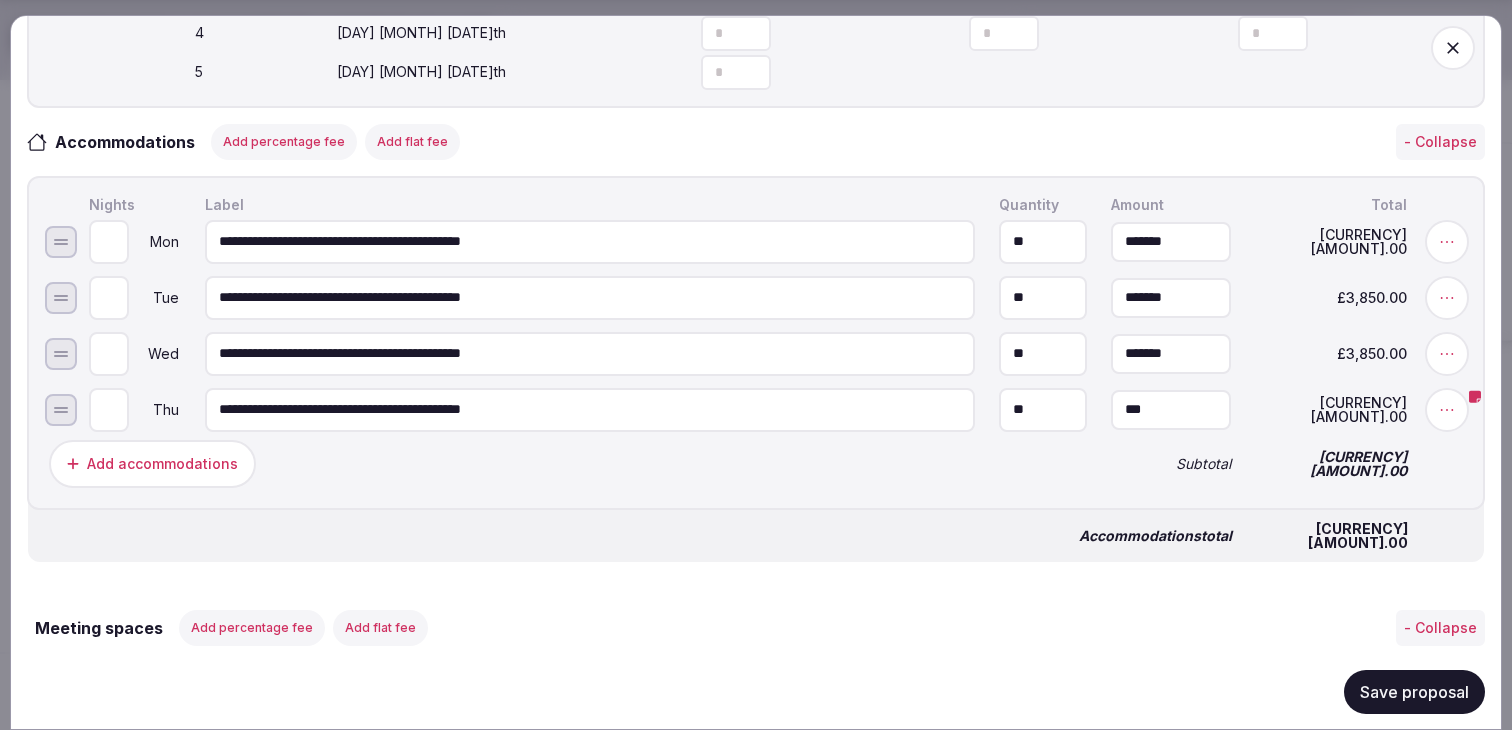 click on "***" at bounding box center (1171, 409) 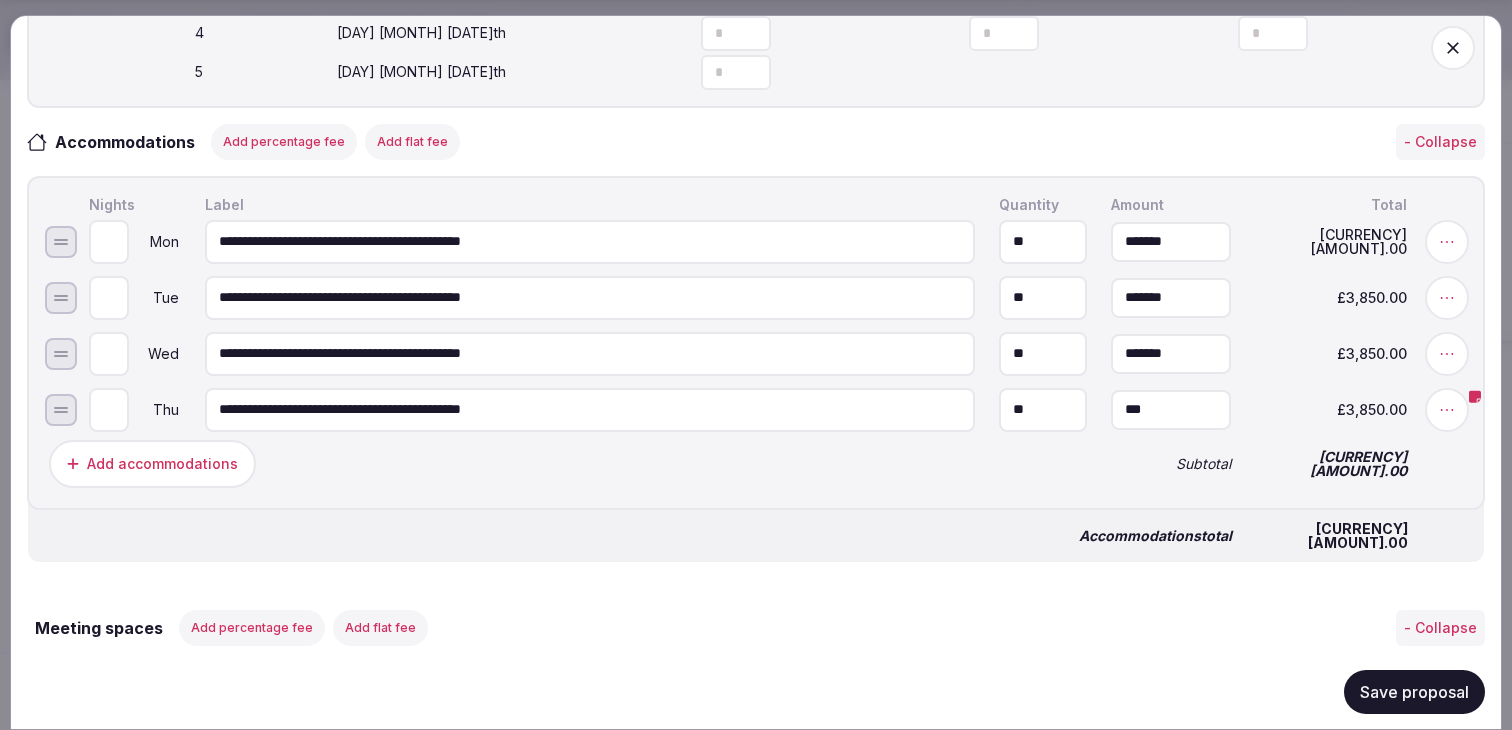 type on "*******" 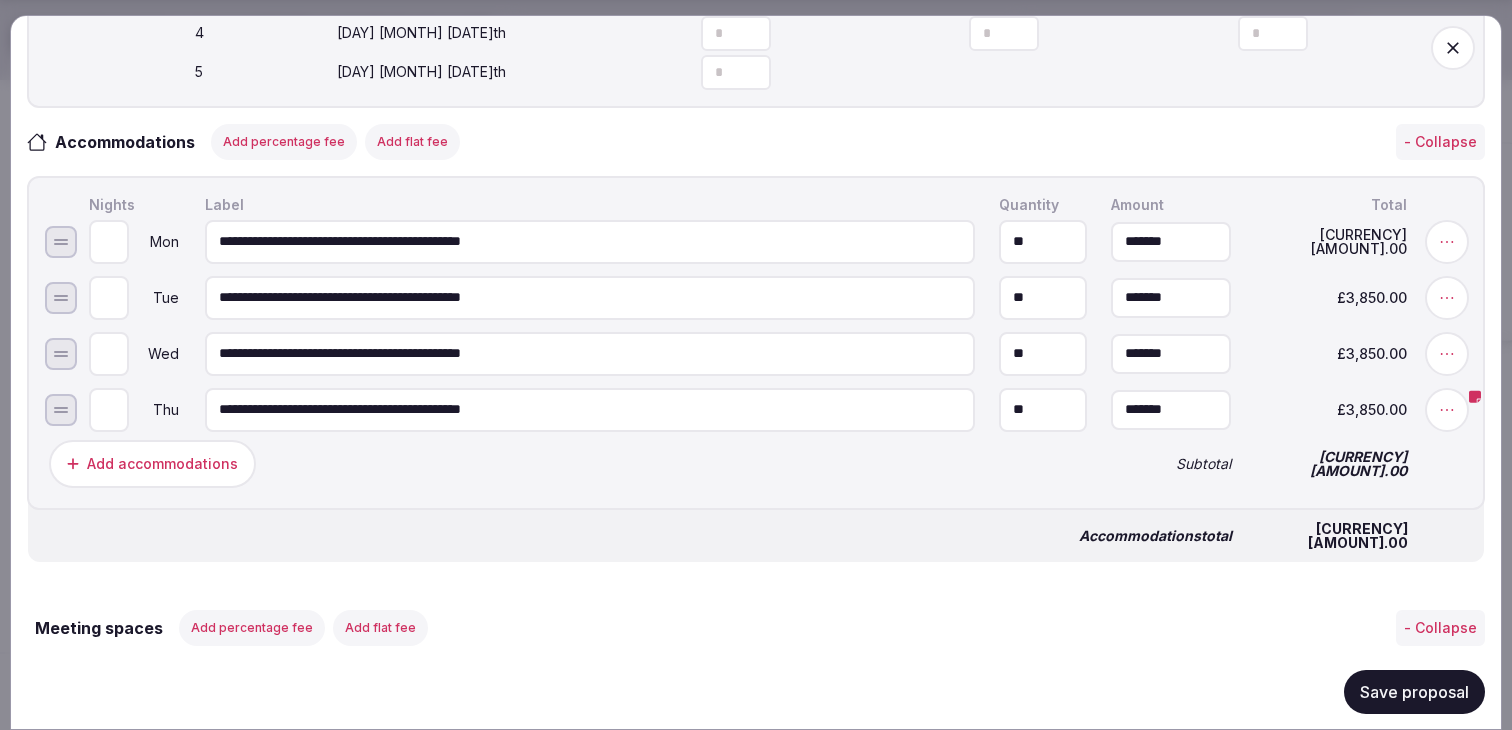 click on "Add accommodations Subtotal £16,170.00" at bounding box center (756, 463) 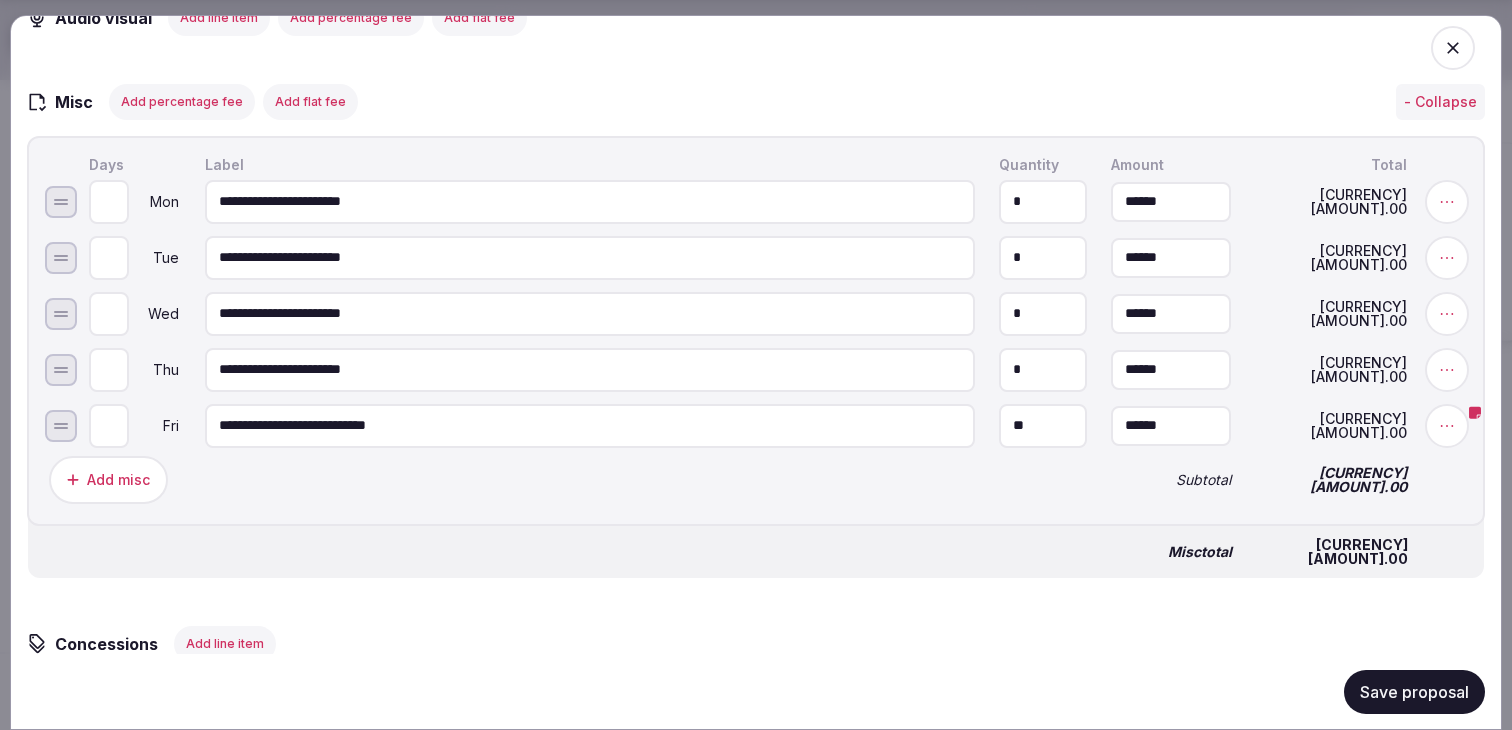 scroll, scrollTop: 2576, scrollLeft: 0, axis: vertical 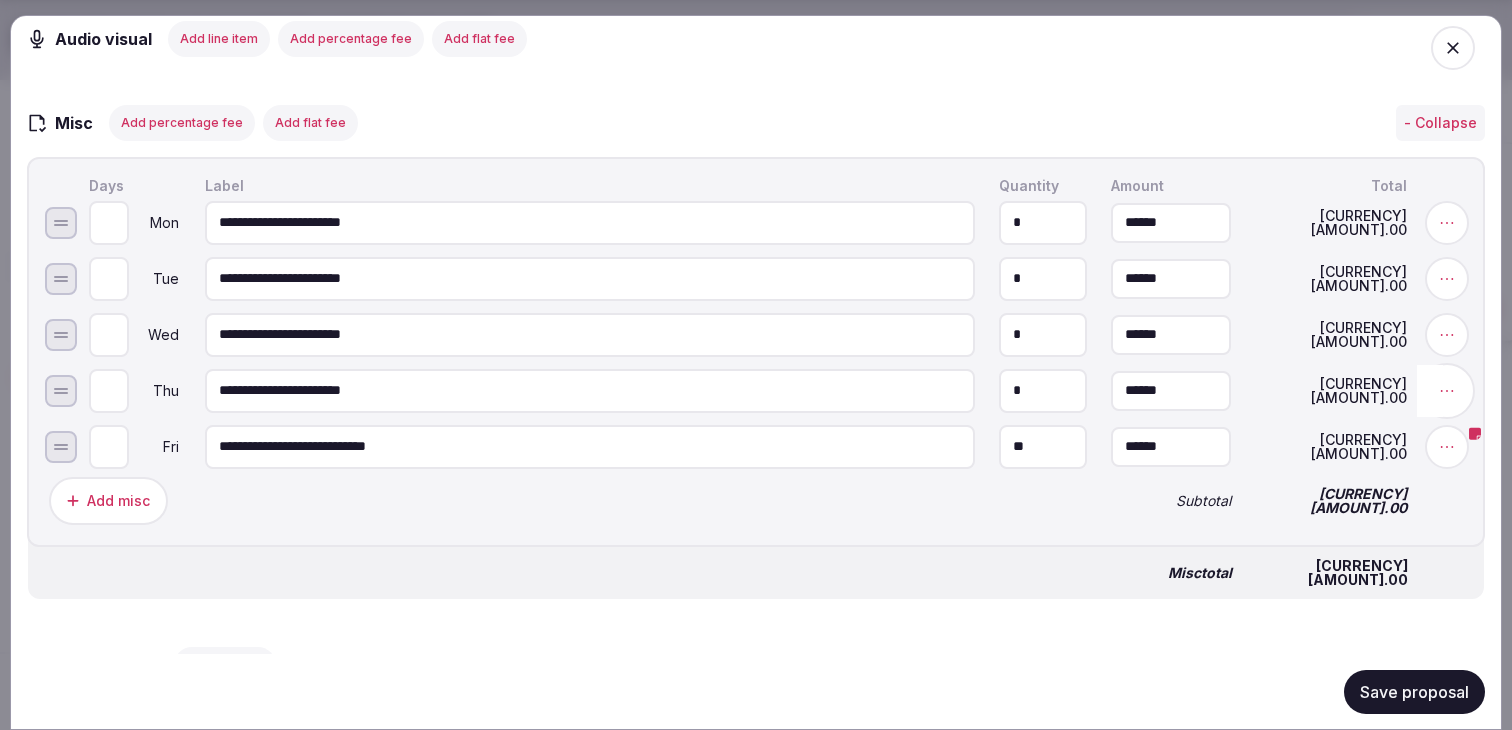 click 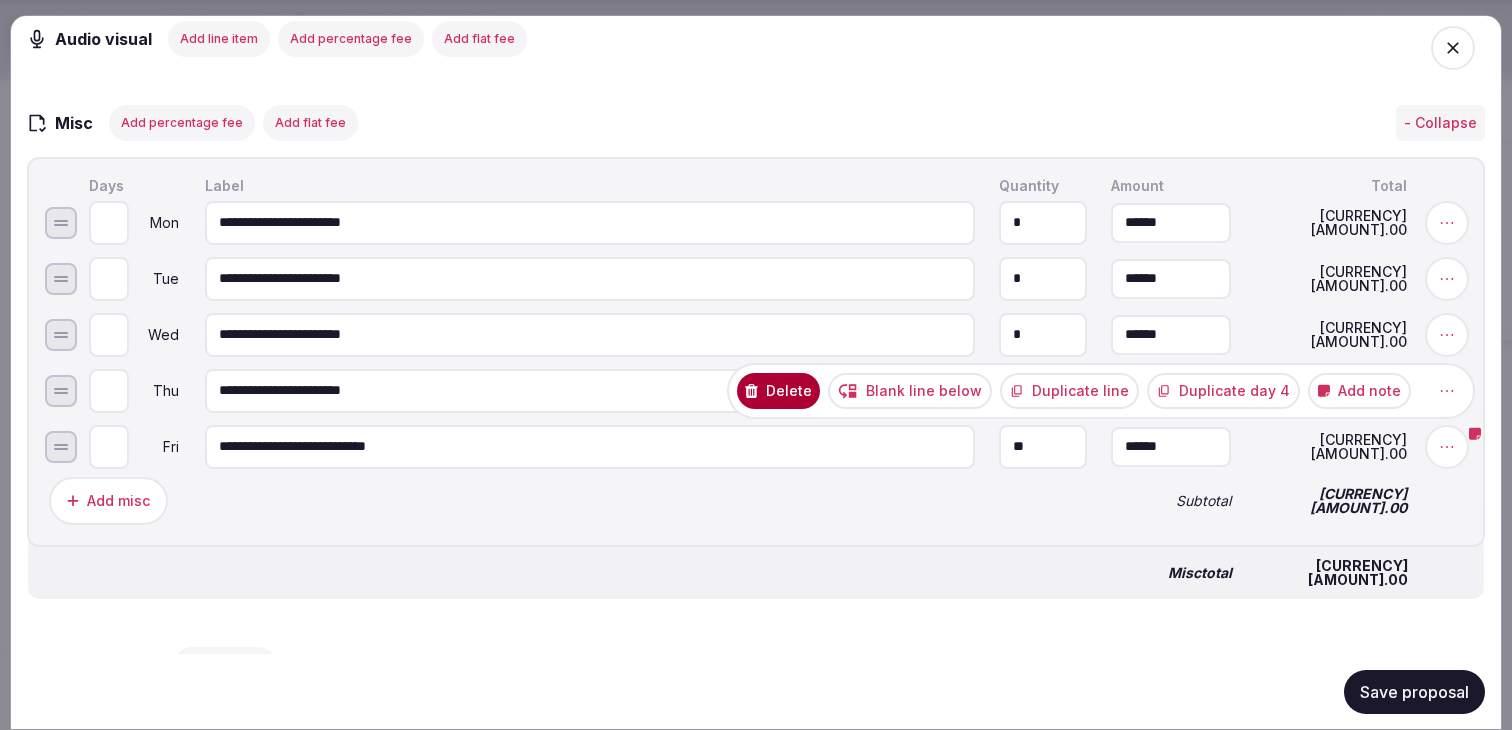 click on "Delete" at bounding box center [778, 390] 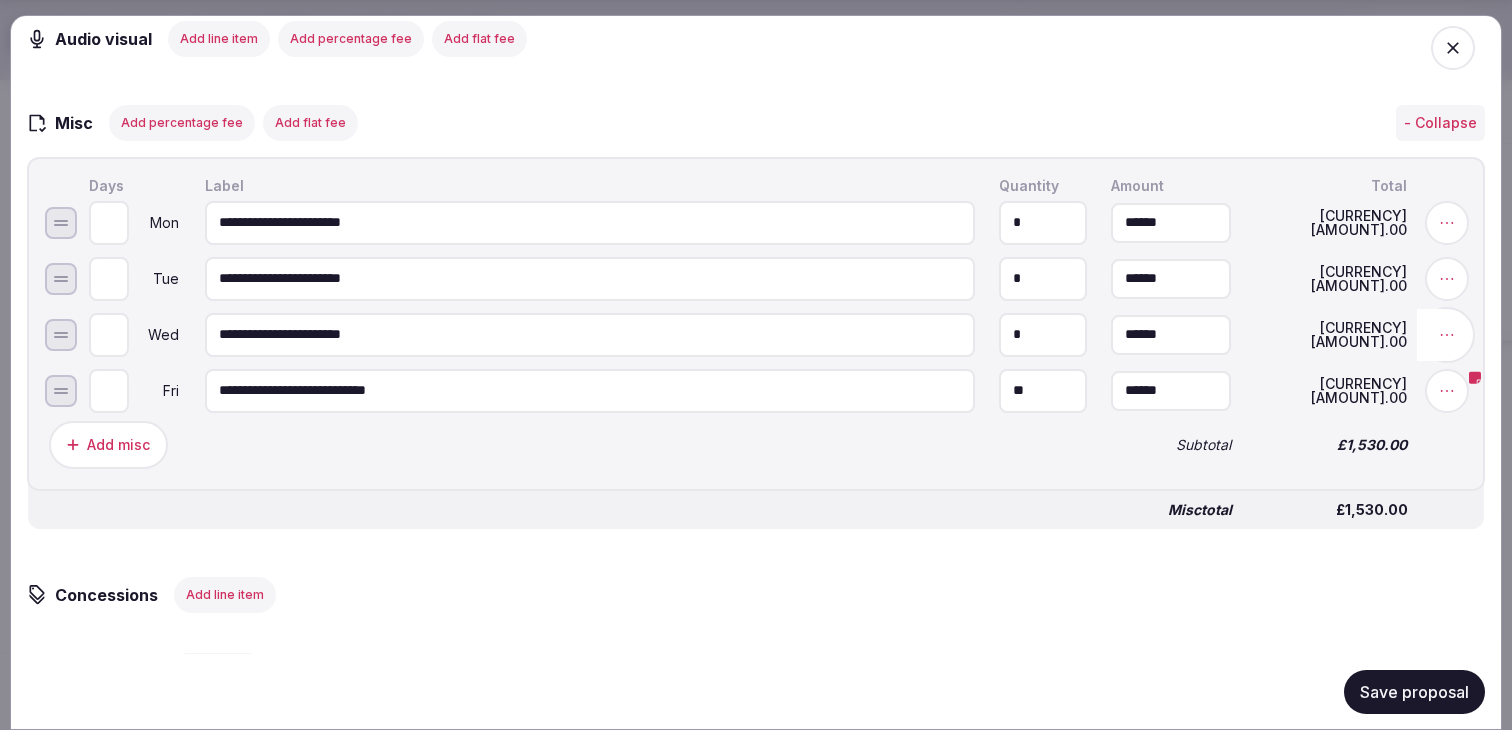 click 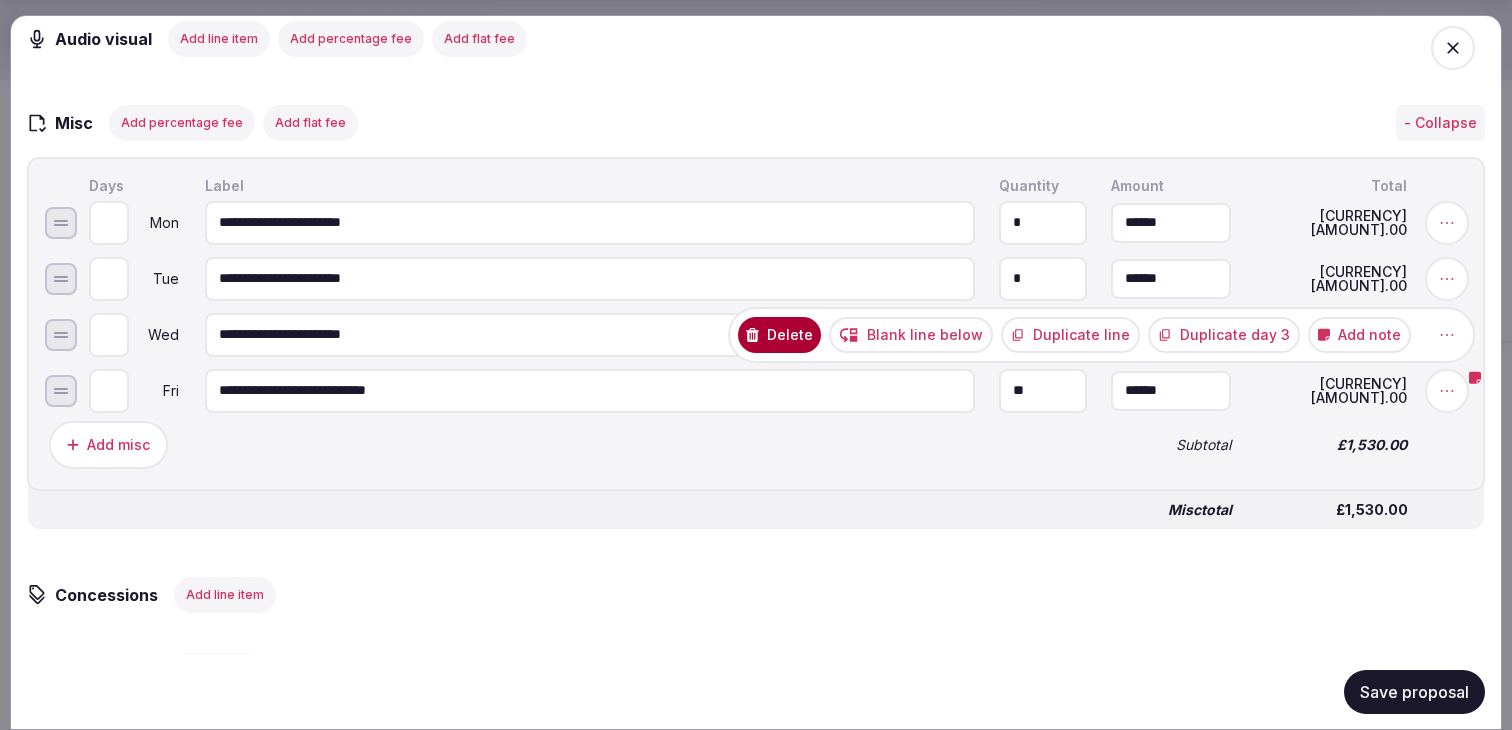 click on "Delete" at bounding box center [779, 334] 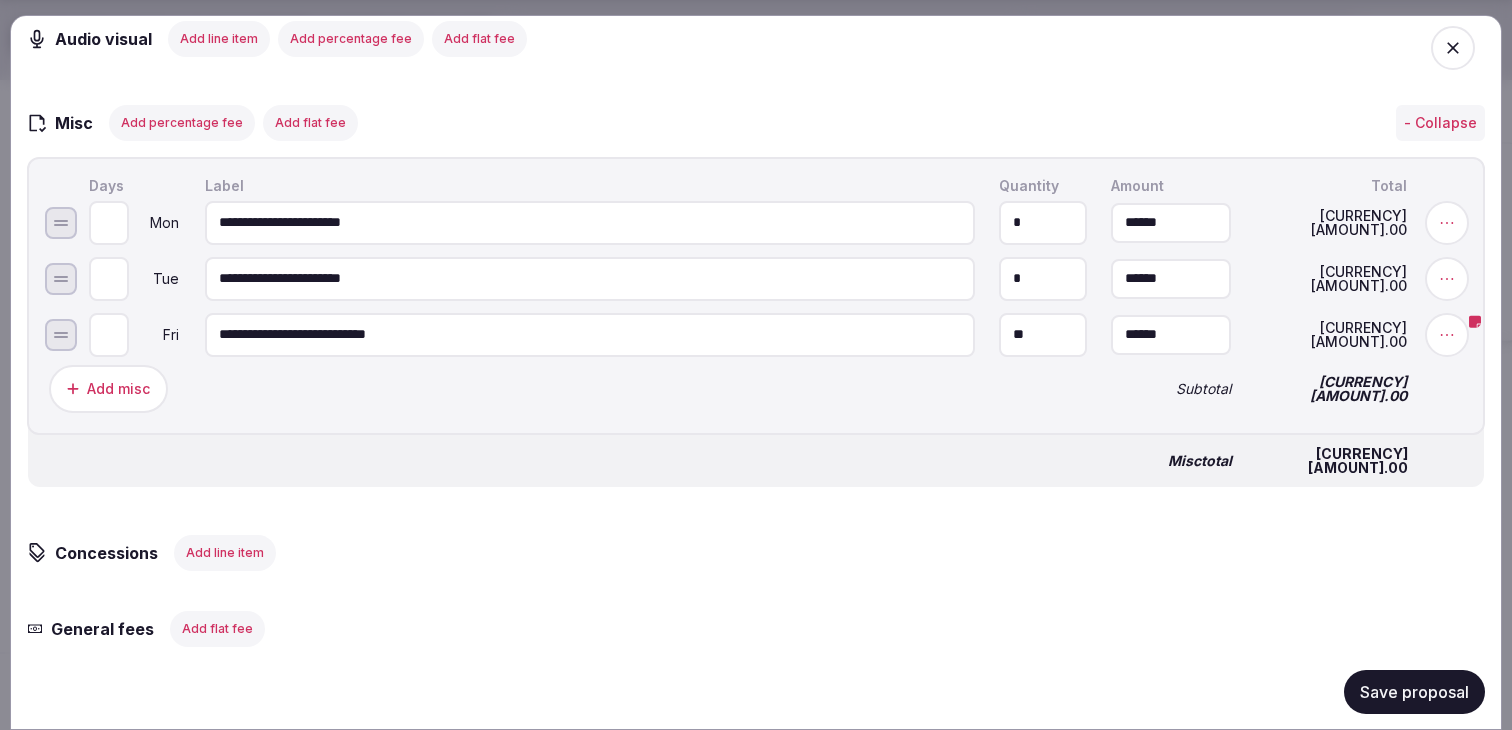 click 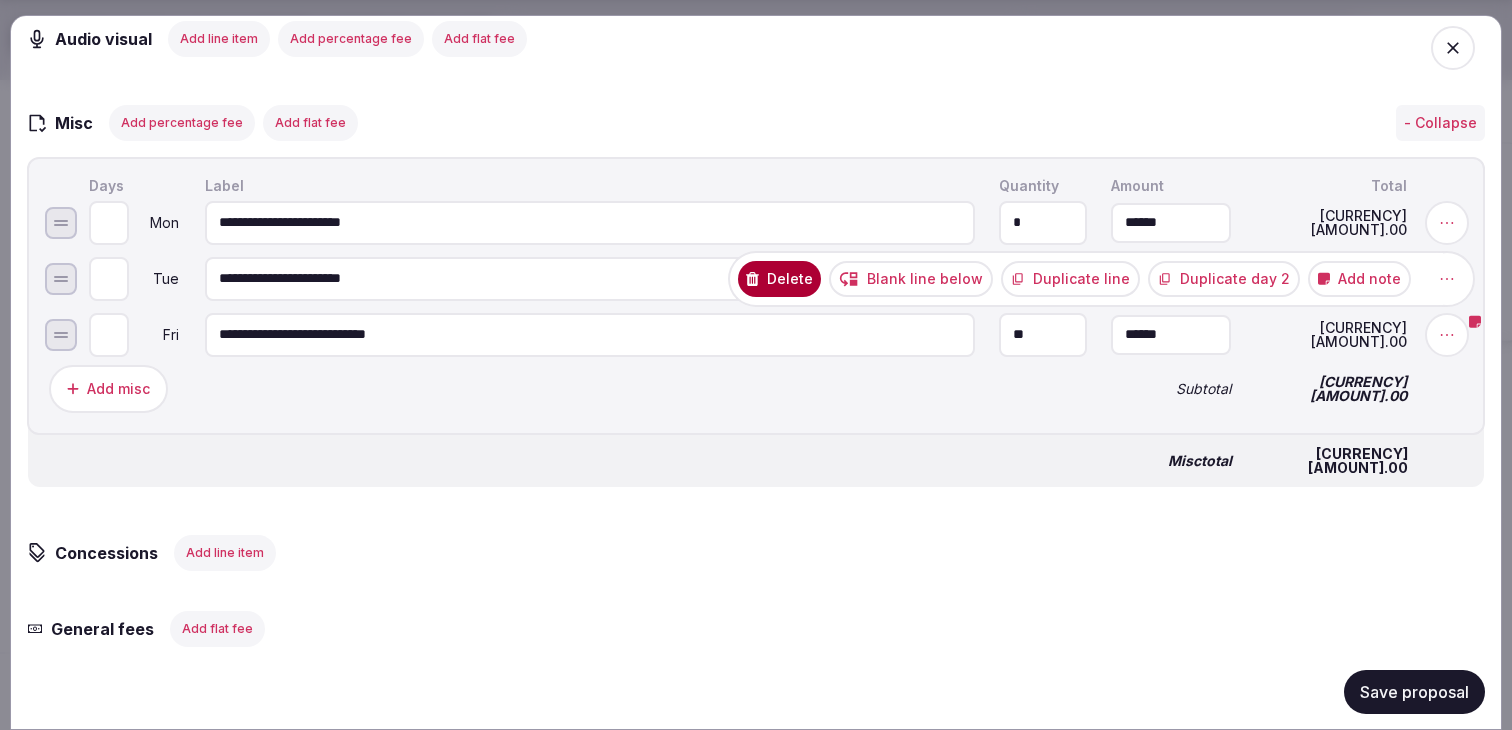 click on "Delete" at bounding box center [779, 278] 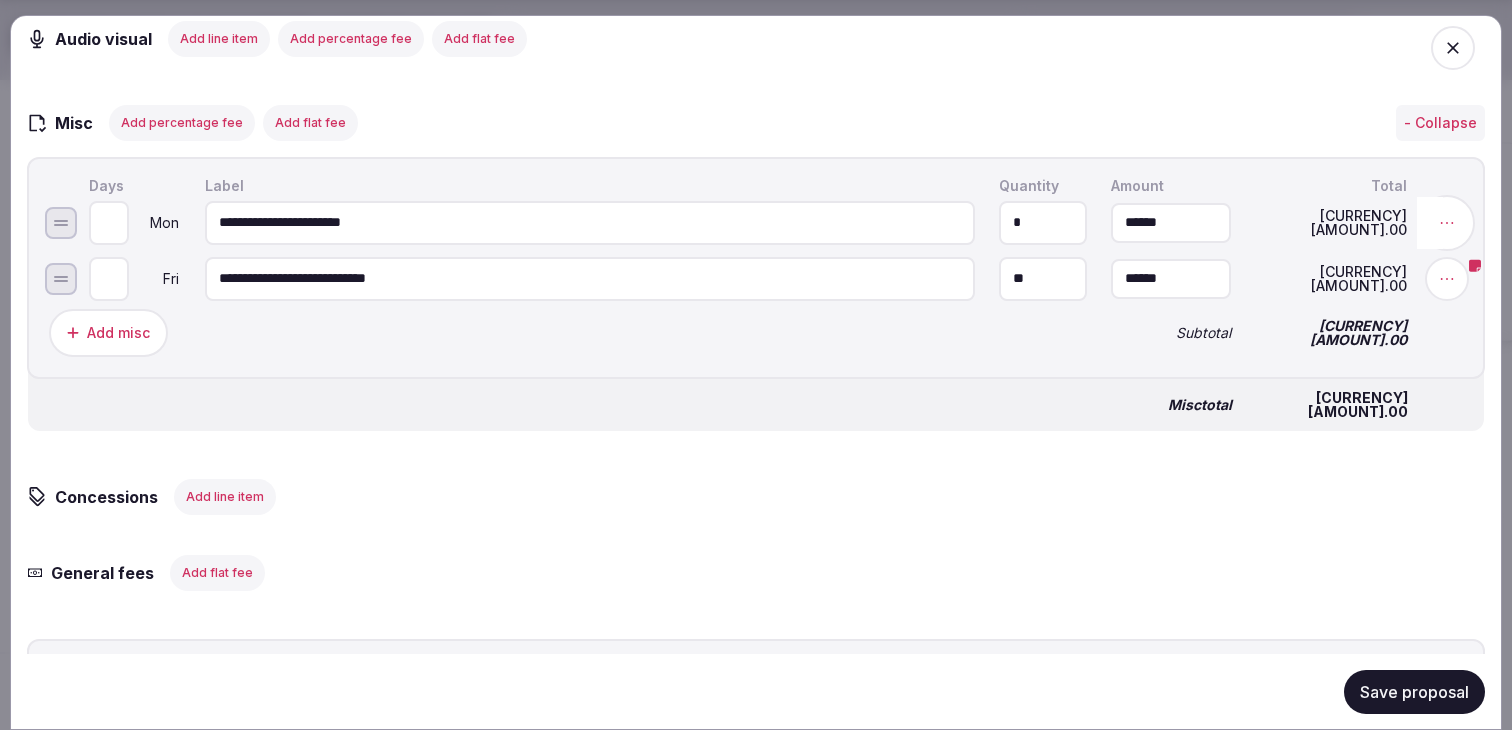 click at bounding box center (1447, 222) 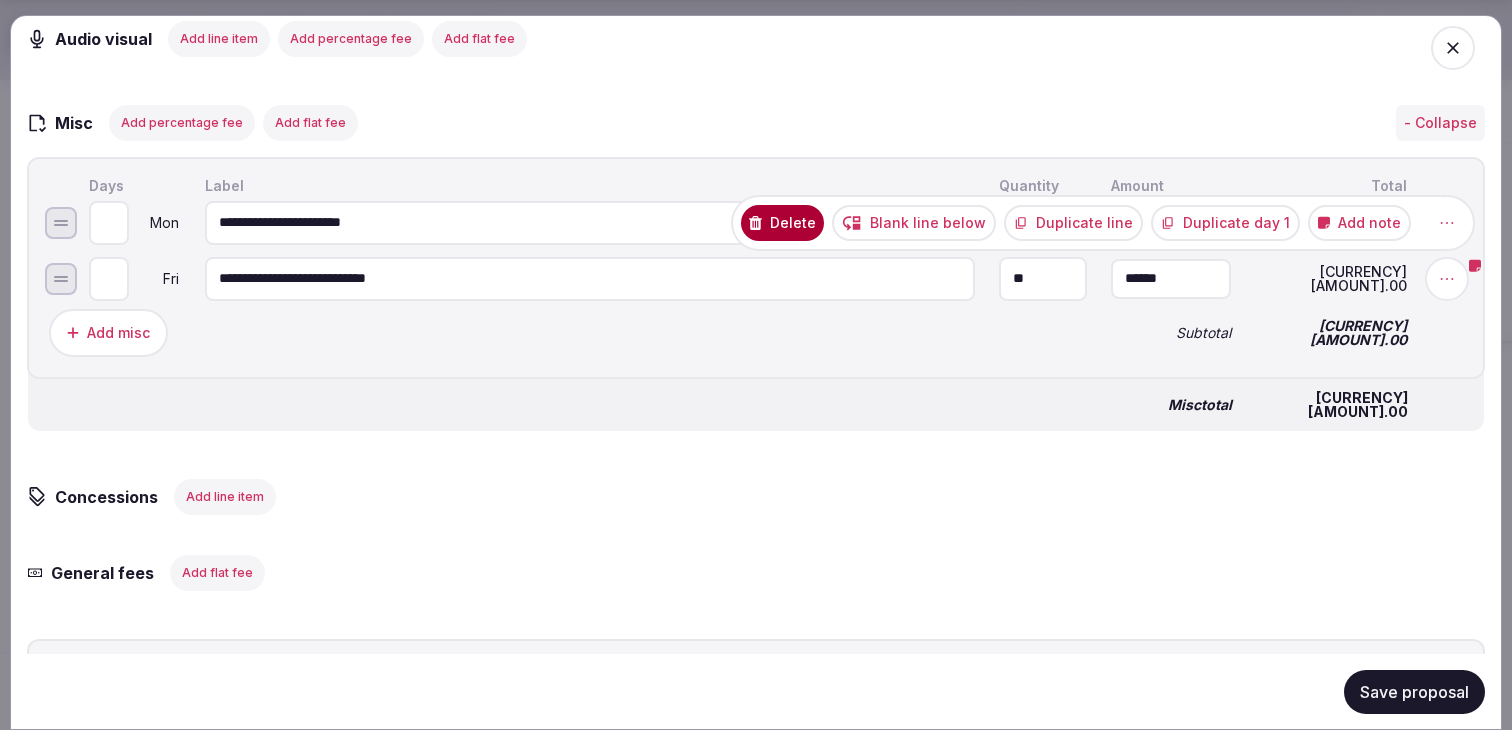click on "Delete" at bounding box center (782, 222) 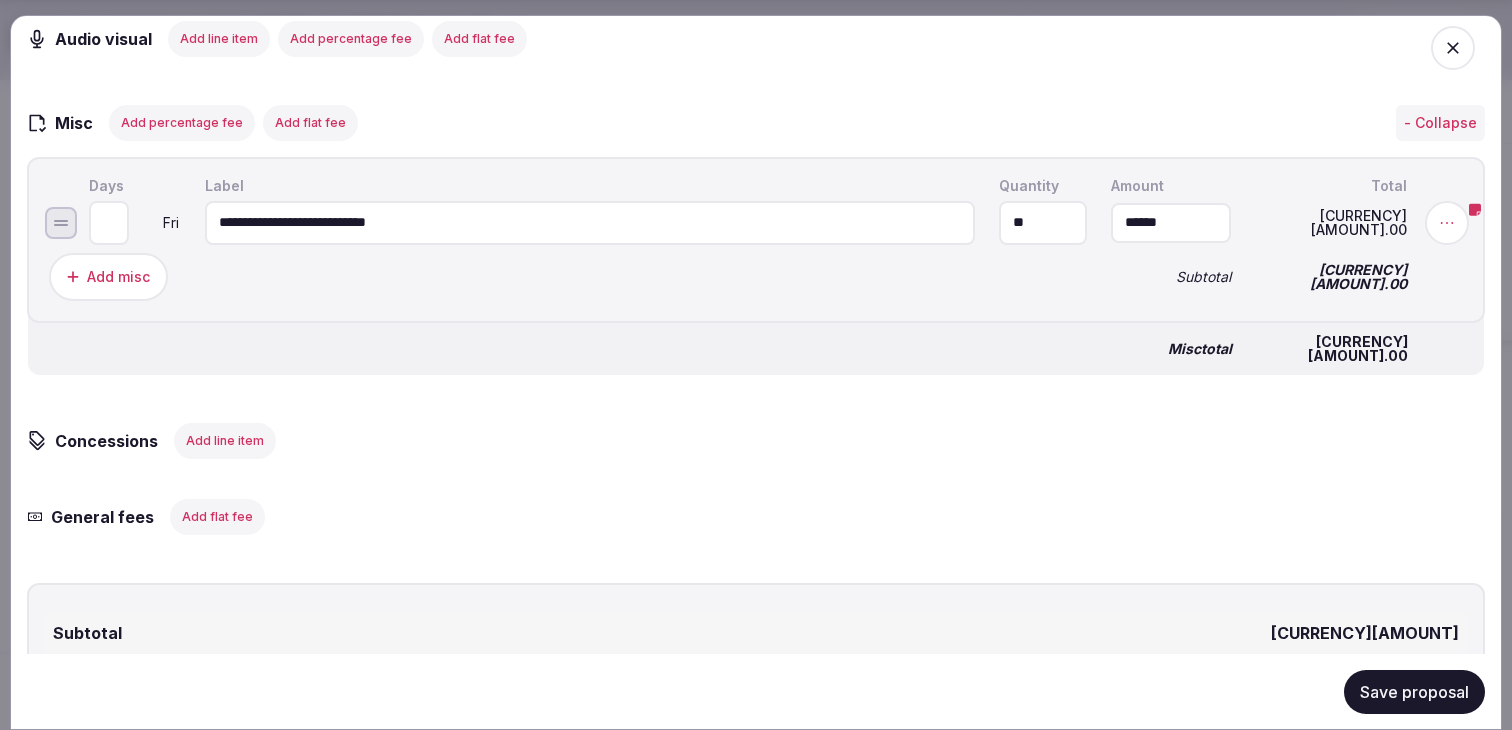 click on "**" at bounding box center [1043, 222] 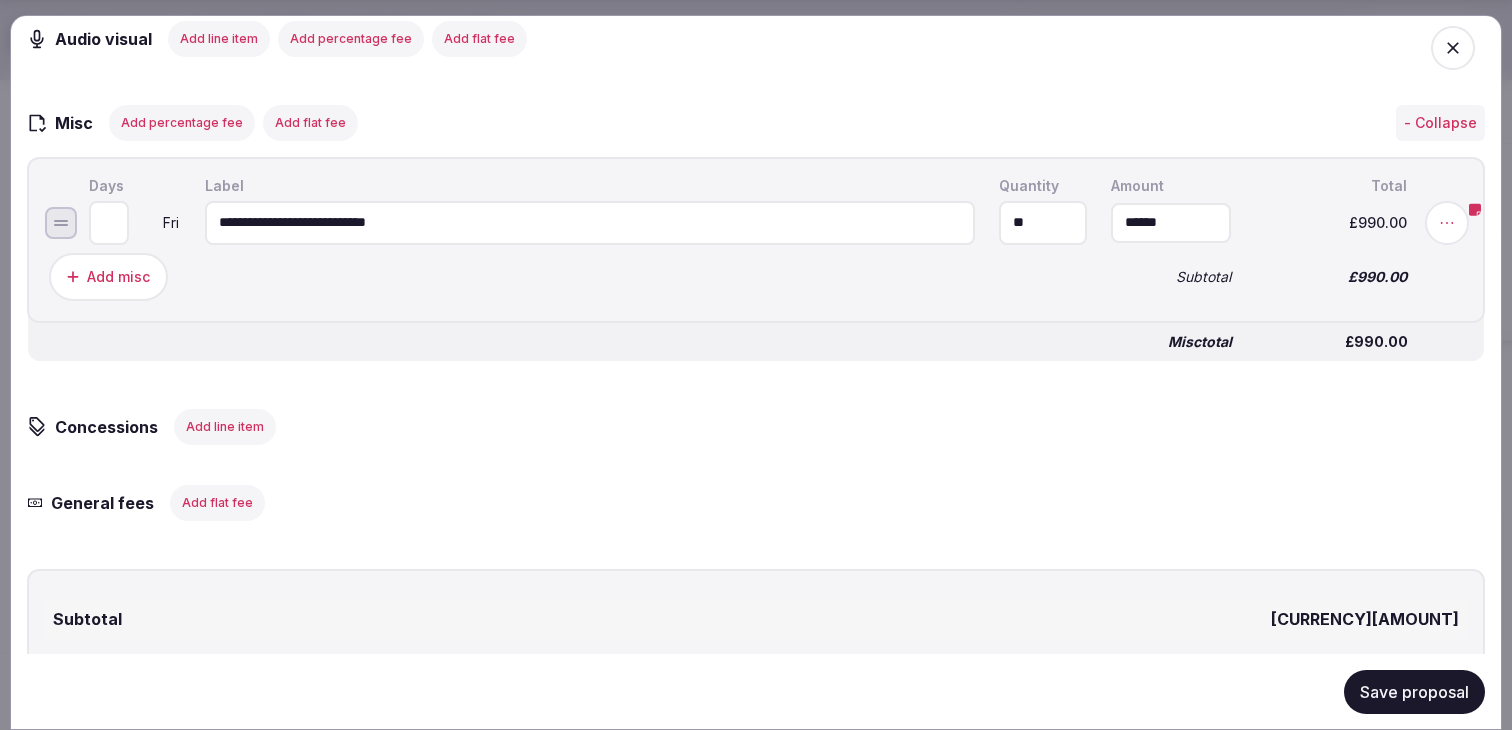 type on "**" 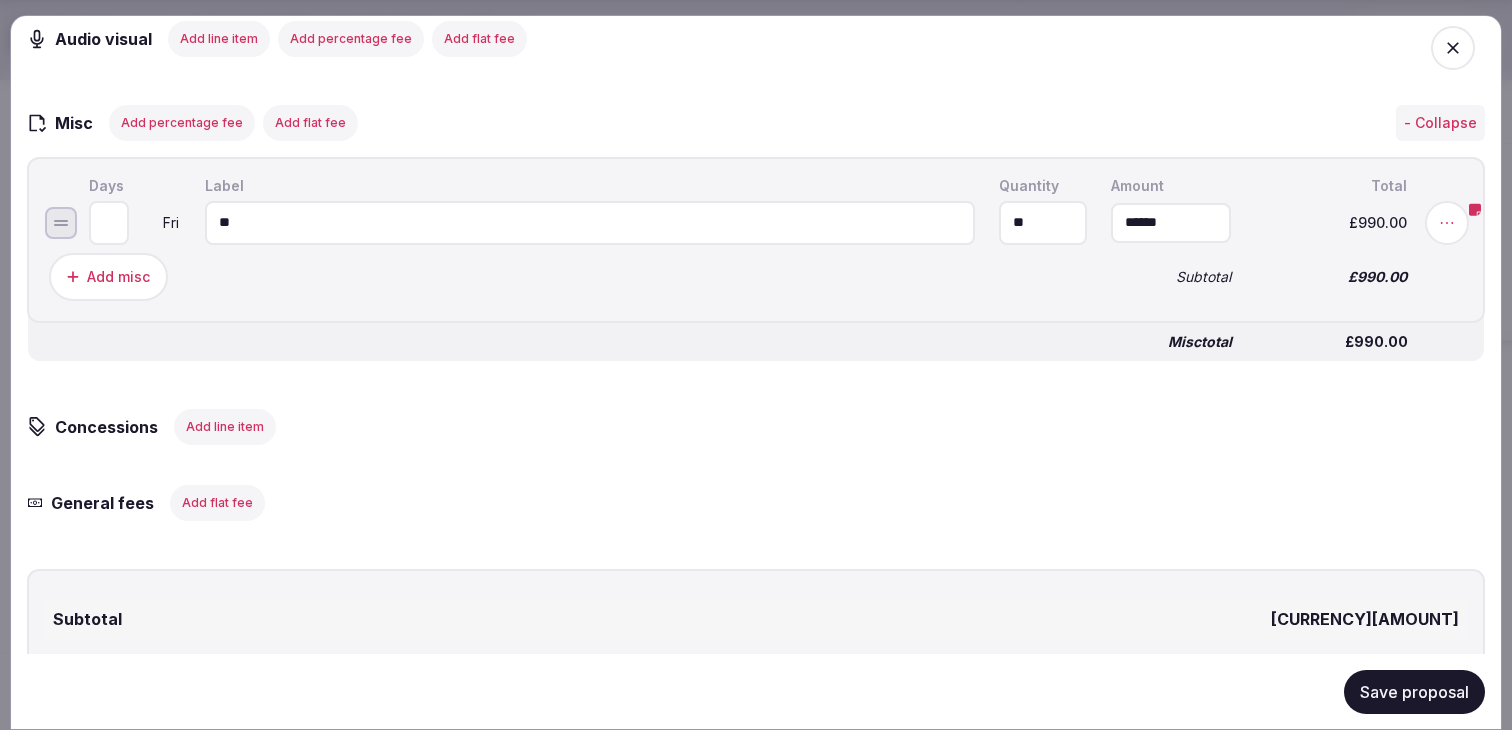 type on "**" 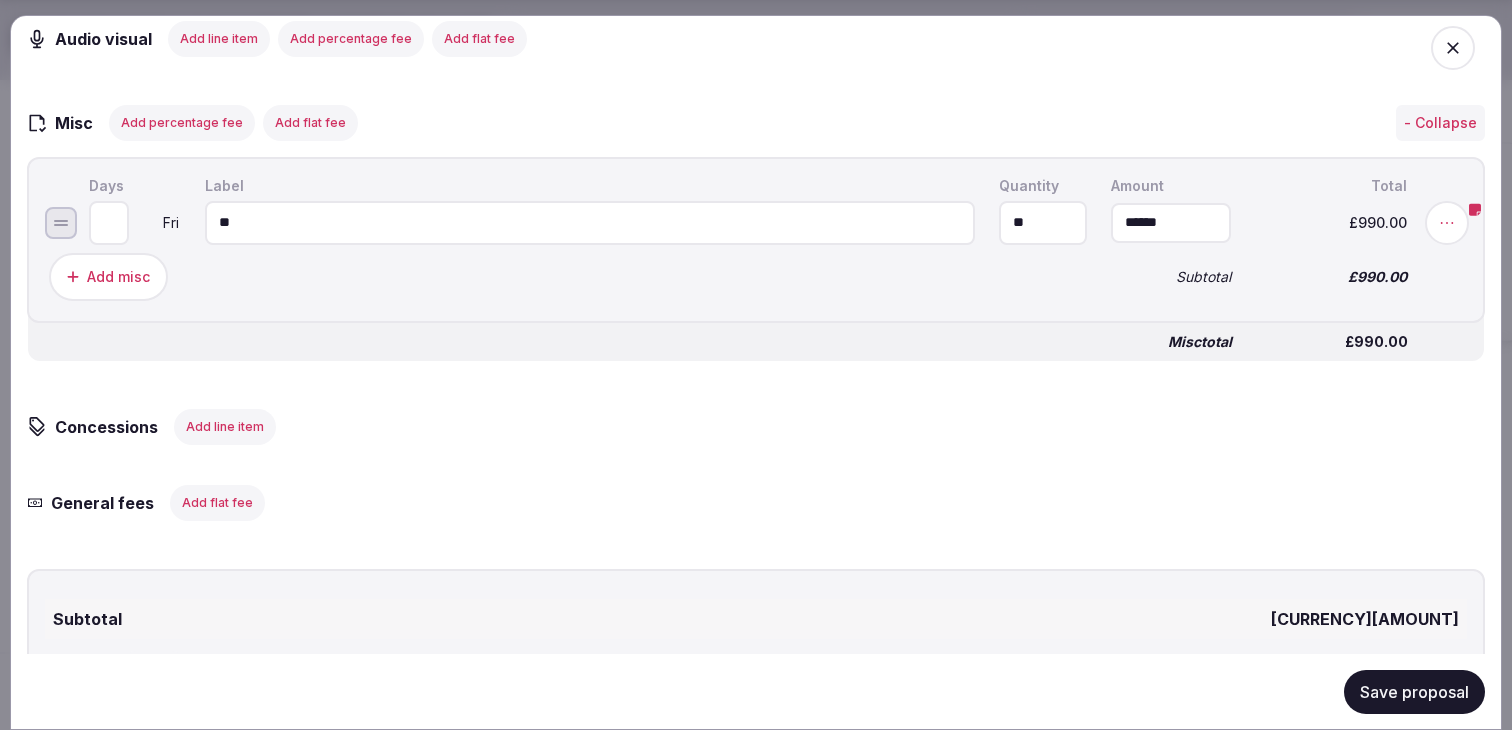 click at bounding box center (1447, 222) 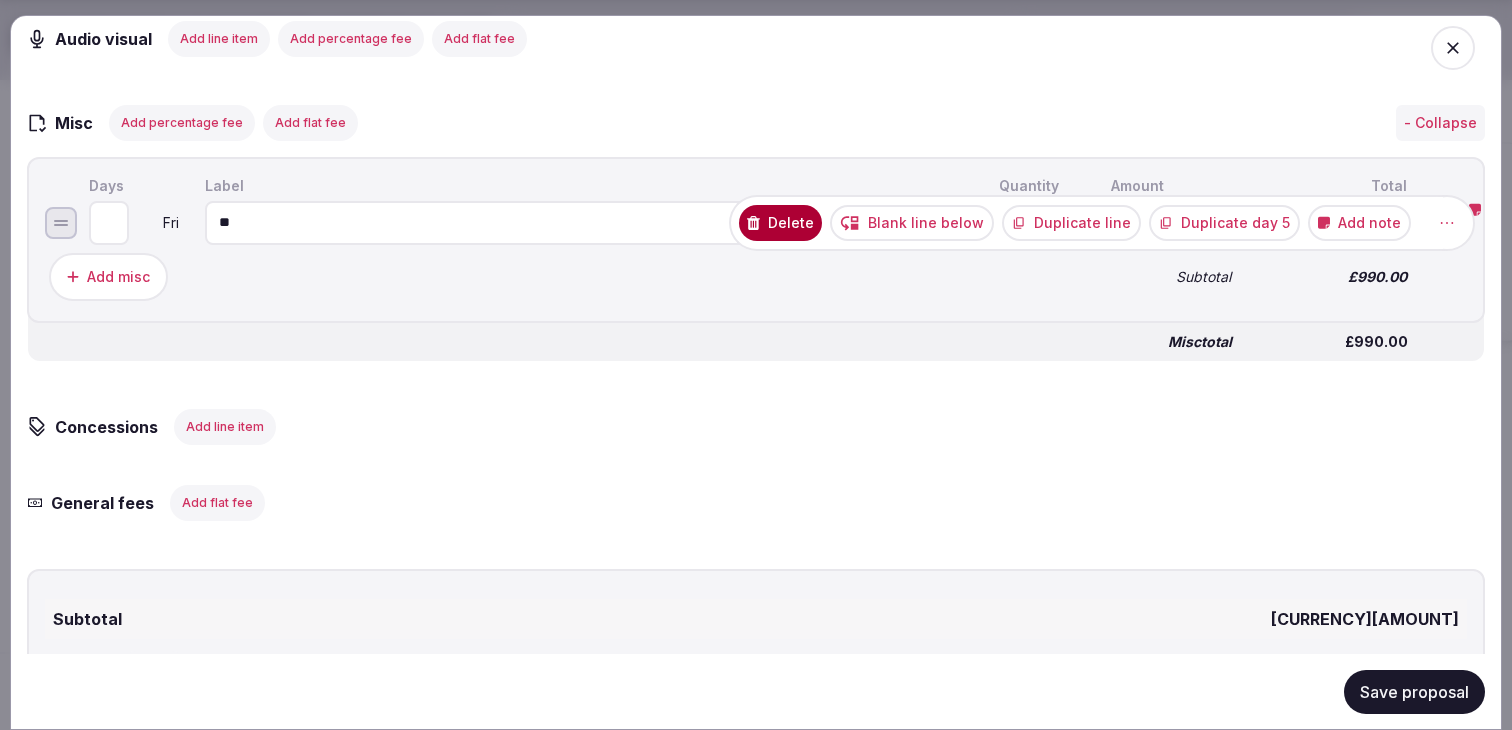 click on "Add note" at bounding box center (1359, 222) 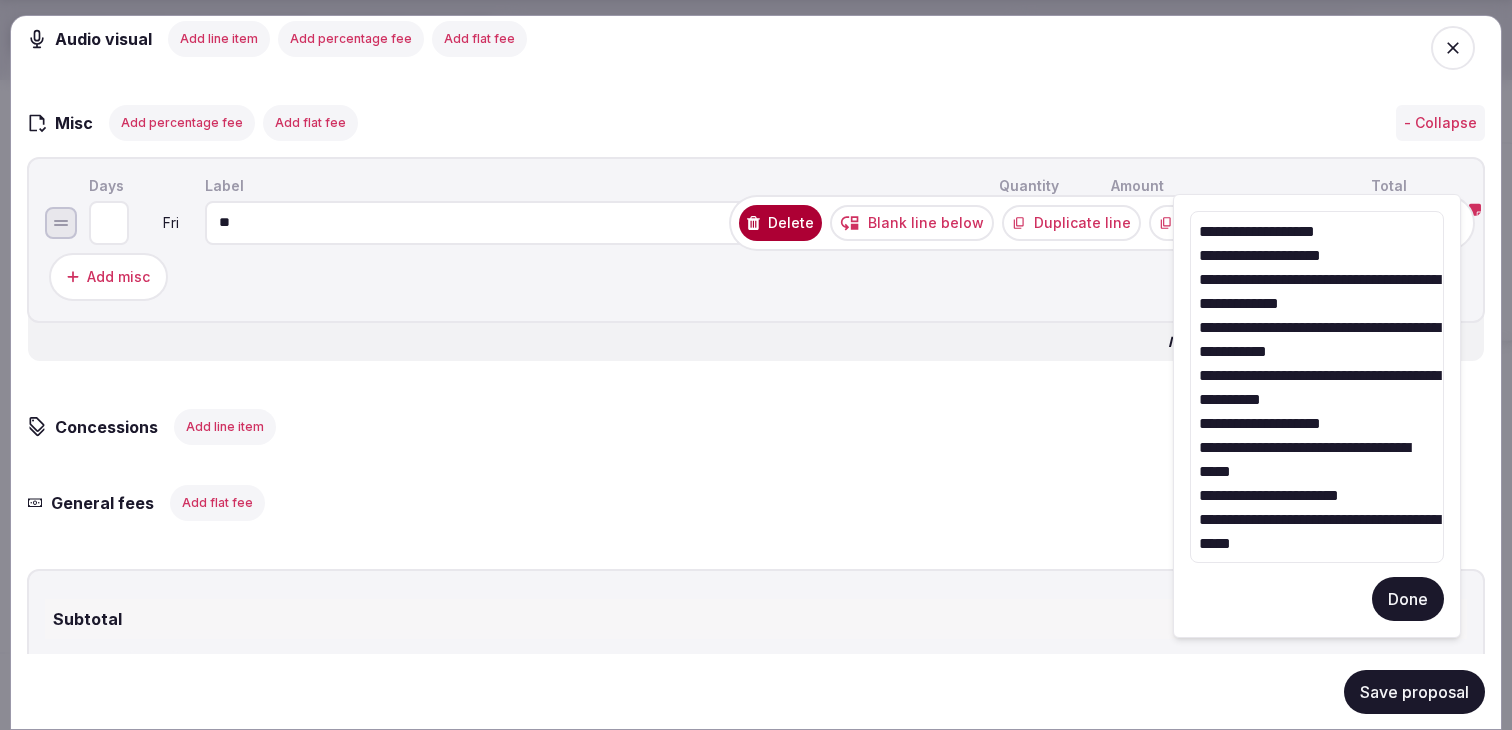 click on "**********" at bounding box center (1317, 387) 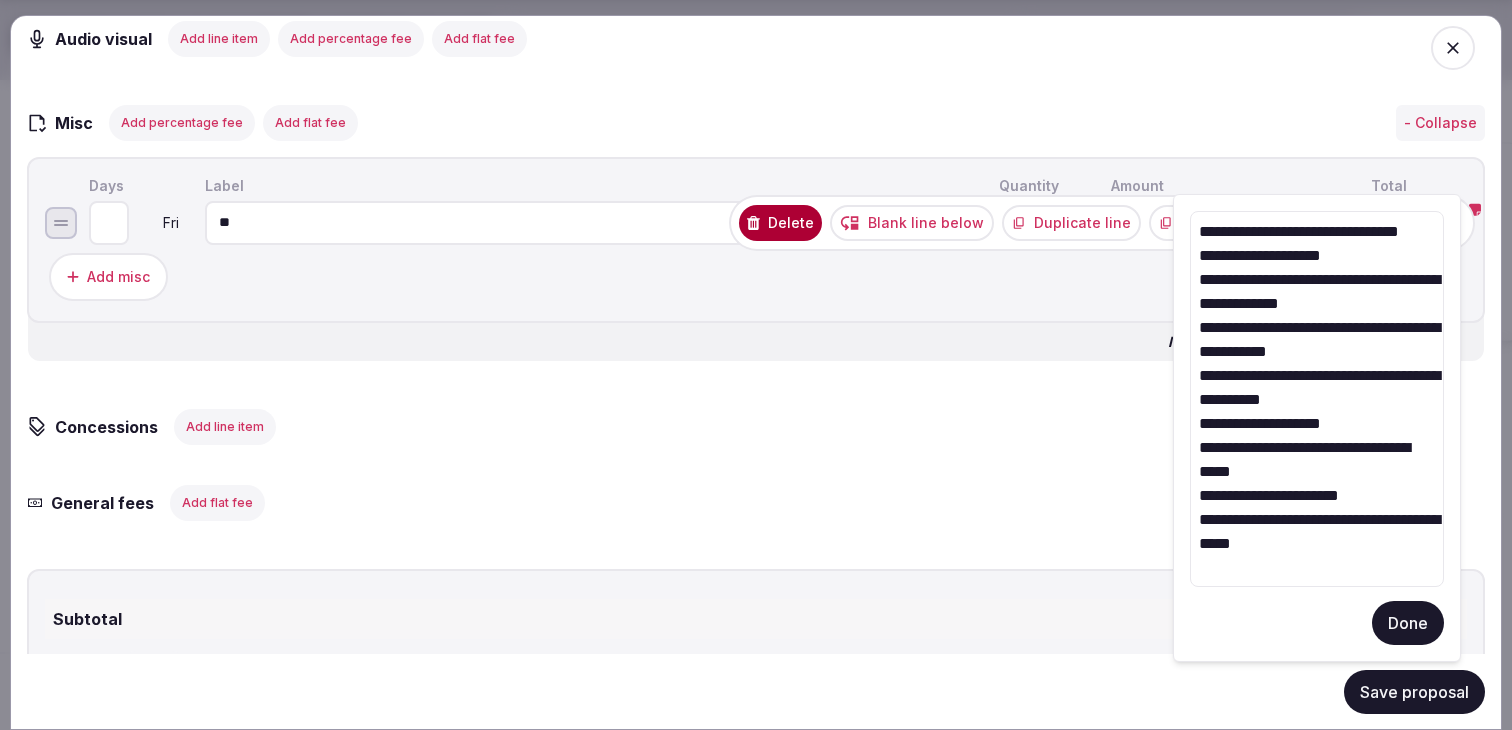 type on "**********" 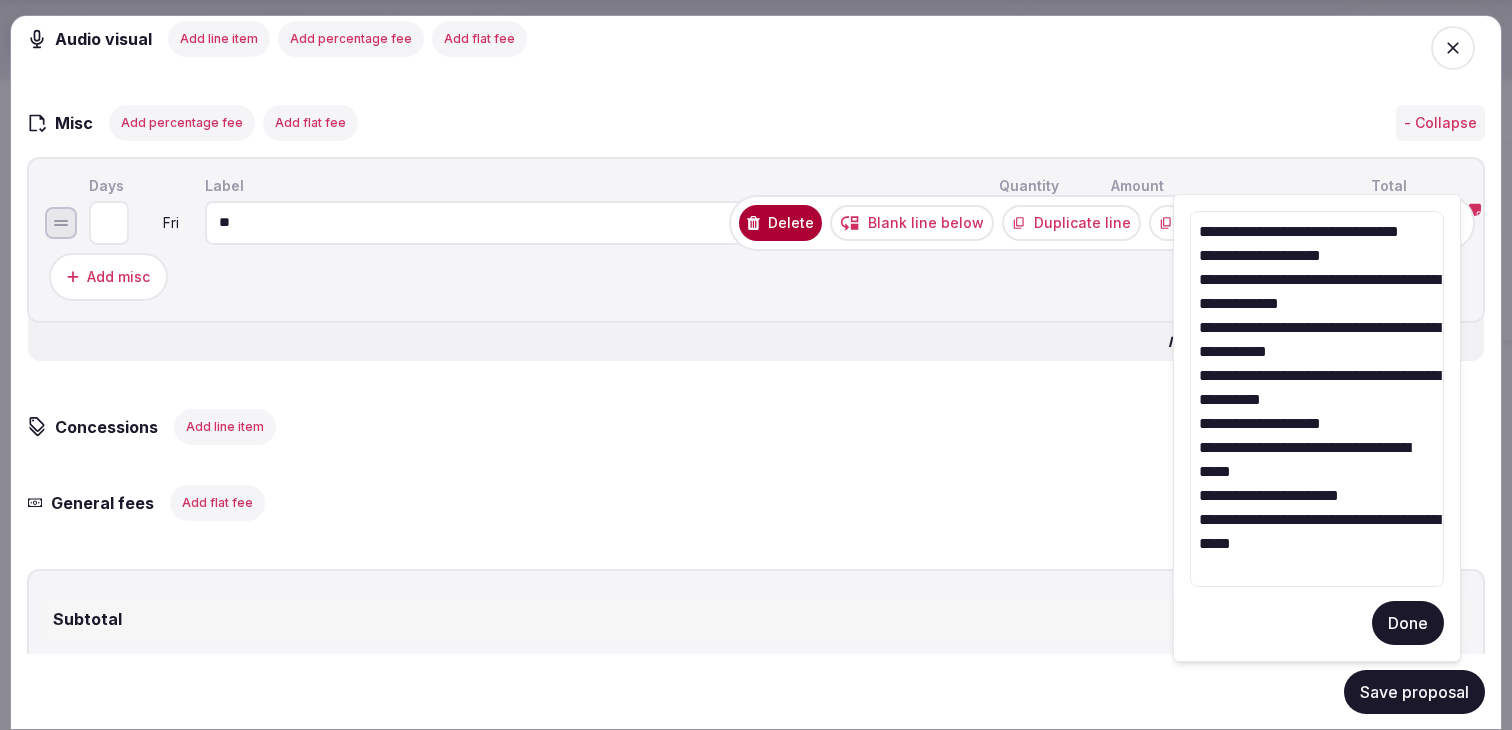 click on "**********" at bounding box center (1317, 428) 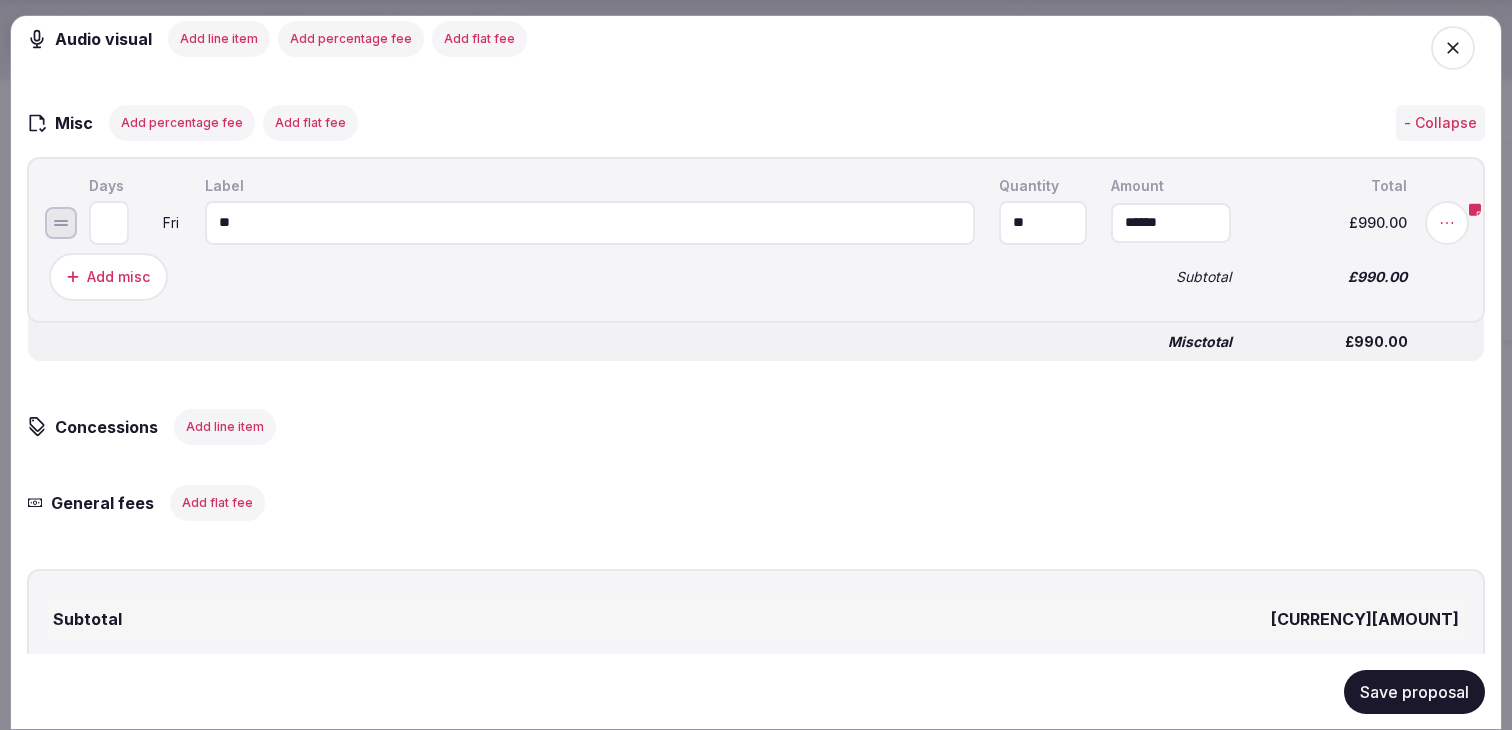 click on "Save proposal" at bounding box center (1414, 691) 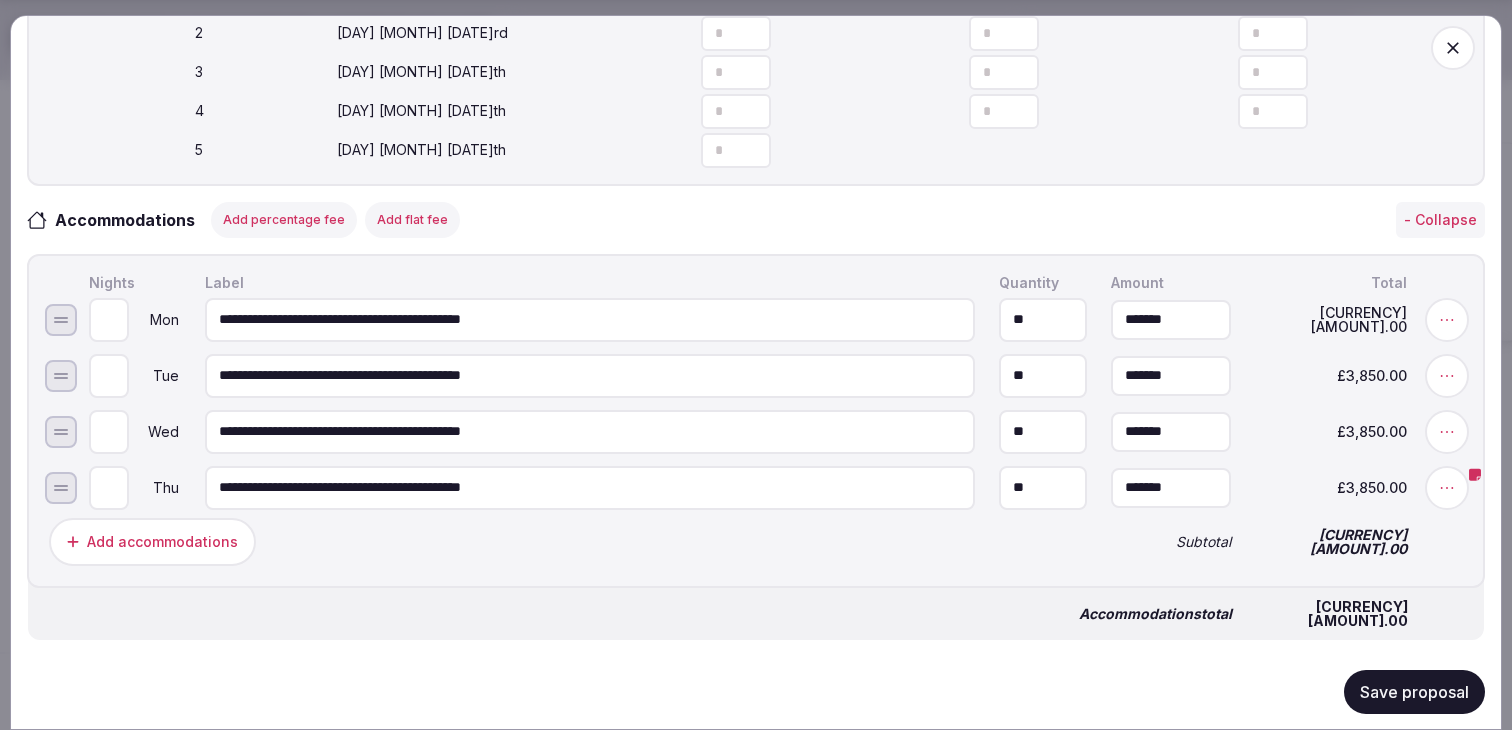 scroll, scrollTop: 812, scrollLeft: 0, axis: vertical 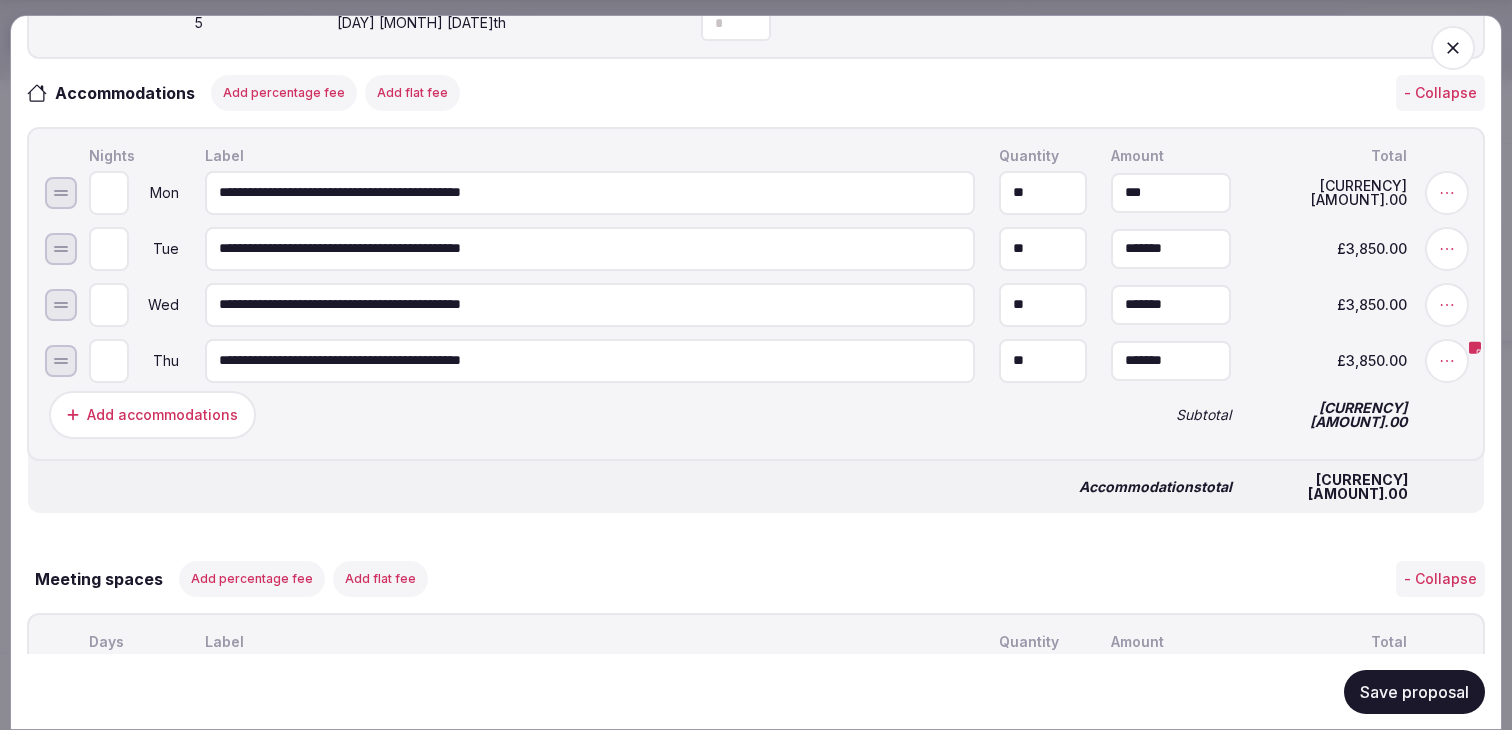 click on "***" at bounding box center [1171, 192] 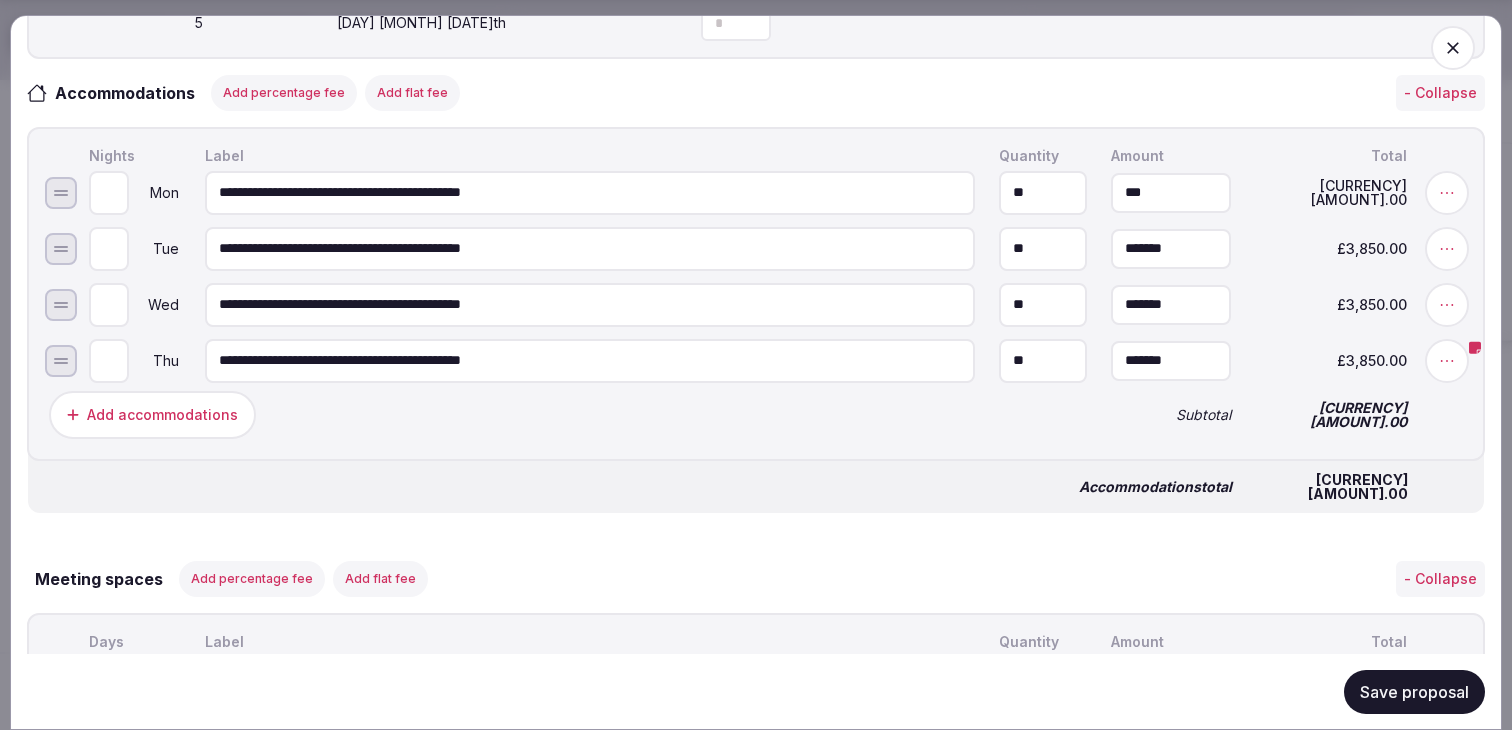click on "***" at bounding box center [1171, 192] 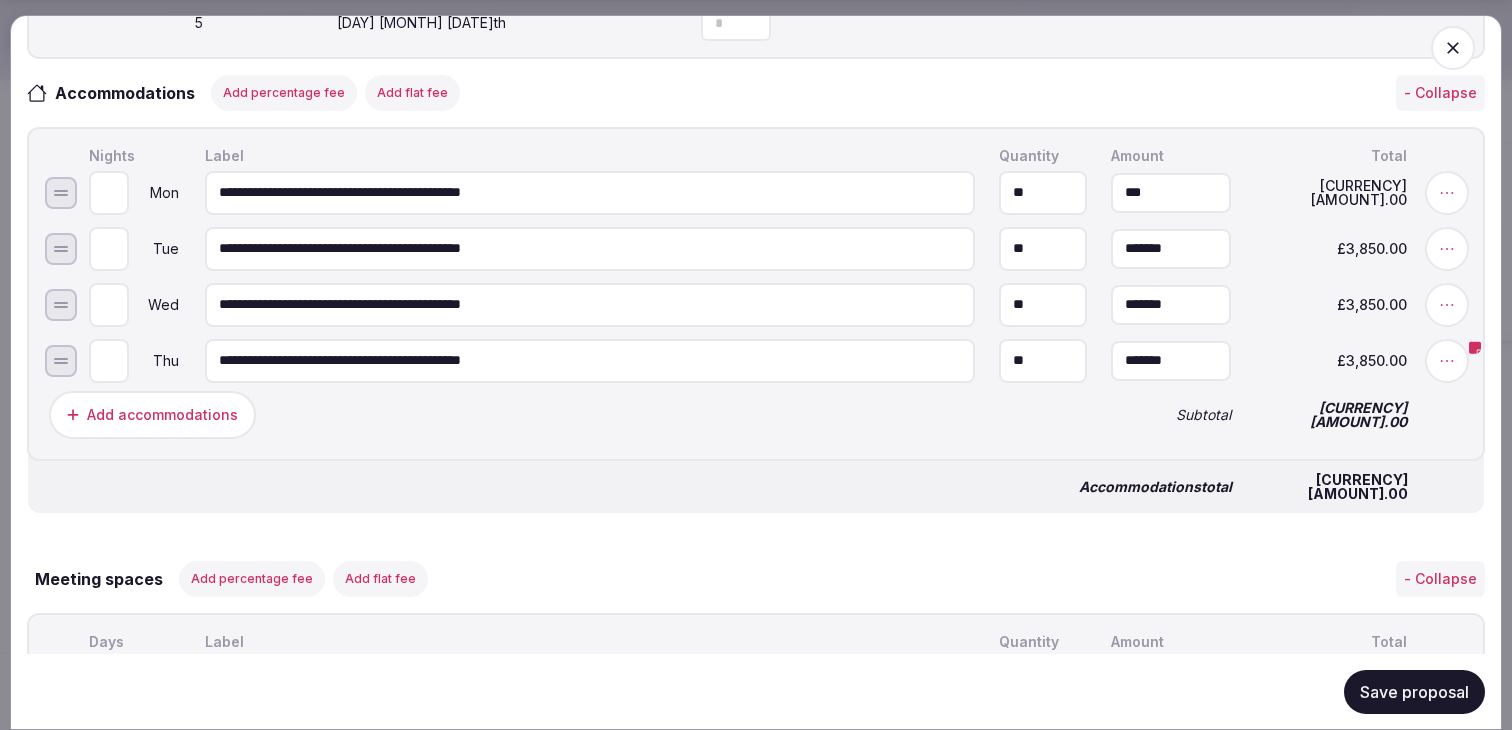 click on "***" at bounding box center [1171, 192] 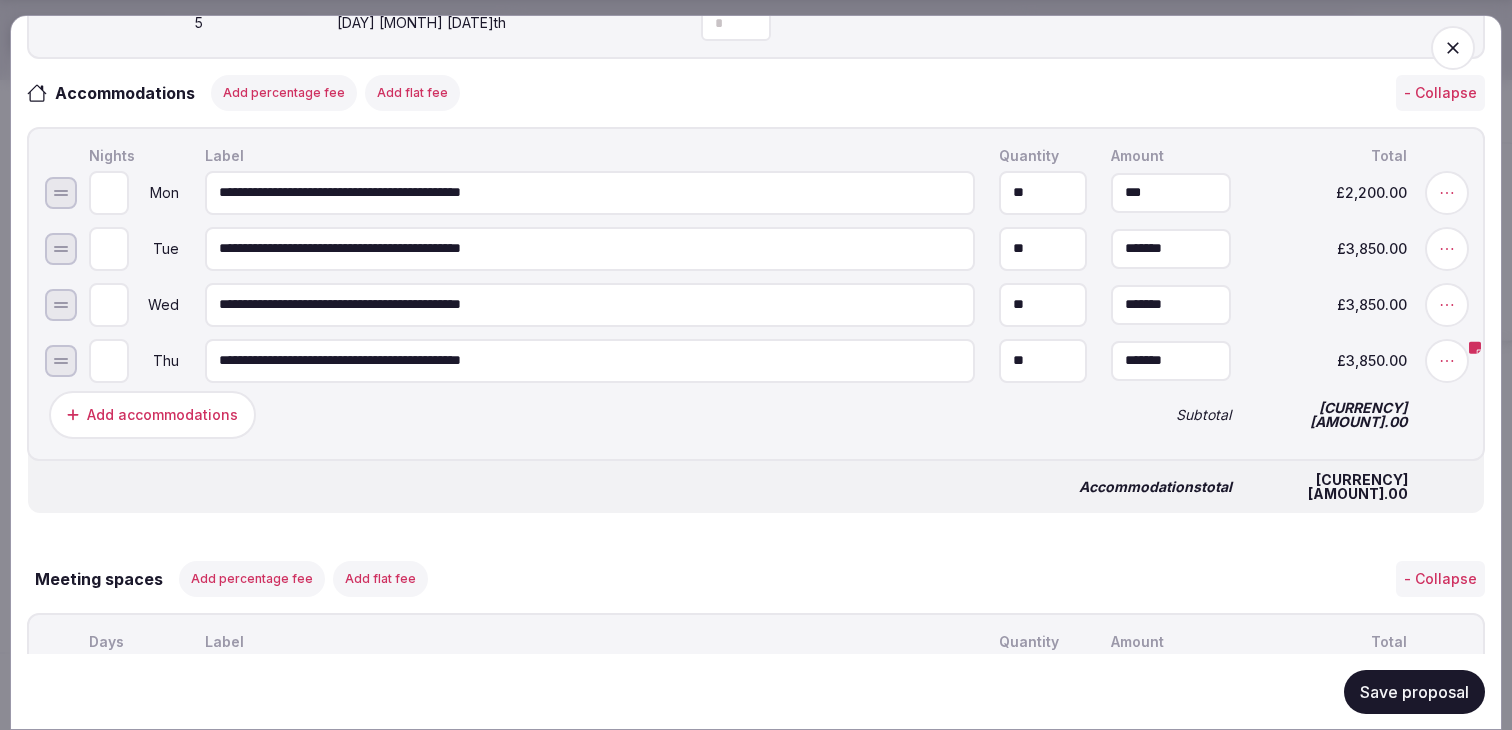 type on "*******" 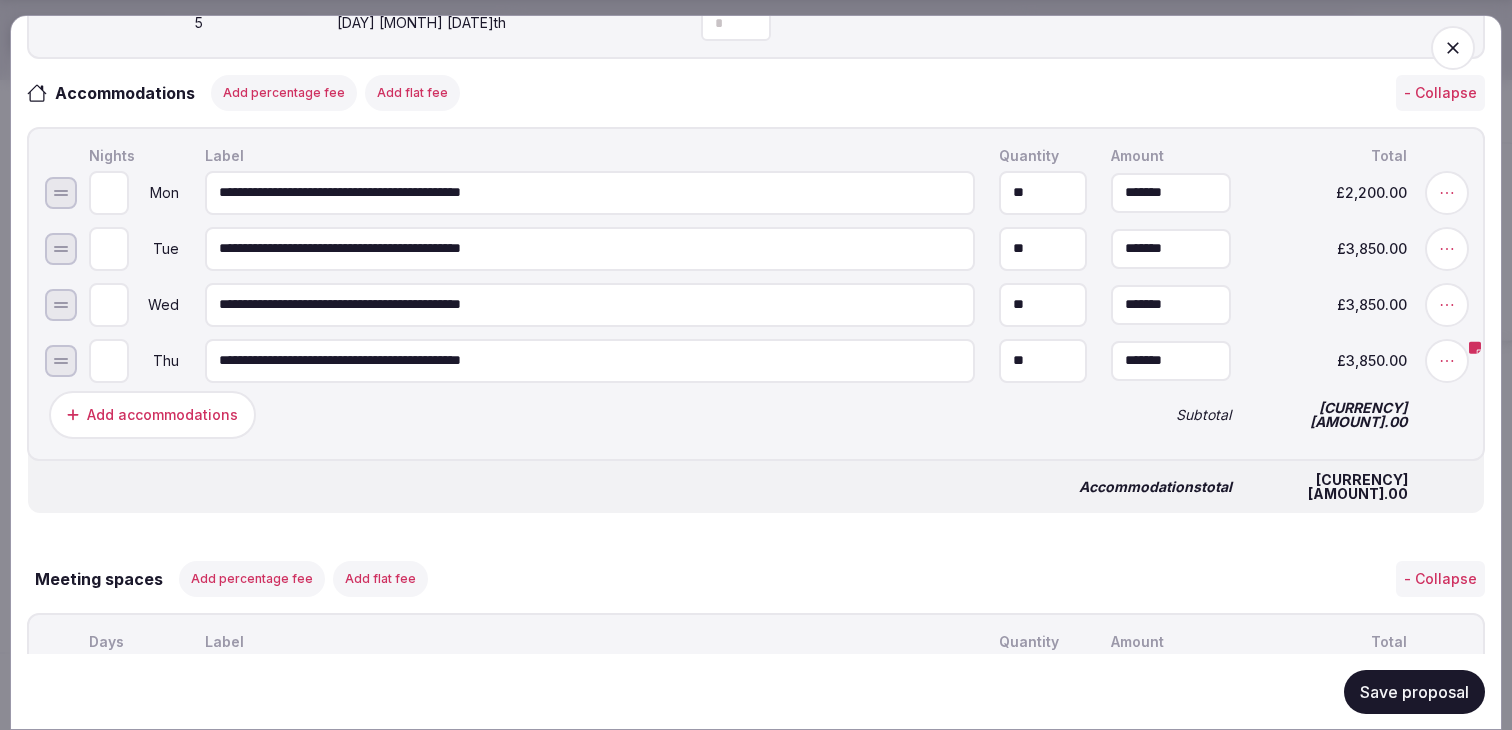 click on "**********" at bounding box center (756, 293) 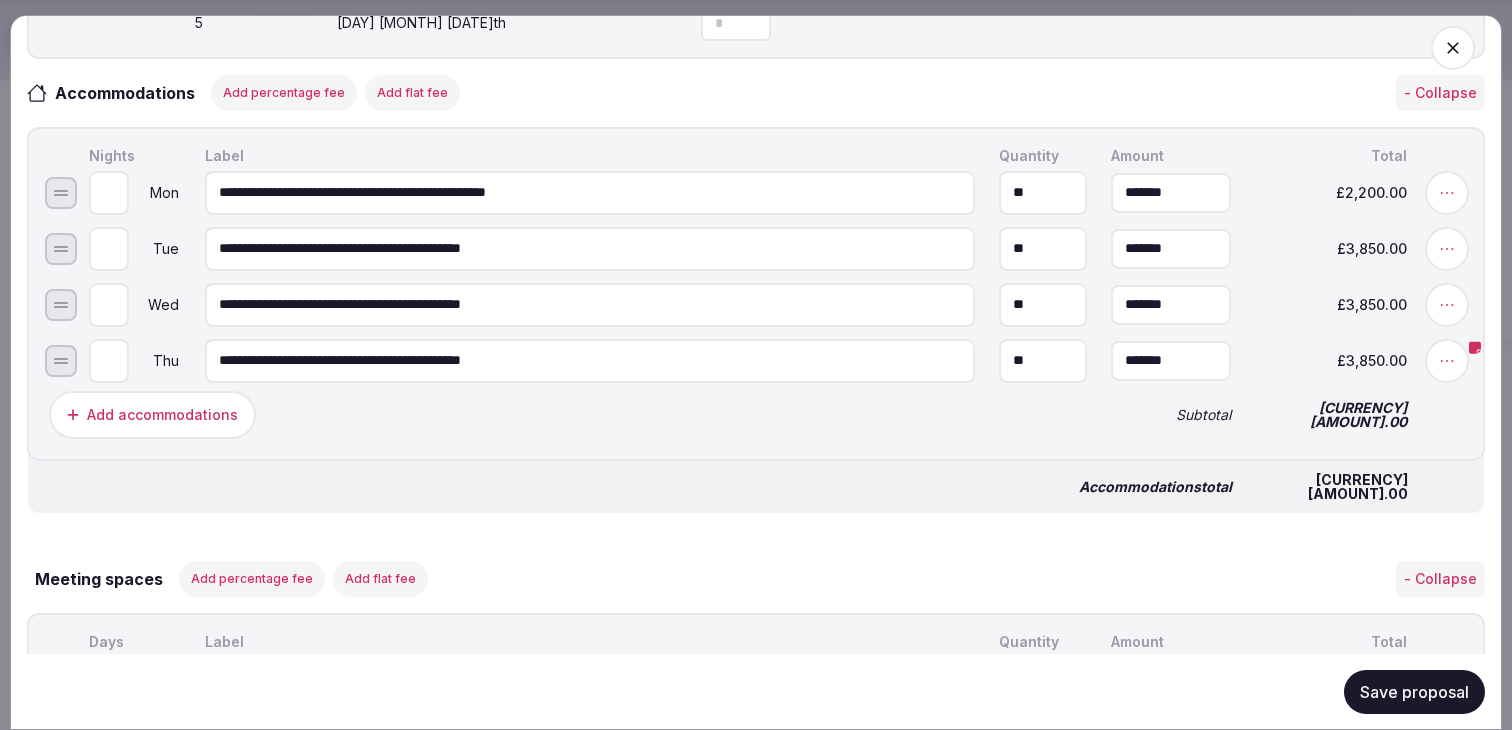 type on "**********" 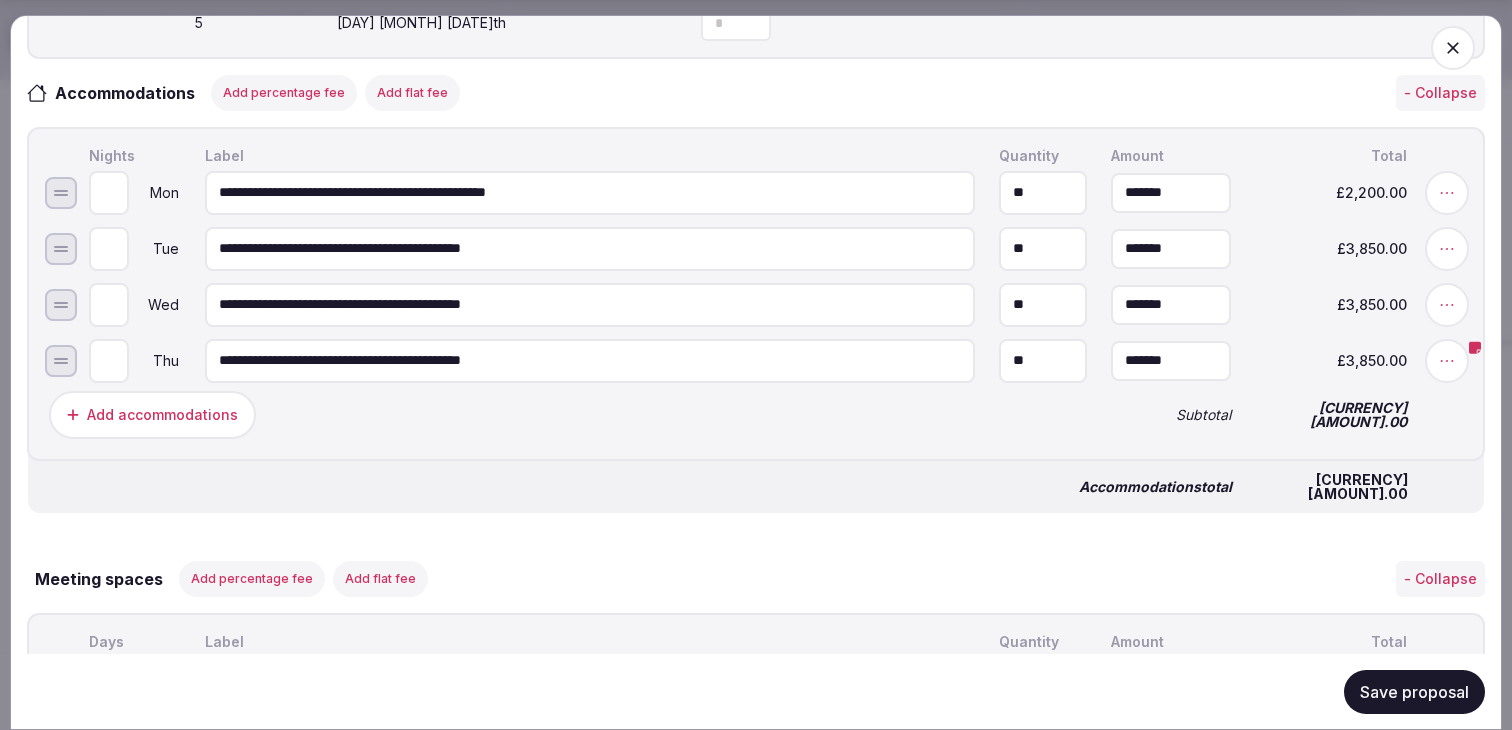 click on "**********" at bounding box center [756, 293] 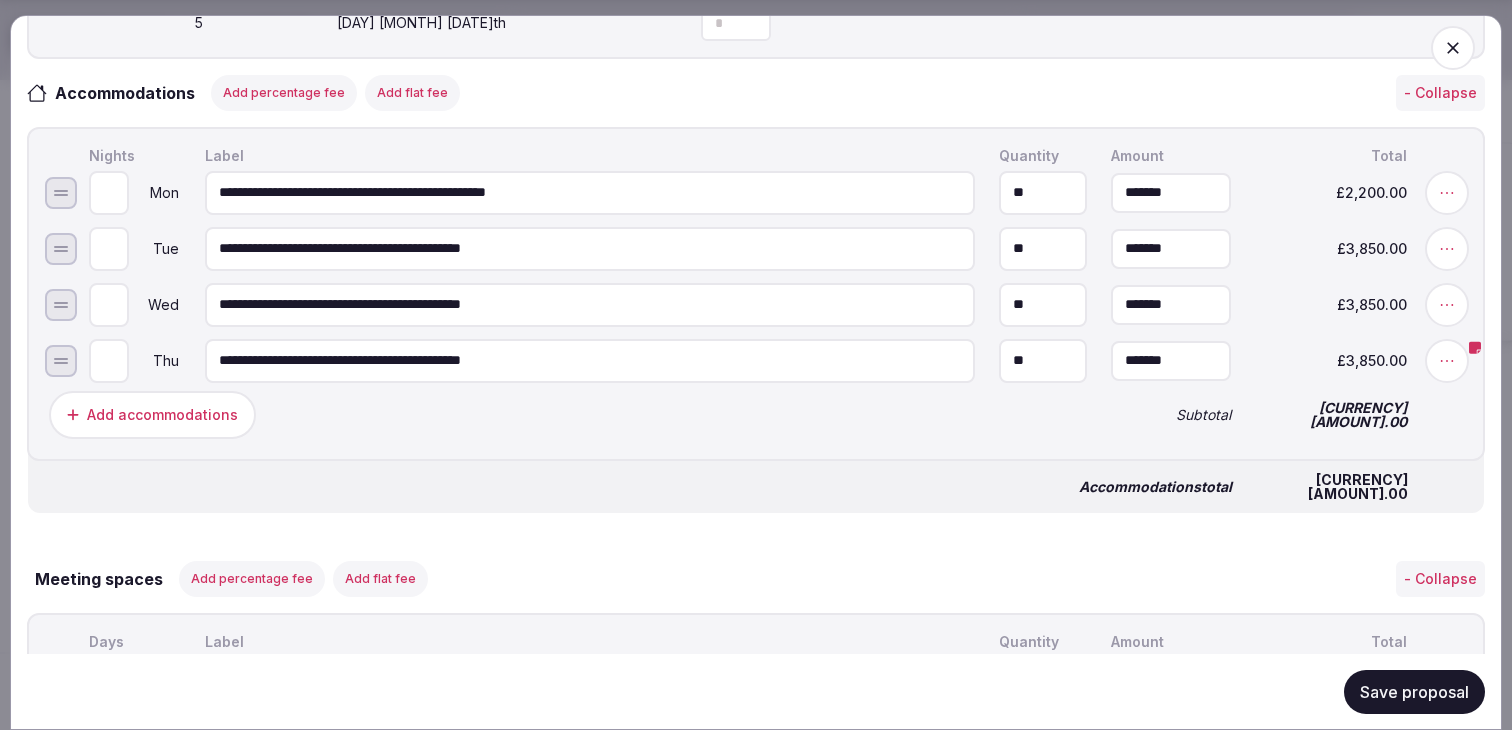 click on "Save proposal" at bounding box center [1414, 691] 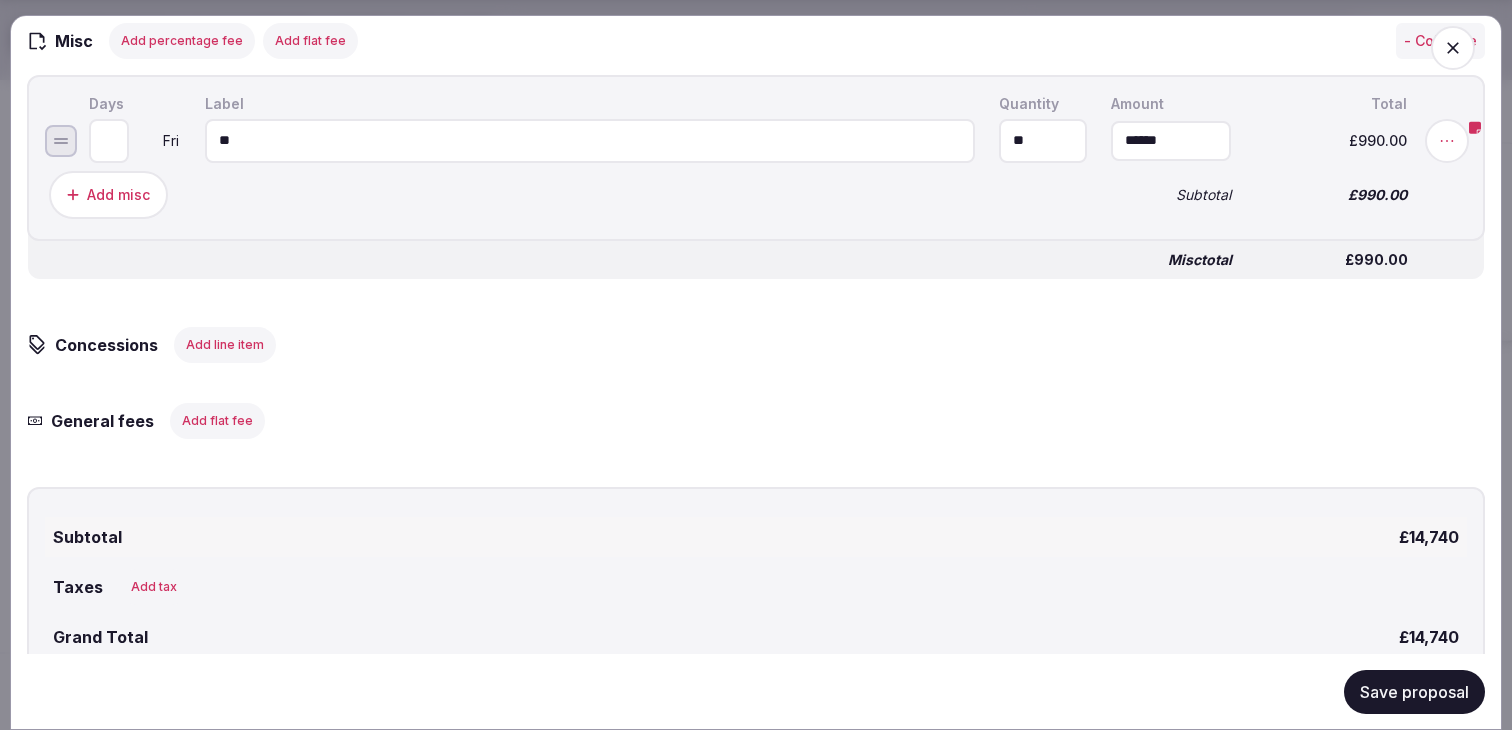 scroll, scrollTop: 2904, scrollLeft: 0, axis: vertical 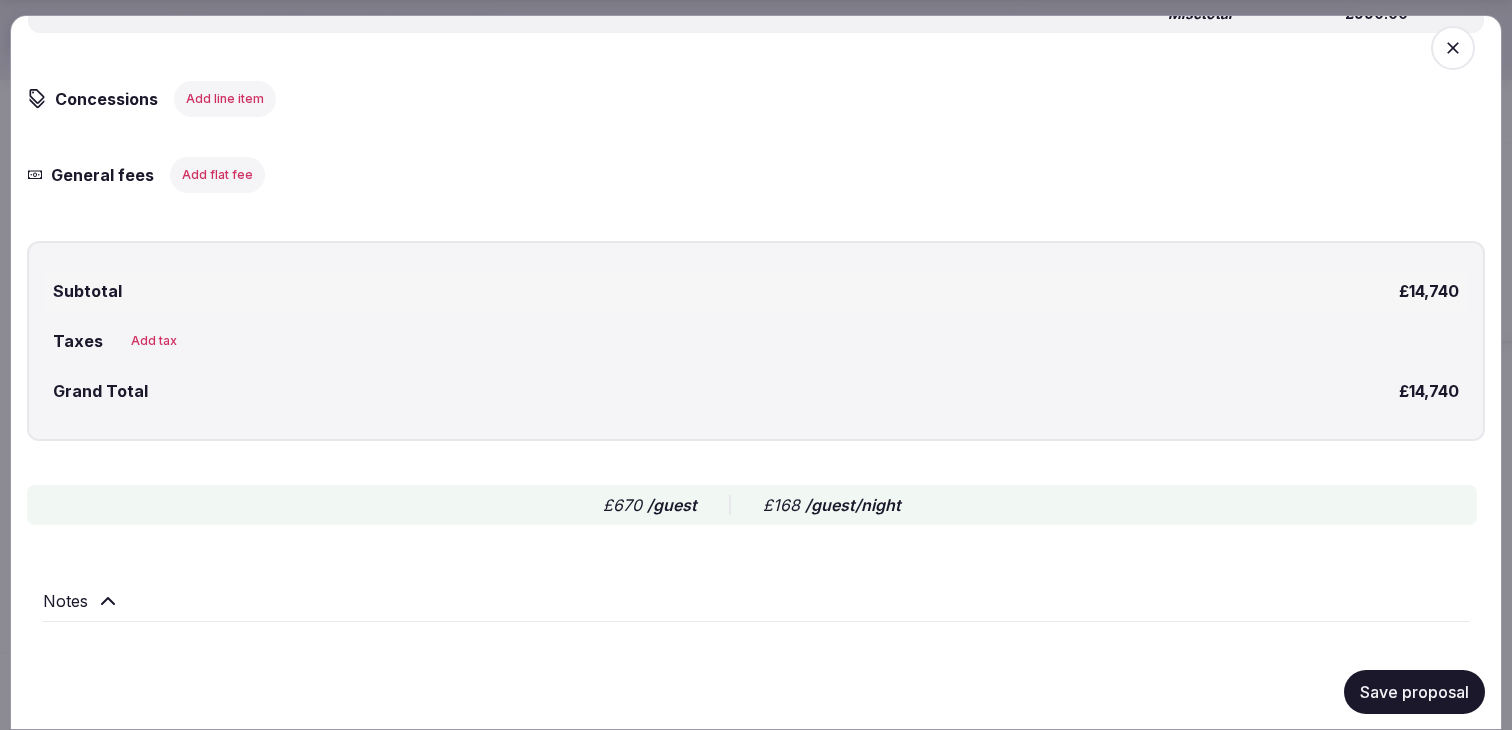 click on "Save proposal" at bounding box center [1414, 691] 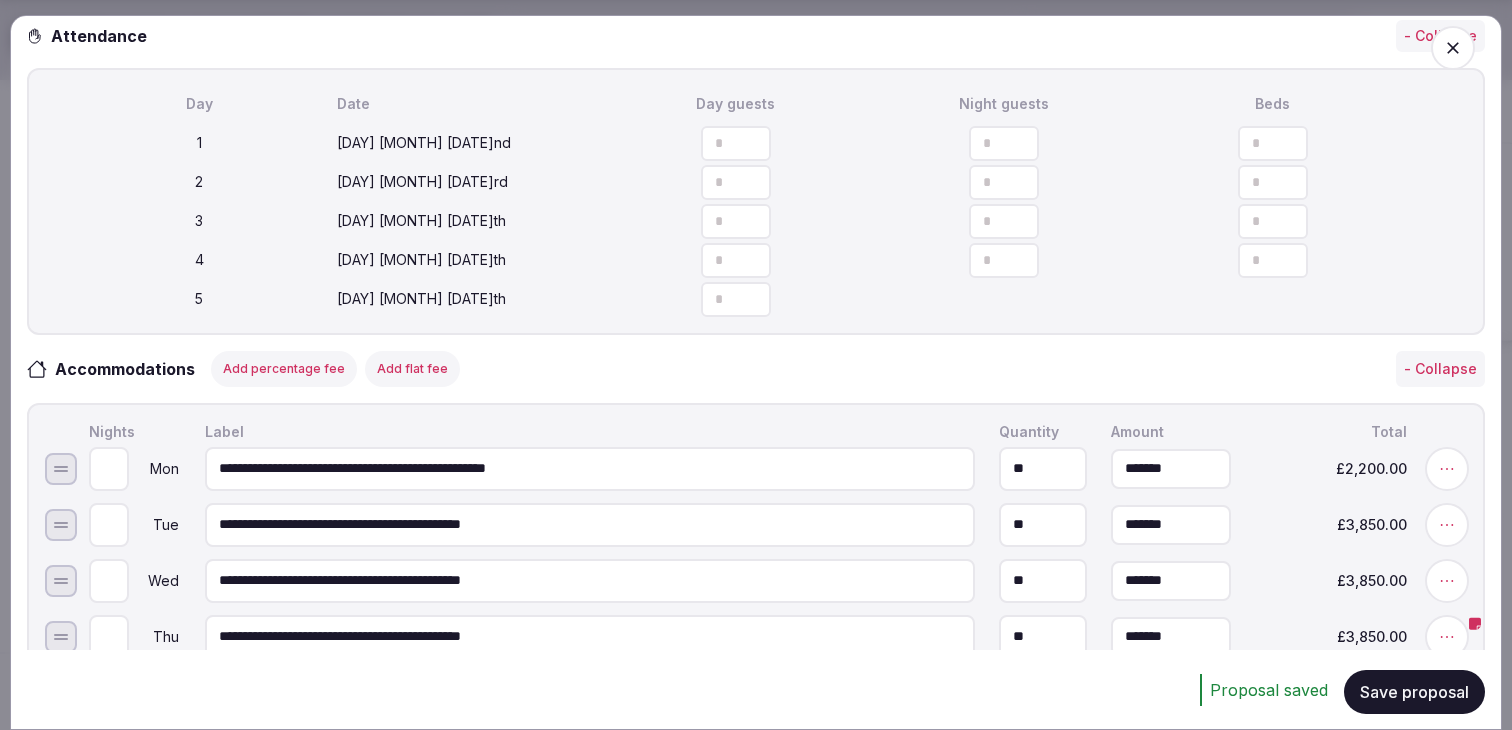 scroll, scrollTop: 0, scrollLeft: 0, axis: both 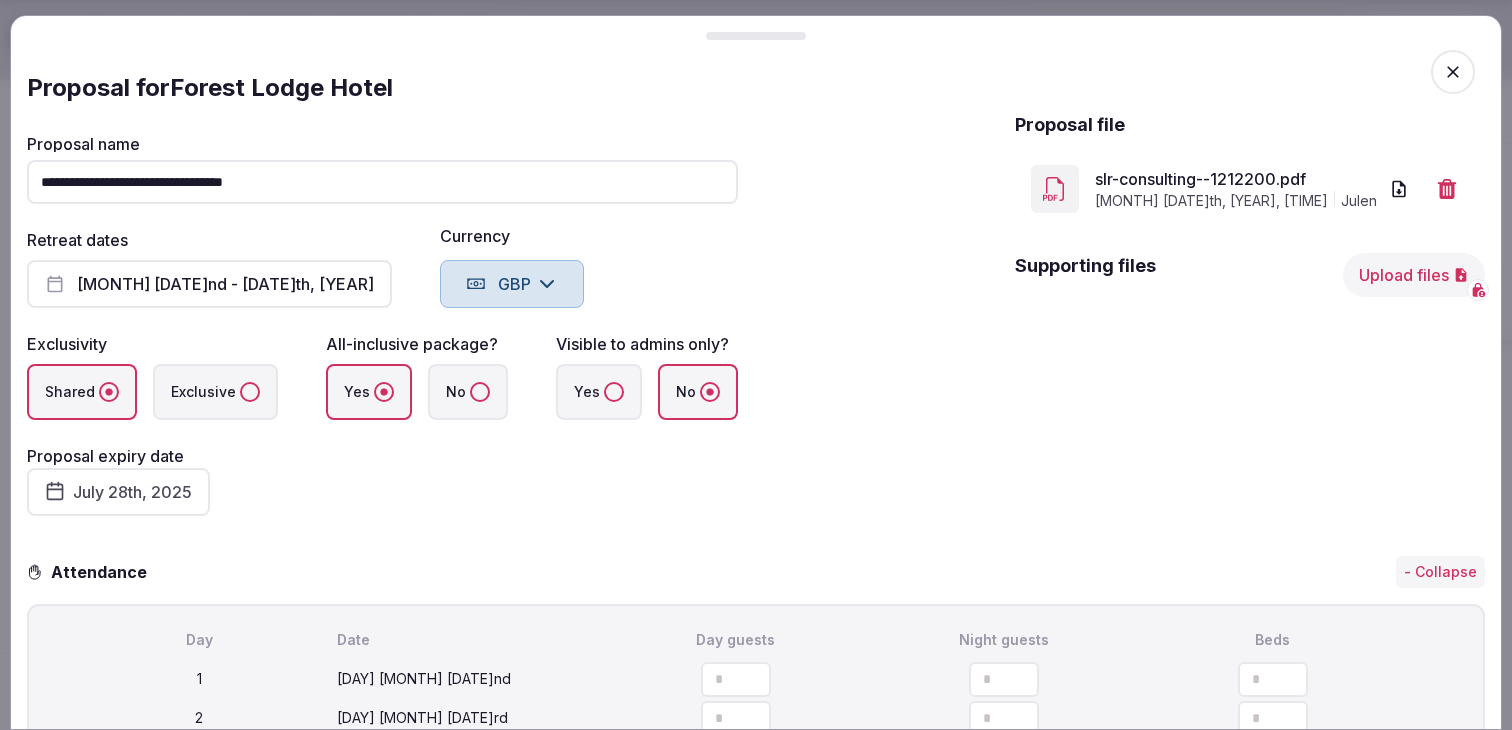 click on "**********" at bounding box center (382, 182) 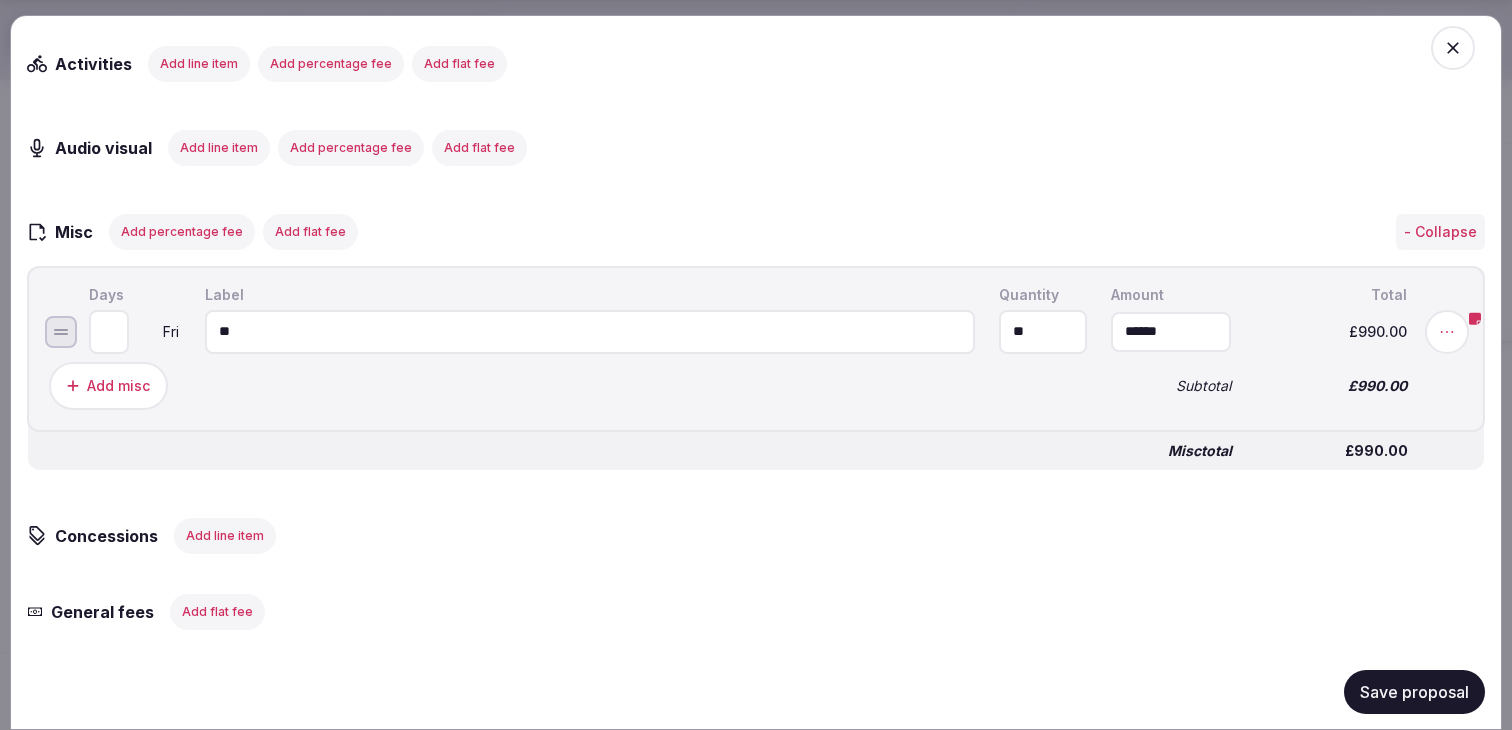 scroll, scrollTop: 2552, scrollLeft: 0, axis: vertical 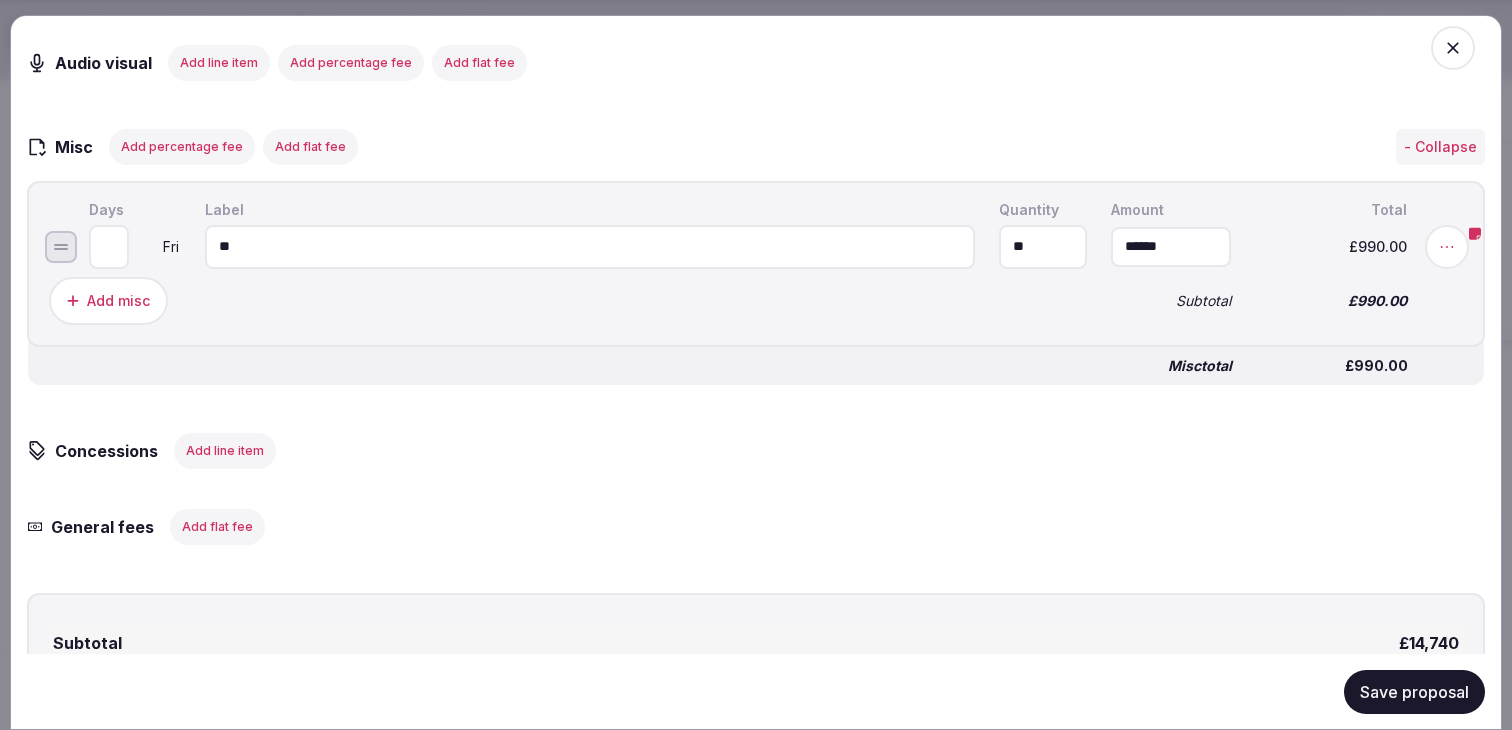 type on "**********" 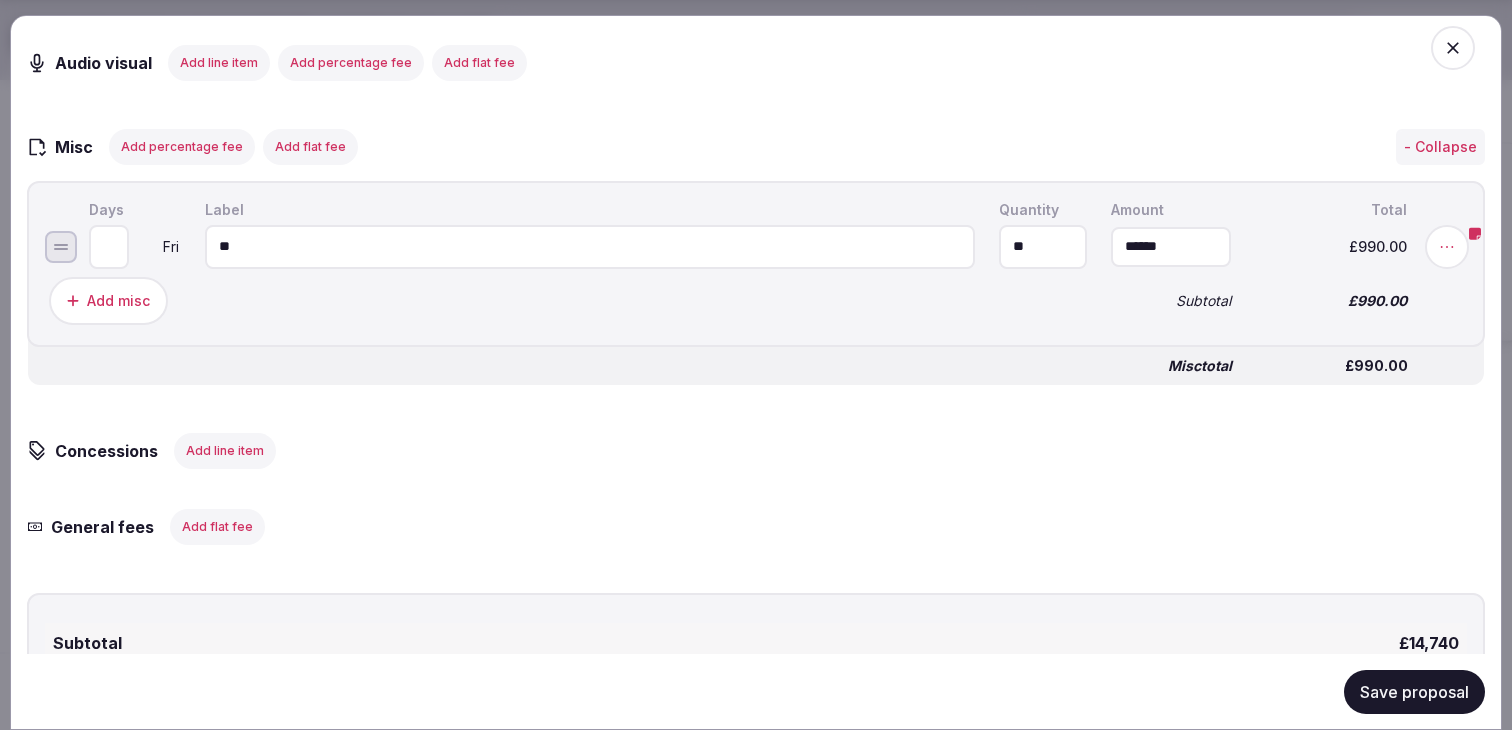 click on "Add misc" at bounding box center (568, 300) 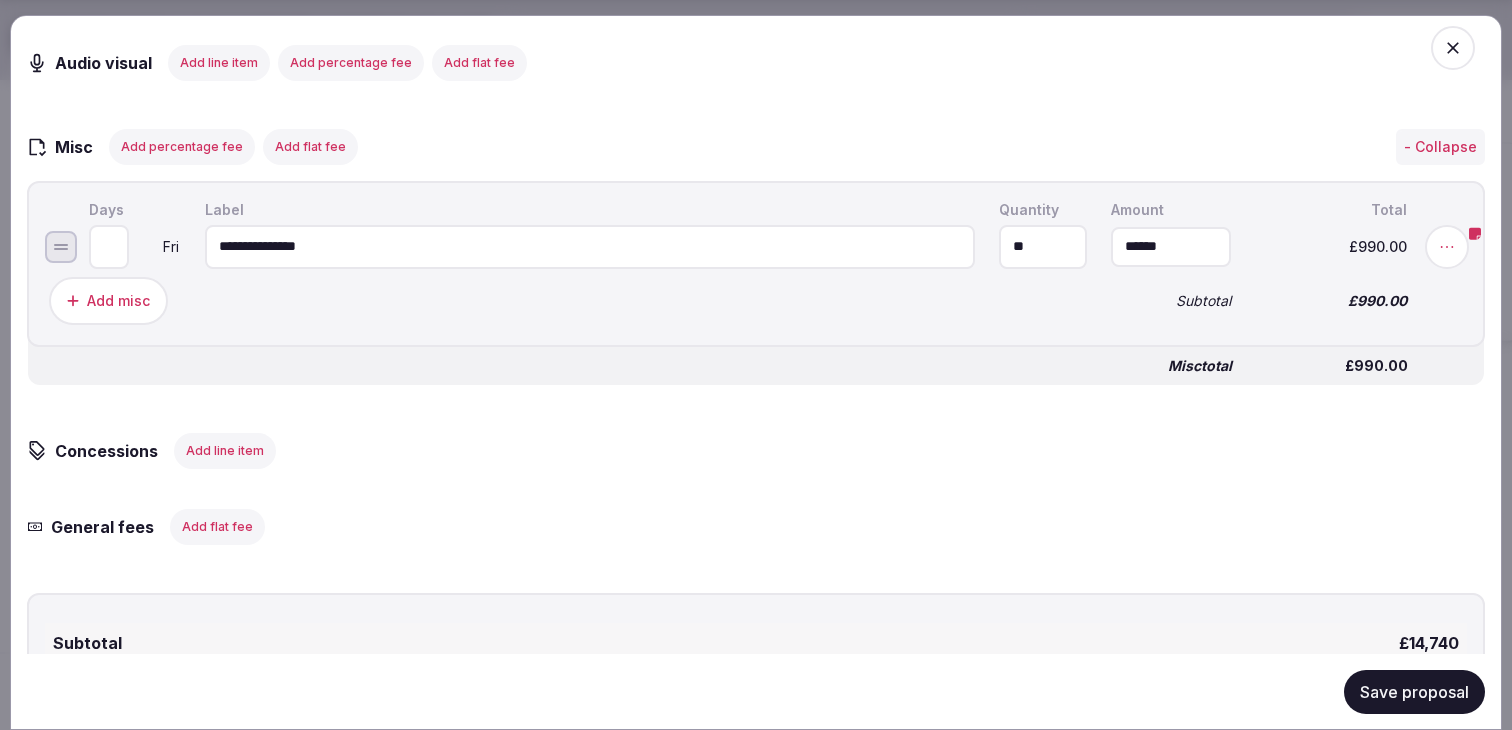 click on "**********" at bounding box center (756, -281) 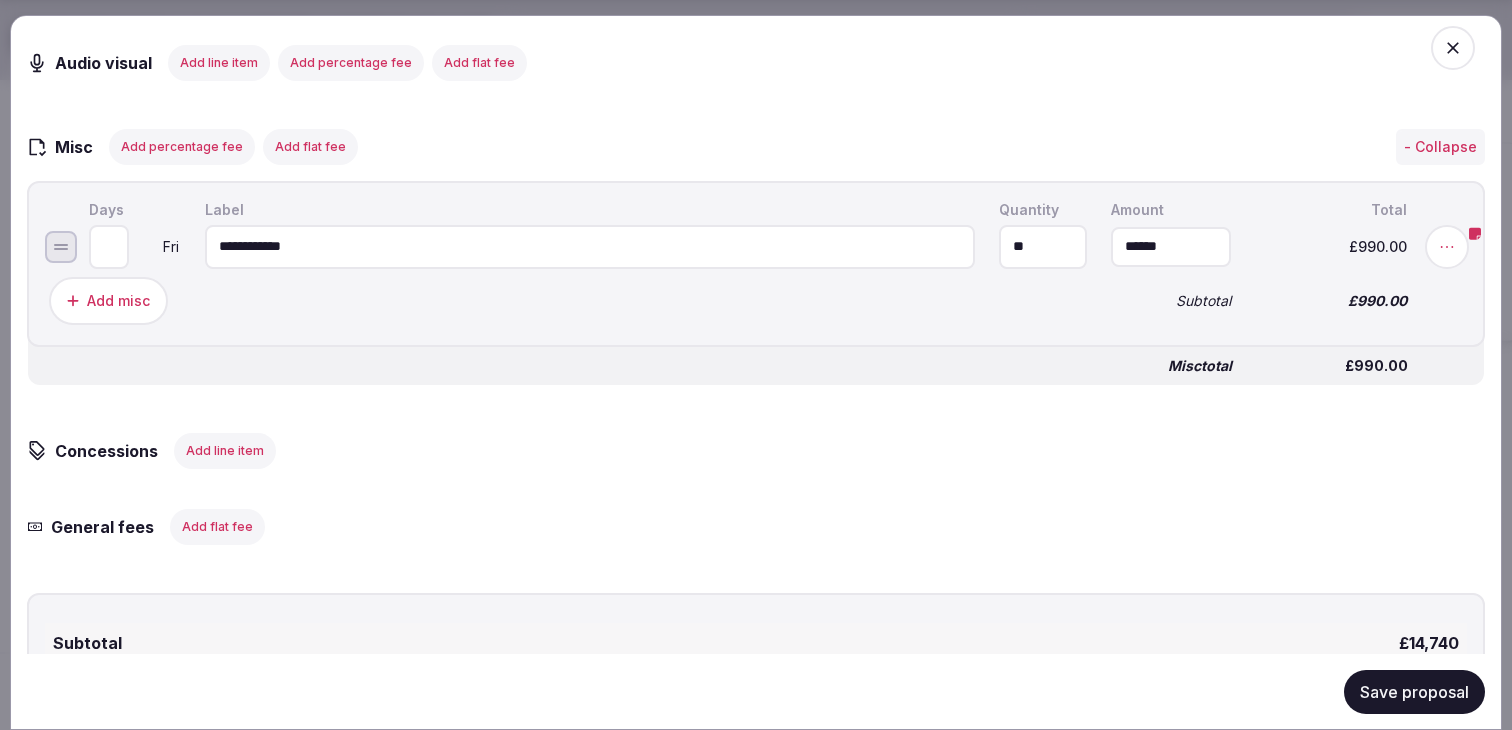 click on "Add misc" at bounding box center [568, 300] 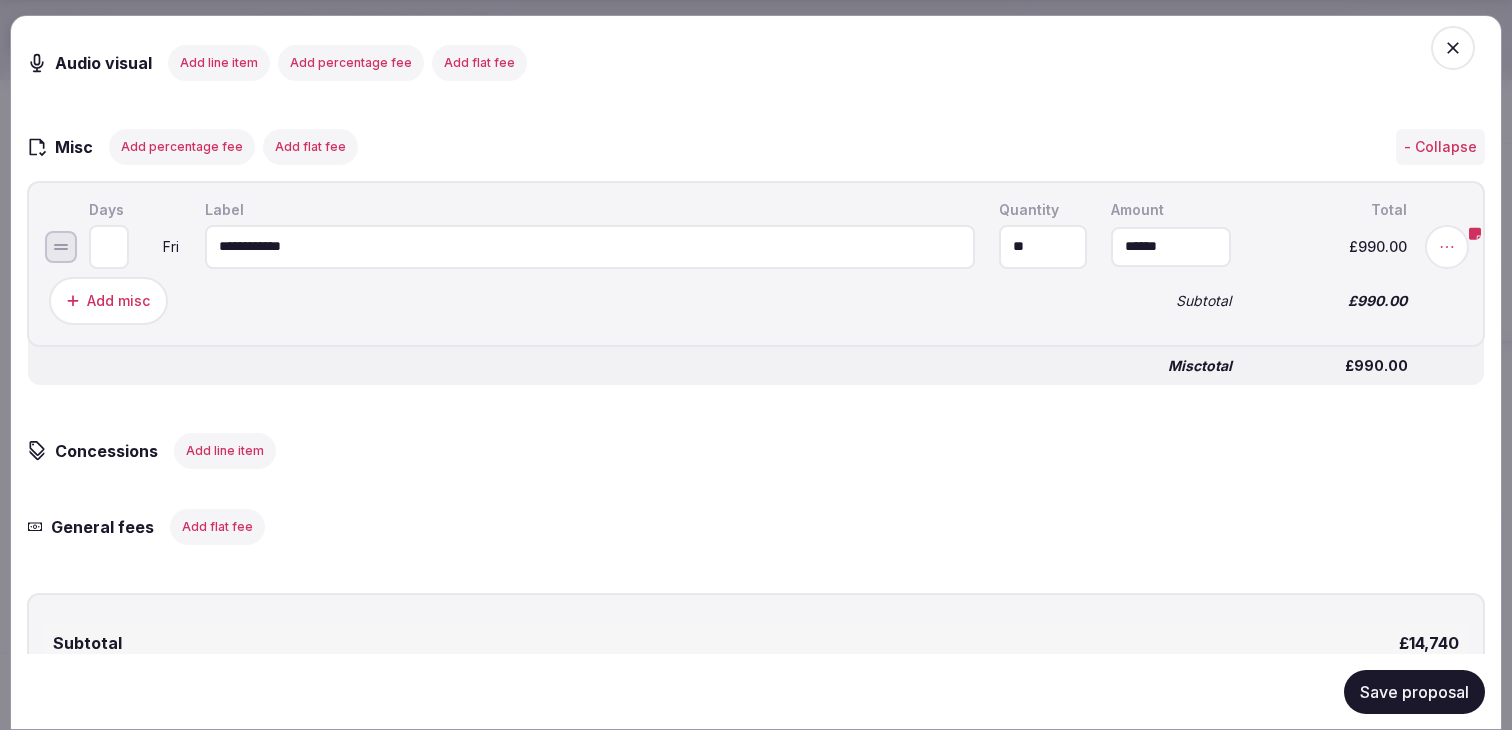 click on "**********" at bounding box center (590, 246) 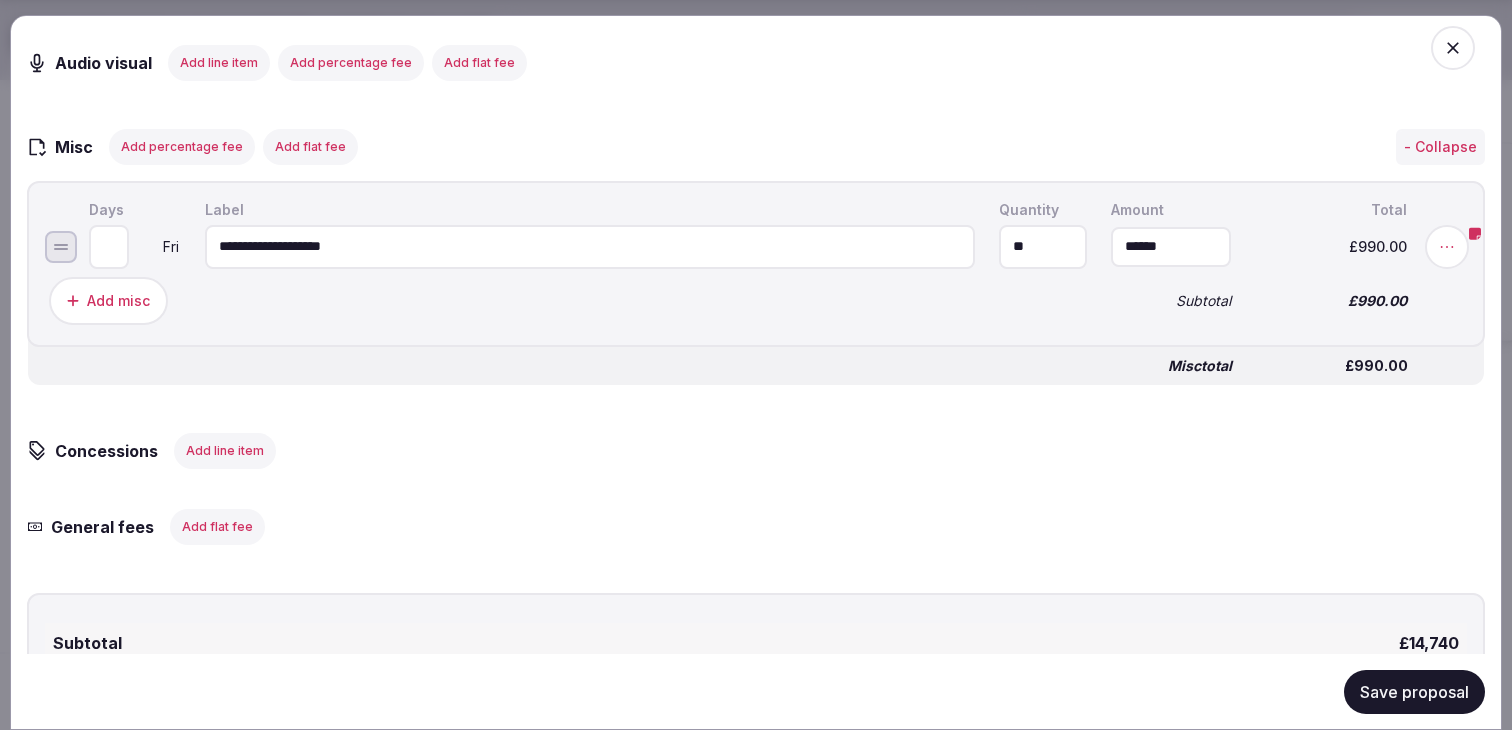 type on "**********" 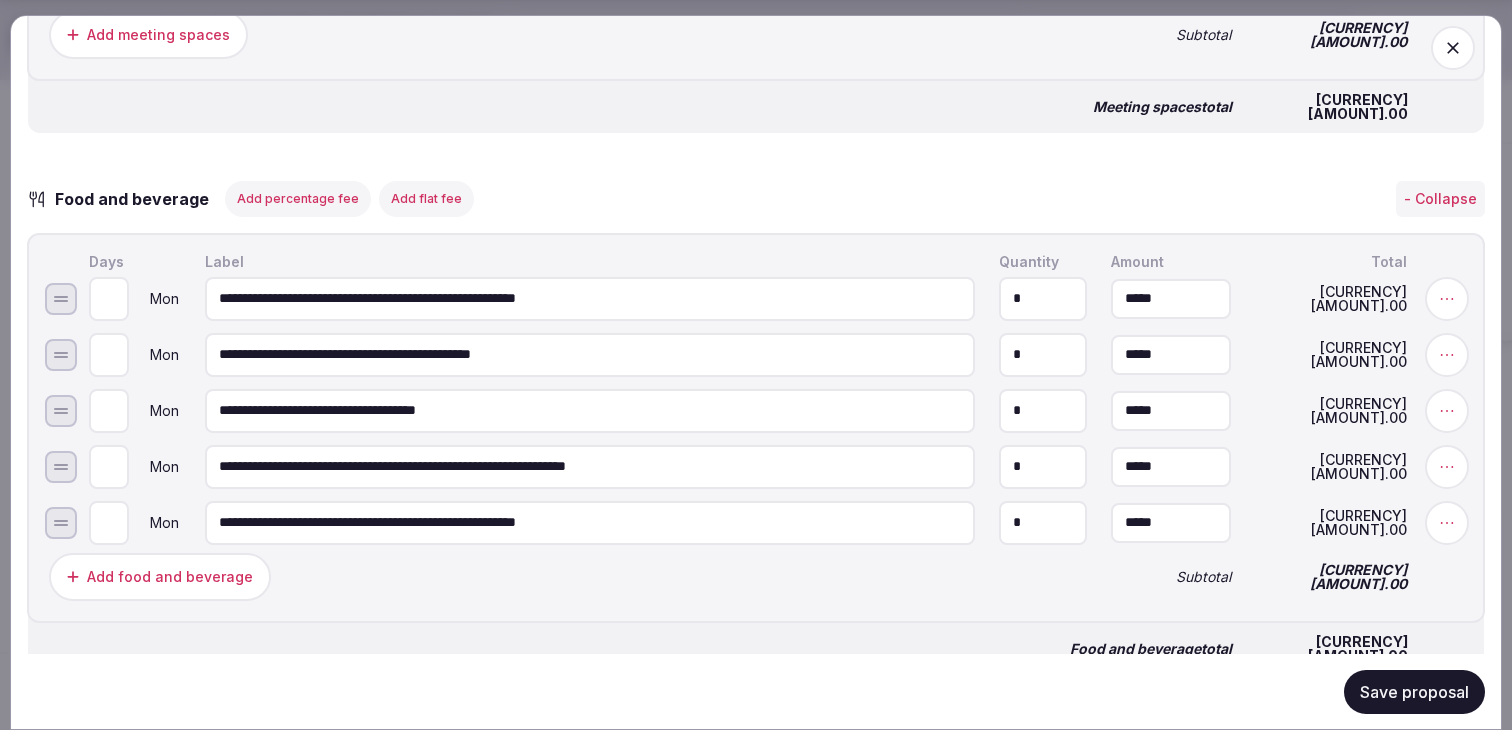scroll, scrollTop: 1609, scrollLeft: 0, axis: vertical 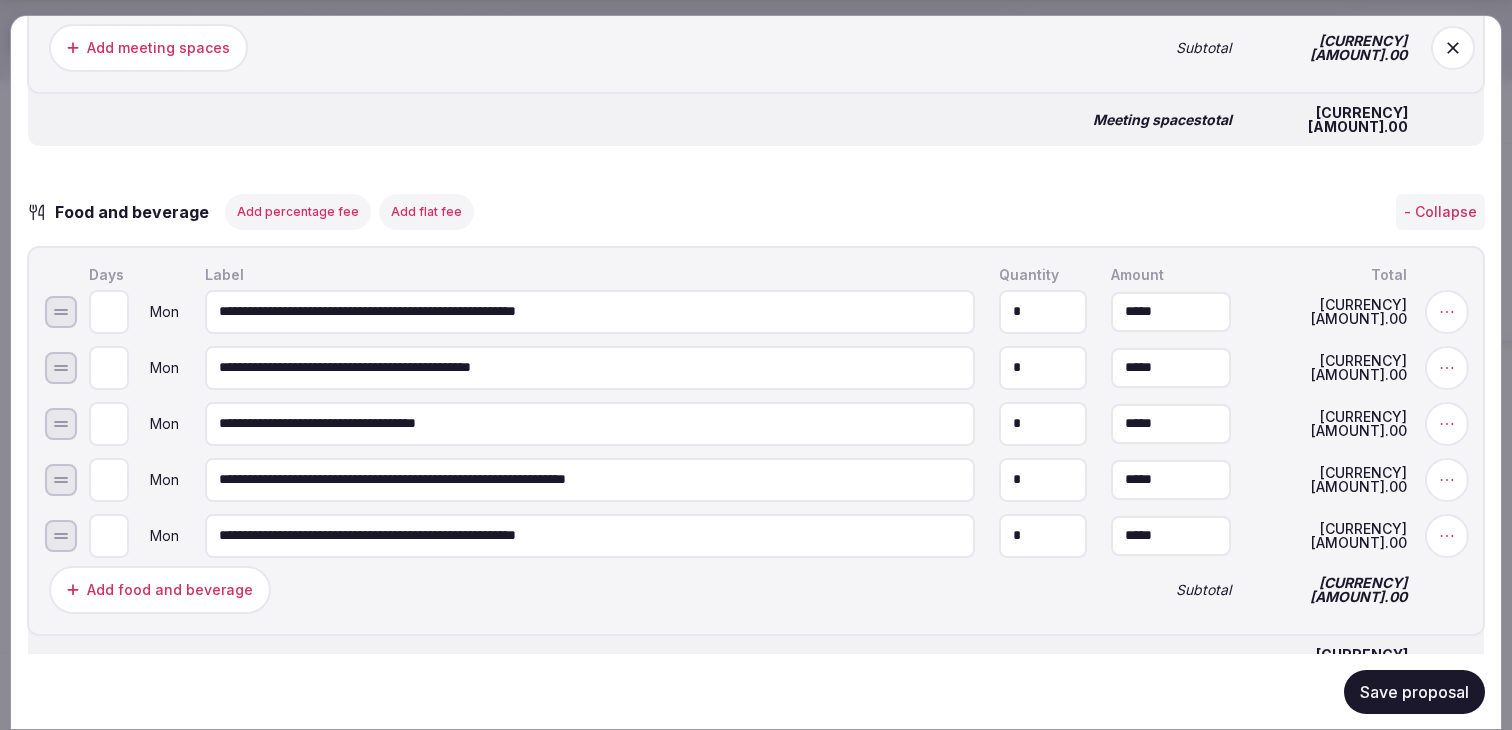 click on "*" at bounding box center (1043, 311) 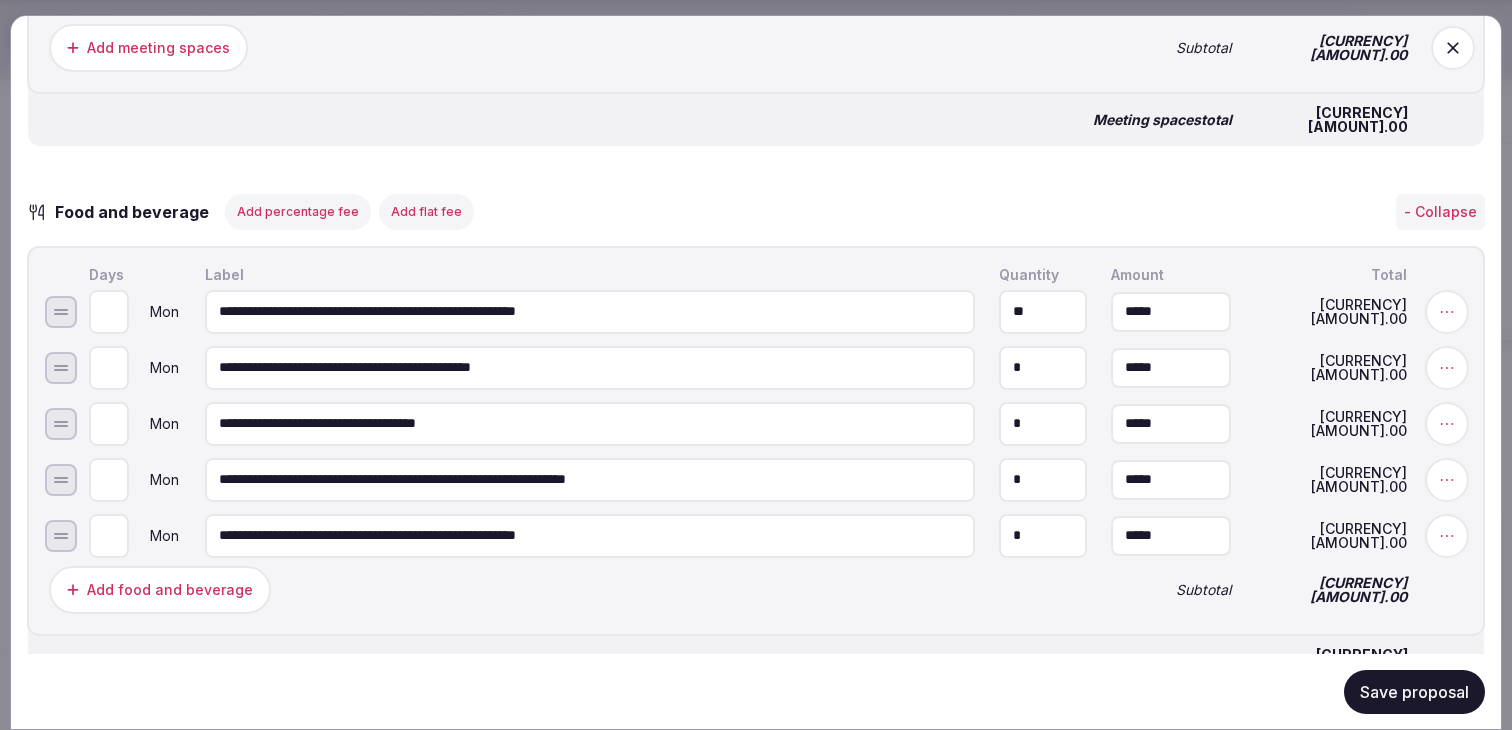 type on "**" 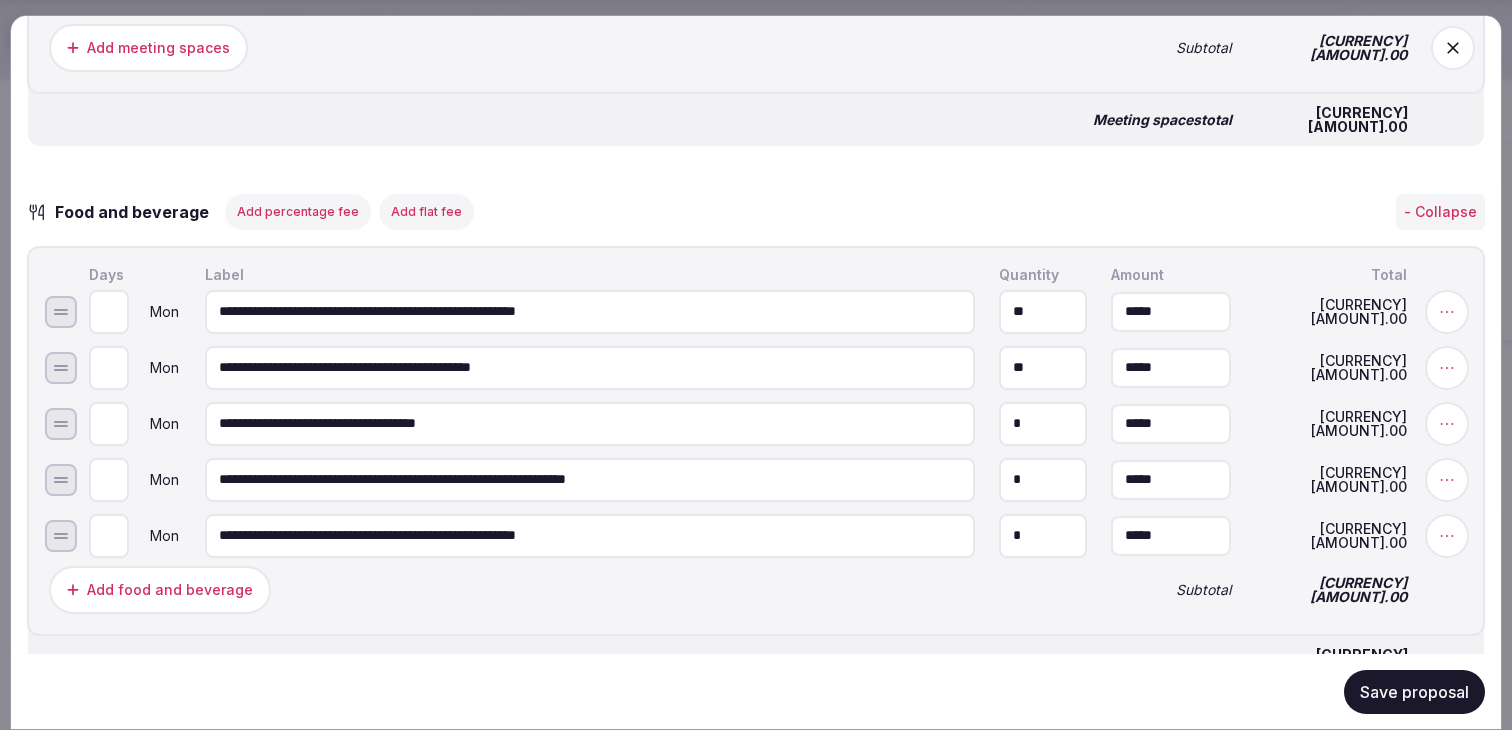 type on "**" 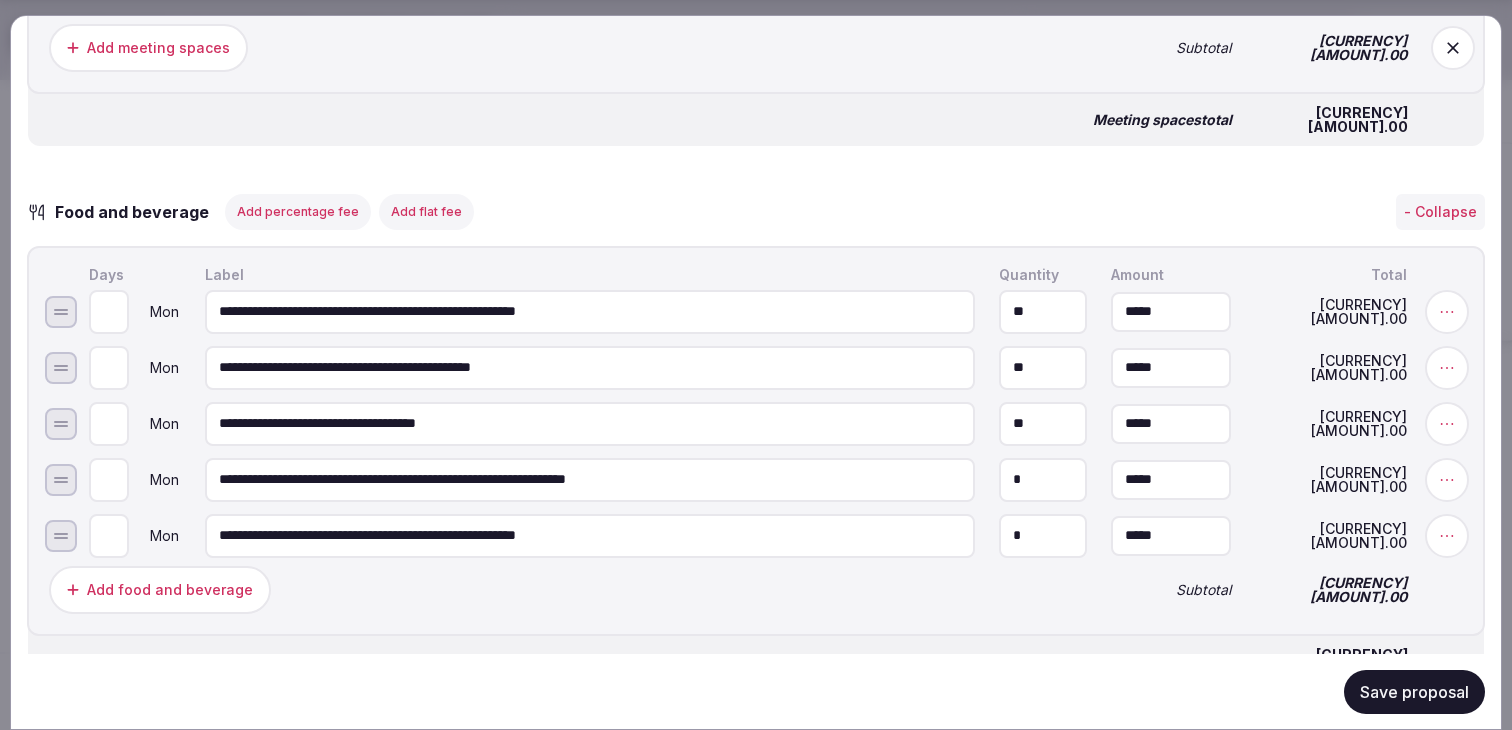 type on "**" 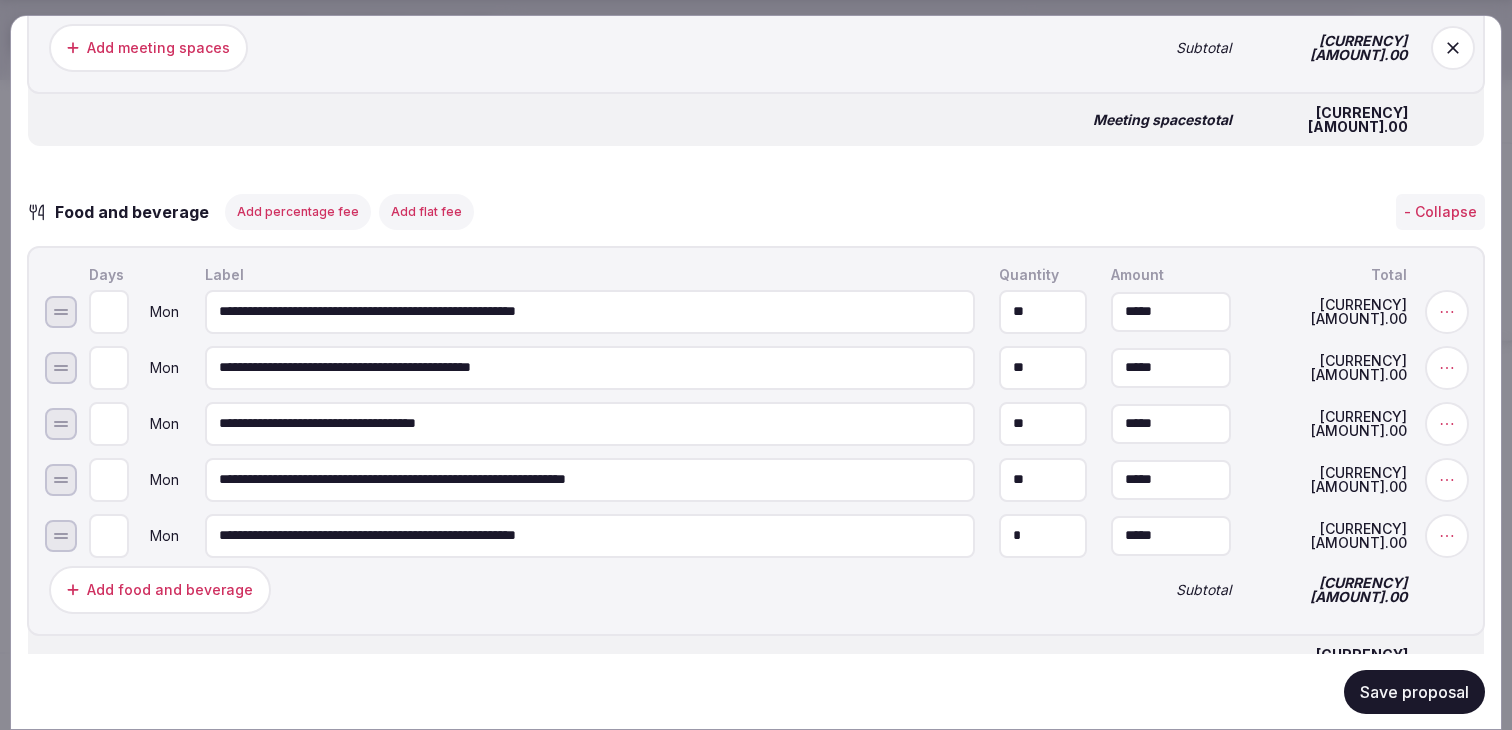 type on "**" 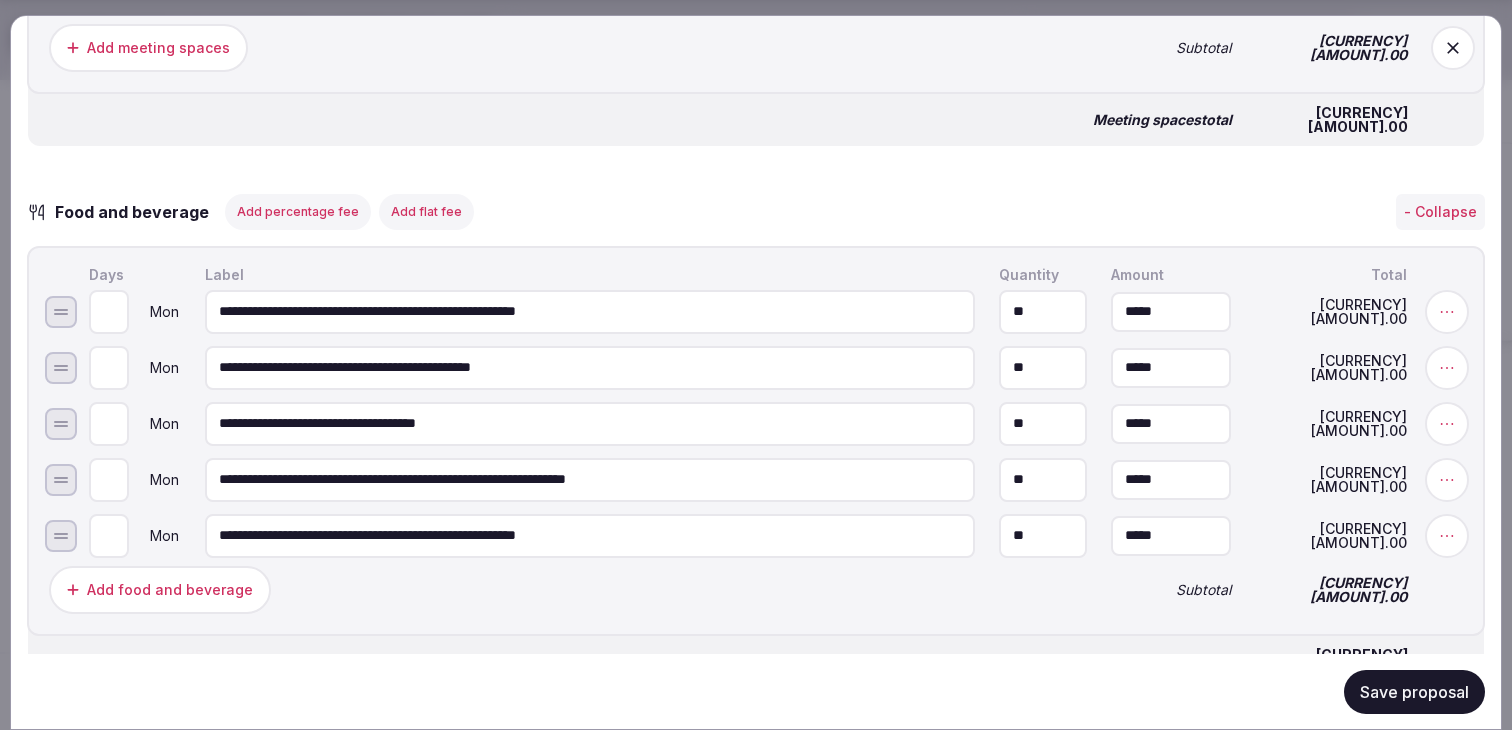type on "**" 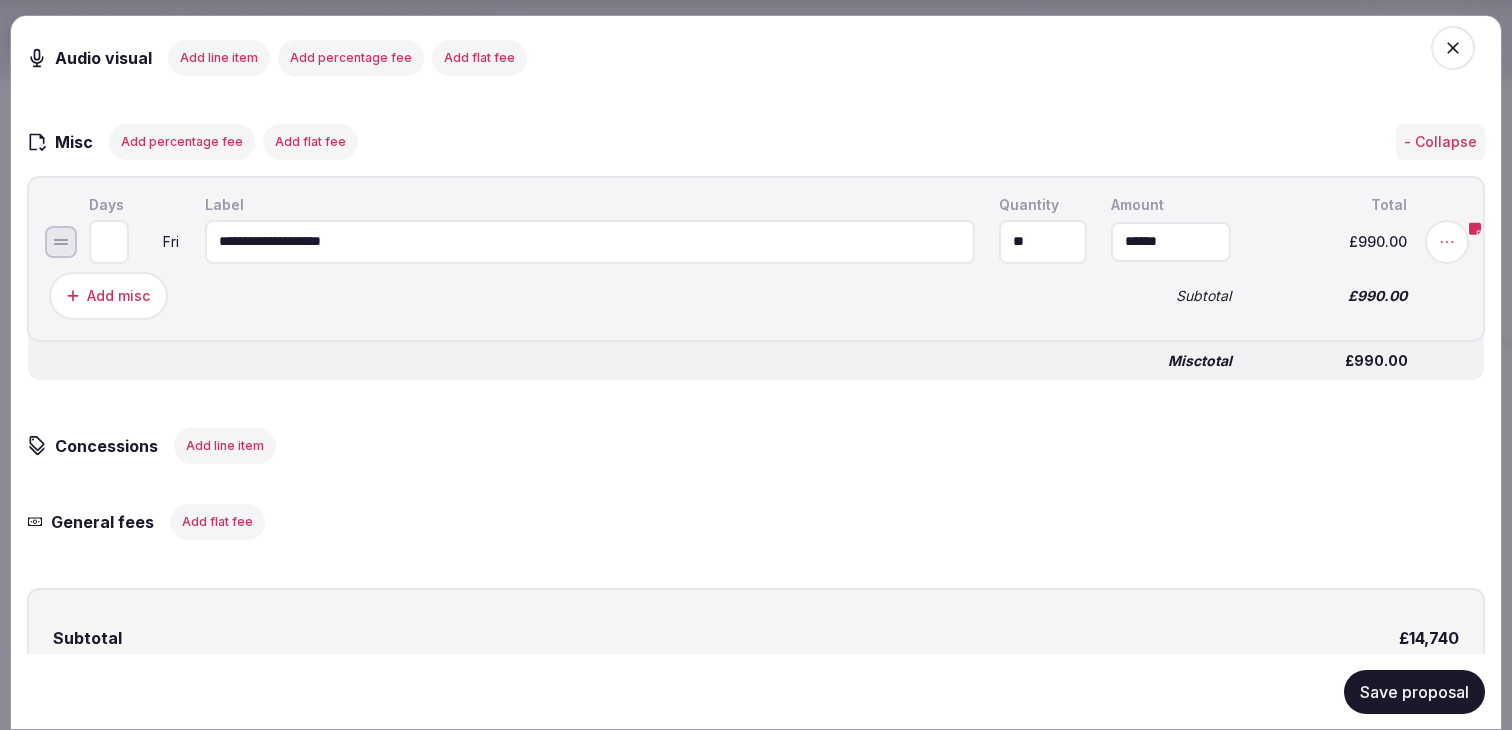 scroll, scrollTop: 2561, scrollLeft: 0, axis: vertical 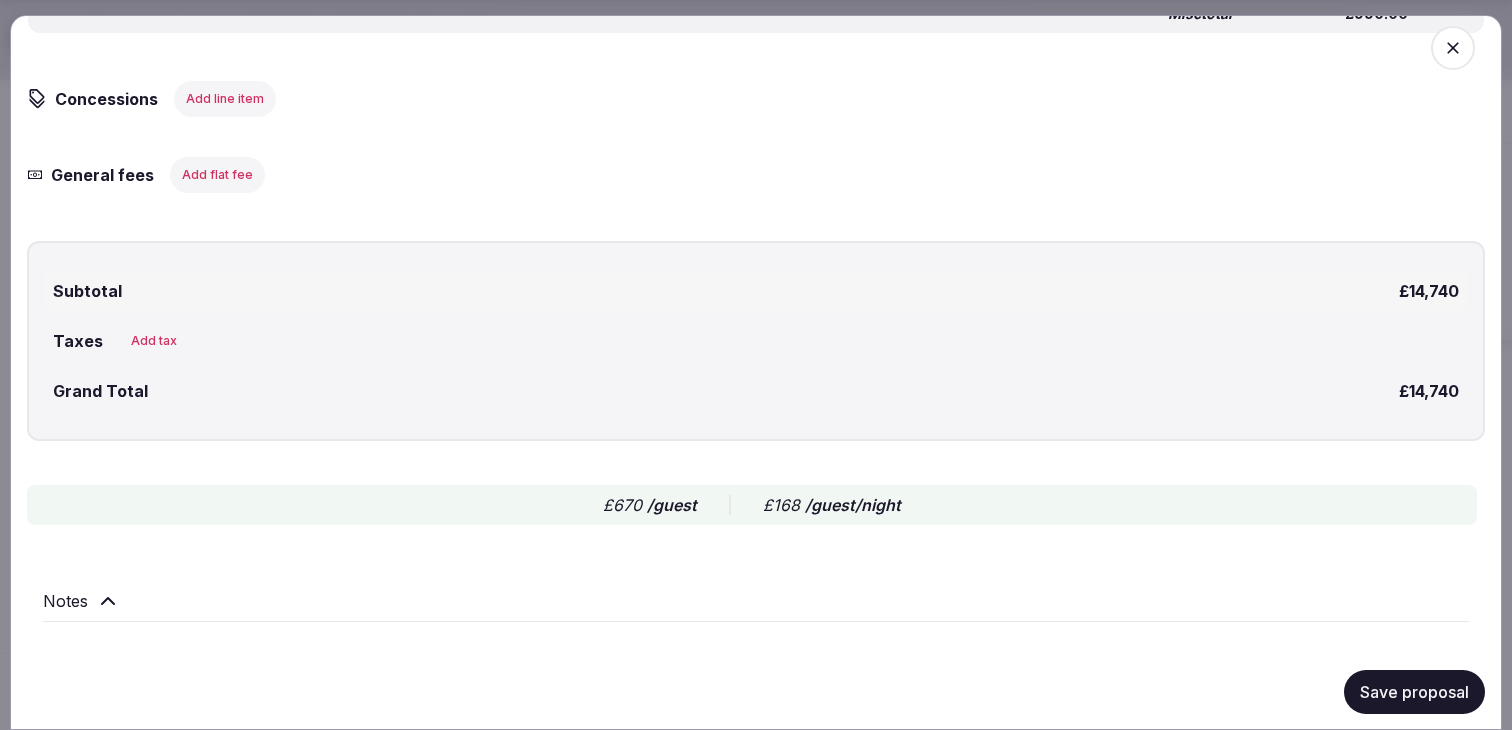 click on "Save proposal" at bounding box center (1414, 691) 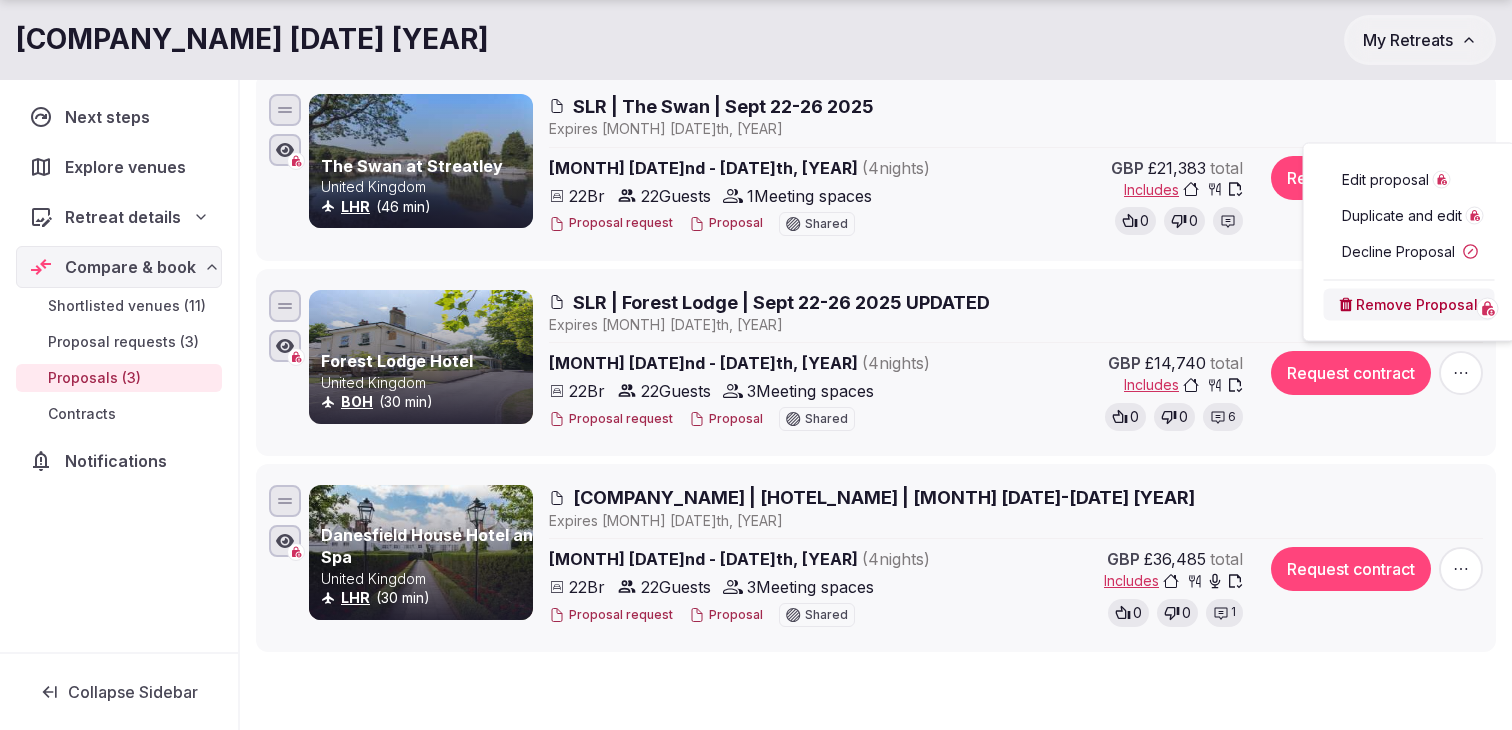 click on "Shortlisted venues 11 Proposal requests 3 Proposals 3 Contracts 0 Proposals received Rates and availability are subject to change,  based on proposal , until contracted and signed by all parties Export shortlist & proposals The Swan at Streatley United Kingdom LHR (46 min) SLR | The Swan | Sept 22-26 2025 Expire s   Jul 30th, 2025 Sep 22nd - 26th, 2025 ( 4  night s ) 22  Br 22  Guests 1  Meeting spaces Proposal request Proposal Shared GBP £21,383 total Includes 0 0 Request contract Forest Lodge Hotel United Kingdom BOH (30 min) SLR | Forest Lodge | Sept 22-26 2025 UPDATED Expire s   Jul 29th, 2025 Sep 22nd - 26th, 2025 ( 4  night s ) 22  Br 22  Guests 3  Meeting spaces Proposal request Proposal Shared GBP £14,740 total Includes 0 0 6 Request contract Danesfield House Hotel and Spa United Kingdom LHR (30 min) SLR | Danesfield House | Sept 22-26 2025 Expire s   Jul 24th, 2025 Sep 22nd - 26th, 2025 ( 4  night s ) 22  Br 22  Guests 3  Meeting spaces Proposal request Proposal Shared GBP £36,485 total 0 0 1" at bounding box center [876, 346] 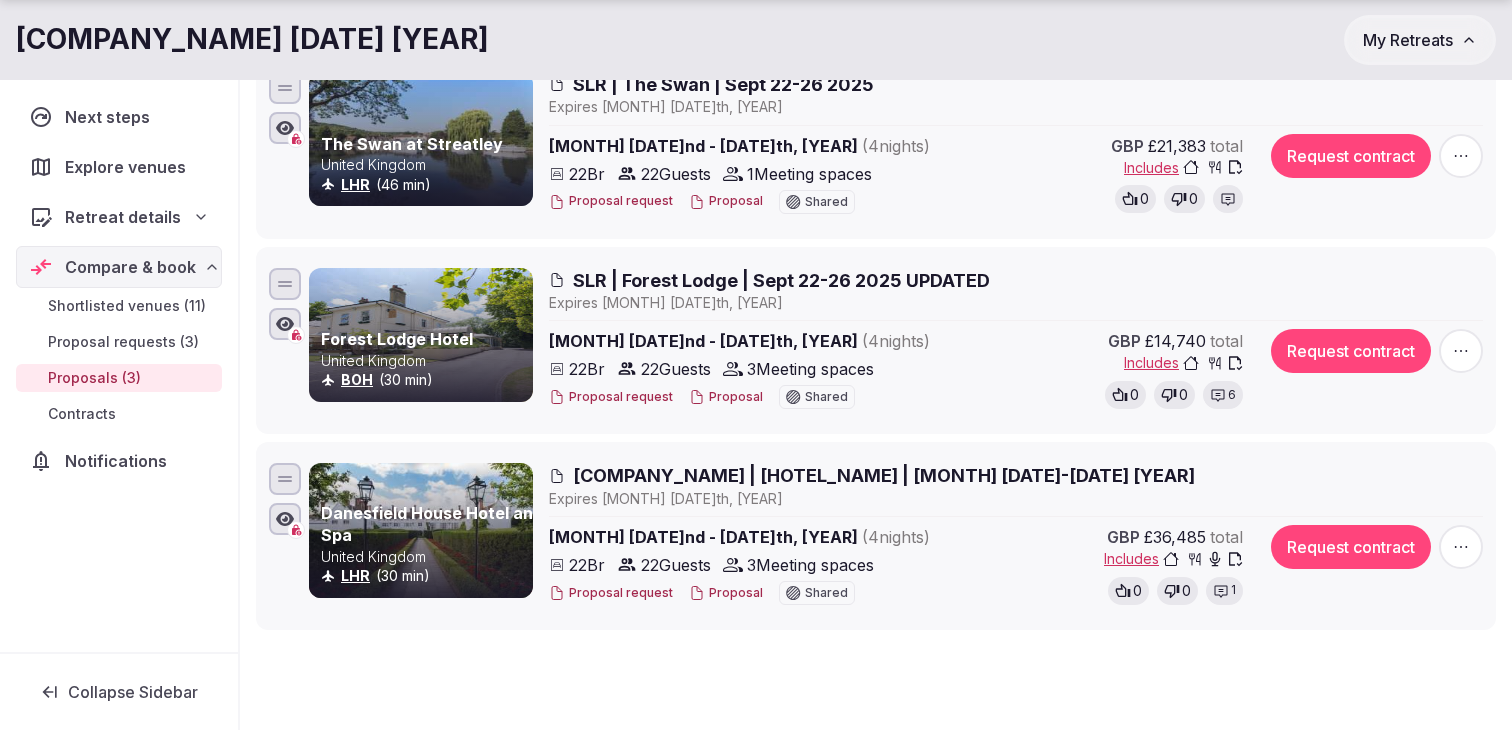 scroll, scrollTop: 346, scrollLeft: 0, axis: vertical 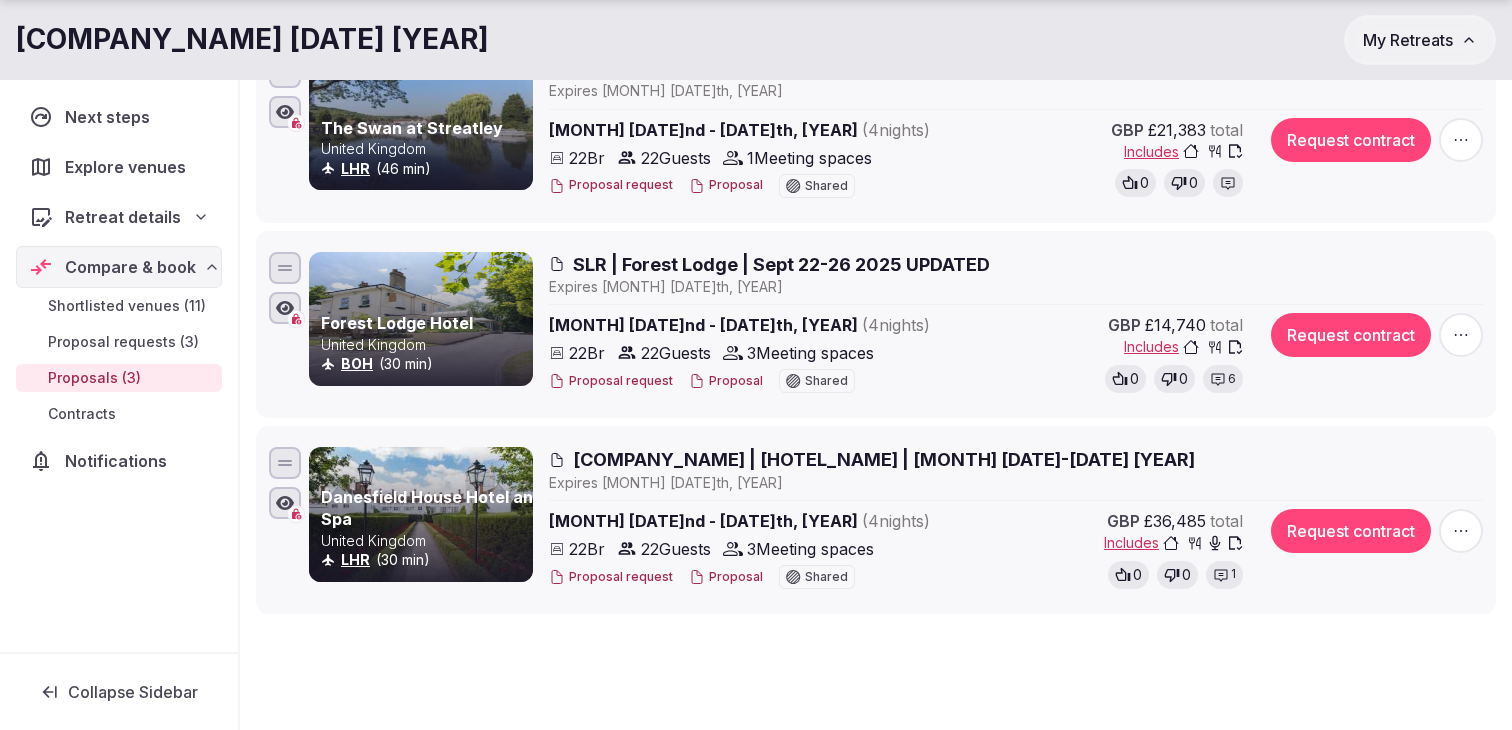 click on "6" at bounding box center (1223, 379) 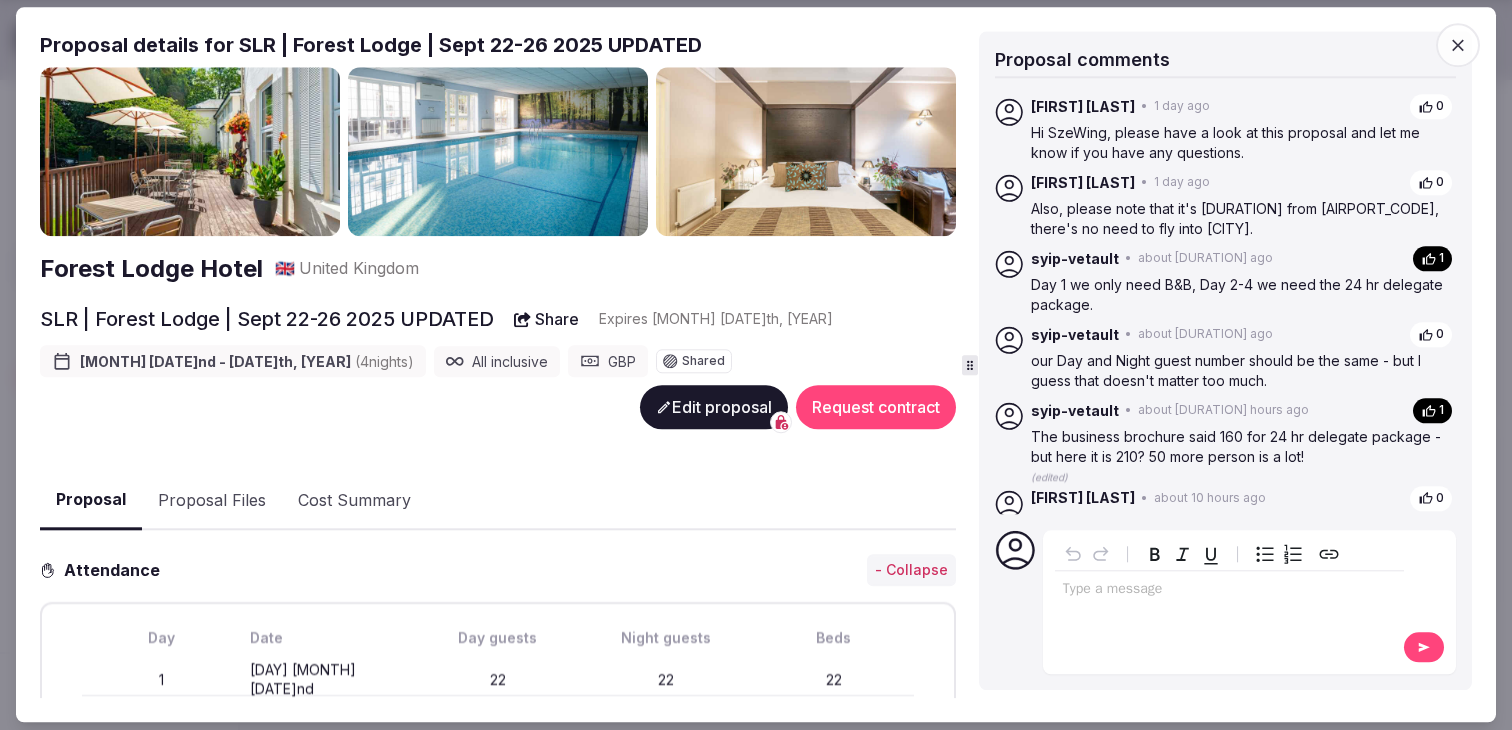 click on "Type a message" at bounding box center [1229, 601] 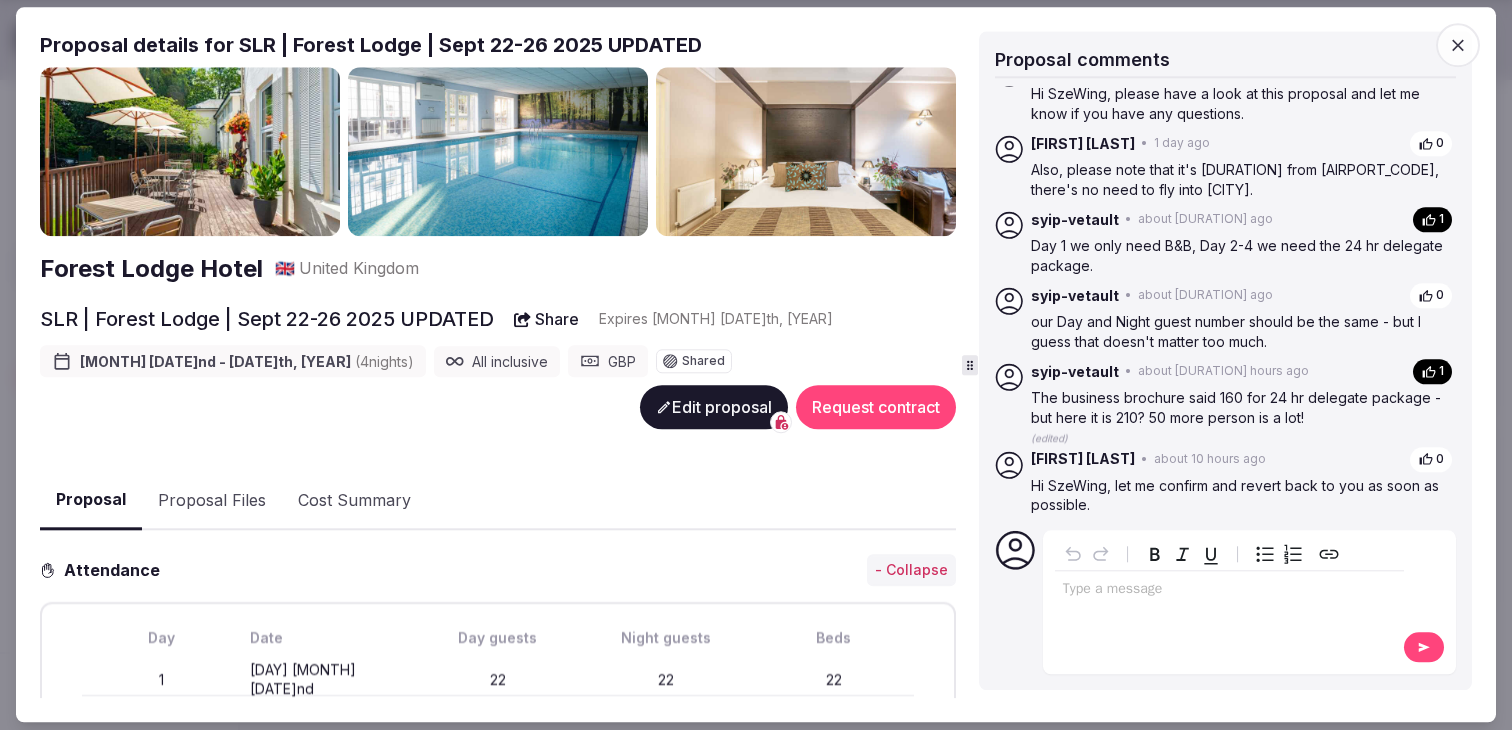 click at bounding box center [1229, 590] 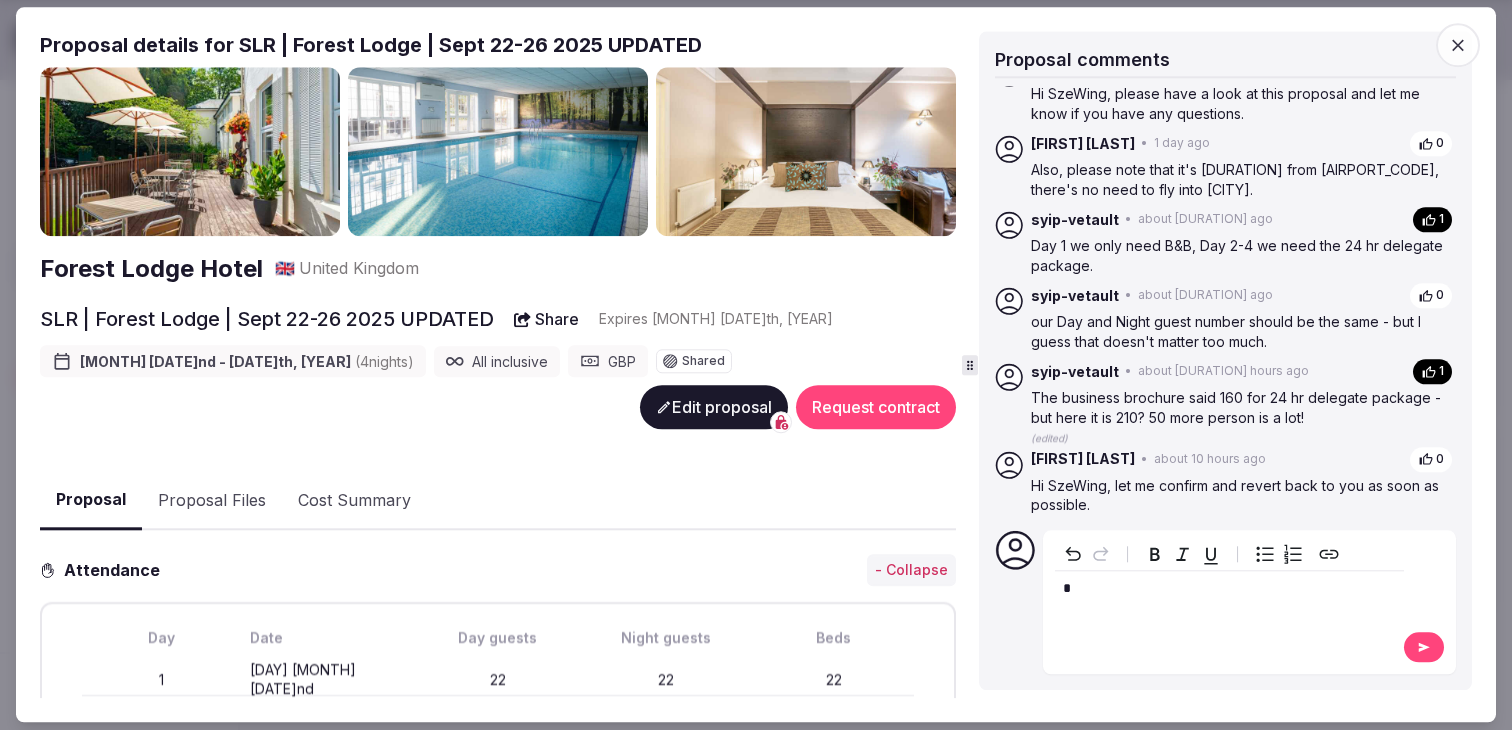 type 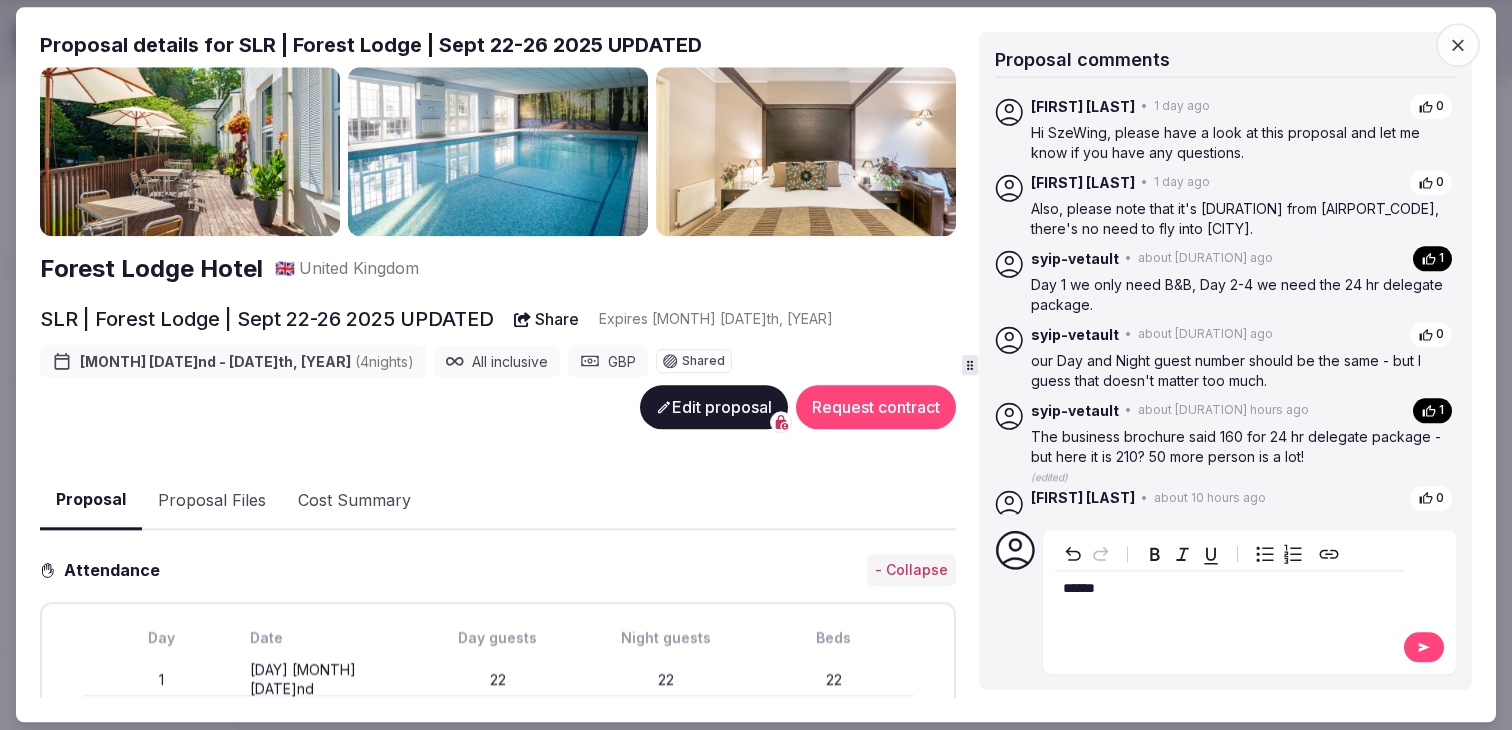 scroll, scrollTop: 39, scrollLeft: 0, axis: vertical 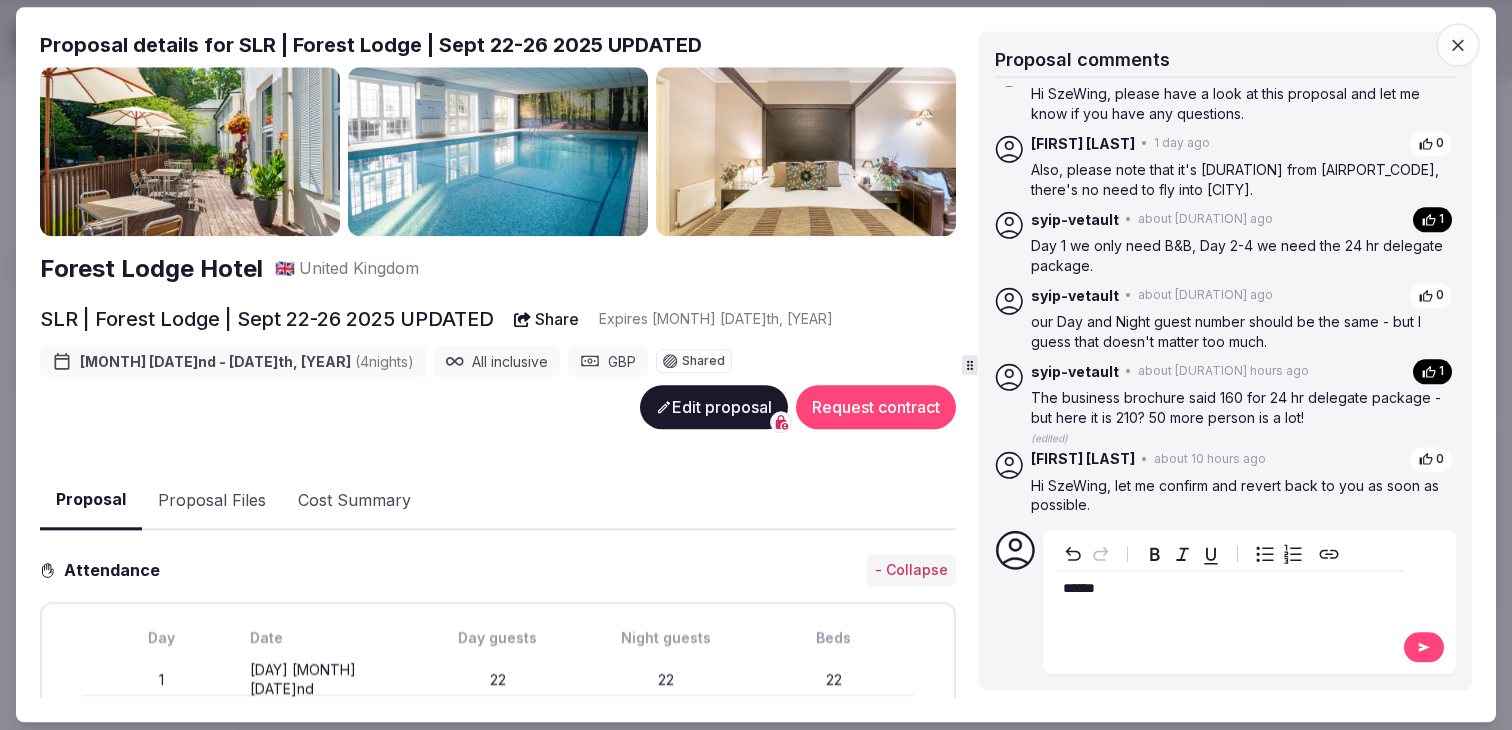 click 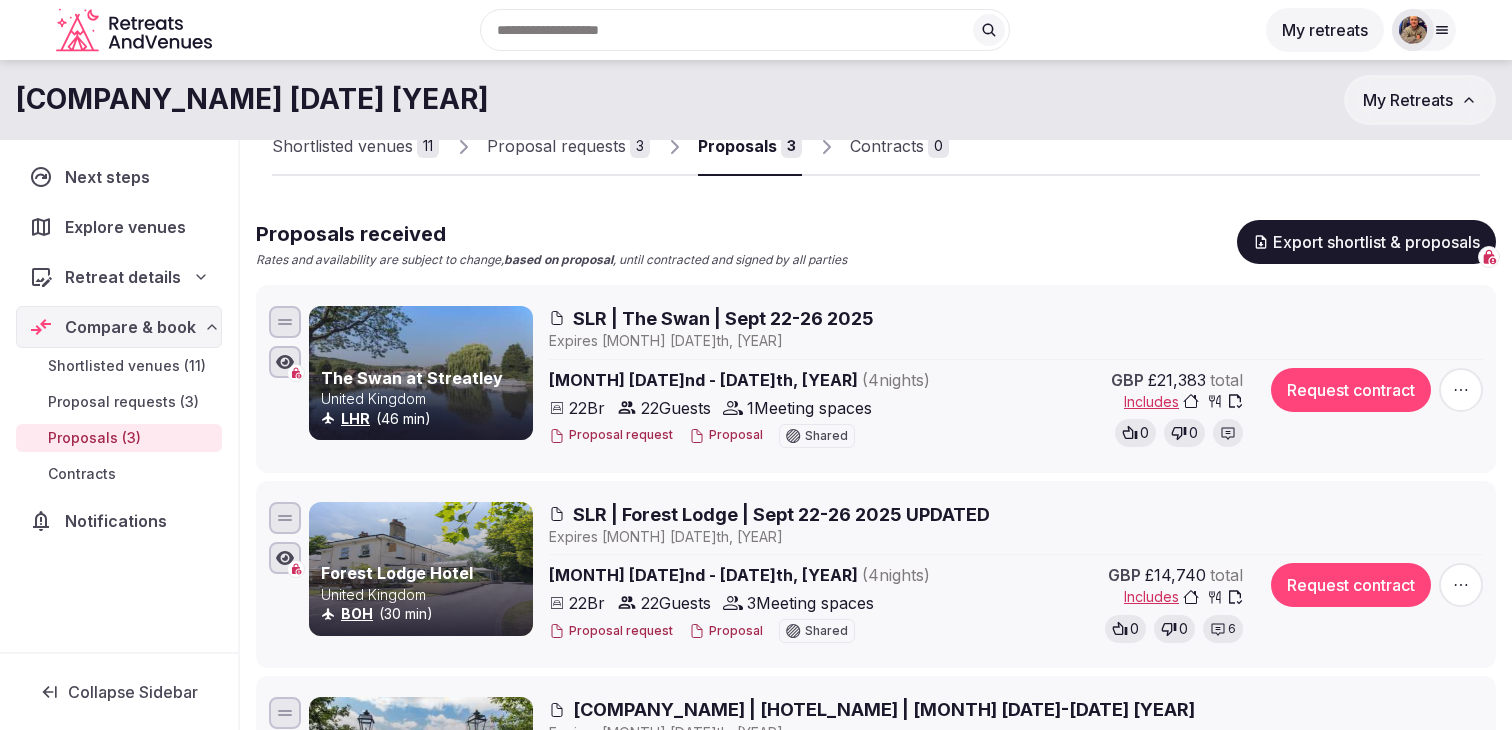 scroll, scrollTop: 0, scrollLeft: 0, axis: both 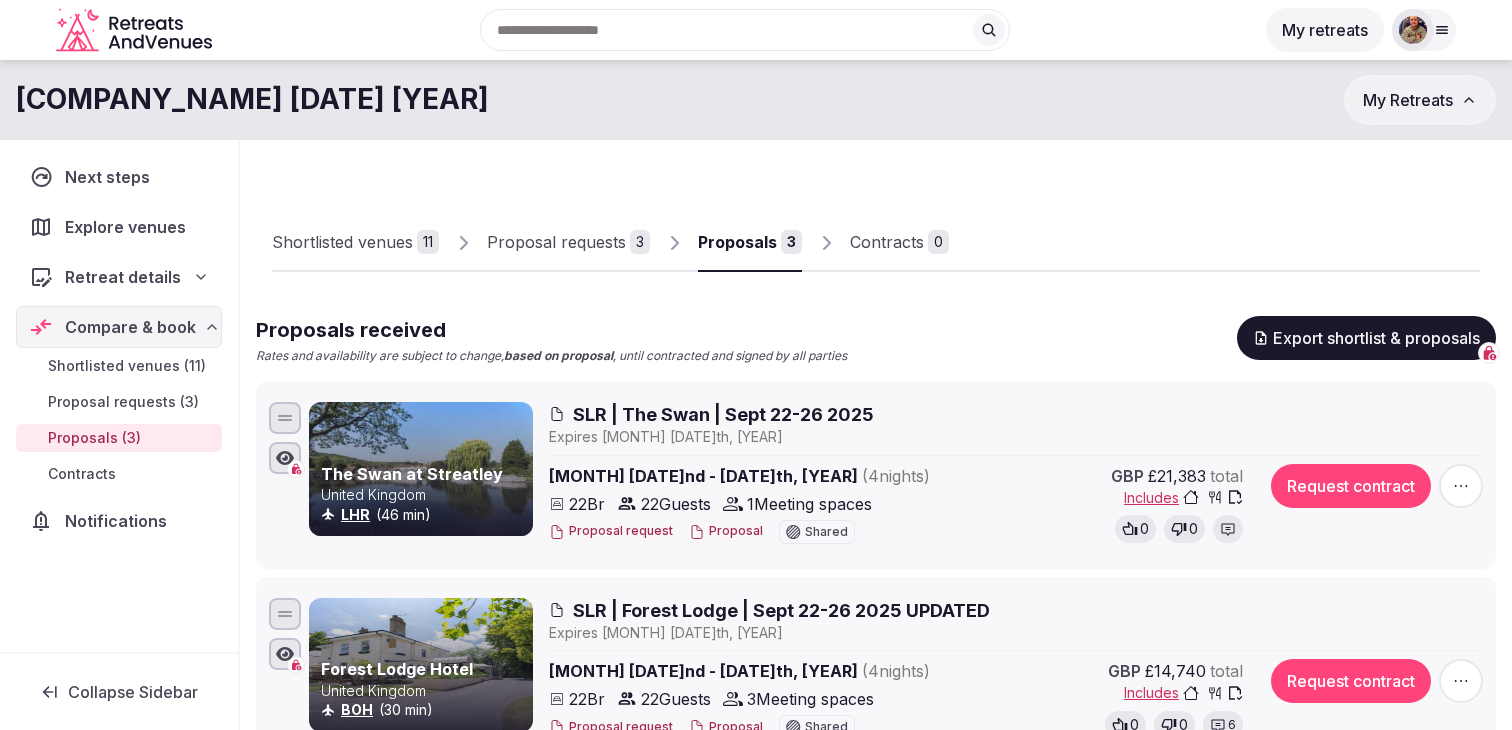 click on "Next steps" at bounding box center [107, 177] 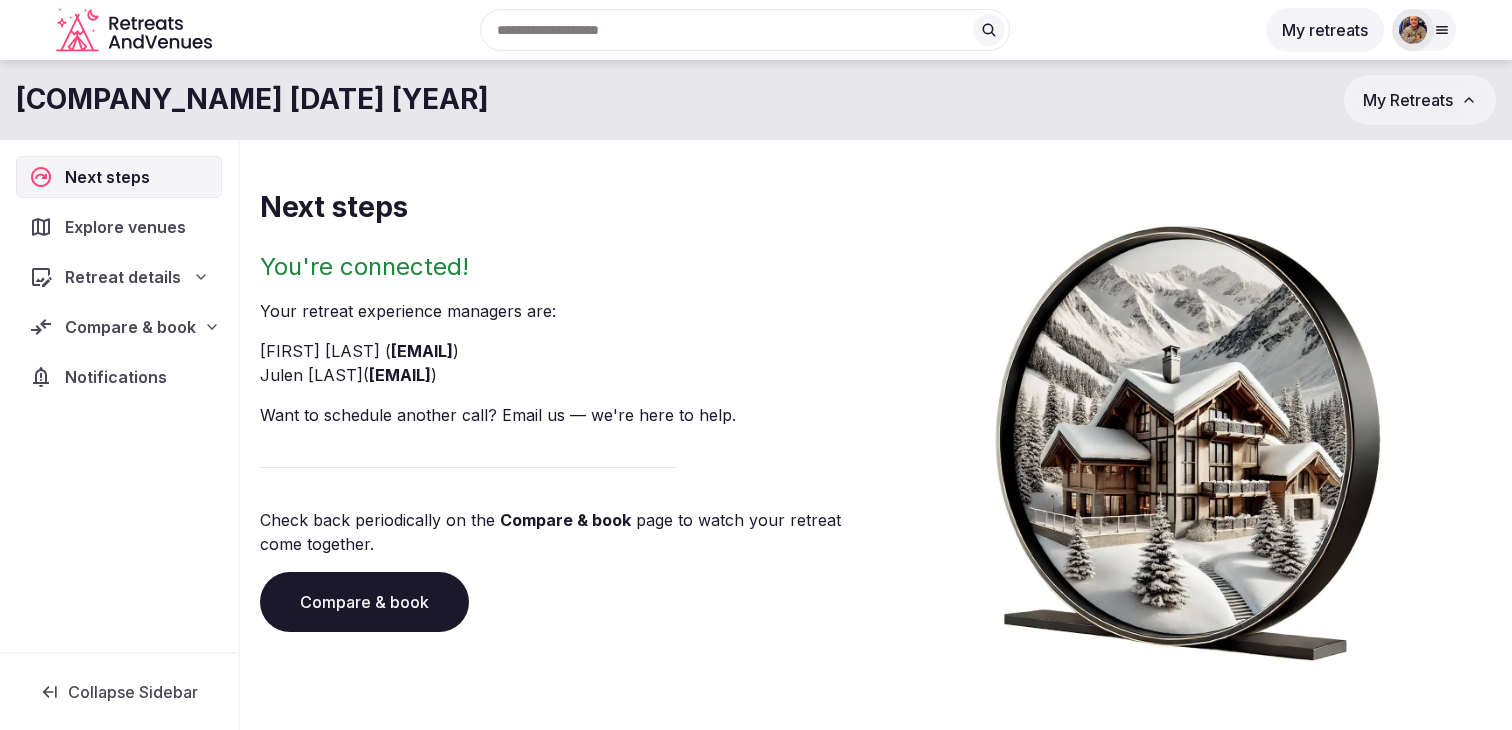 click on "Notifications" at bounding box center (119, 377) 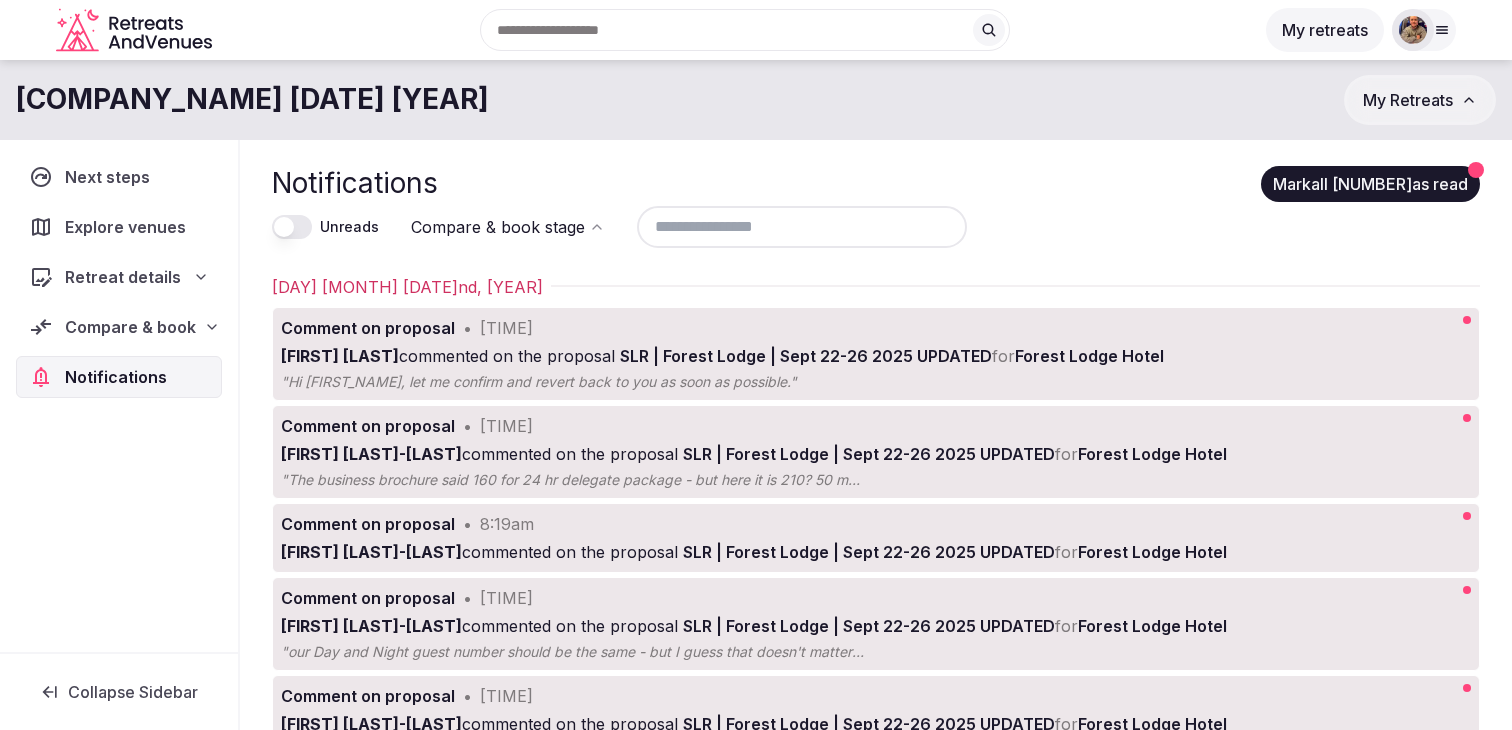 click on "Compare & book" at bounding box center (130, 327) 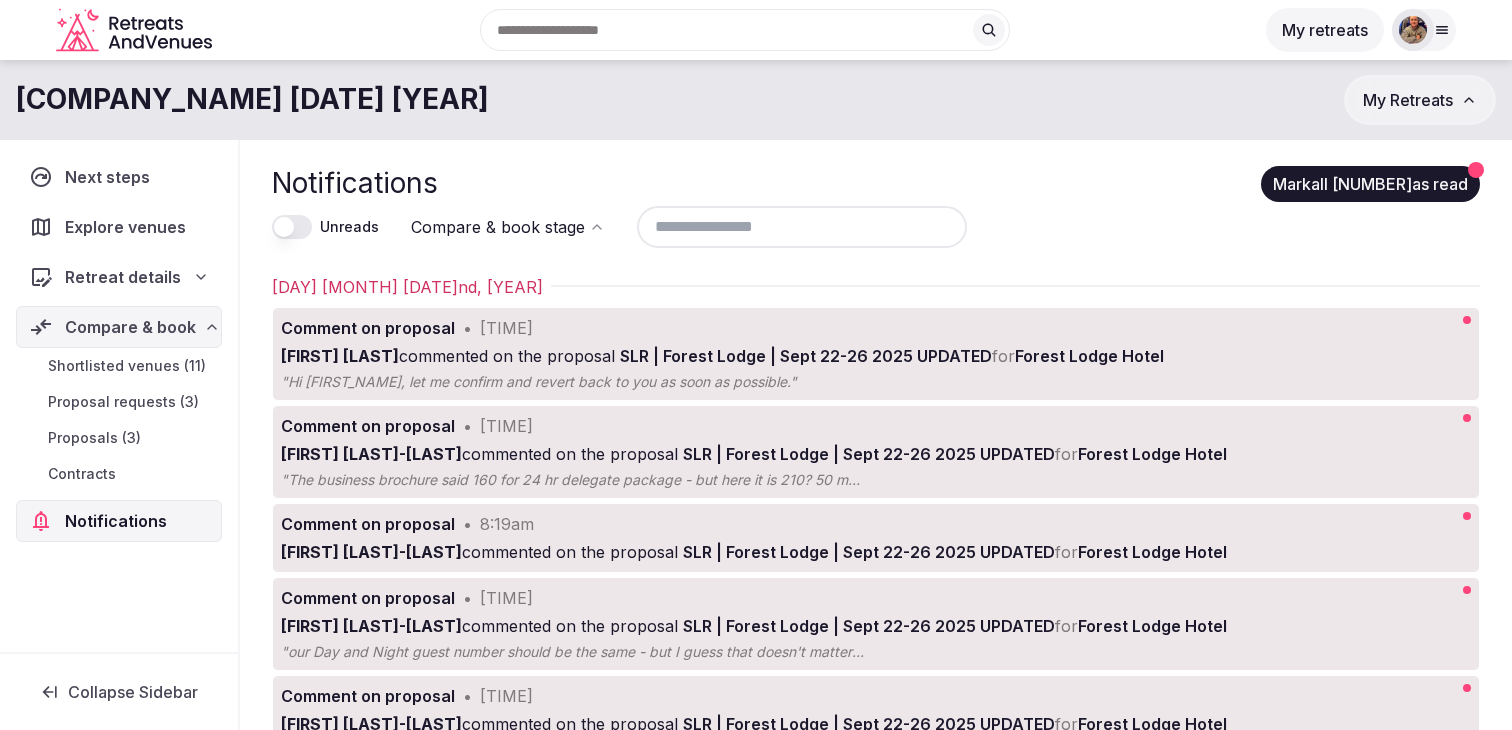 click on "Shortlisted venues (11)" at bounding box center [127, 366] 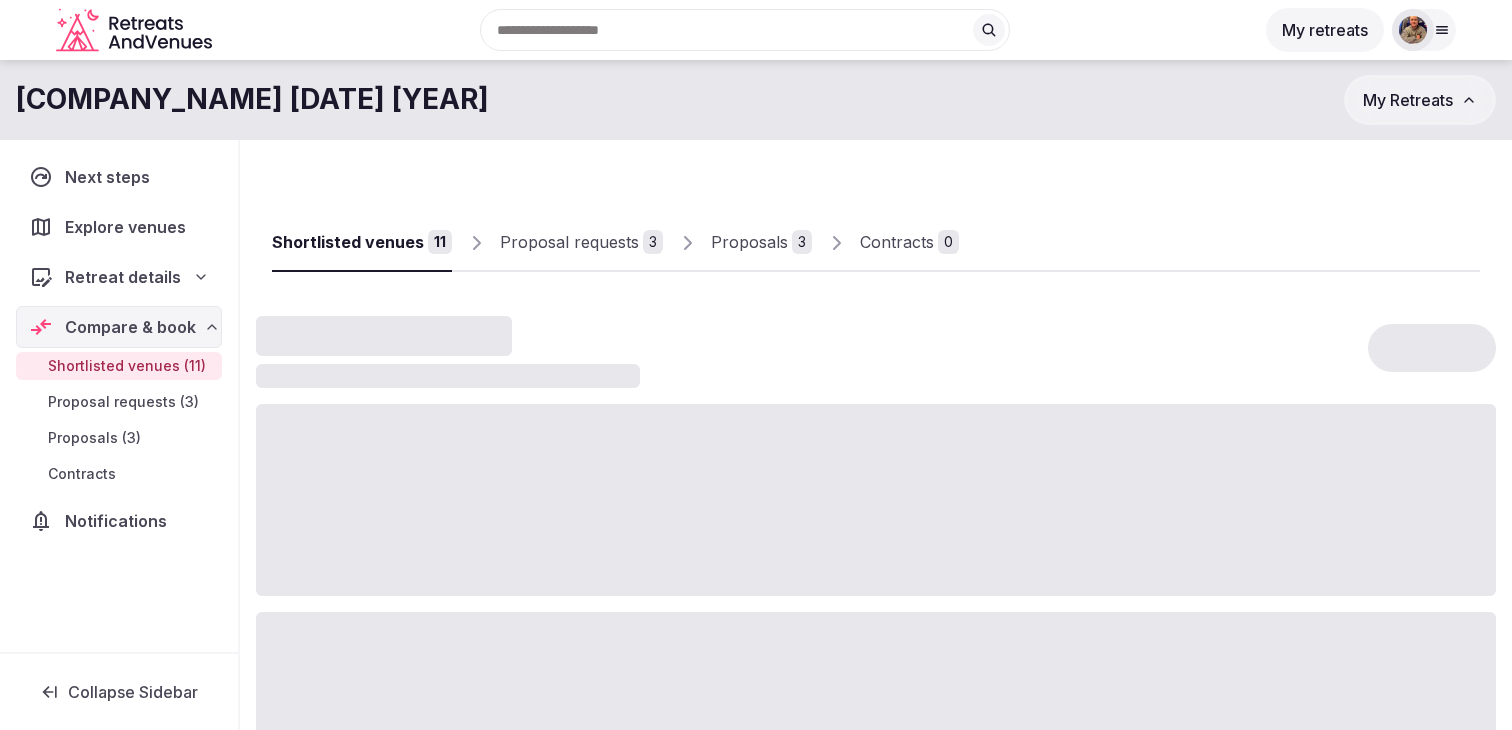 click on "Notifications" at bounding box center (116, 521) 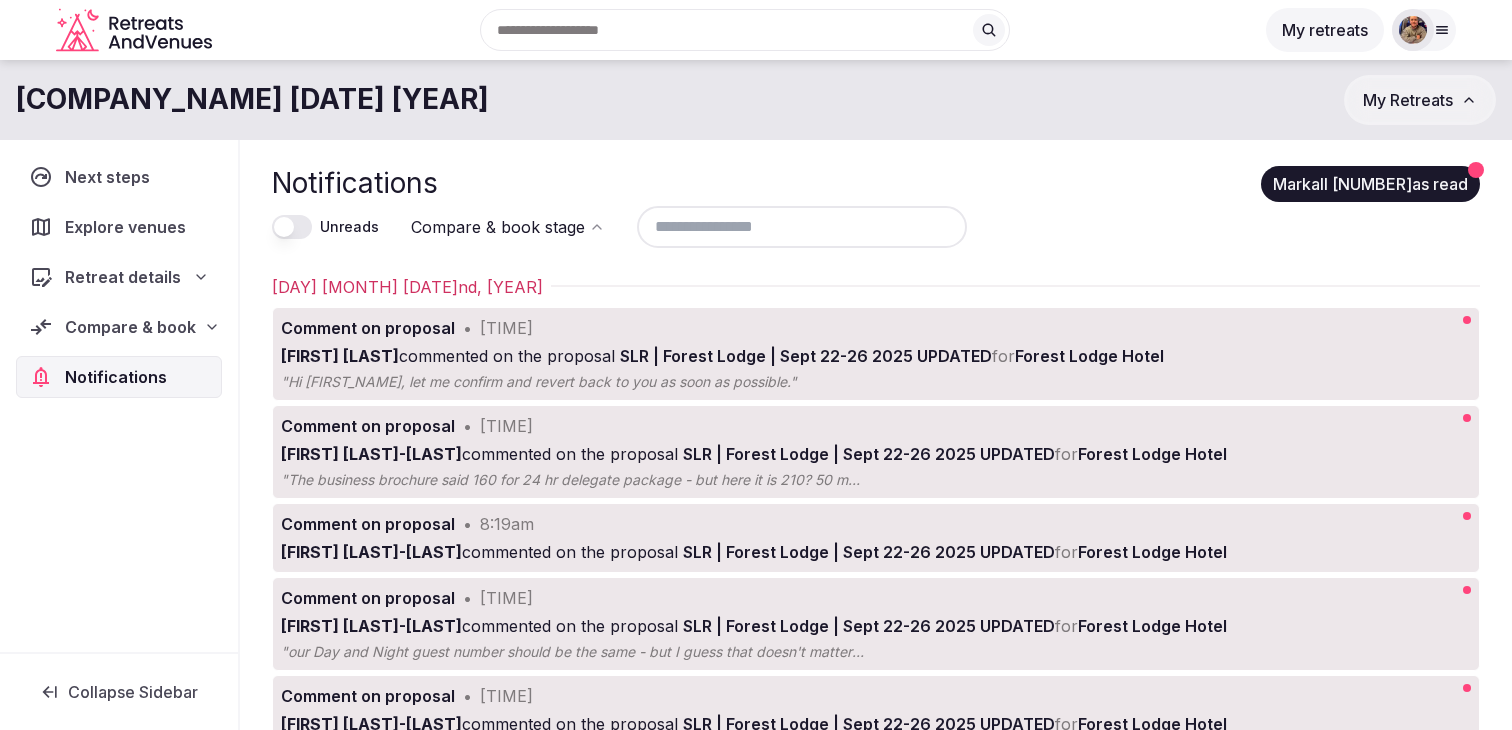 click on "Compare & book" at bounding box center [119, 327] 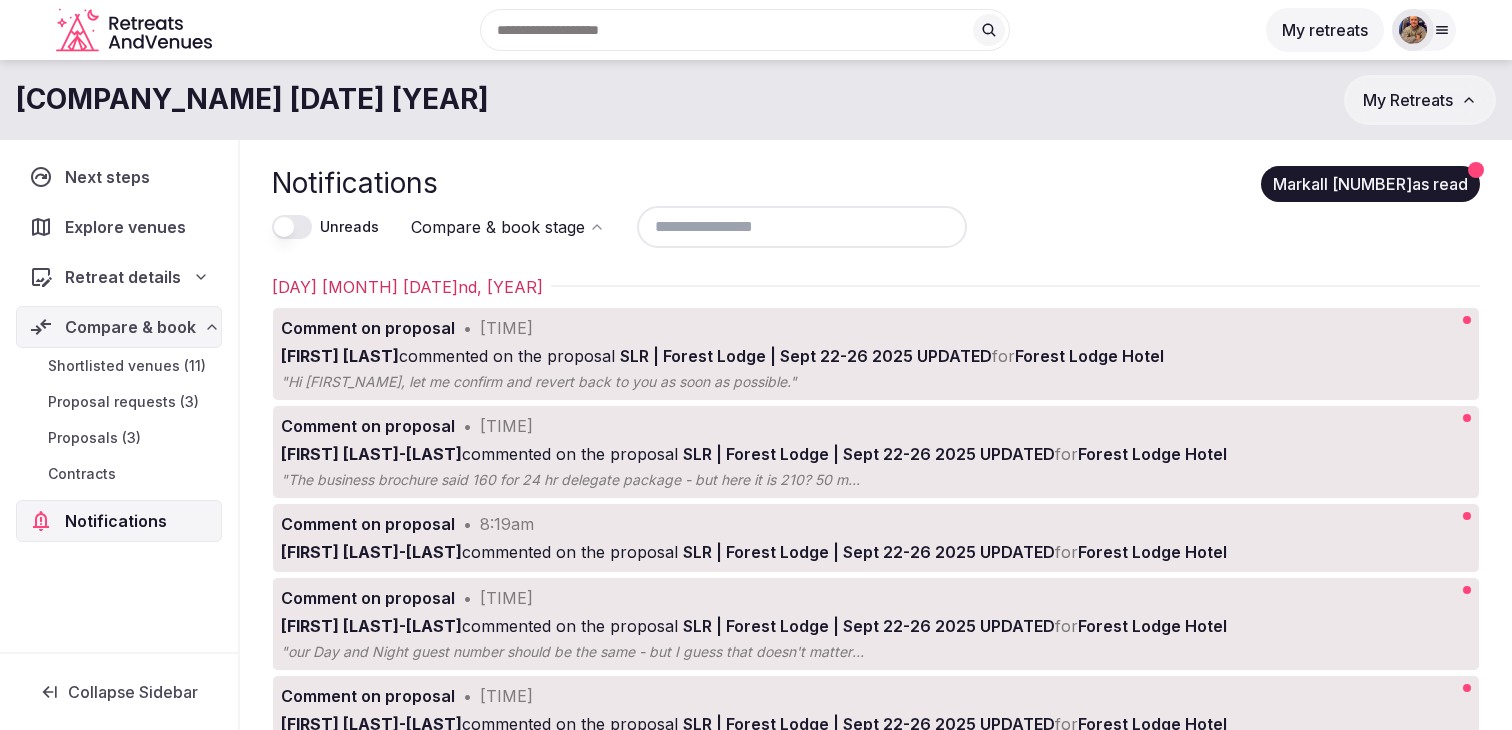 click on "Shortlisted venues (11)" at bounding box center (127, 366) 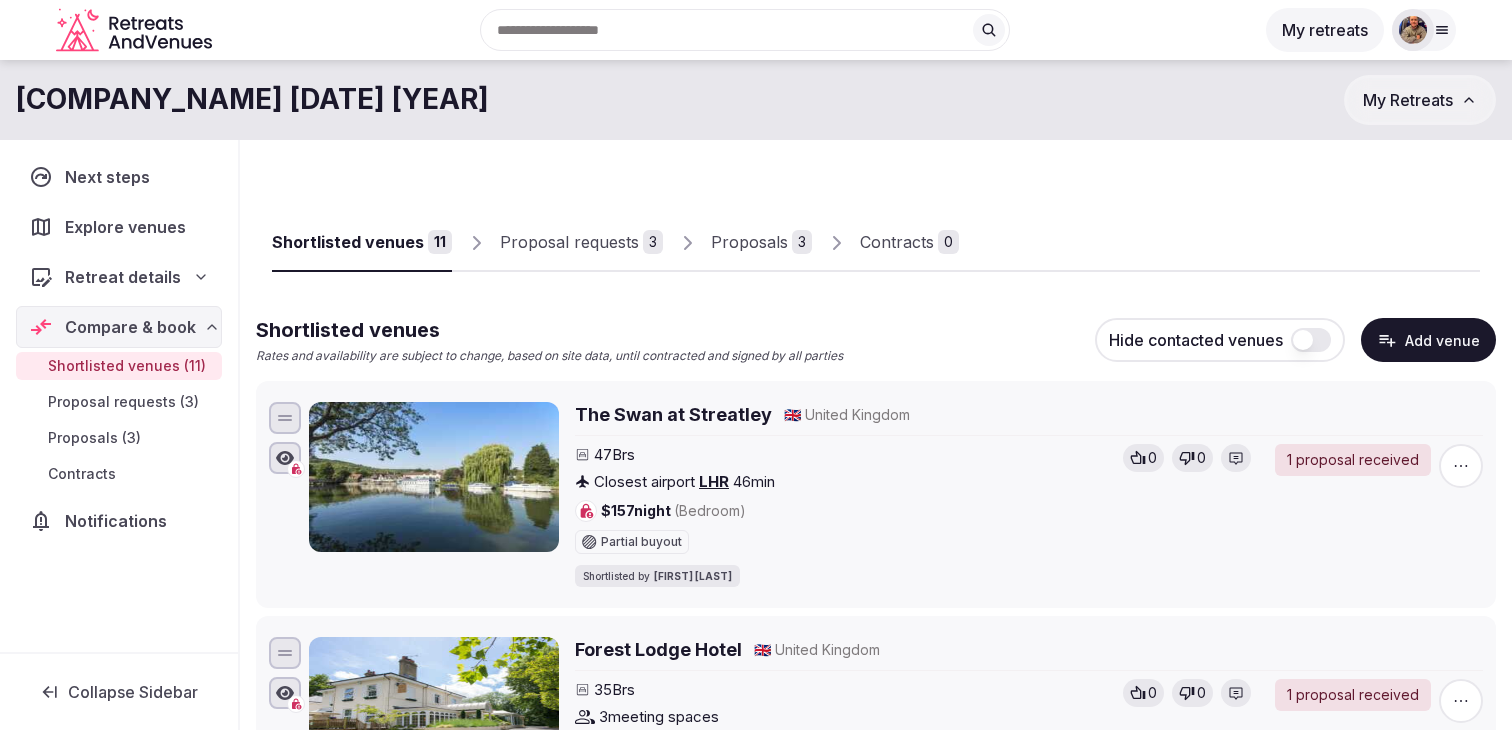 click on "Proposals 3" at bounding box center [761, 243] 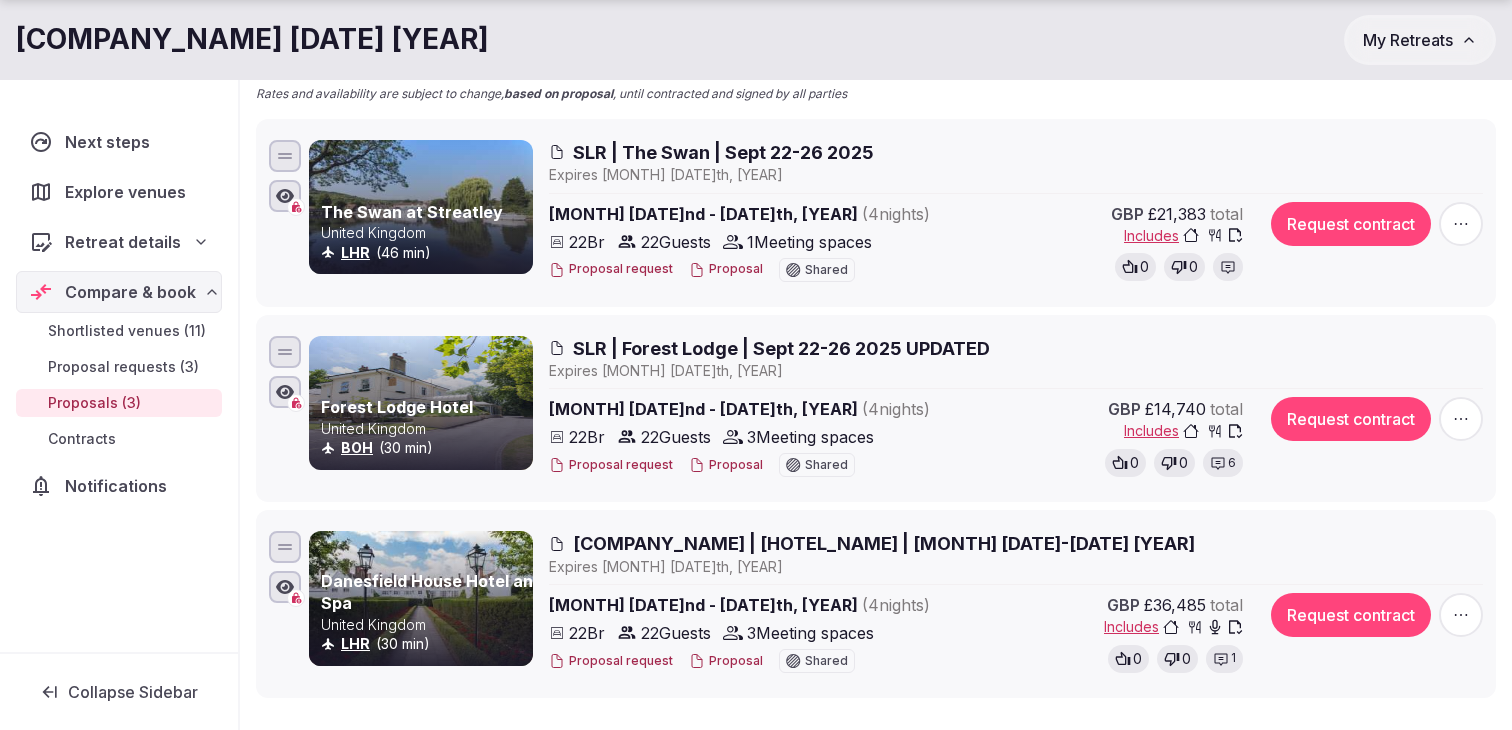 scroll, scrollTop: 271, scrollLeft: 0, axis: vertical 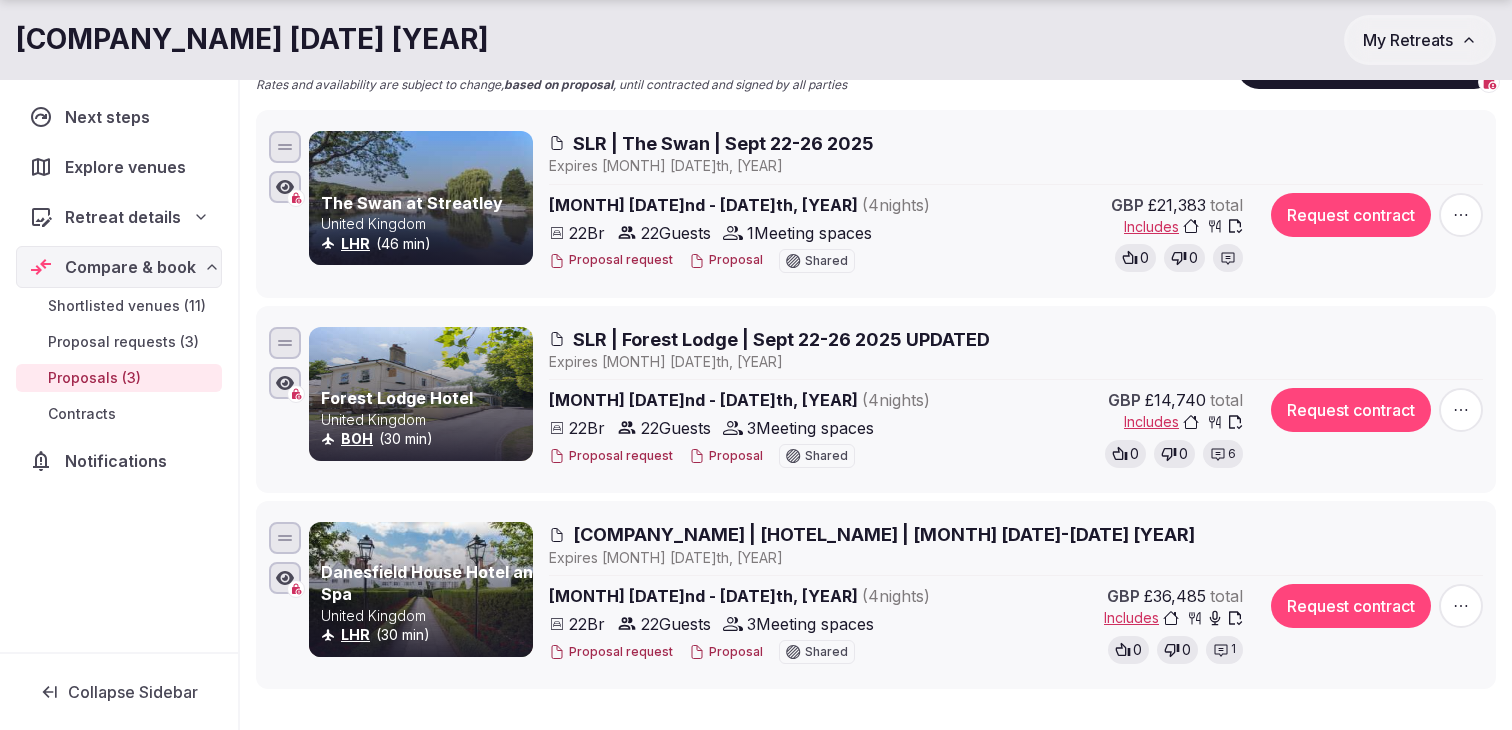 click 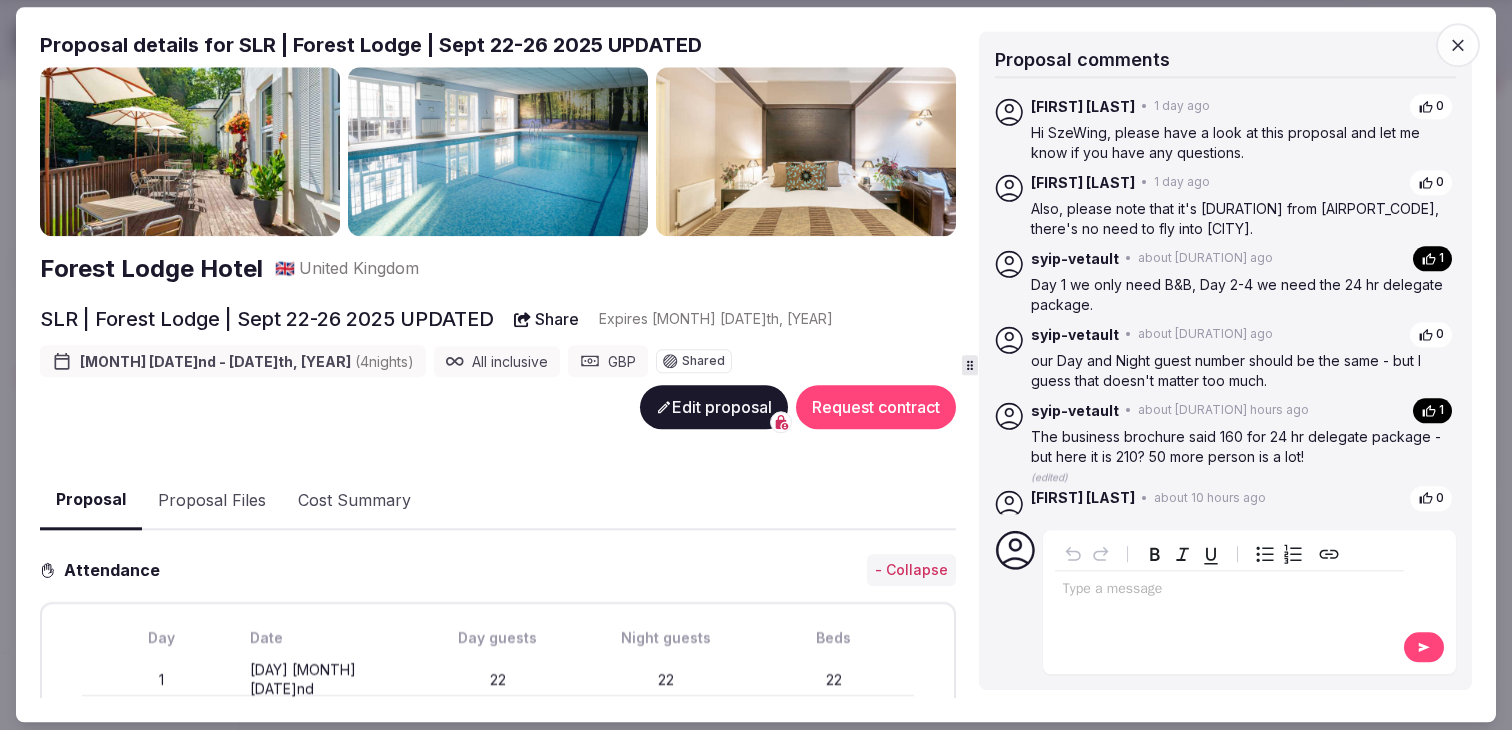 scroll, scrollTop: 36, scrollLeft: 0, axis: vertical 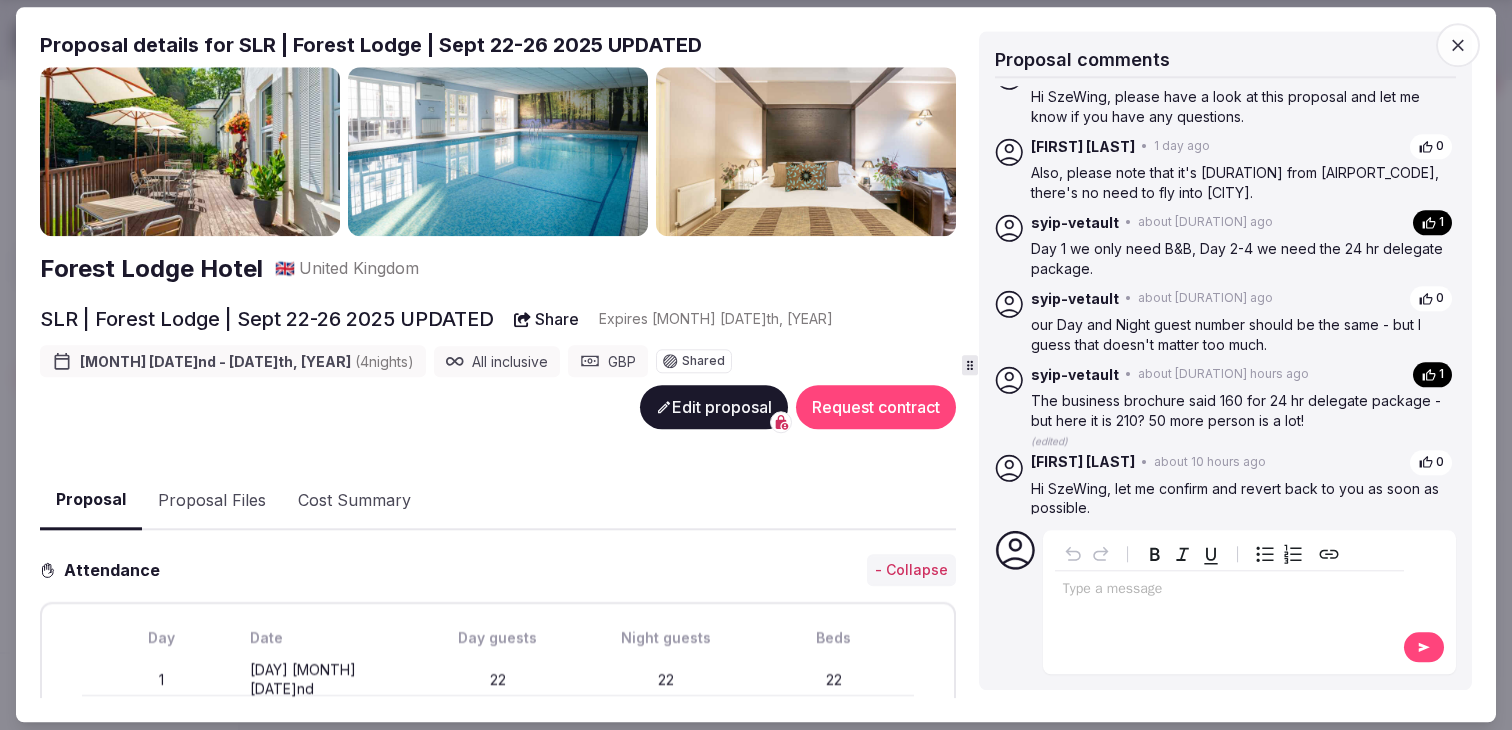 click at bounding box center (1229, 590) 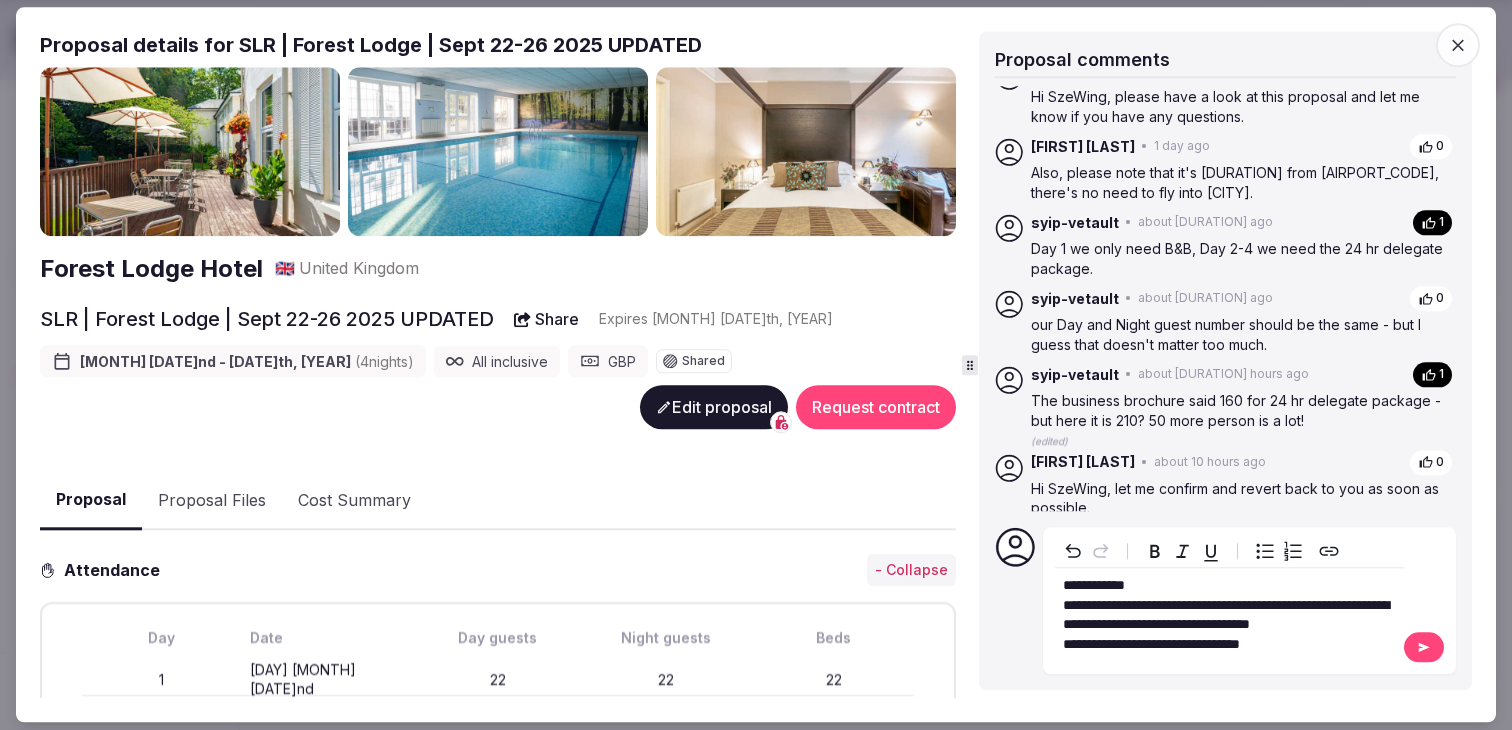 click on "**********" at bounding box center (1151, 644) 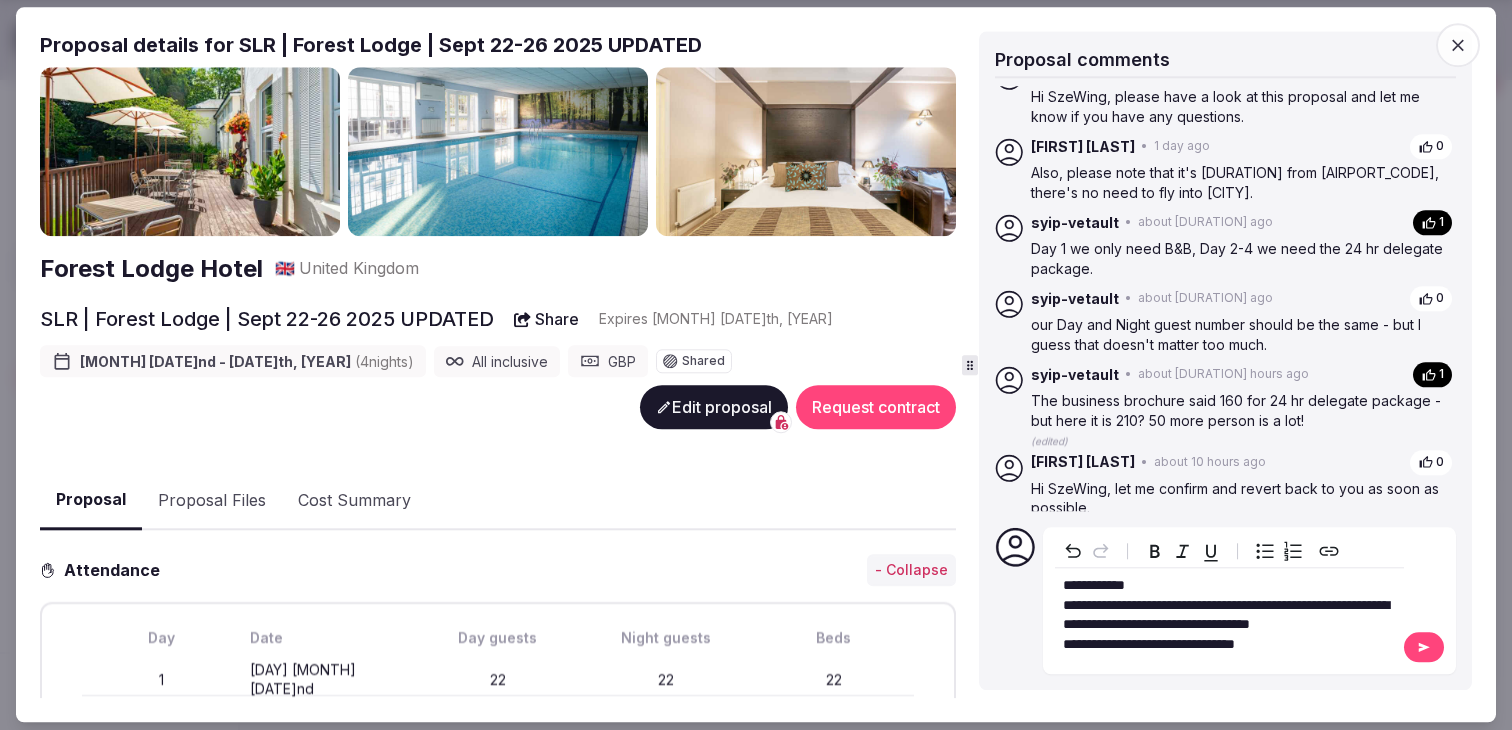 click on "**********" at bounding box center (1229, 615) 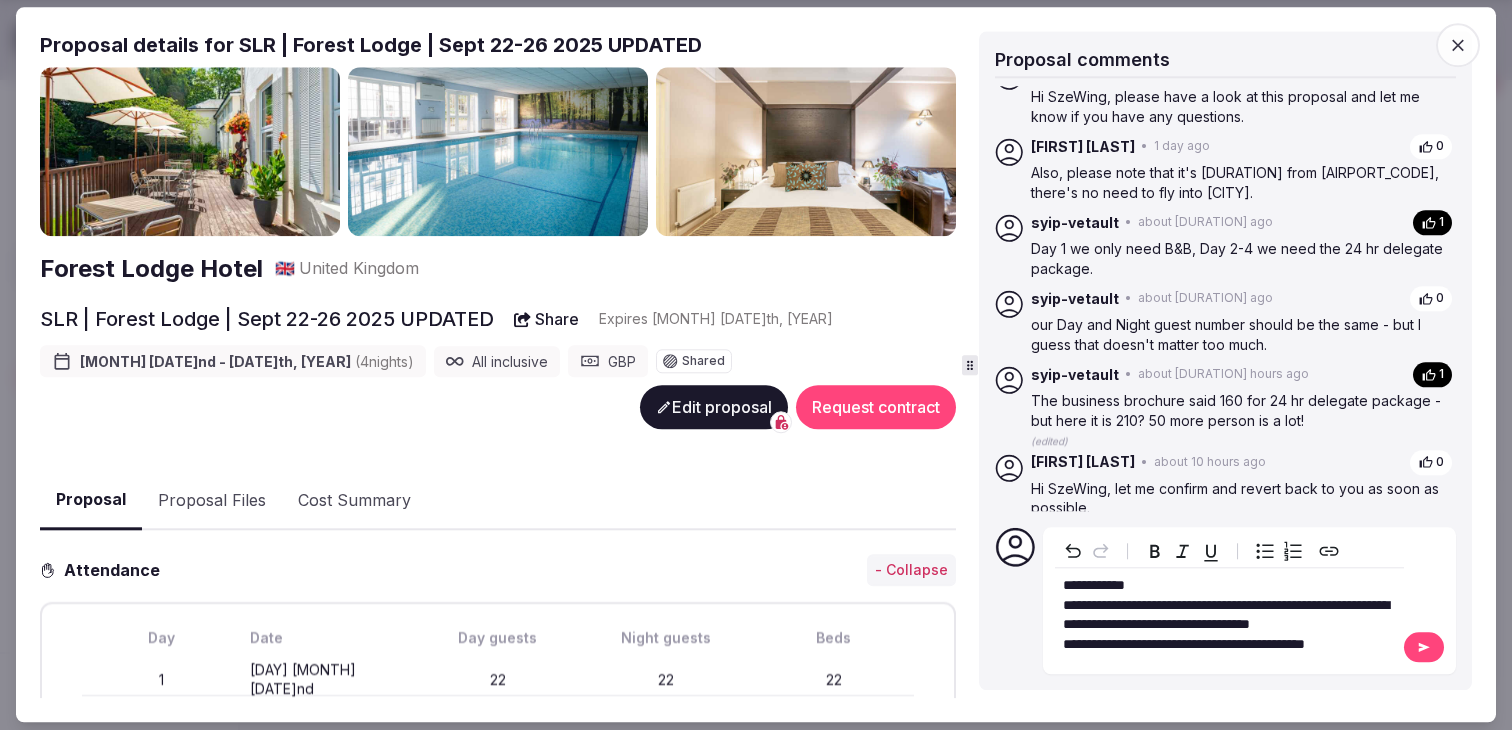 click on "**********" at bounding box center [1184, 644] 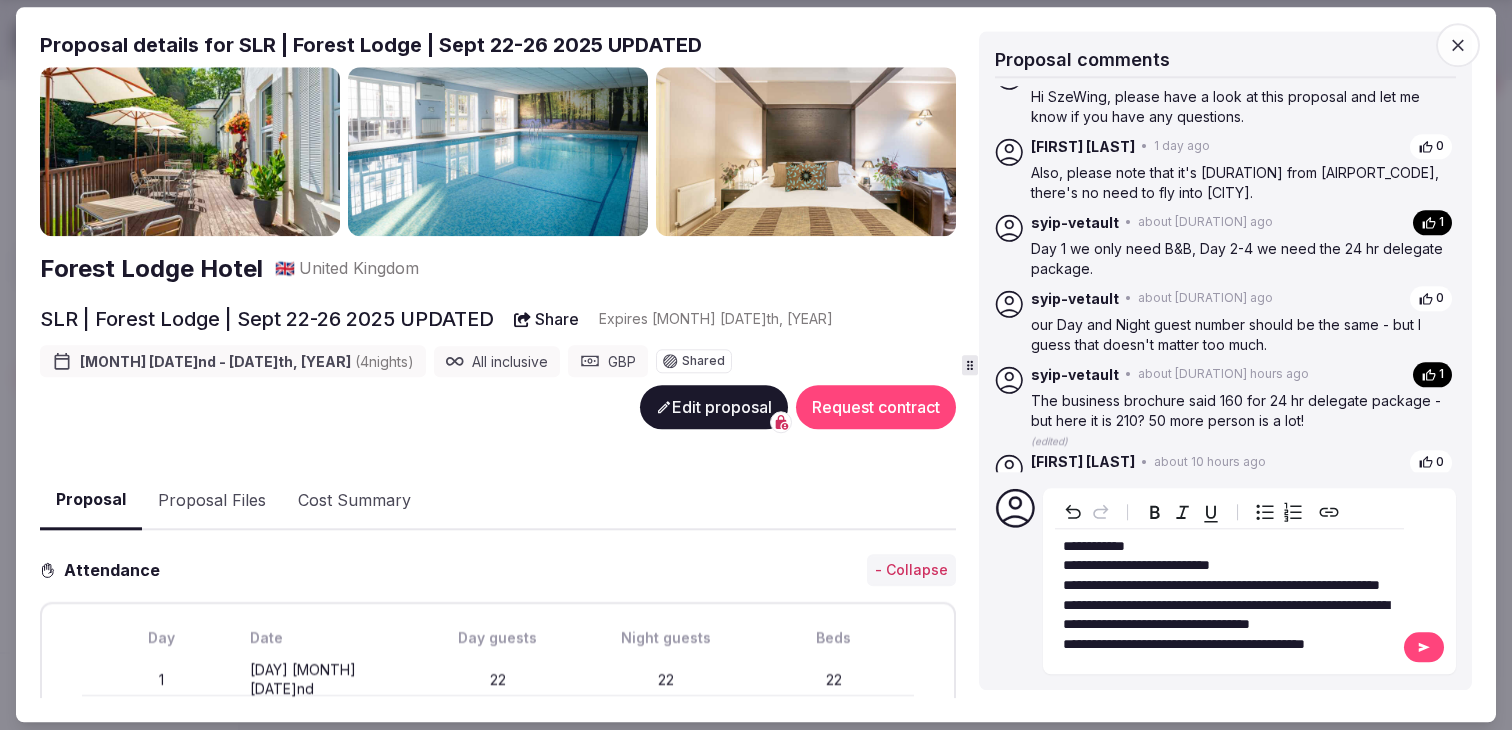 click on "**********" at bounding box center [1229, 596] 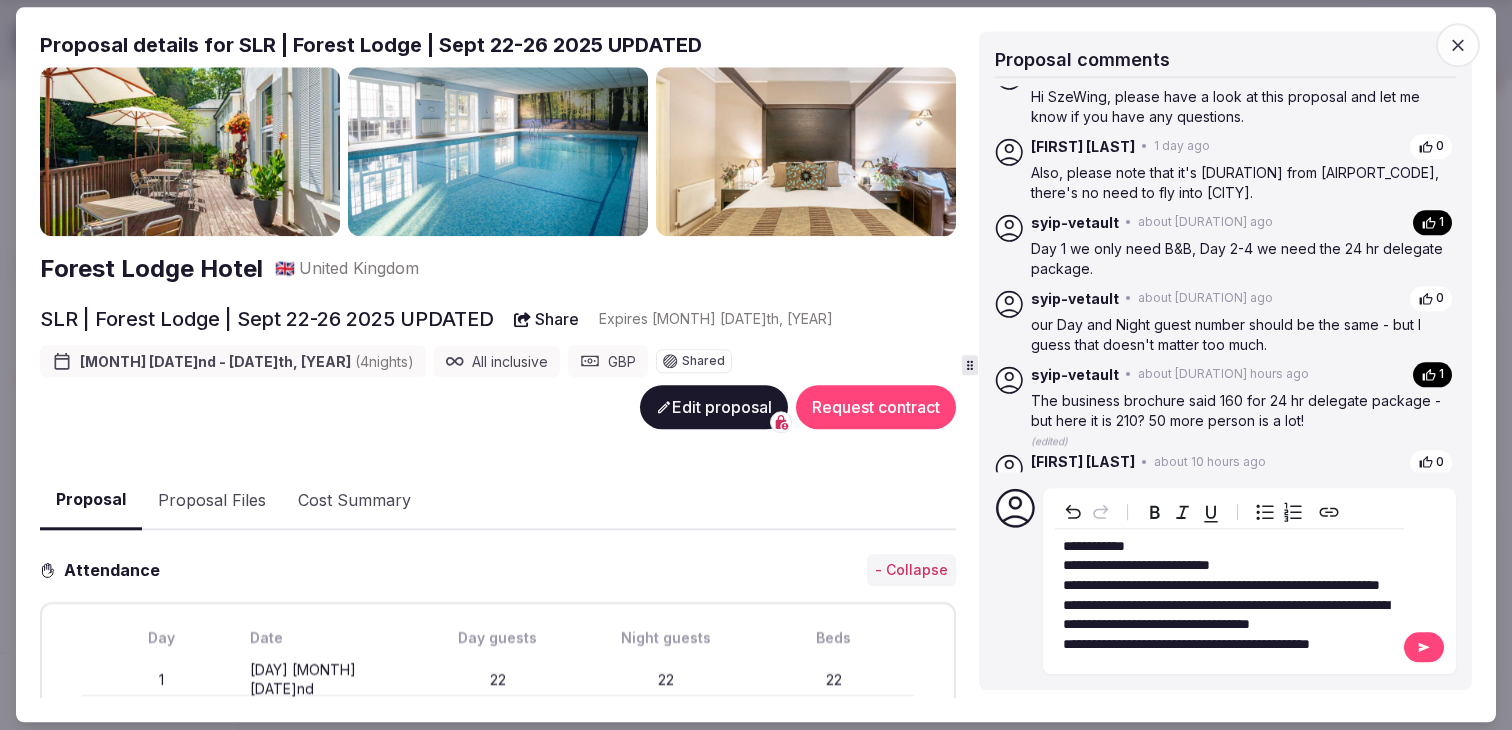 click at bounding box center (1424, 648) 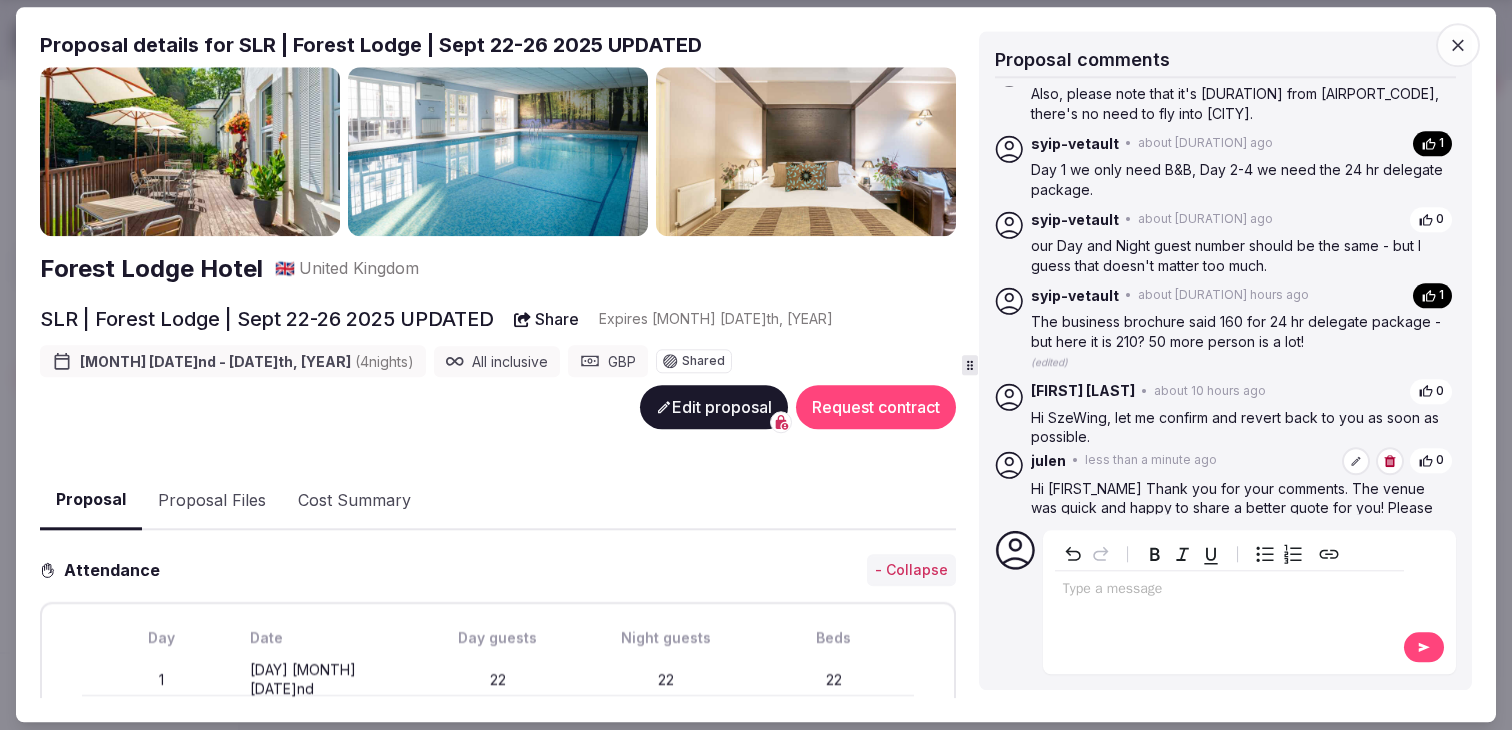 scroll, scrollTop: 177, scrollLeft: 0, axis: vertical 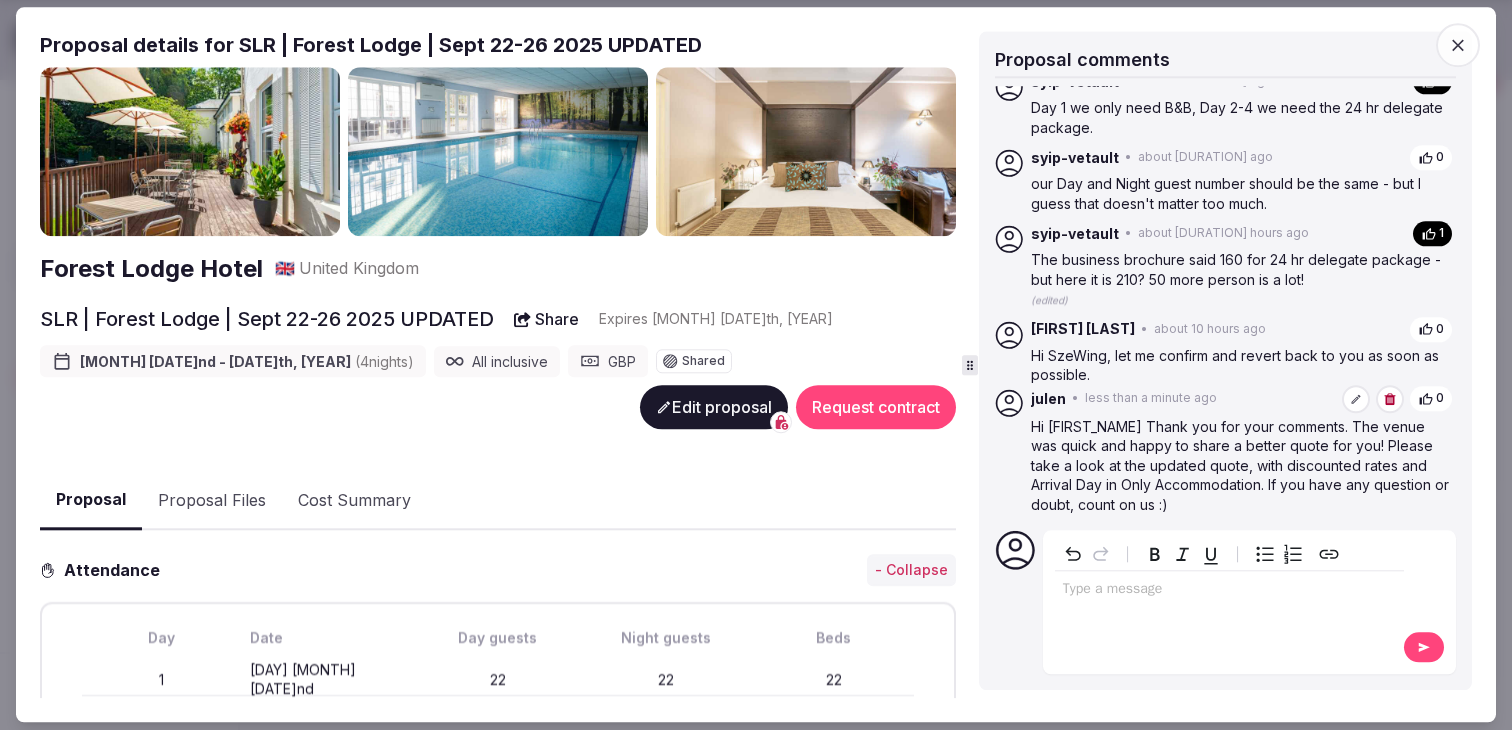 click at bounding box center [1229, 592] 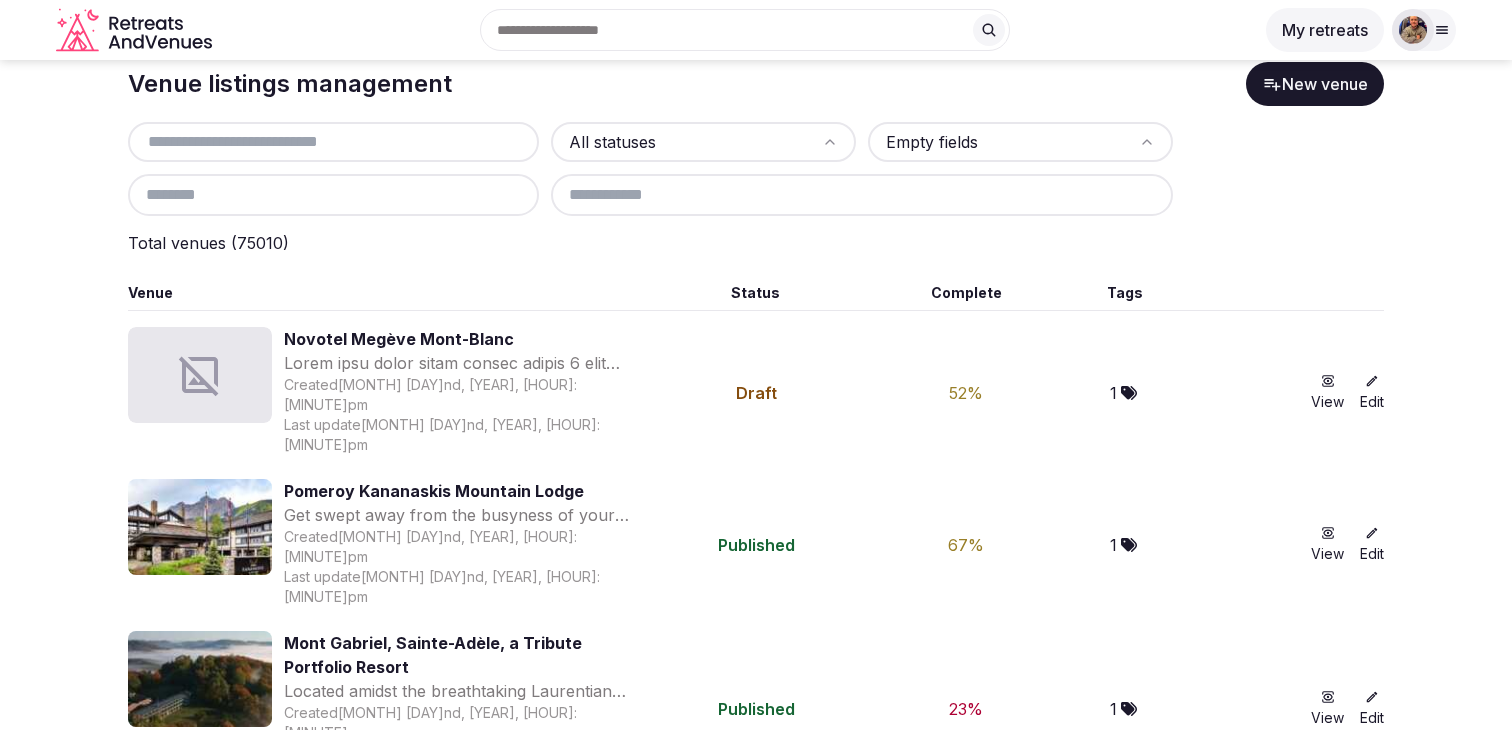 scroll, scrollTop: 73, scrollLeft: 0, axis: vertical 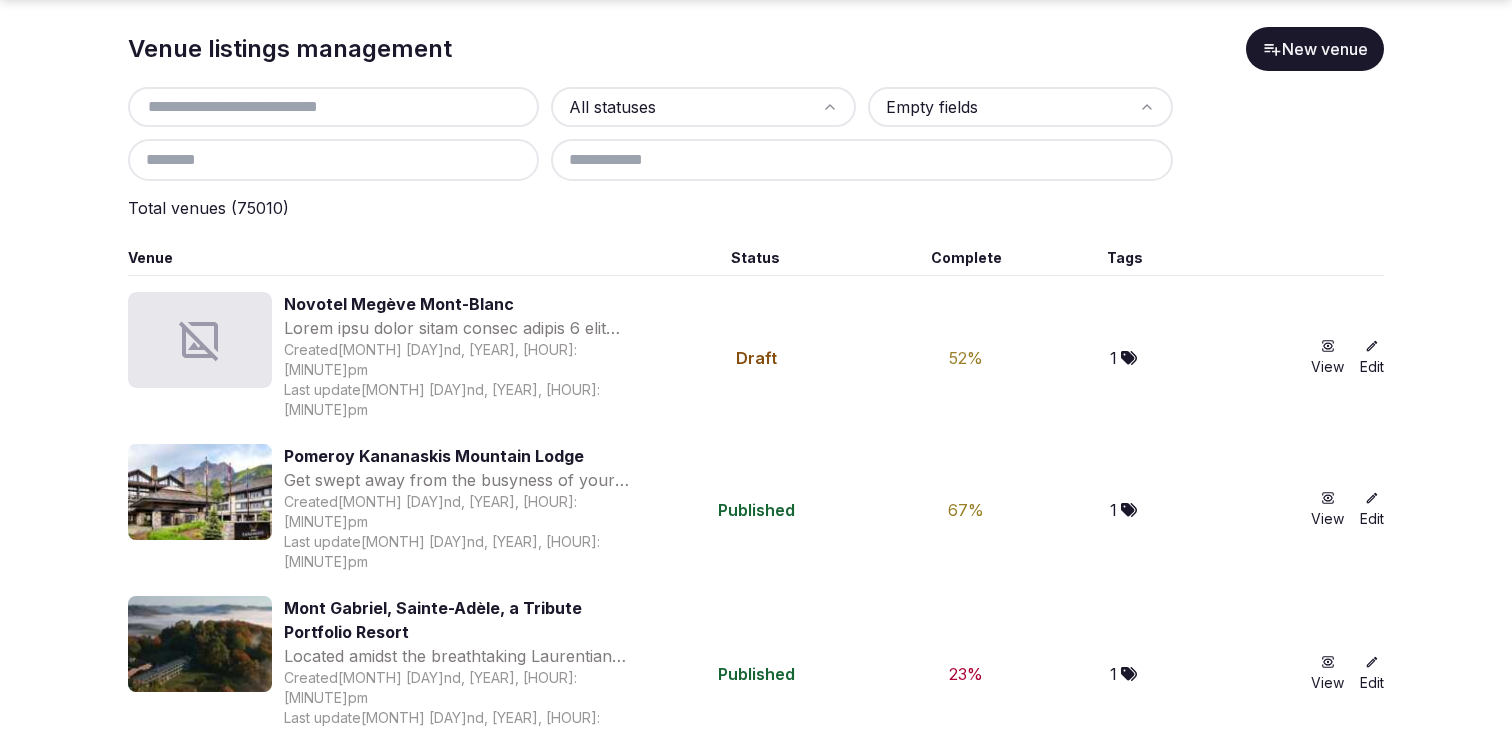 click on "Total venues ( 75010 )" at bounding box center (756, 208) 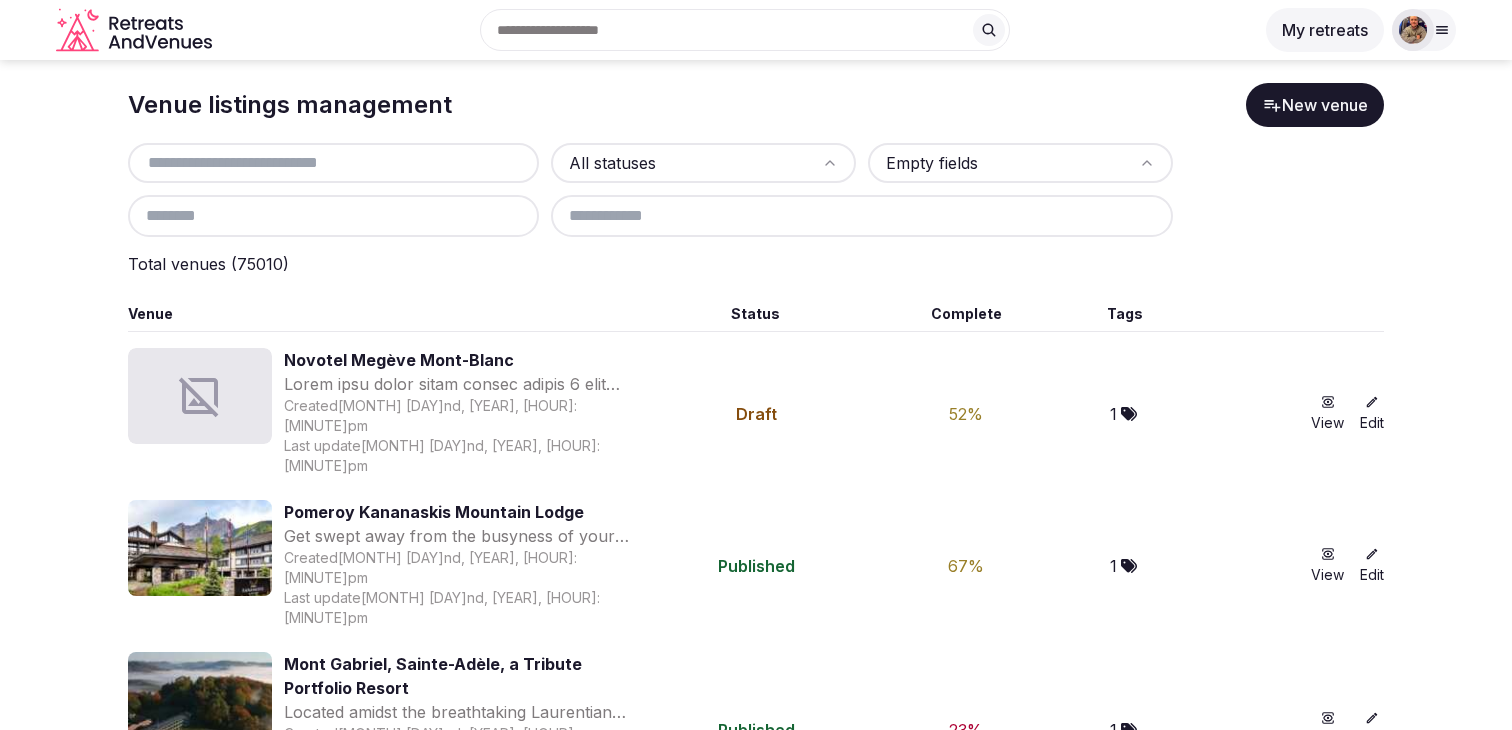 scroll, scrollTop: 15, scrollLeft: 0, axis: vertical 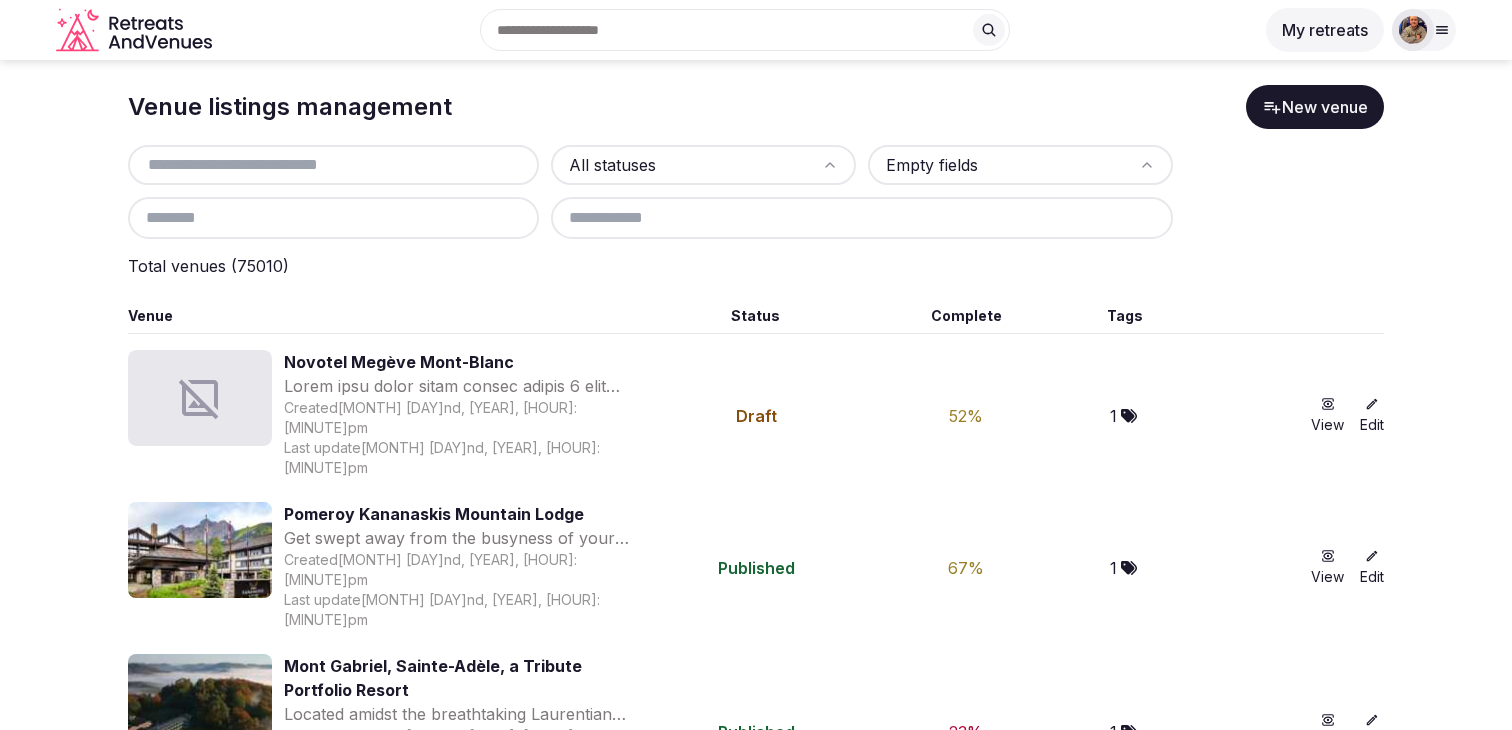 click on "Recent searches Greece Italy Madrid, Spain England, UK Egnach, Switzerland Search Popular Destinations Toscana, Italy Riviera Maya, Mexico Indonesia, Bali California, USA New York, USA Napa Valley, USA Beja, Portugal Canarias, Spain Explore  destinations My retreats julen Account My venue listings My retreats Group flight planner Logout logged in as  julen Account My venue listings My retreats Group flight planner Logout Venue listings management  New venue All statuses Empty fields Total venues ( 75010 ) Venue Status Complete Tags Novotel Megève Mont-Blanc Created  Jul 22nd, 2025, 8:29pm Last update  Jul 22nd, 2025, 9:34pm Draft 52 % 1 View Edit Pomeroy Kananaskis Mountain Lodge Created  Jul 22nd, 2025, 5:53pm Last update  Jul 22nd, 2025, 6:30pm Published 67 % 1 View Edit Mont Gabriel, Sainte-Adèle, a Tribute Portfolio Resort Created  Jul 22nd, 2025, 4:15pm Last update  Jul 22nd, 2025, 4:18pm Published 23 % 1 View Edit  Le Baluchon Éco-villégiature Created  Jul 22nd, 2025, 4:09pm Last update  Published %" at bounding box center [756, 350] 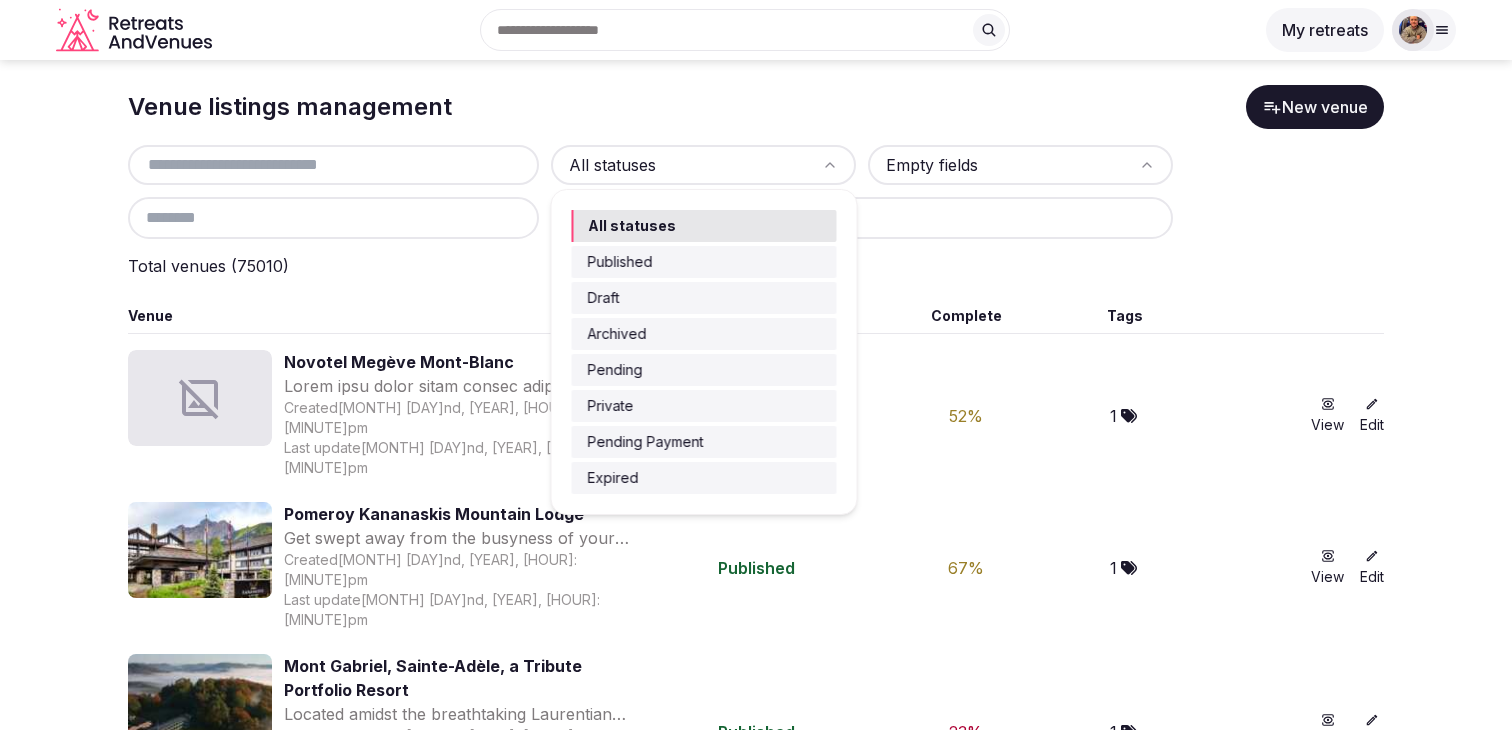 click on "Recent searches Greece Italy Madrid, Spain England, UK Egnach, Switzerland Search Popular Destinations Toscana, Italy Riviera Maya, Mexico Indonesia, Bali California, USA New York, USA Napa Valley, USA Beja, Portugal Canarias, Spain Explore  destinations My retreats julen Account My venue listings My retreats Group flight planner Logout logged in as  julen Account My venue listings My retreats Group flight planner Logout Venue listings management  New venue All statuses Empty fields Total venues ( 75010 ) Venue Status Complete Tags Novotel Megève Mont-Blanc Created  Jul 22nd, 2025, 8:29pm Last update  Jul 22nd, 2025, 9:34pm Draft 52 % 1 View Edit Pomeroy Kananaskis Mountain Lodge Created  Jul 22nd, 2025, 5:53pm Last update  Jul 22nd, 2025, 6:30pm Published 67 % 1 View Edit Mont Gabriel, Sainte-Adèle, a Tribute Portfolio Resort Created  Jul 22nd, 2025, 4:15pm Last update  Jul 22nd, 2025, 4:18pm Published 23 % 1 View Edit  Le Baluchon Éco-villégiature Created  Jul 22nd, 2025, 4:09pm Last update  Published %" at bounding box center [756, 350] 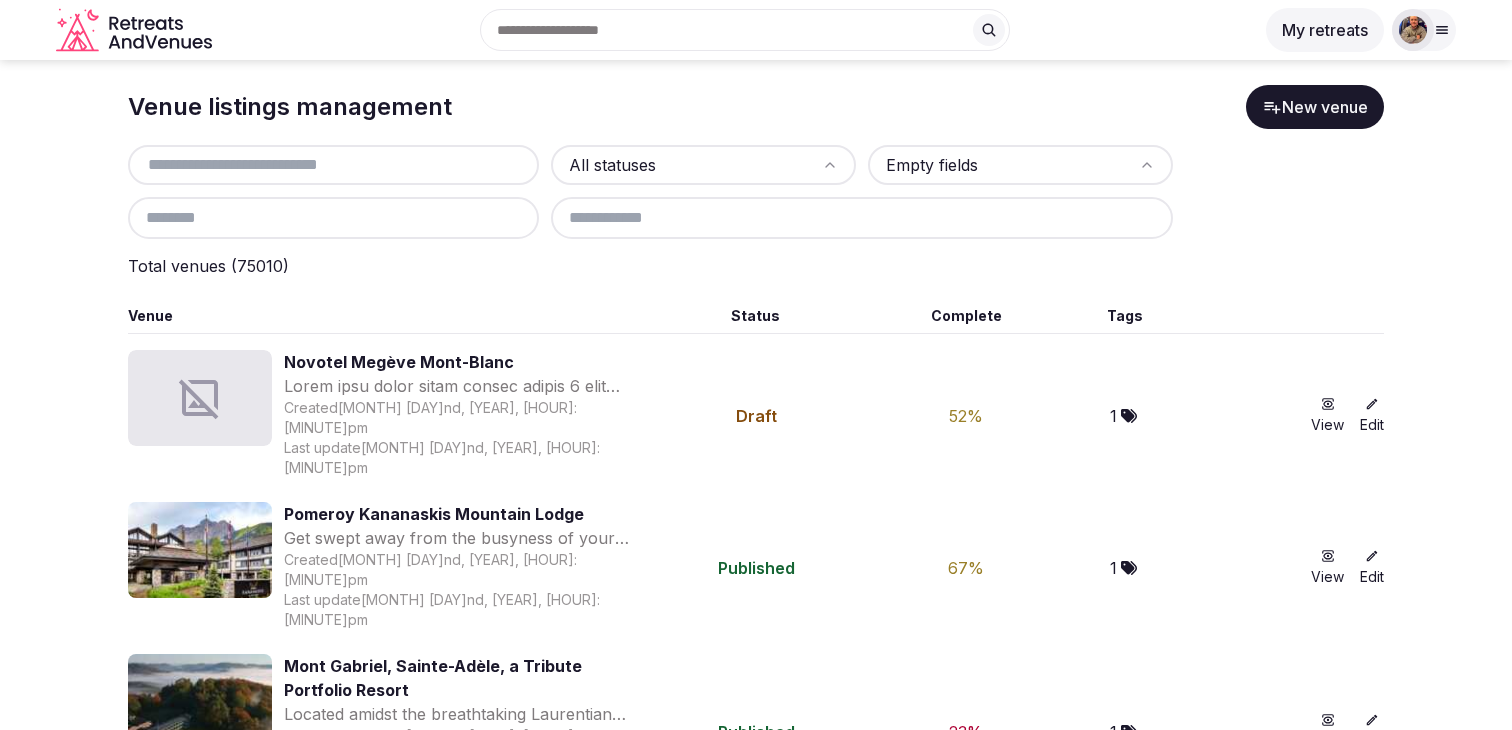 click on "Recent searches Greece Italy Madrid, Spain England, UK Egnach, Switzerland Search Popular Destinations Toscana, Italy Riviera Maya, Mexico Indonesia, Bali California, USA New York, USA Napa Valley, USA Beja, Portugal Canarias, Spain Explore  destinations My retreats julen Account My venue listings My retreats Group flight planner Logout logged in as  julen Account My venue listings My retreats Group flight planner Logout Venue listings management  New venue All statuses Empty fields Total venues ( 75010 ) Venue Status Complete Tags Novotel Megève Mont-Blanc Created  Jul 22nd, 2025, 8:29pm Last update  Jul 22nd, 2025, 9:34pm Draft 52 % 1 View Edit Pomeroy Kananaskis Mountain Lodge Created  Jul 22nd, 2025, 5:53pm Last update  Jul 22nd, 2025, 6:30pm Published 67 % 1 View Edit Mont Gabriel, Sainte-Adèle, a Tribute Portfolio Resort Created  Jul 22nd, 2025, 4:15pm Last update  Jul 22nd, 2025, 4:18pm Published 23 % 1 View Edit  Le Baluchon Éco-villégiature Created  Jul 22nd, 2025, 4:09pm Last update  Published %" at bounding box center [756, 350] 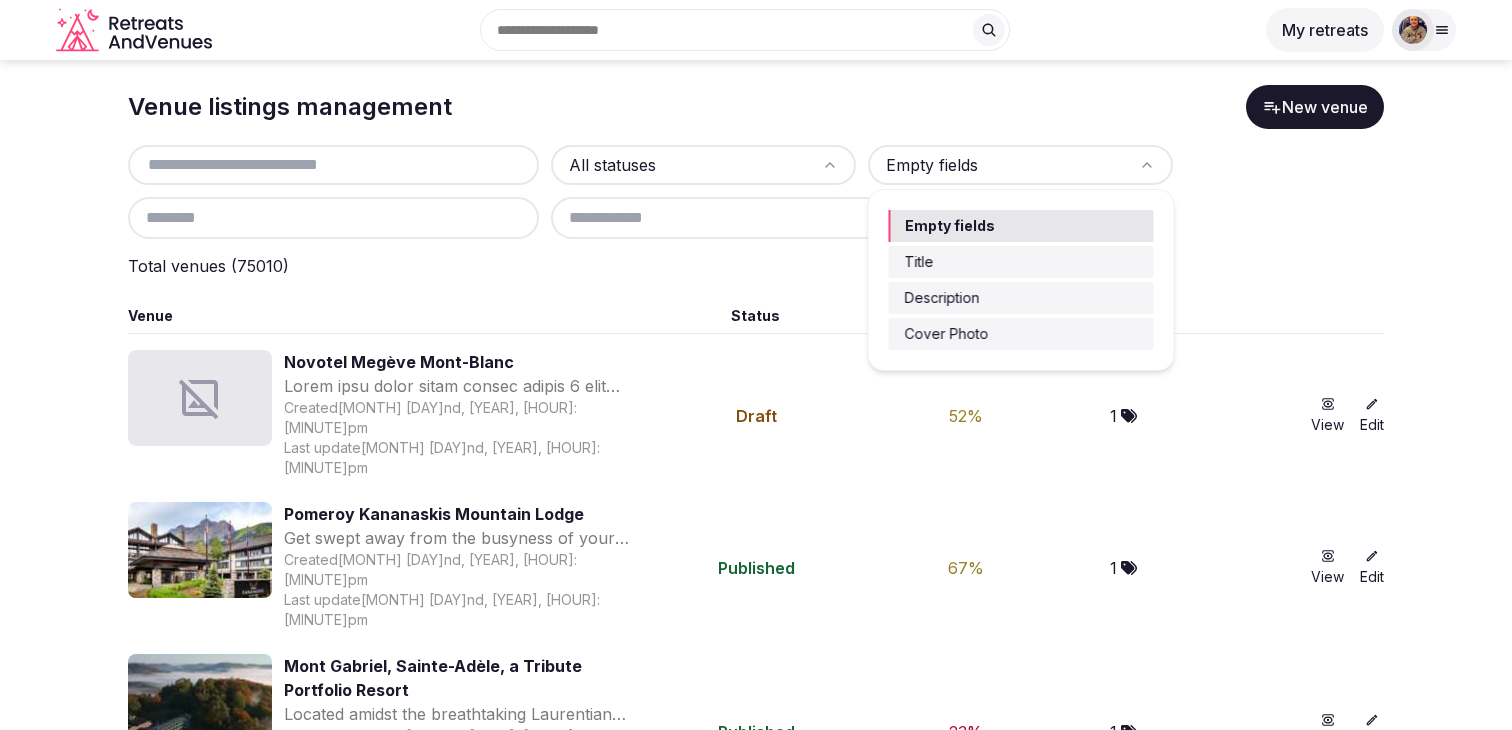 click on "Recent searches Greece Italy Madrid, Spain England, UK Egnach, Switzerland Search Popular Destinations Toscana, Italy Riviera Maya, Mexico Indonesia, Bali California, USA New York, USA Napa Valley, USA Beja, Portugal Canarias, Spain Explore  destinations My retreats julen Account My venue listings My retreats Group flight planner Logout logged in as  julen Account My venue listings My retreats Group flight planner Logout Venue listings management  New venue All statuses Empty fields Total venues ( 75010 ) Venue Status Complete Tags Novotel Megève Mont-Blanc Created  Jul 22nd, 2025, 8:29pm Last update  Jul 22nd, 2025, 9:34pm Draft 52 % 1 View Edit Pomeroy Kananaskis Mountain Lodge Created  Jul 22nd, 2025, 5:53pm Last update  Jul 22nd, 2025, 6:30pm Published 67 % 1 View Edit Mont Gabriel, Sainte-Adèle, a Tribute Portfolio Resort Created  Jul 22nd, 2025, 4:15pm Last update  Jul 22nd, 2025, 4:18pm Published 23 % 1 View Edit  Le Baluchon Éco-villégiature Created  Jul 22nd, 2025, 4:09pm Last update  Published %" at bounding box center (756, 350) 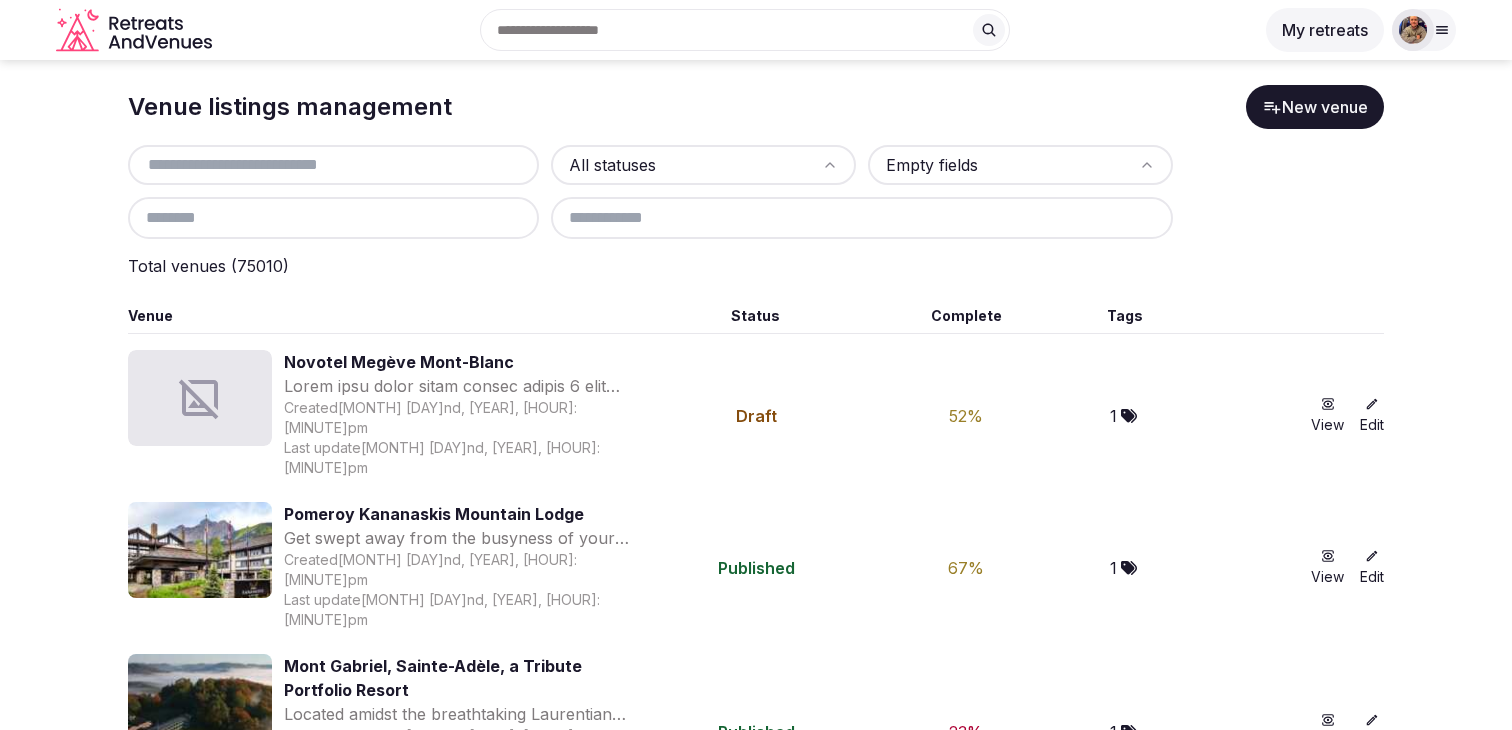 click at bounding box center (862, 218) 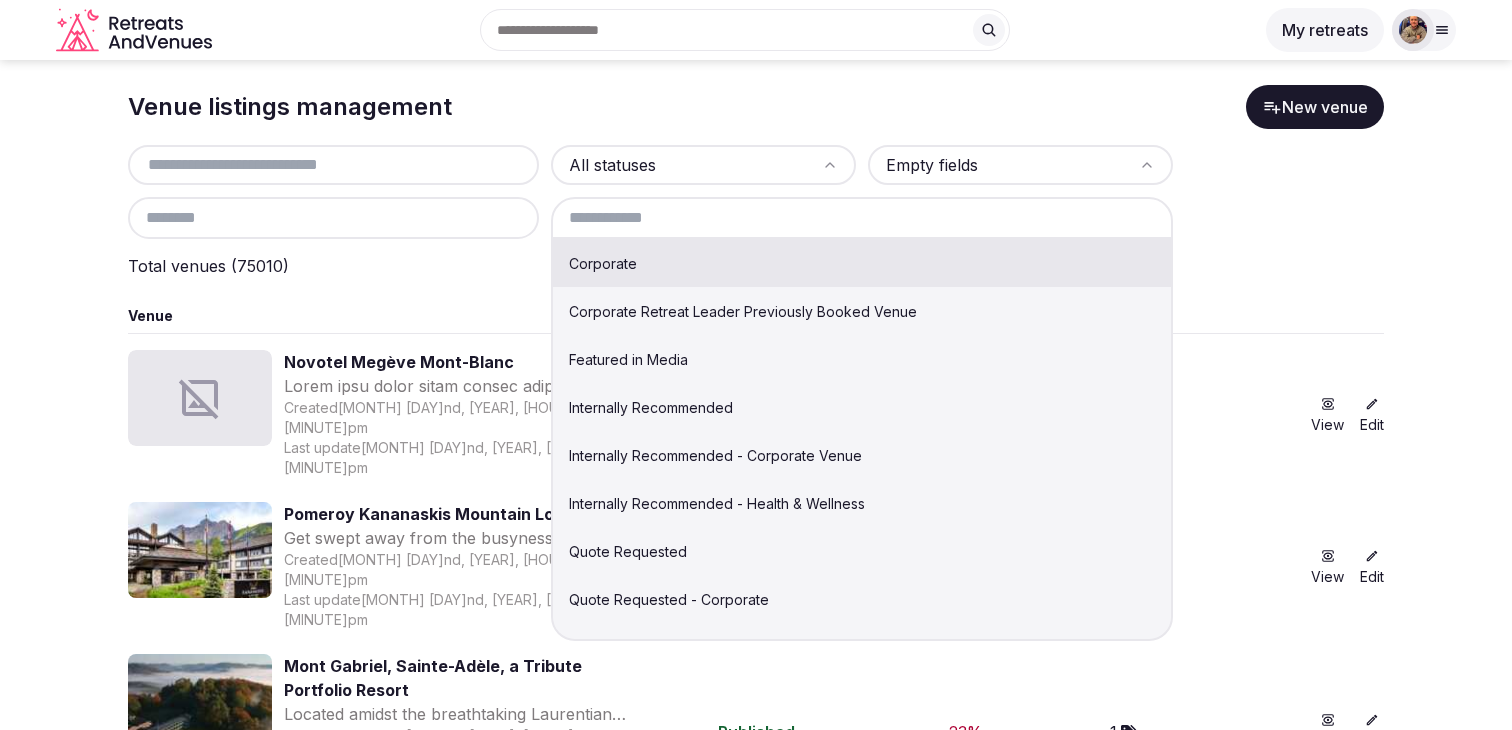 click at bounding box center (333, 165) 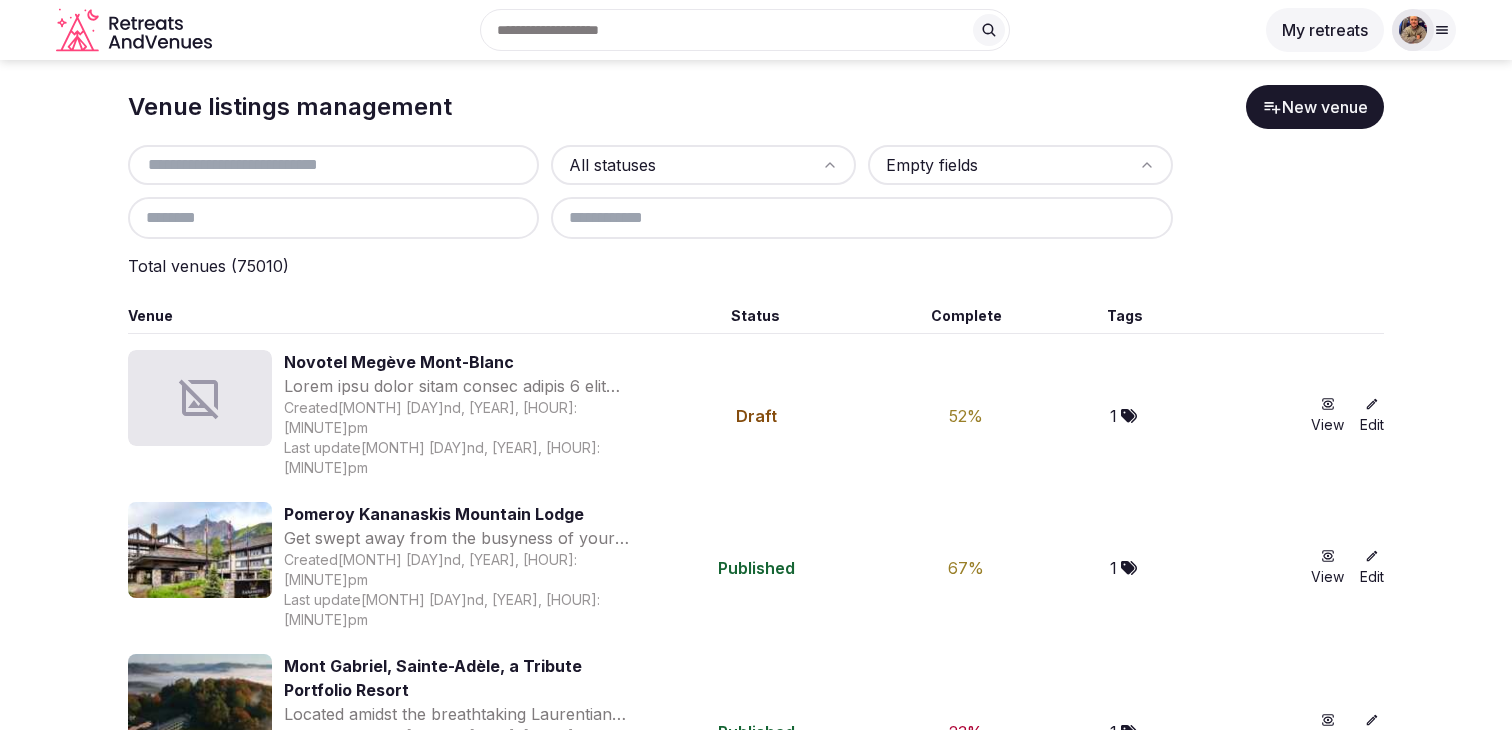 click at bounding box center (333, 165) 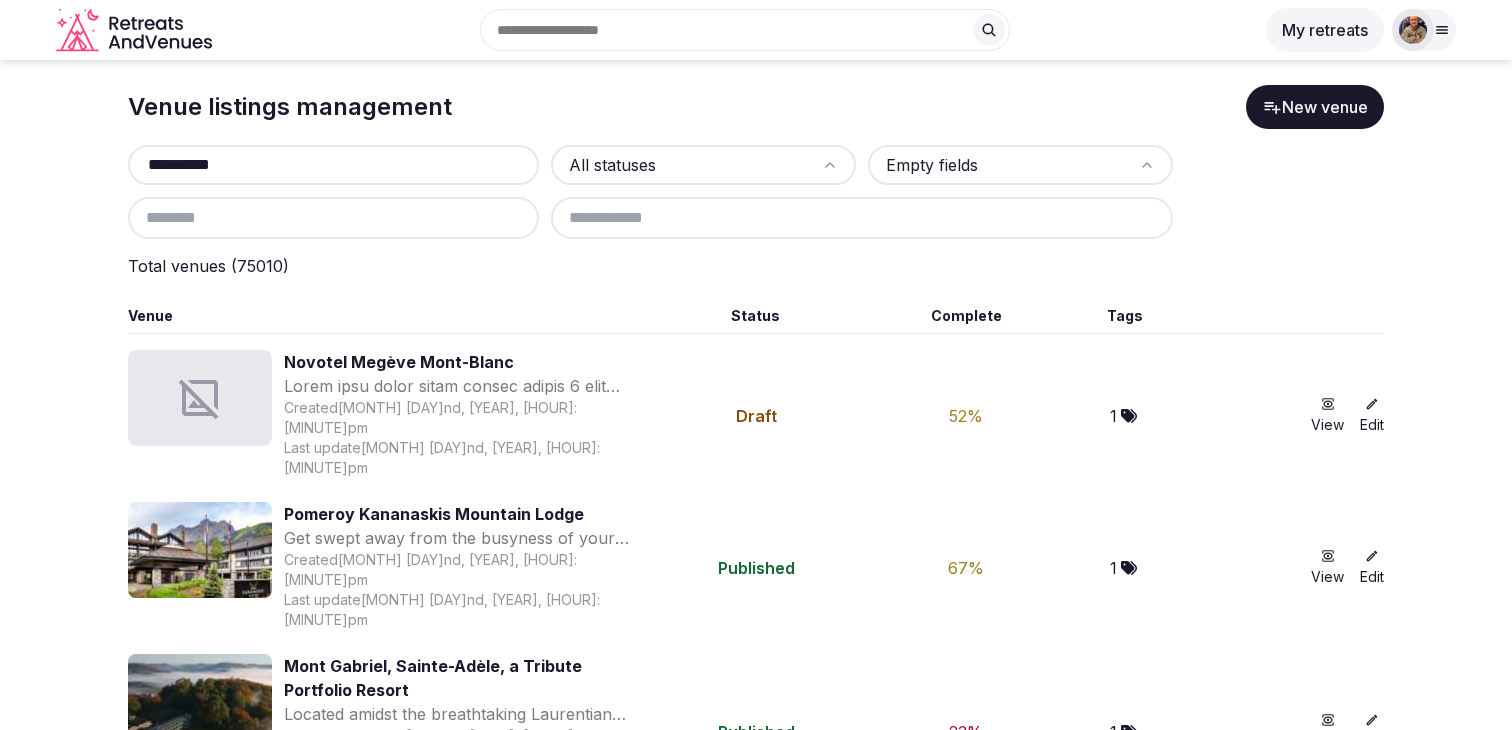 scroll, scrollTop: 0, scrollLeft: 0, axis: both 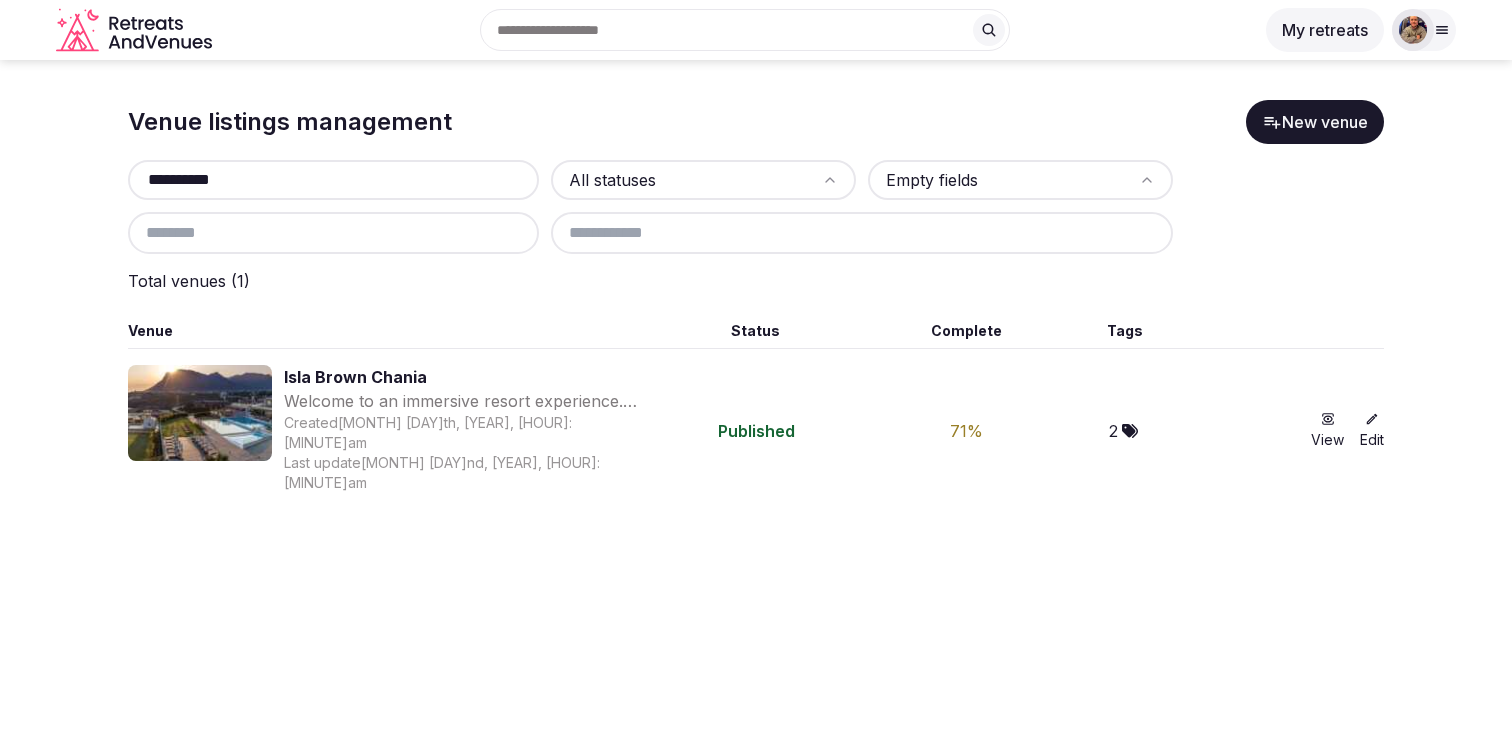 click on "**********" at bounding box center (756, 365) 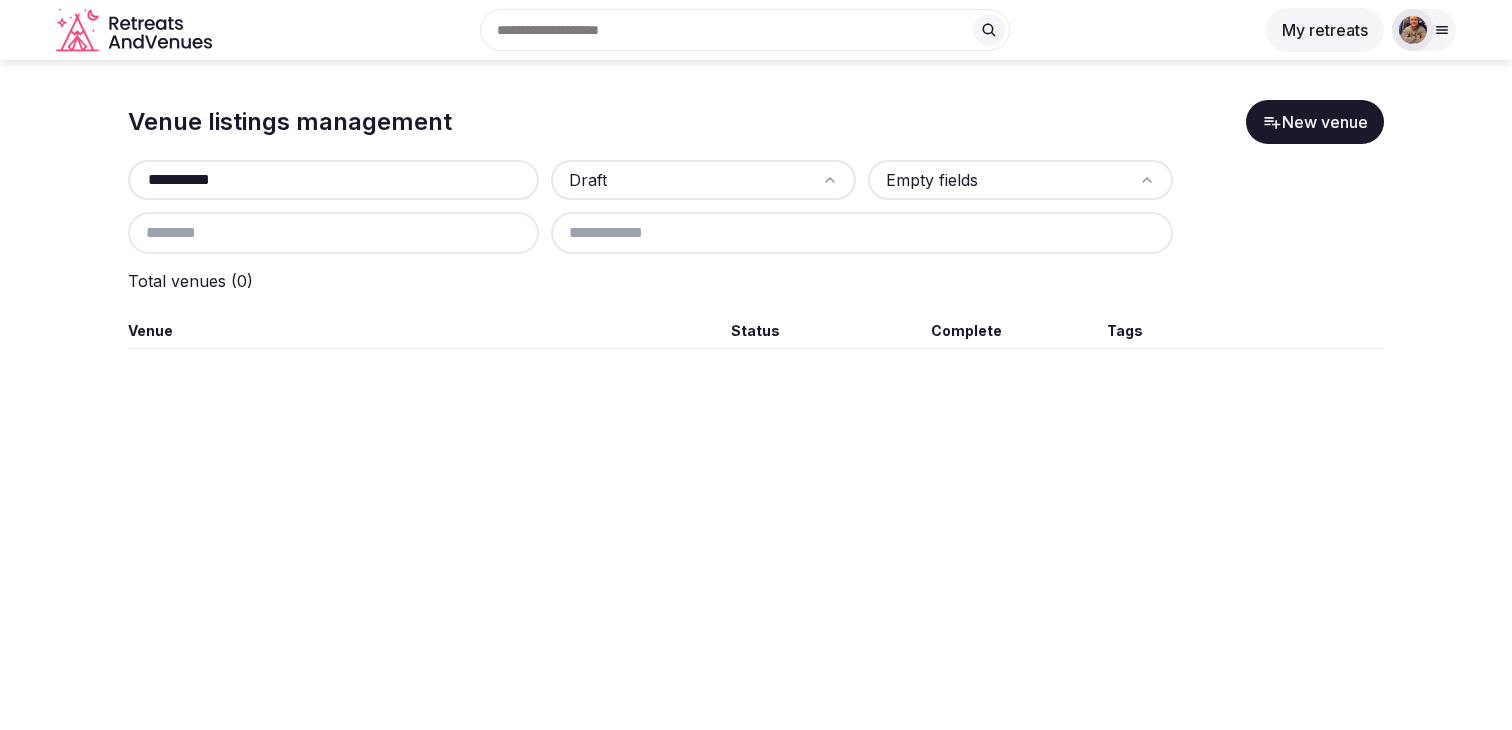 click on "**********" at bounding box center (756, 365) 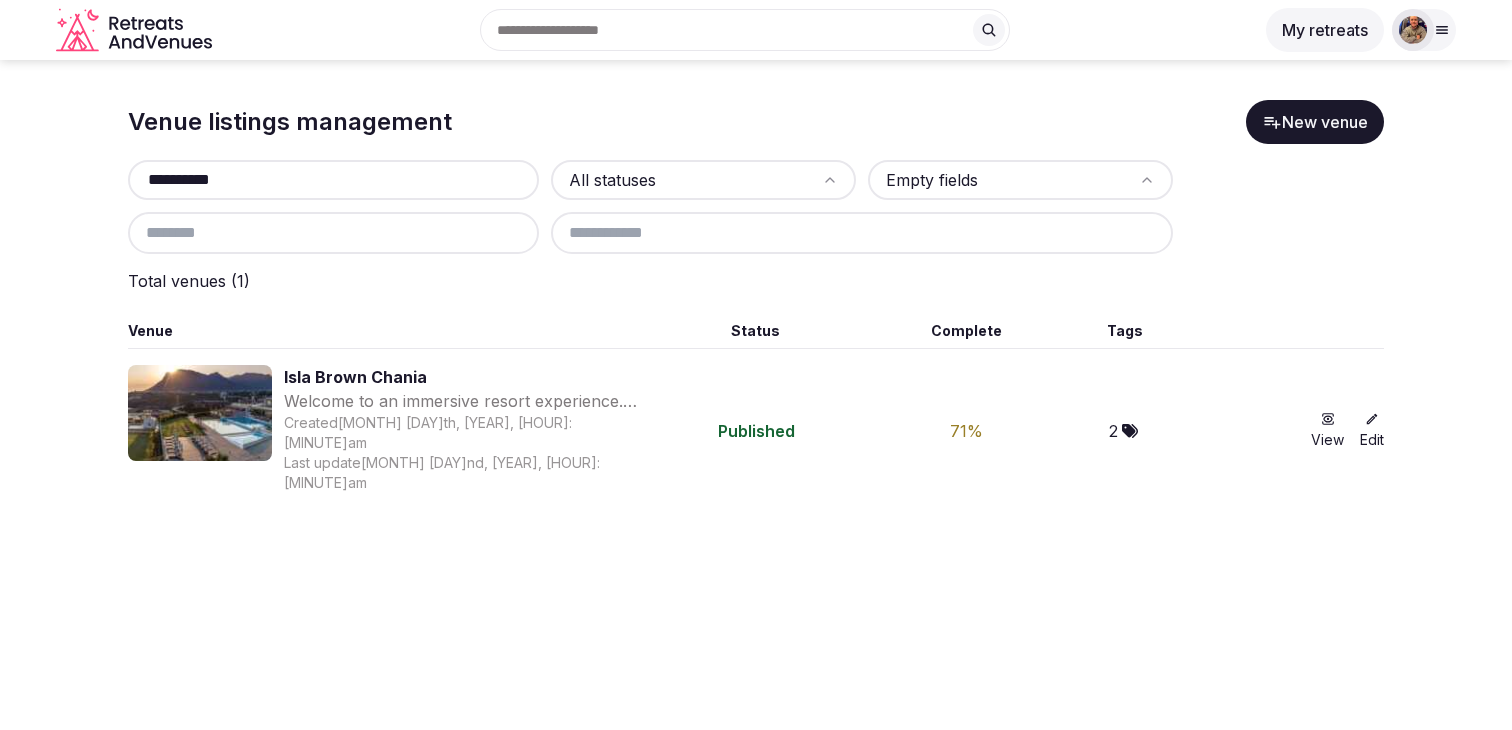 click on "**********" at bounding box center (333, 180) 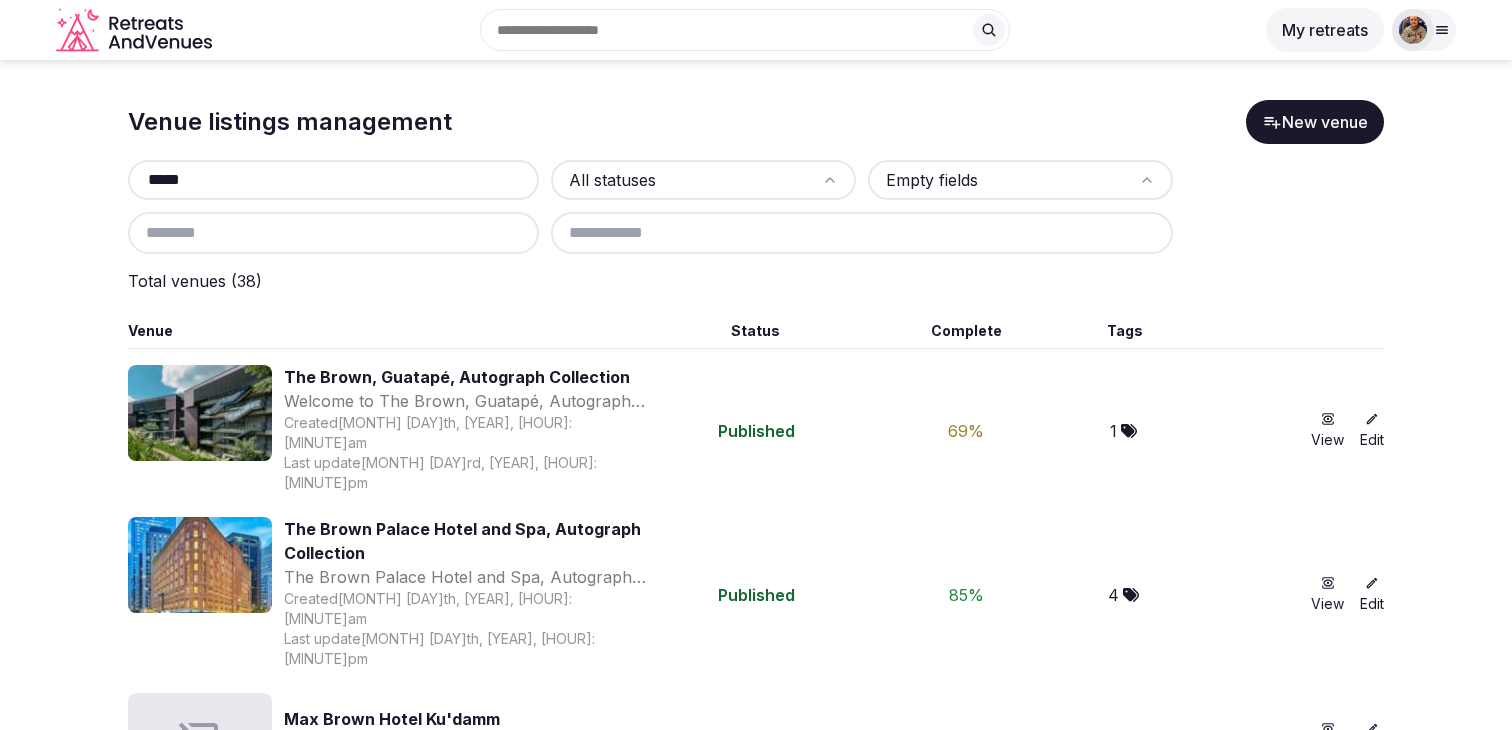 type on "*****" 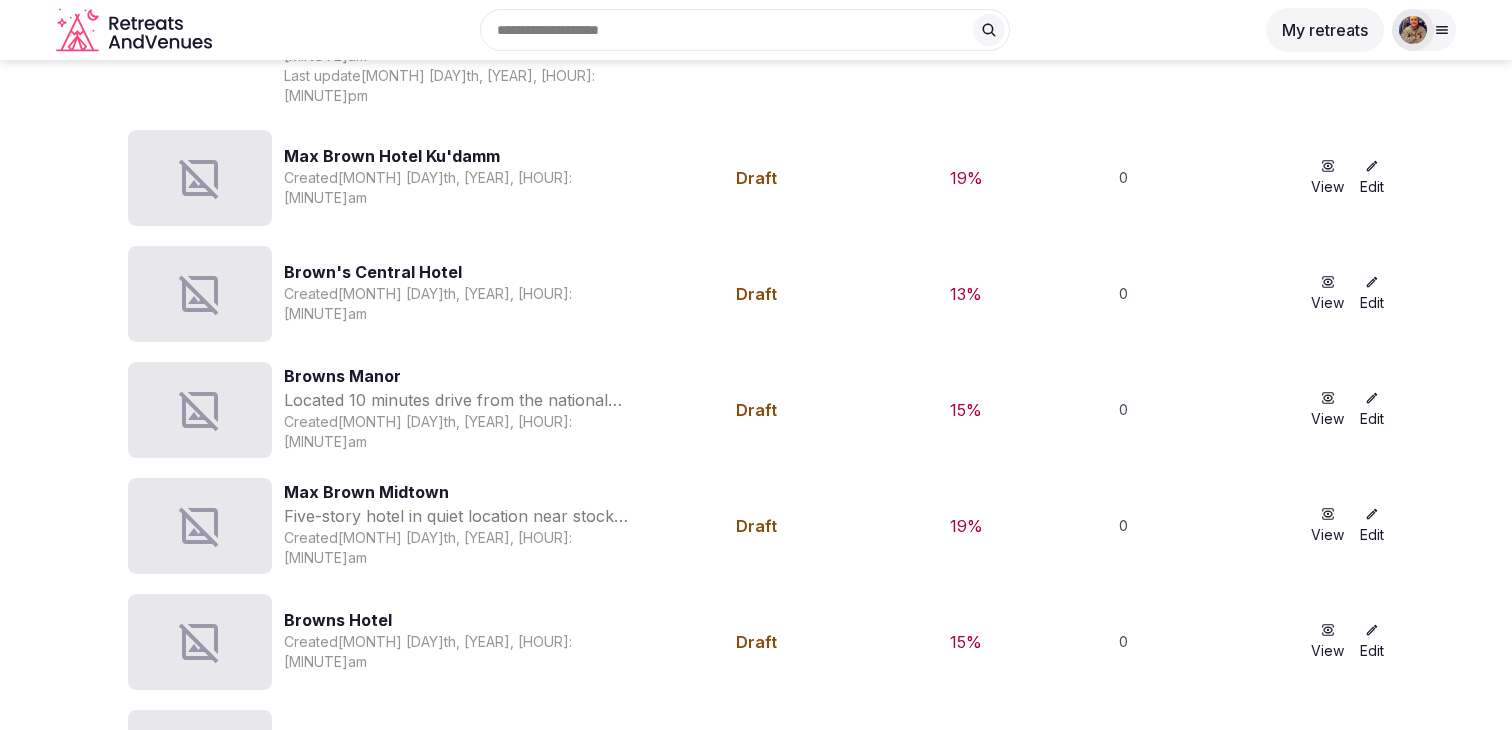 scroll, scrollTop: 0, scrollLeft: 0, axis: both 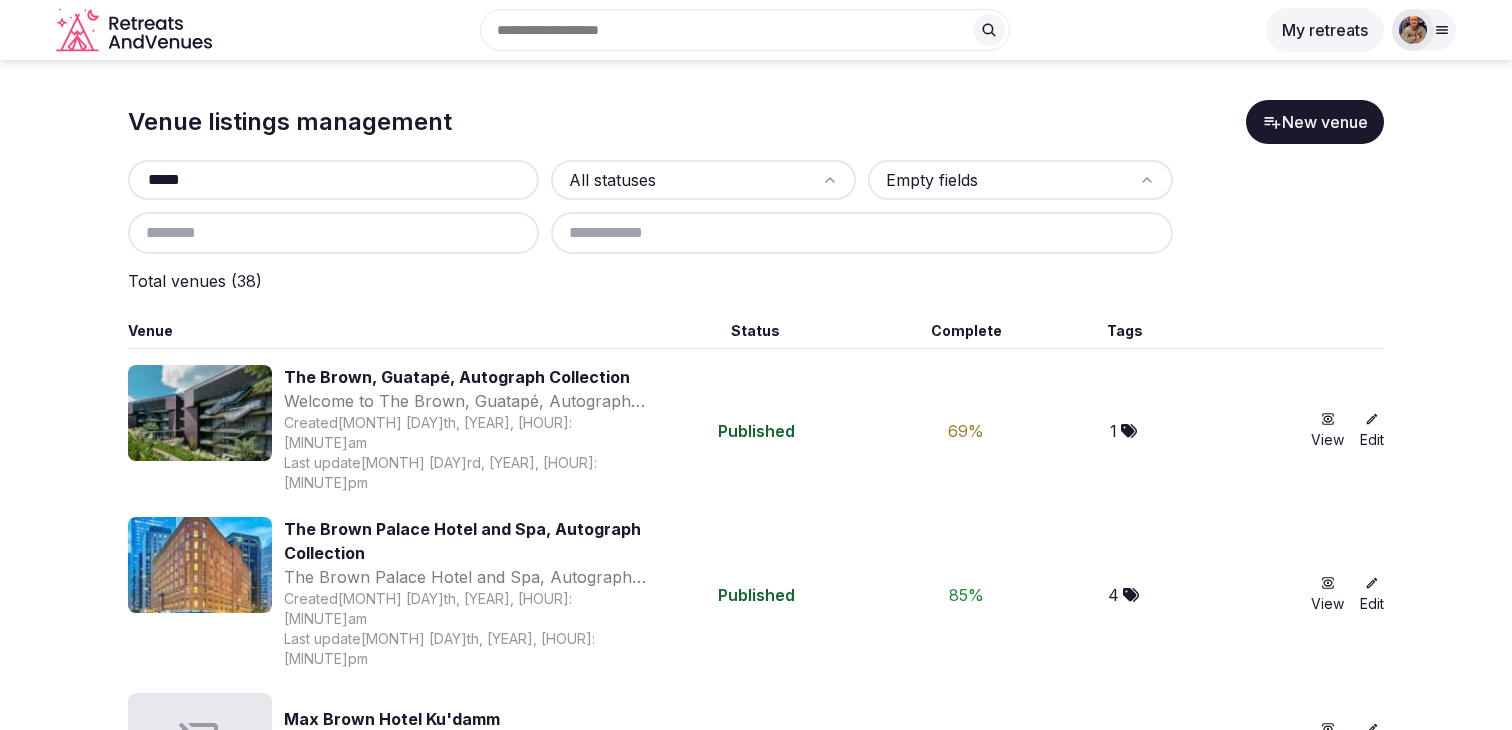 click on "Recent searches Greece Italy Madrid, Spain England, UK Egnach, Switzerland Search Popular Destinations Toscana, Italy Riviera Maya, Mexico Indonesia, Bali California, USA New York, USA Napa Valley, USA Beja, Portugal Canarias, Spain Explore  destinations My retreats julen Account My venue listings My retreats Group flight planner Logout logged in as  julen Account My venue listings My retreats Group flight planner Logout Venue listings management  New venue ***** All statuses Empty fields Total venues ( 38 ) Venue Status Complete Tags The Brown, Guatapé, Autograph Collection Created  Apr 29th, 2025, 8:48am Last update  Jun 3rd, 2025, 6:23pm Published 69 % 1 View Edit The Brown Palace Hotel and Spa, Autograph Collection Created  Dec 11th, 2024, 6:14am Last update  May 29th, 2025, 7:28pm Published 85 % 4 View Edit Max Brown Hotel Ku'damm Created  Oct 12th, 2024, 9:35am Draft 19 % 0 View Edit Brown's Central Hotel Created  Oct 12th, 2024, 8:12am Draft 13 % 0 View Edit Browns Manor Created  Draft 15 % 0 View 19" at bounding box center [756, 365] 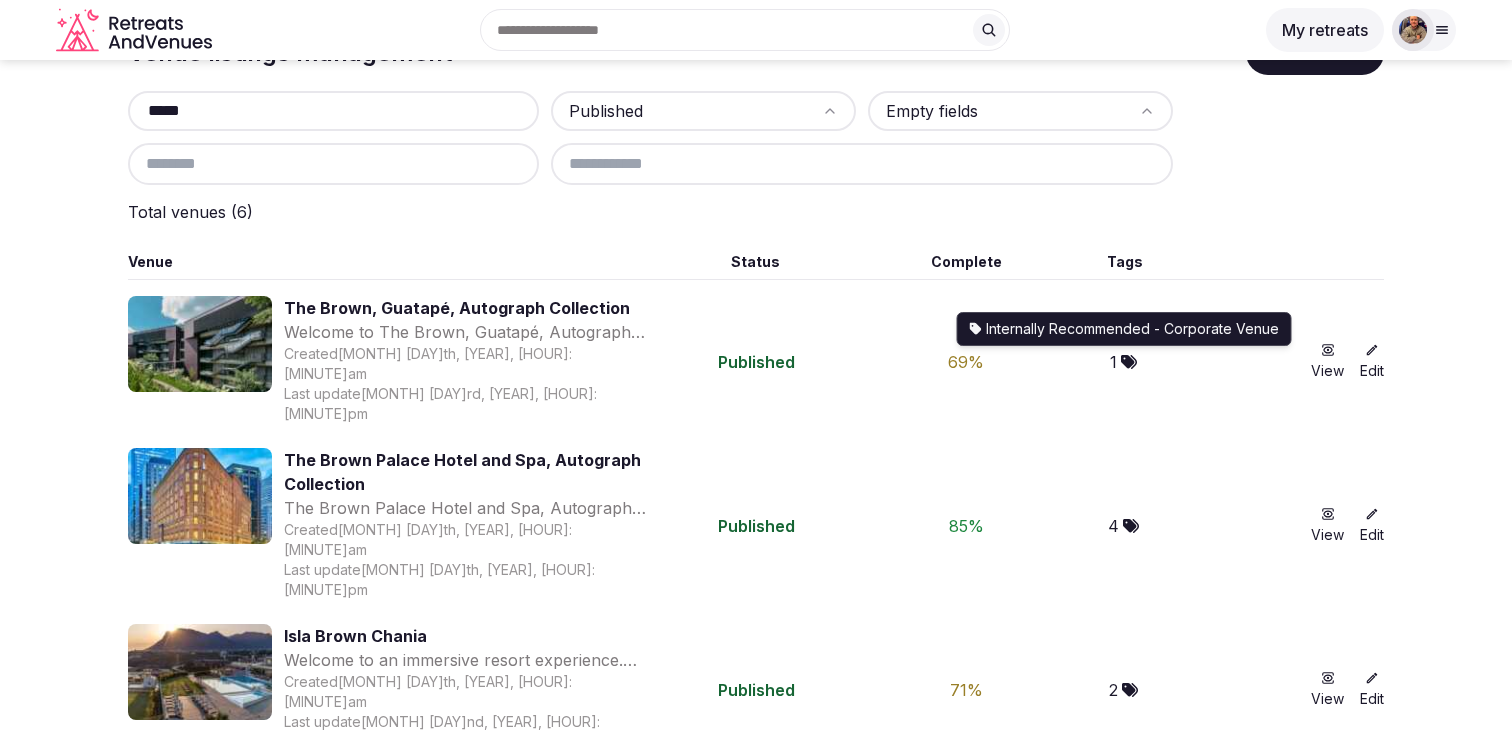 scroll, scrollTop: 0, scrollLeft: 0, axis: both 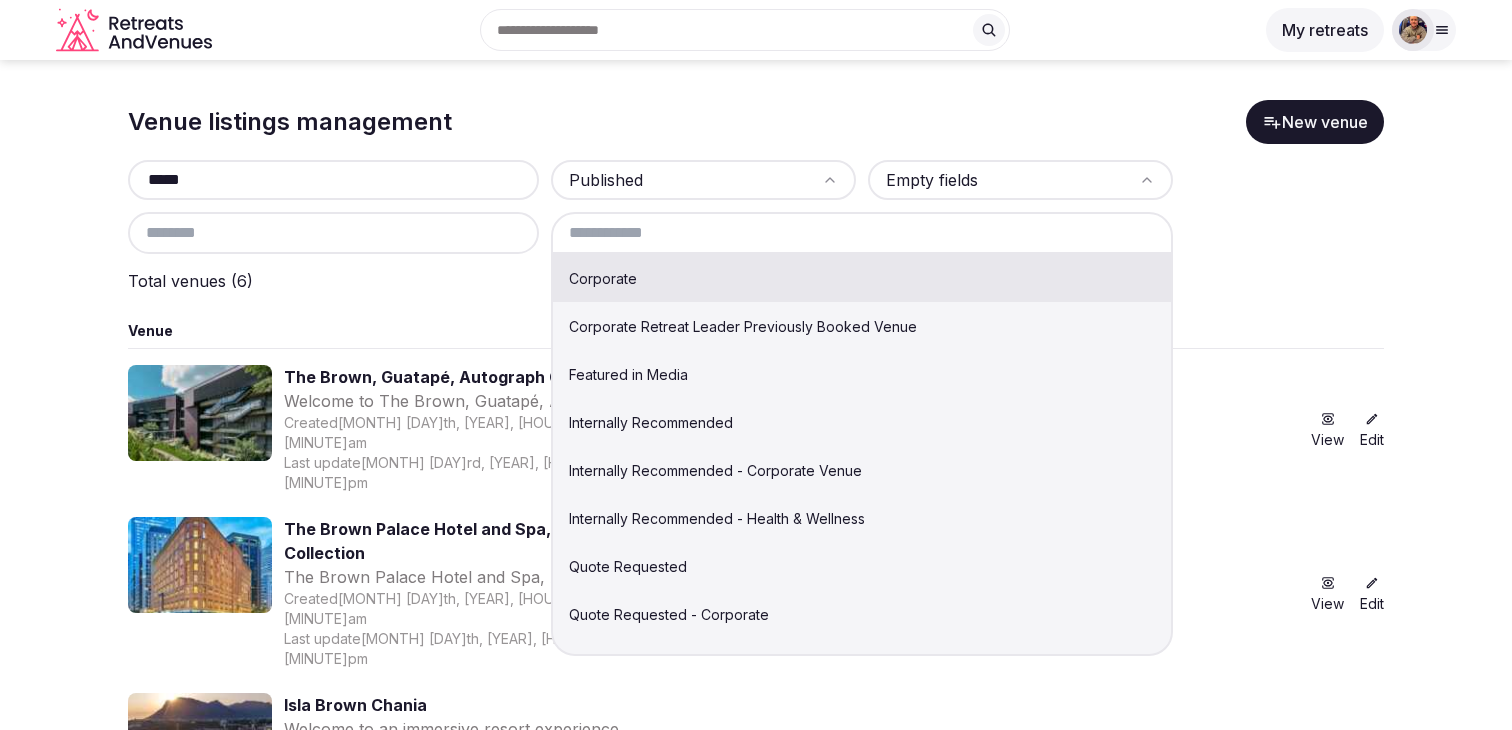 click at bounding box center [862, 233] 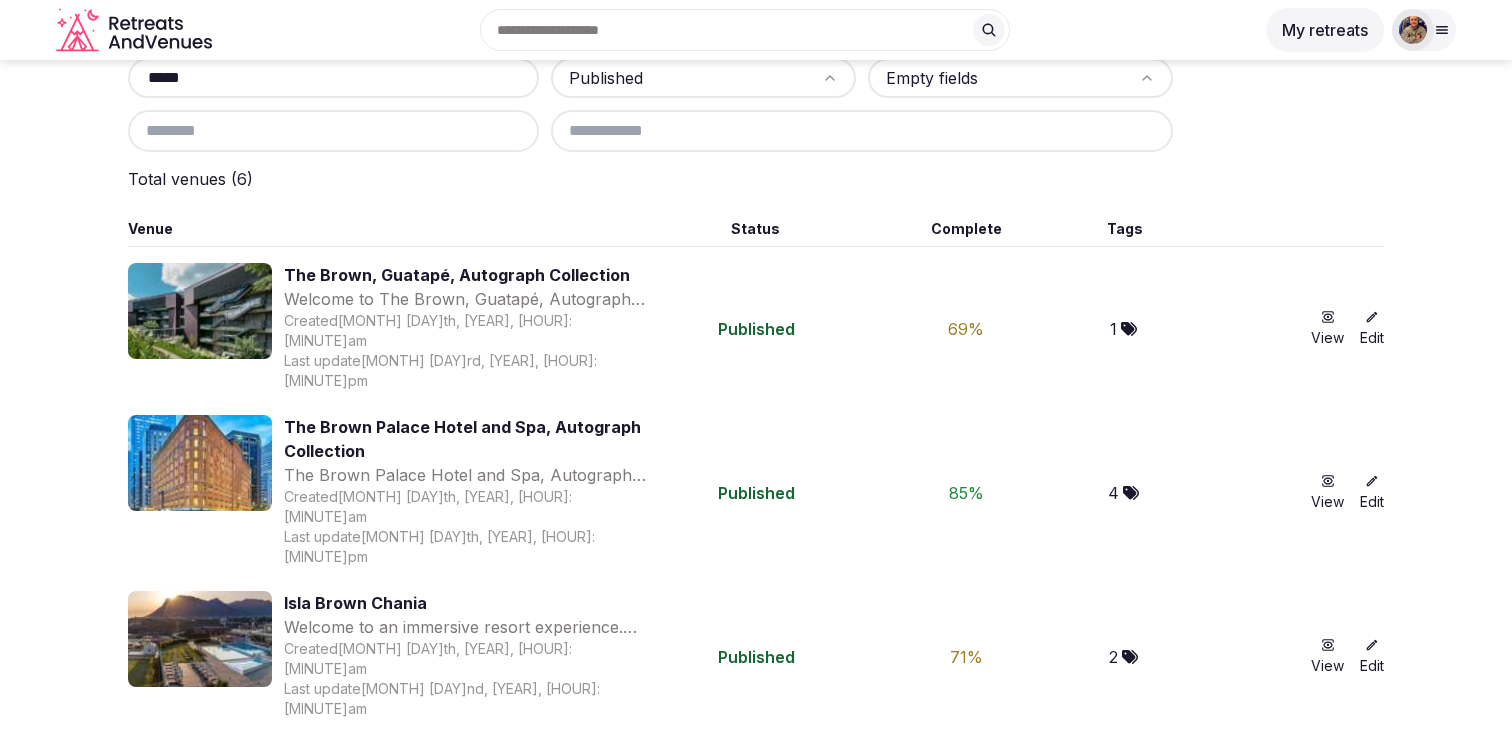scroll, scrollTop: 0, scrollLeft: 0, axis: both 